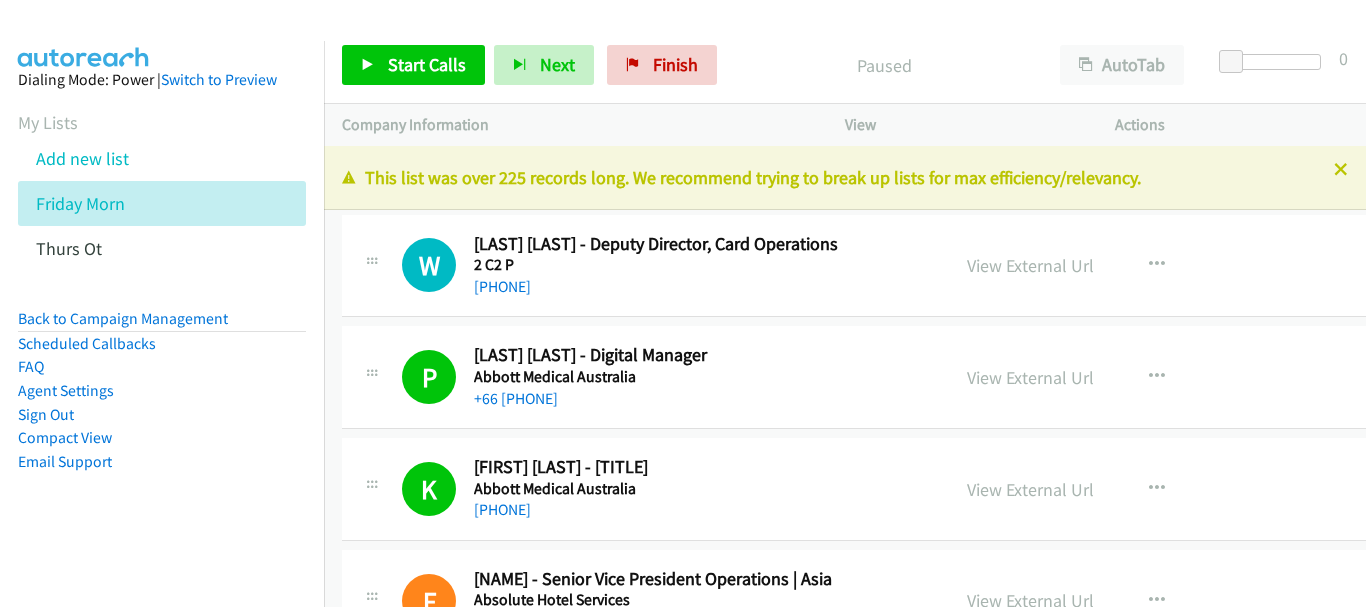 scroll, scrollTop: 0, scrollLeft: 0, axis: both 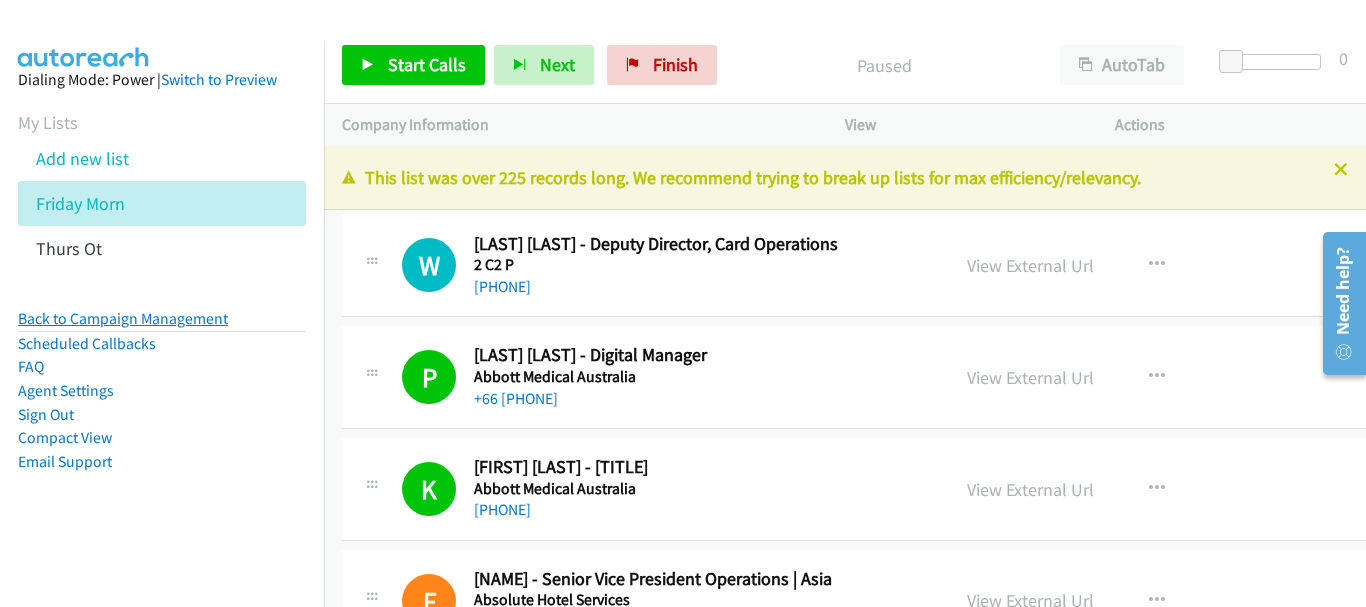 click on "Back to Campaign Management" at bounding box center [123, 318] 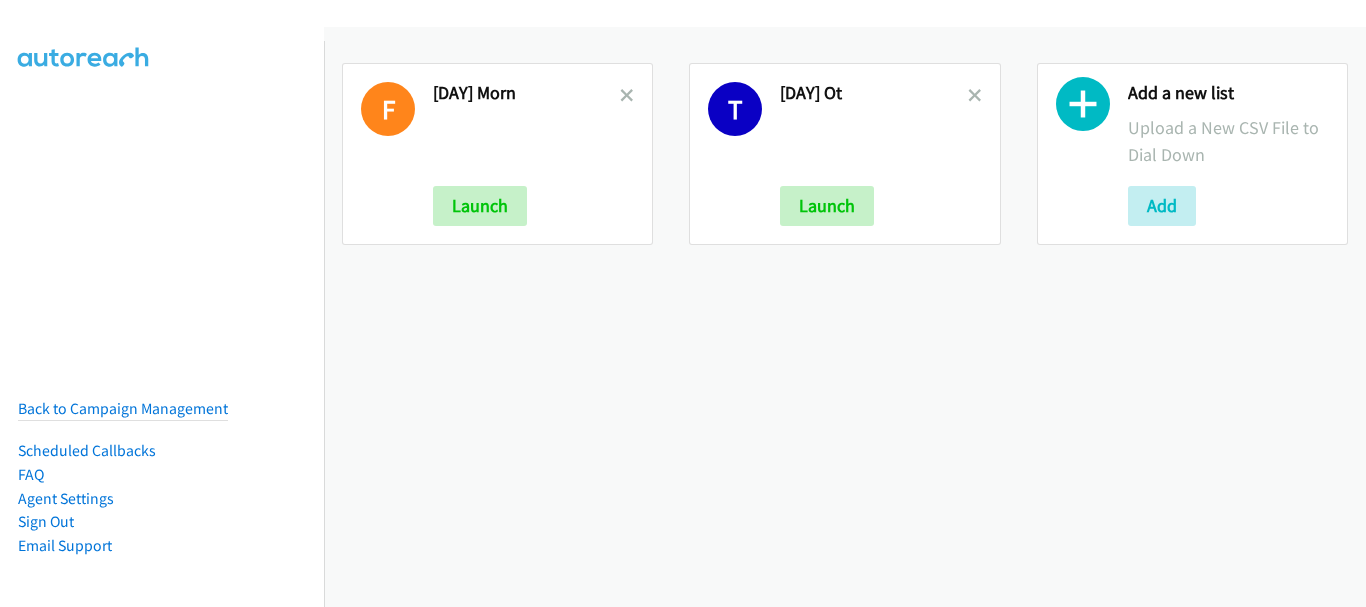 scroll, scrollTop: 0, scrollLeft: 0, axis: both 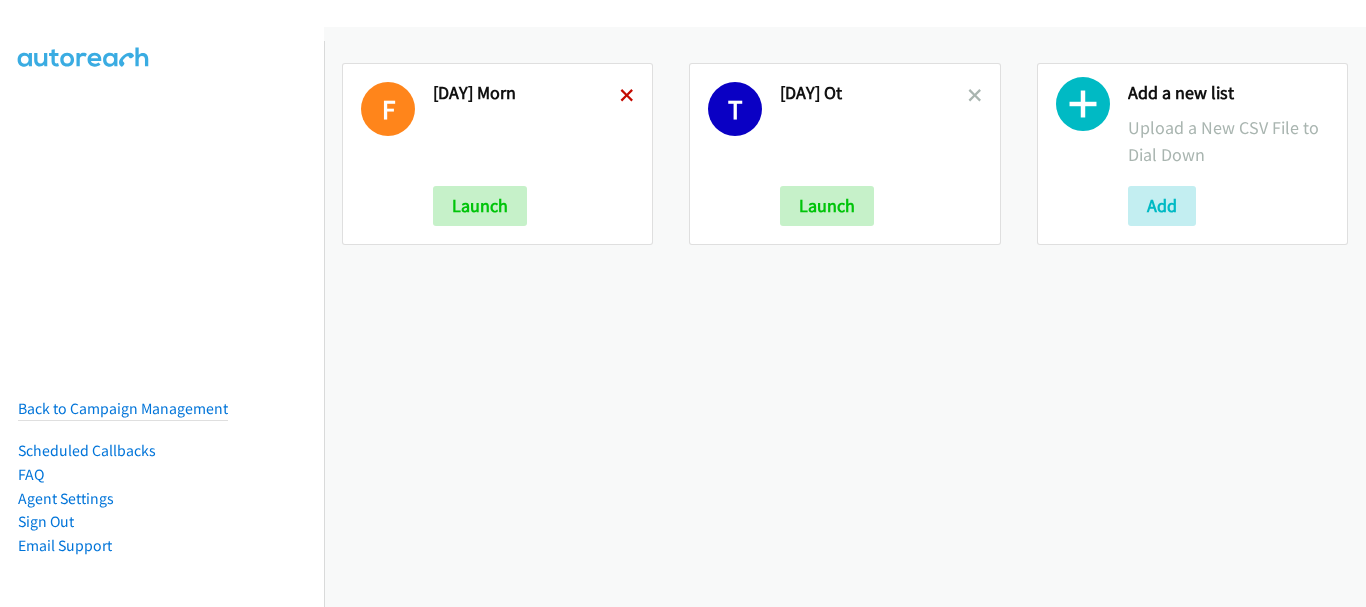 click at bounding box center [627, 97] 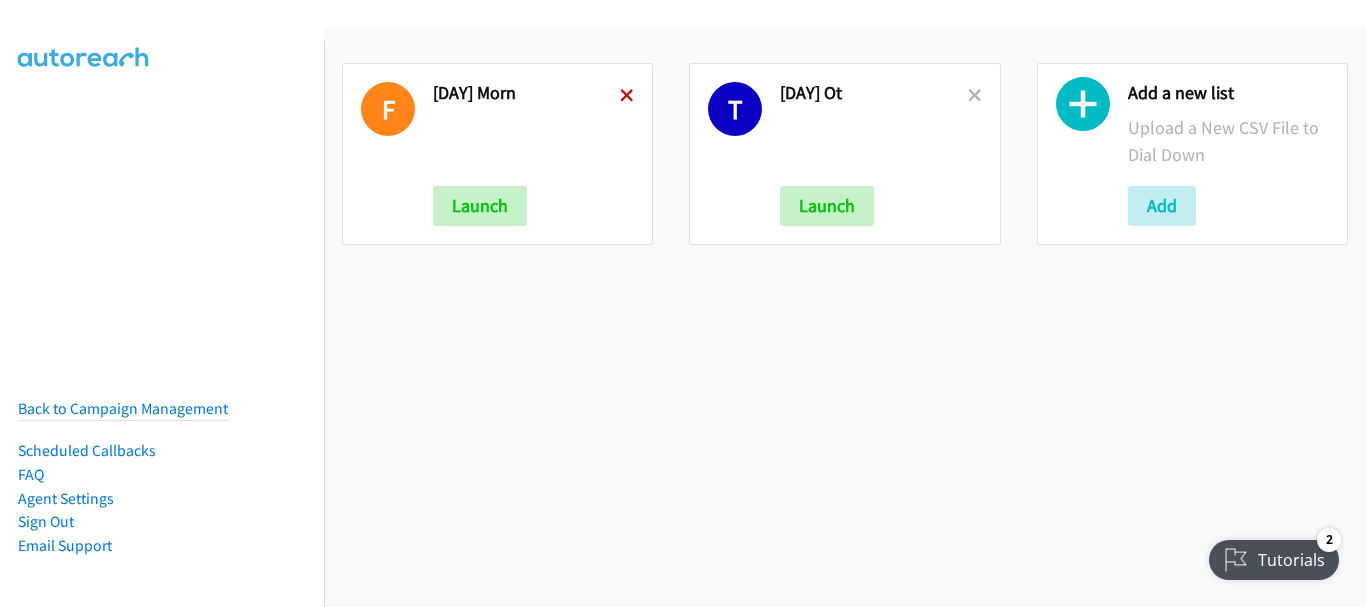 scroll, scrollTop: 0, scrollLeft: 0, axis: both 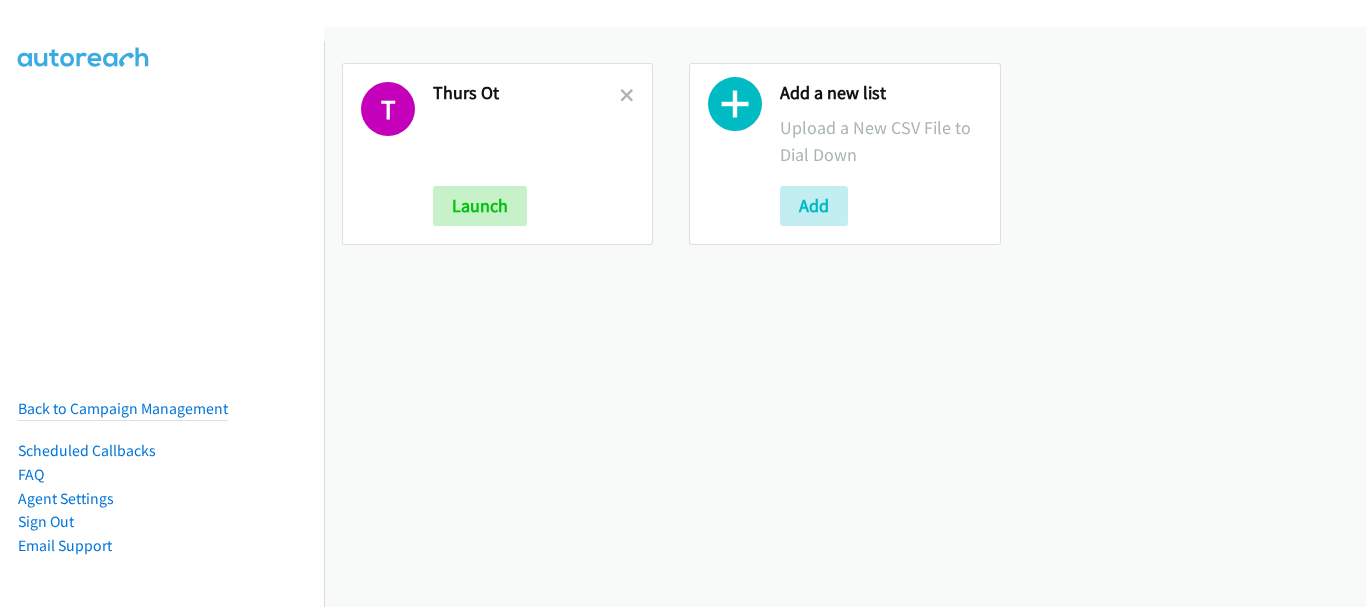click at bounding box center [627, 97] 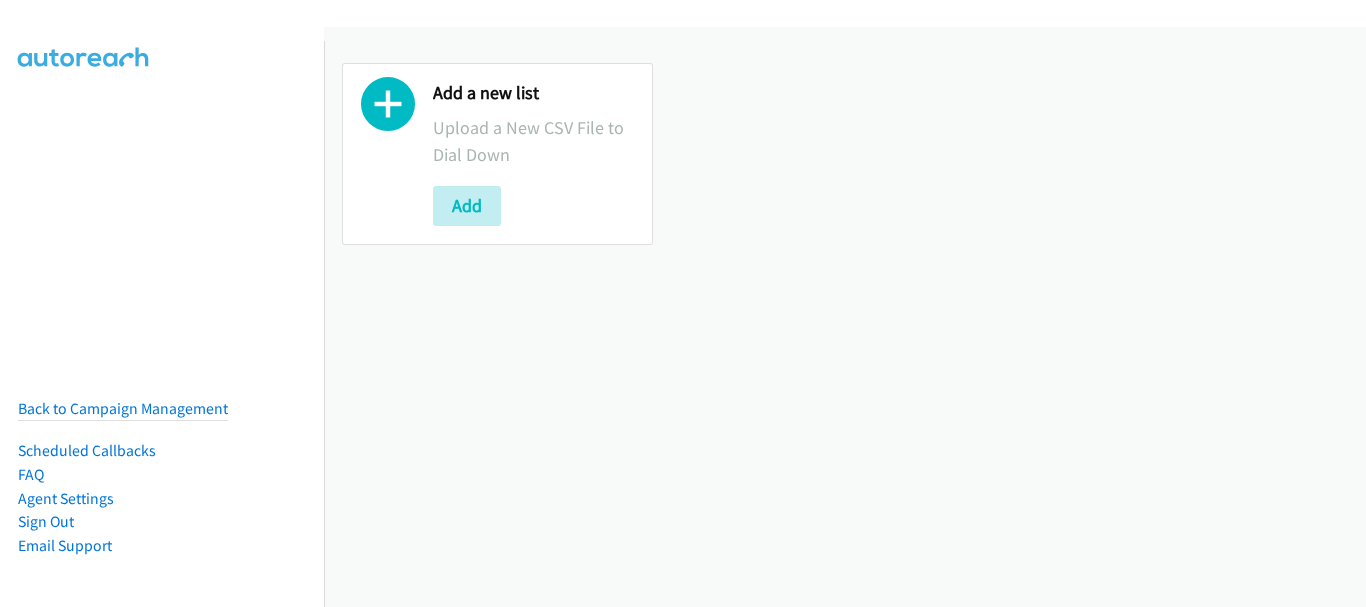 scroll, scrollTop: 0, scrollLeft: 0, axis: both 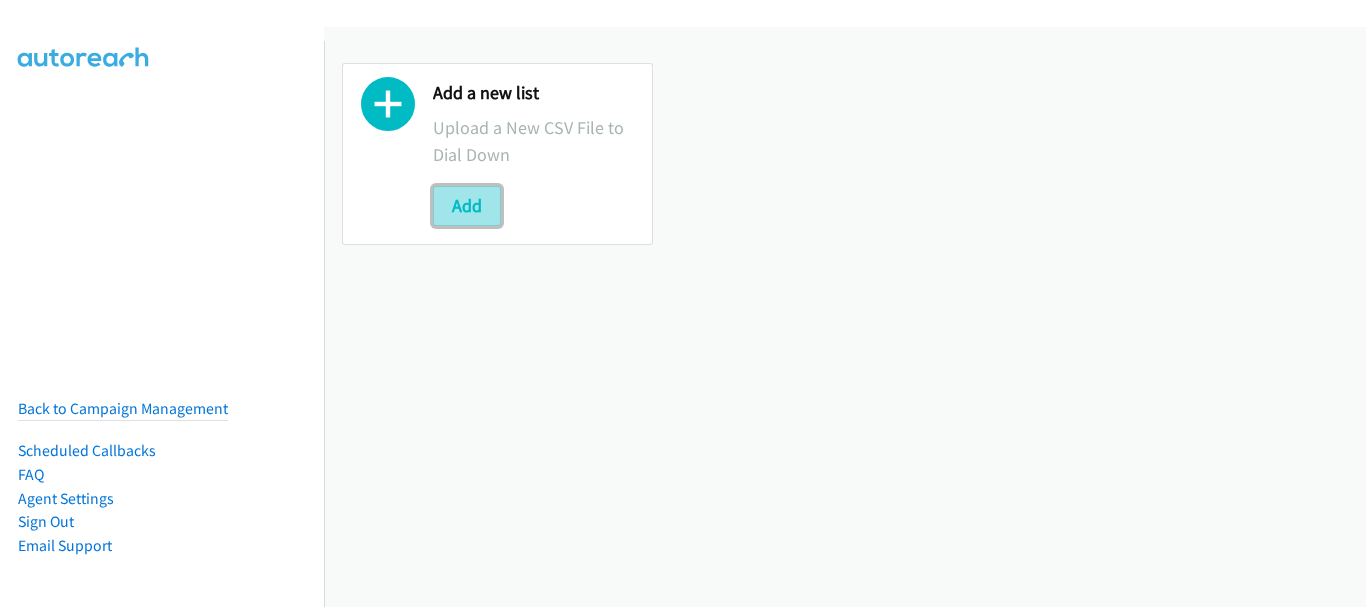 click on "Add" at bounding box center [467, 206] 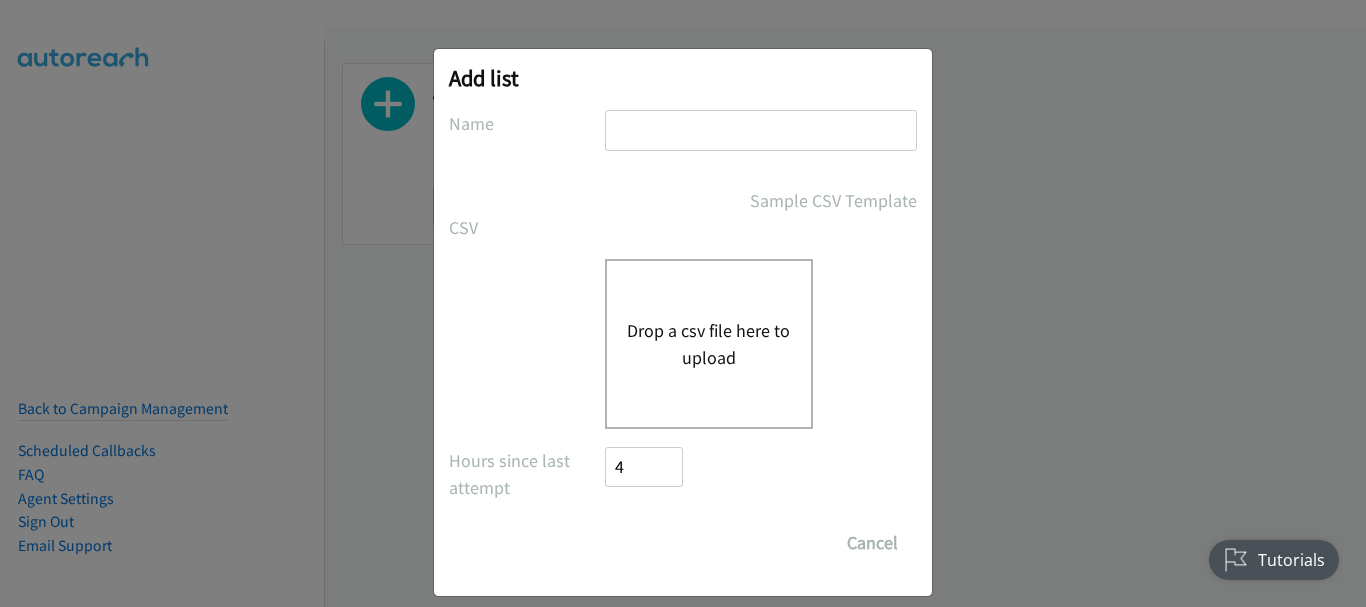 scroll, scrollTop: 0, scrollLeft: 0, axis: both 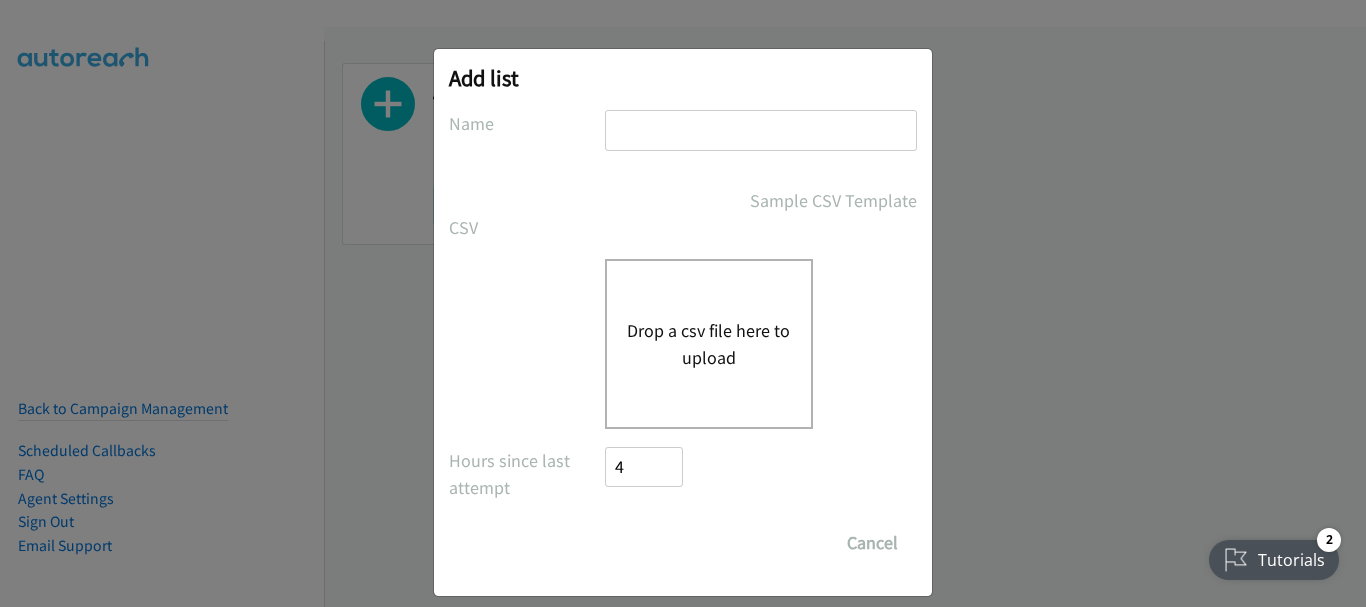 click at bounding box center (761, 130) 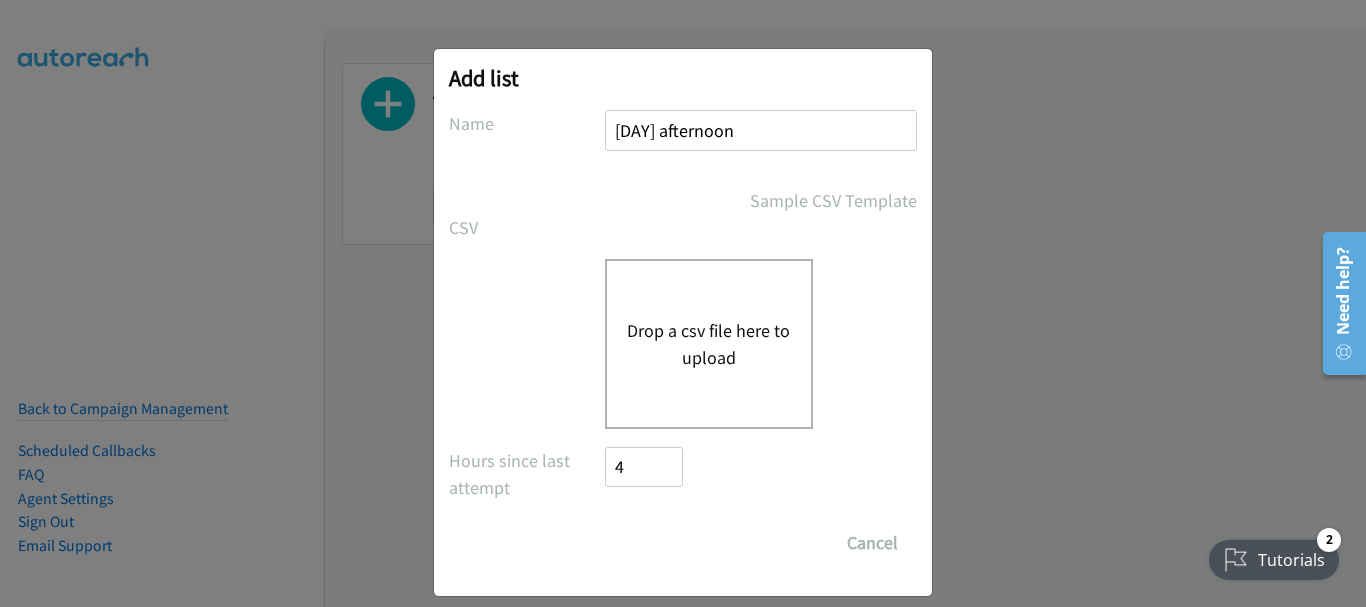 type on "Friday afternoon" 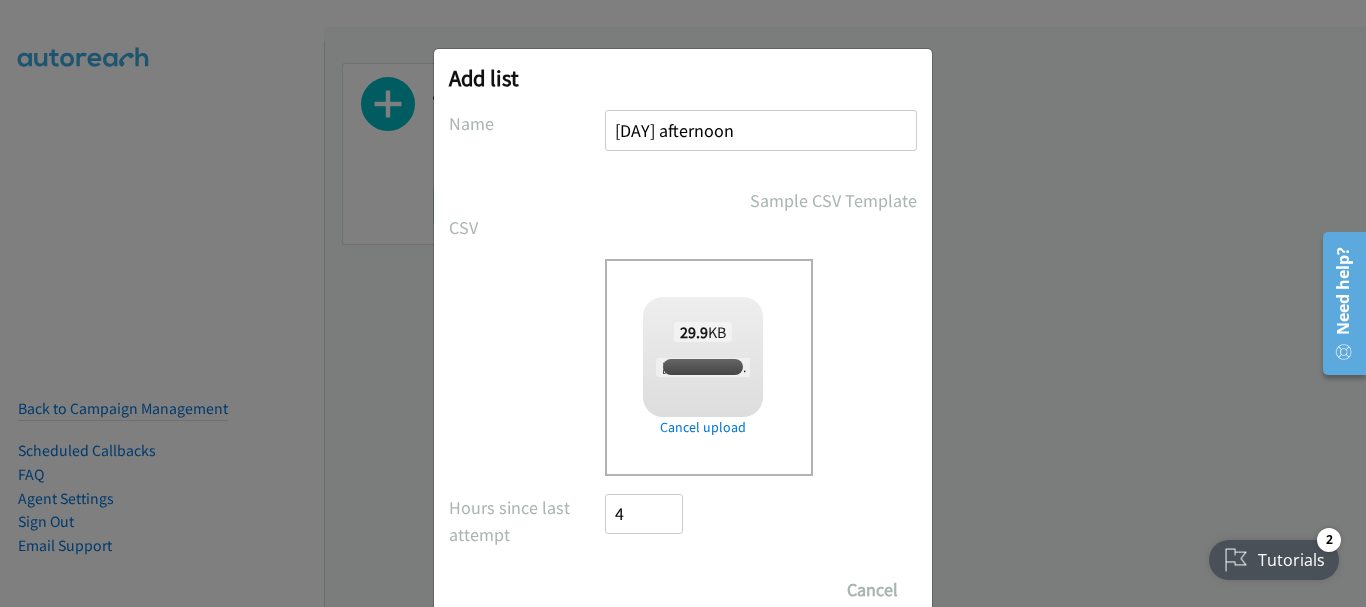 checkbox on "true" 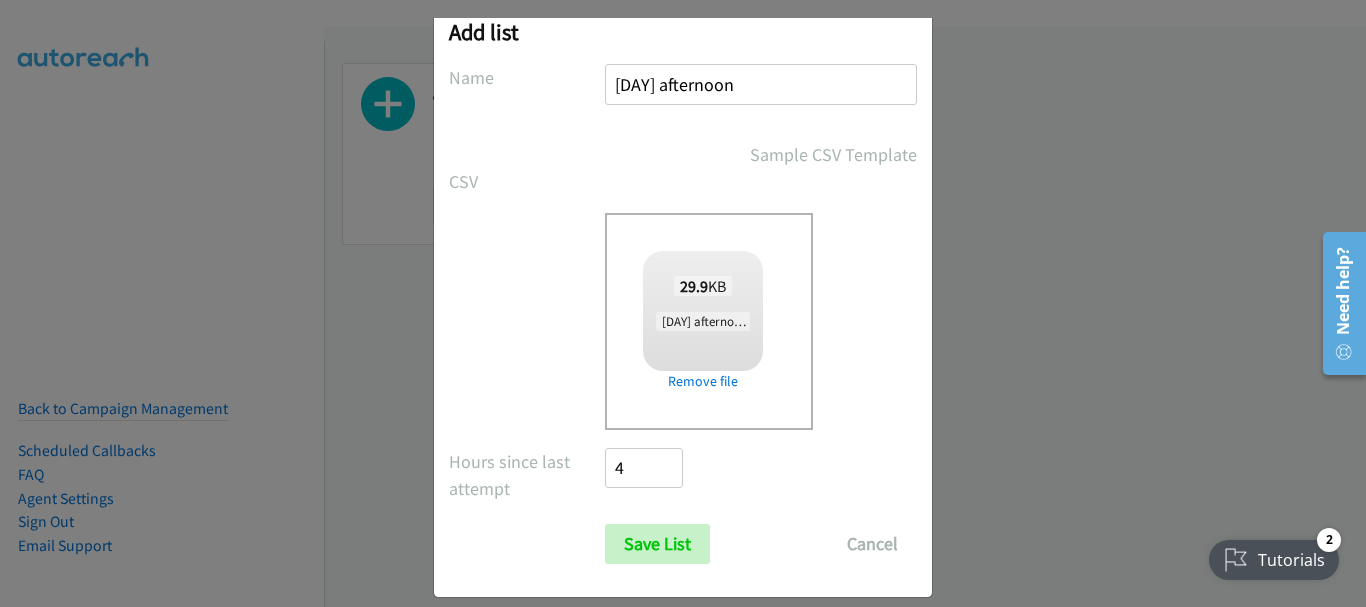 scroll, scrollTop: 67, scrollLeft: 0, axis: vertical 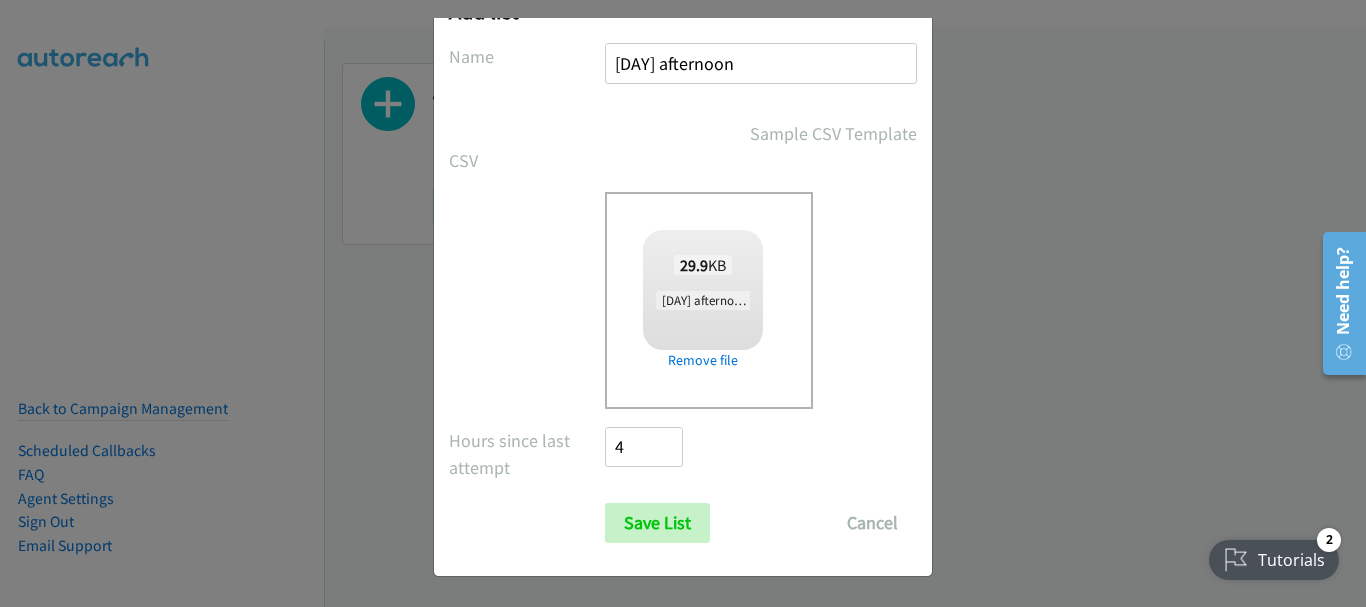 click on "Add list
No phone fields were returned for that Report or List View
Please upload a csv or excel file and try again
This Report doesn't contain an Id field. Please add an Id field to the Report and try again
This Report or List View is no longer available and/or you no longer have permissions to access this list. Please try again with a different list.
The selected report isn't one of the account owner's enabled salesforce objects
There was an error processing the uploading spreadsheet, please try again
Name
Friday afternoon
Sample CSV Template
CSV
Existing List
Add to List
New List
Drop a csv file here to upload            29.9  KB      Fri afternoon.csv                         Check                                               Error                                                    Remove file
All Phones
New csv
Append to csv" at bounding box center [683, 279] 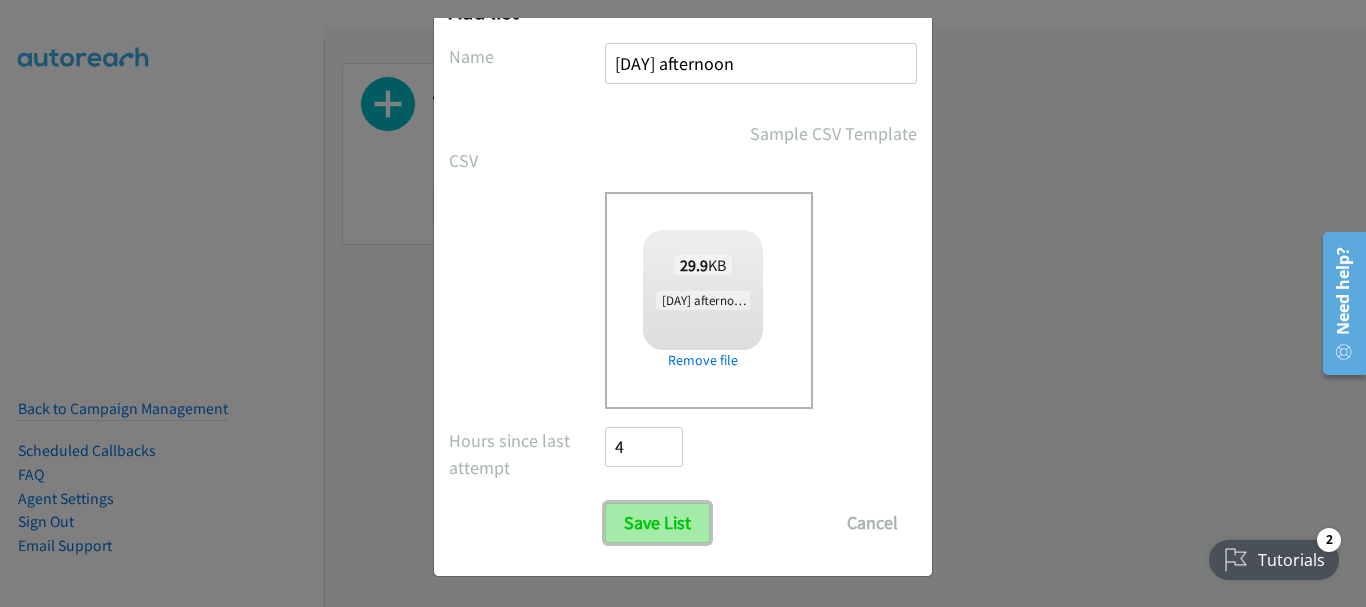 click on "Save List" at bounding box center [657, 523] 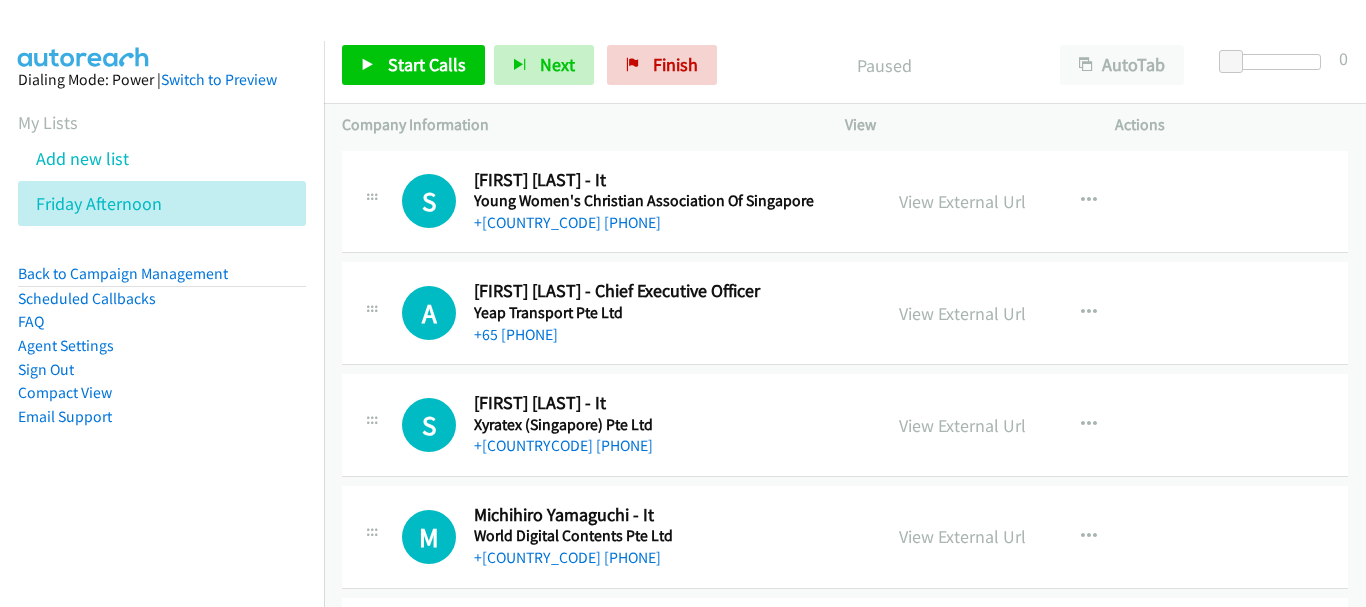 scroll, scrollTop: 0, scrollLeft: 0, axis: both 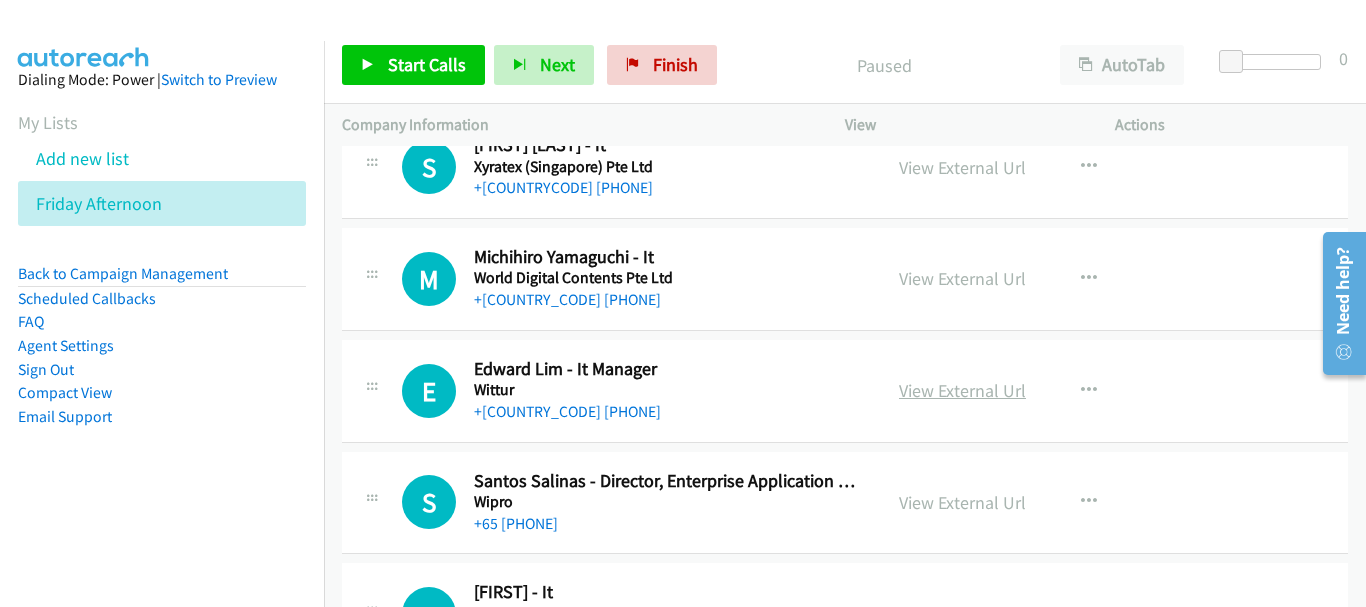 click on "View External Url" at bounding box center (962, 390) 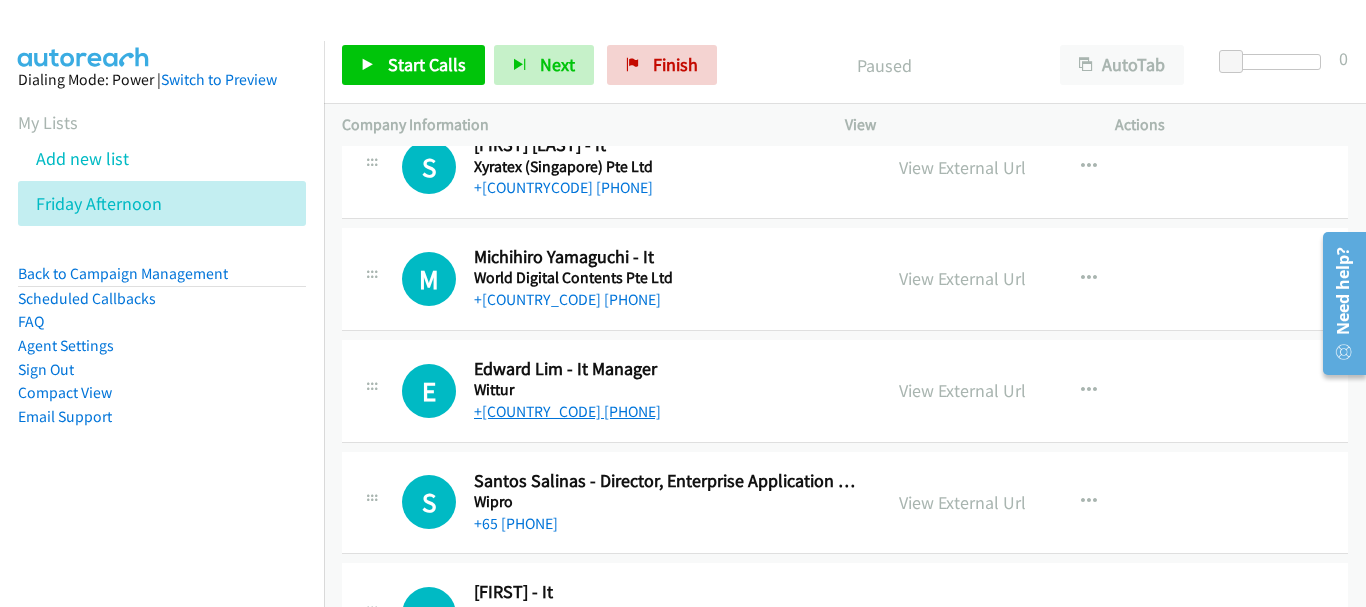 click on "+[COUNTRY_CODE] [PHONE]" at bounding box center [567, 411] 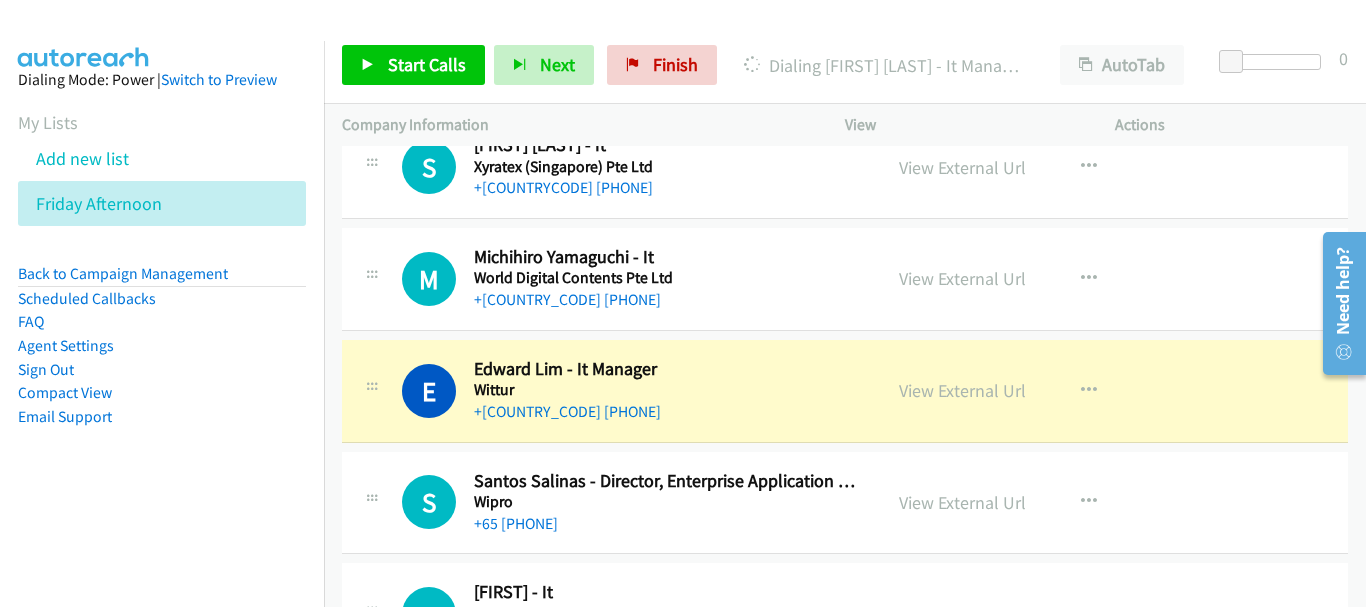 scroll, scrollTop: 1488, scrollLeft: 0, axis: vertical 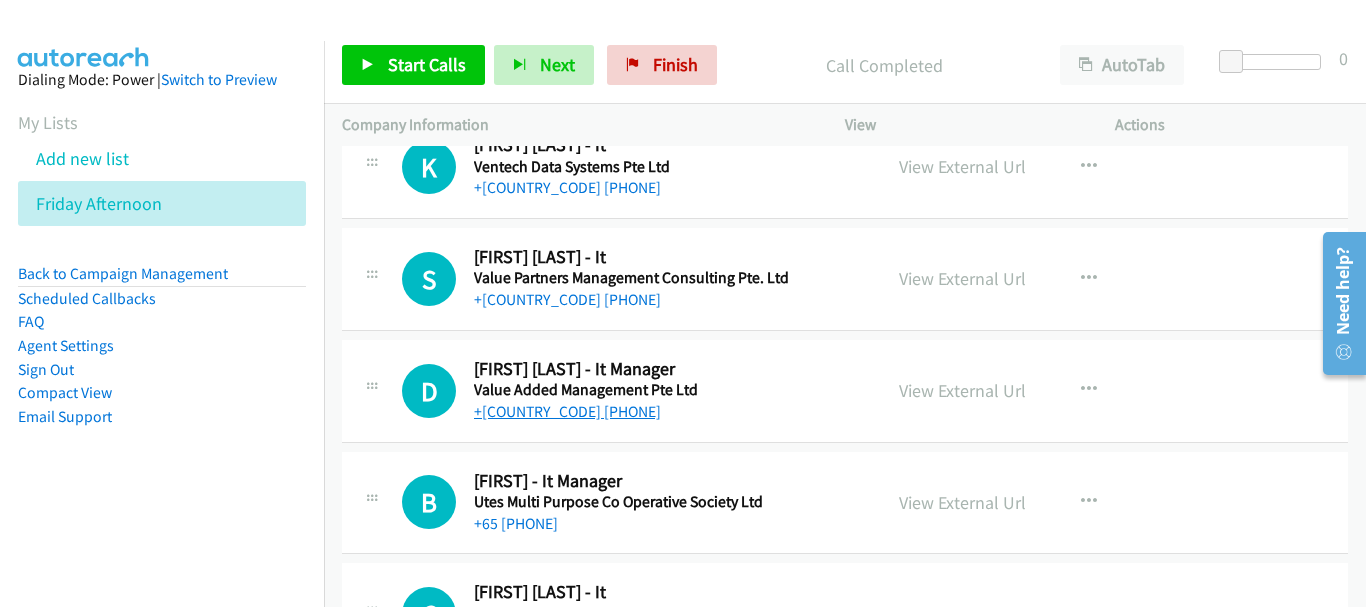 click on "+[COUNTRY_CODE] [PHONE]" at bounding box center [567, 411] 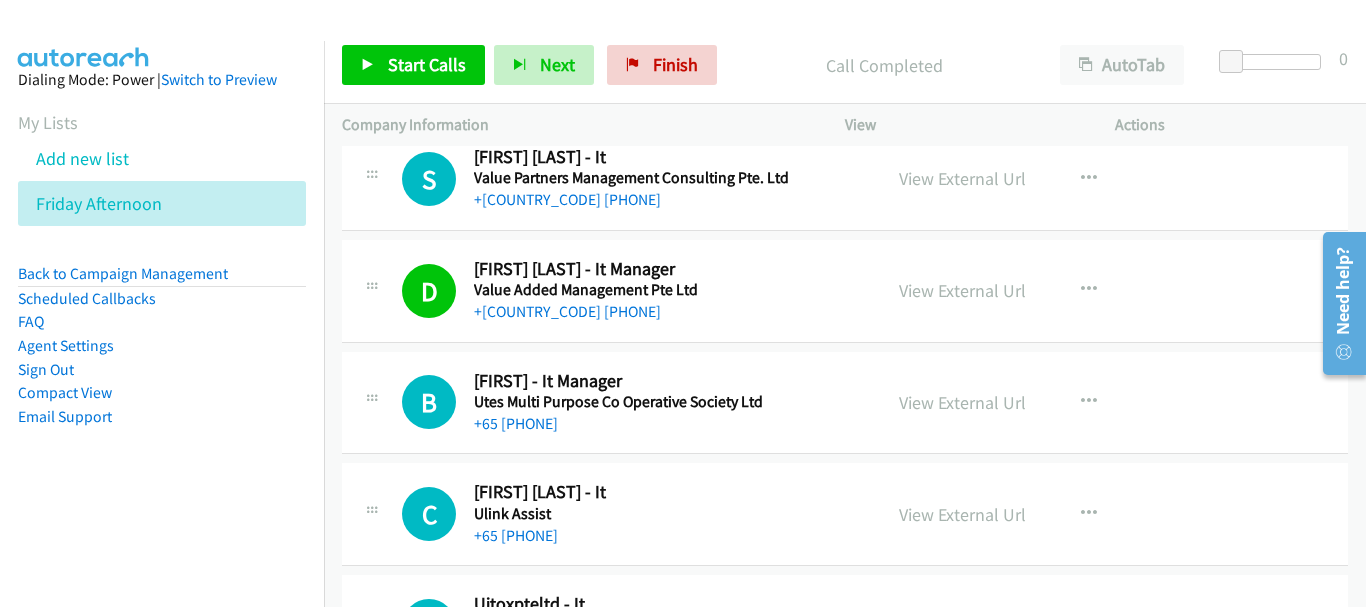 scroll, scrollTop: 3836, scrollLeft: 0, axis: vertical 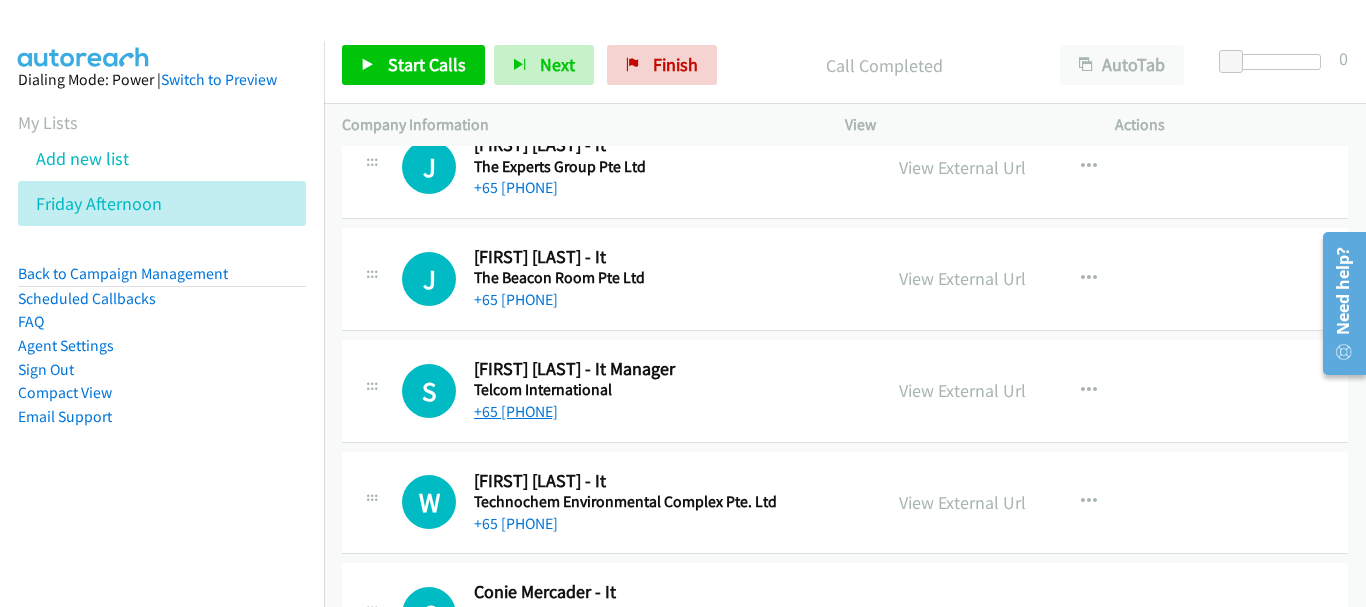 click on "+65 [PHONE]" at bounding box center (516, 411) 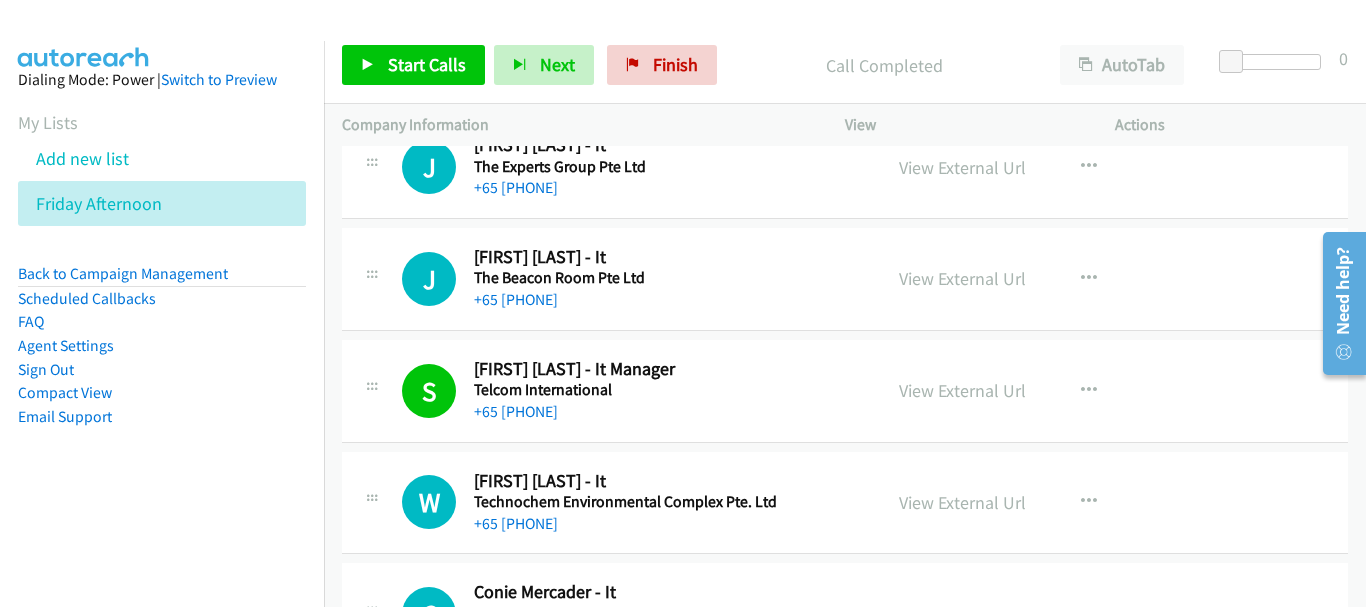 scroll, scrollTop: 4283, scrollLeft: 0, axis: vertical 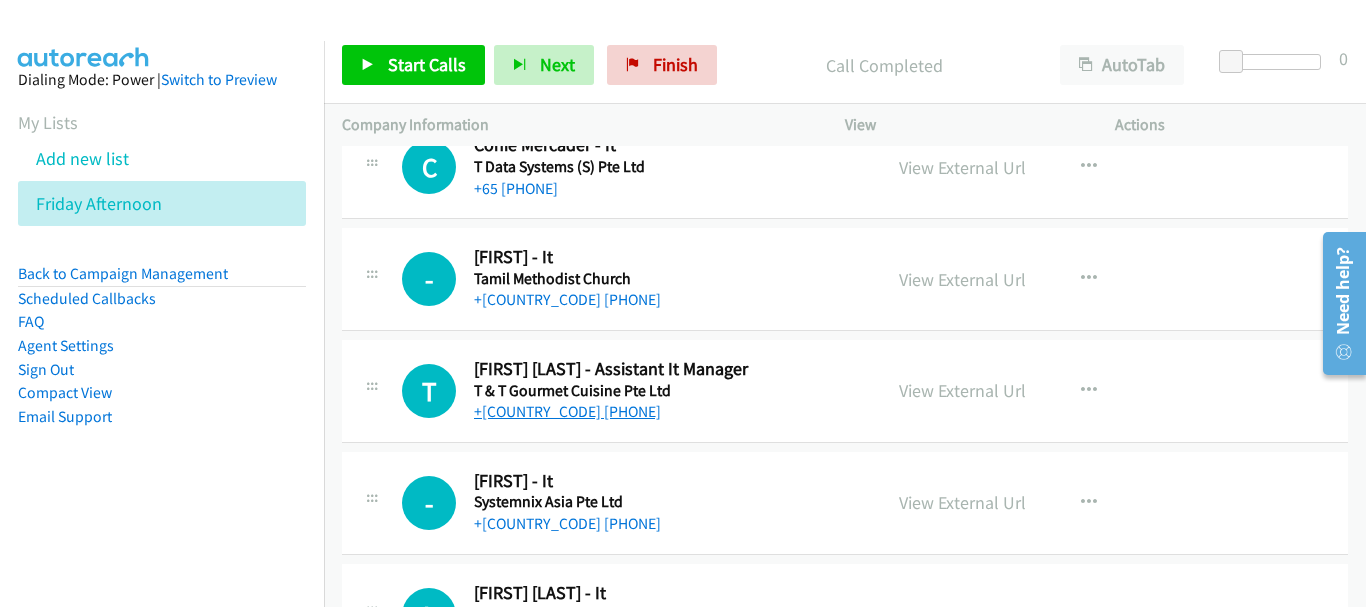 click on "+[COUNTRY_CODE] [PHONE]" at bounding box center [567, 411] 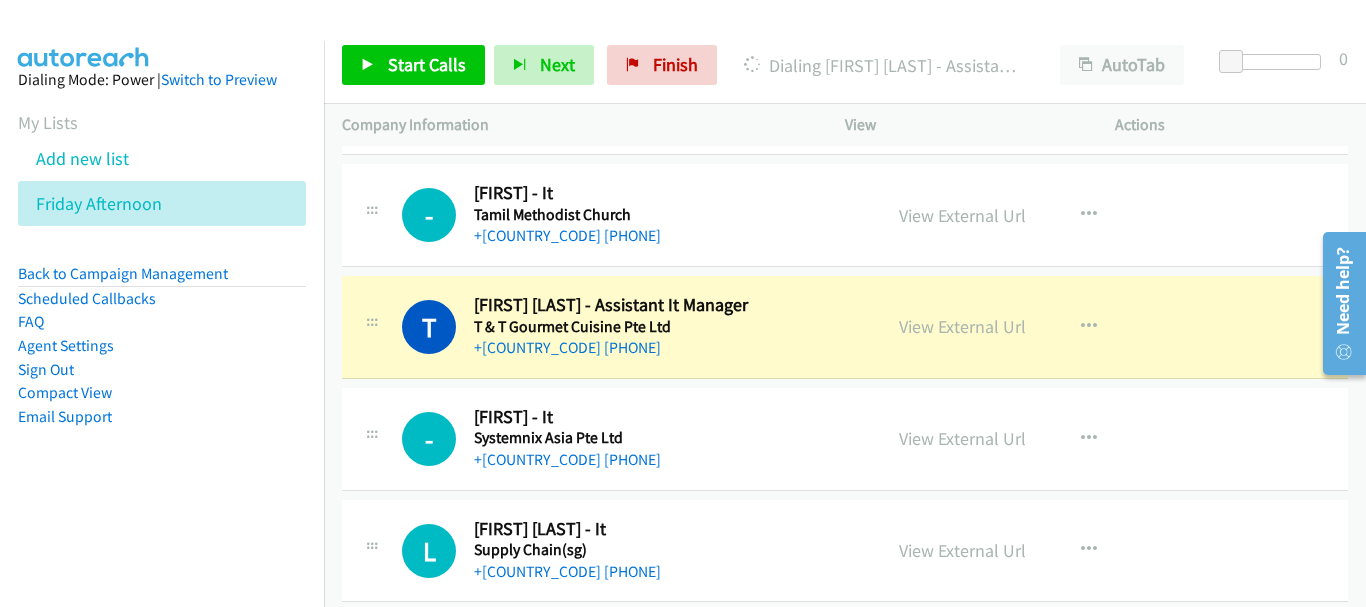 scroll, scrollTop: 4383, scrollLeft: 0, axis: vertical 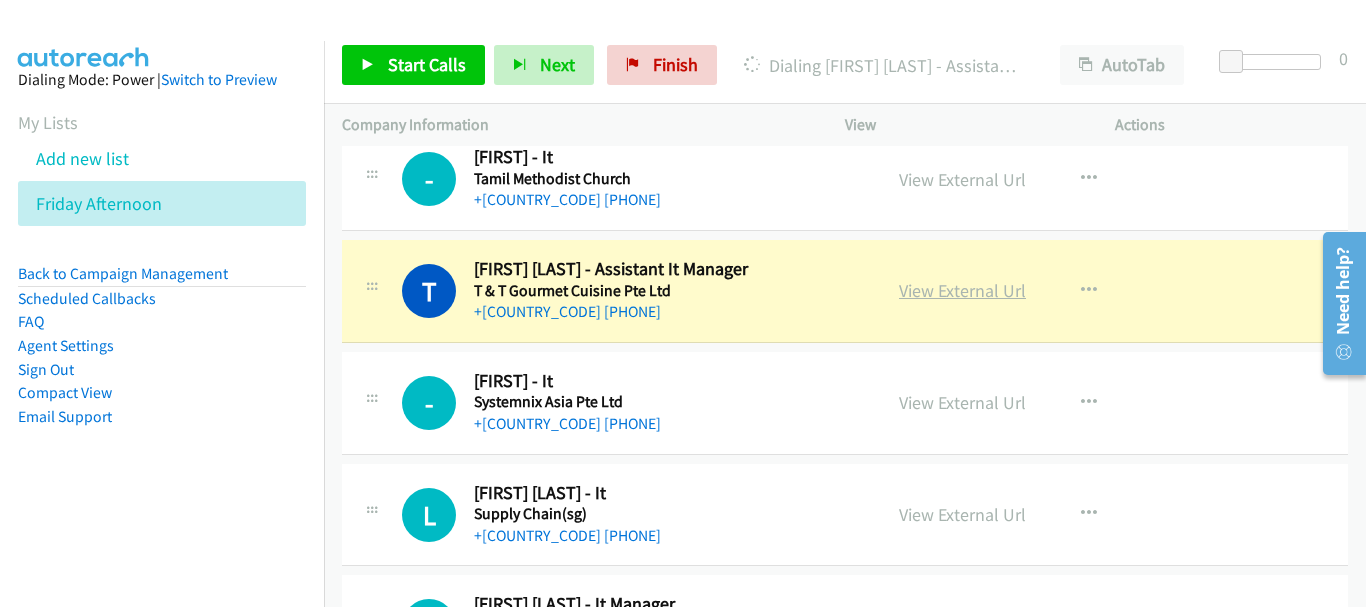 click on "View External Url" at bounding box center (962, 290) 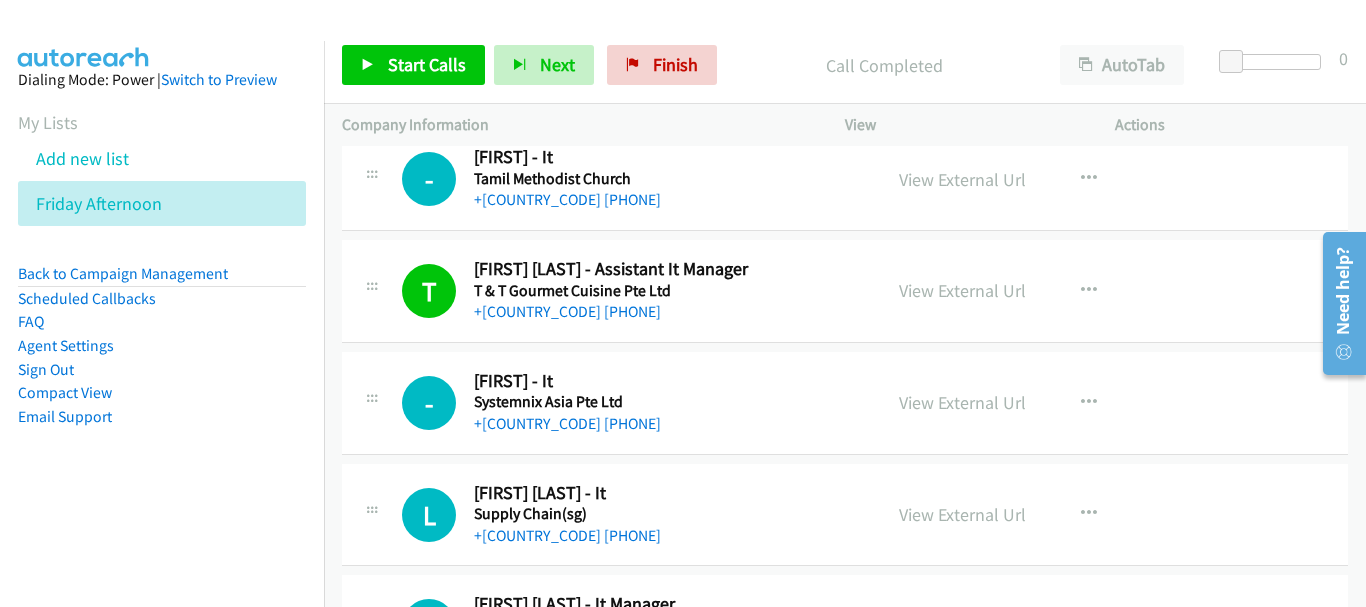 scroll, scrollTop: 4619, scrollLeft: 0, axis: vertical 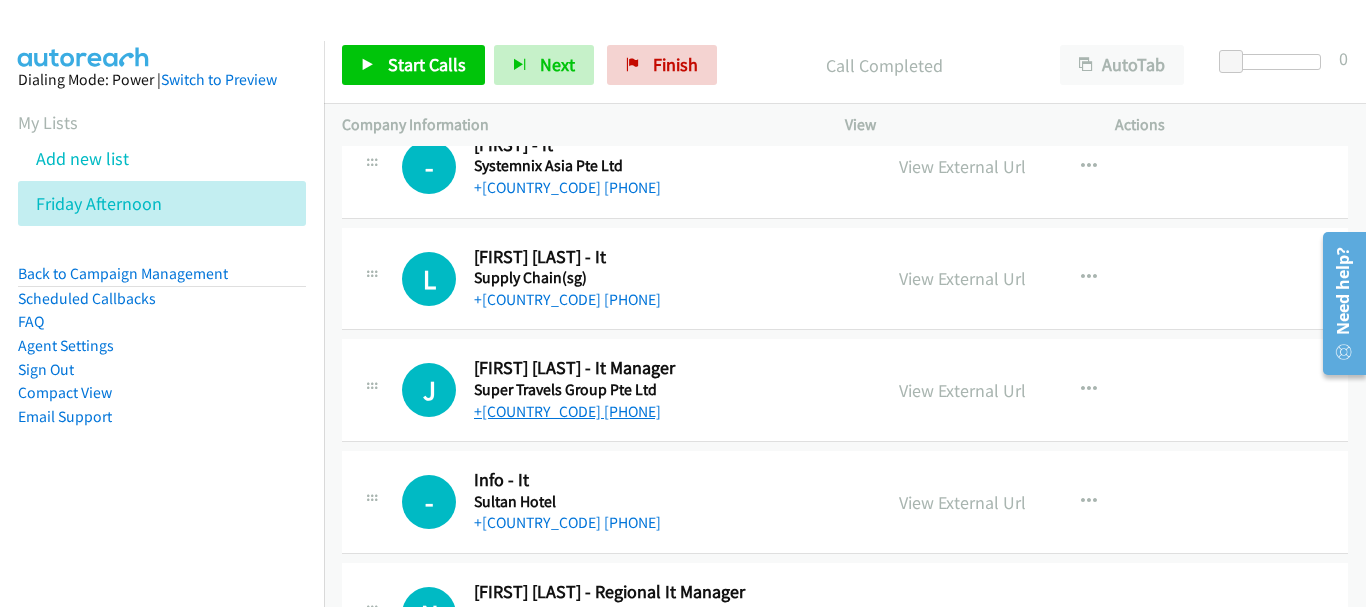 click on "+[COUNTRY_CODE] [PHONE]" at bounding box center (567, 411) 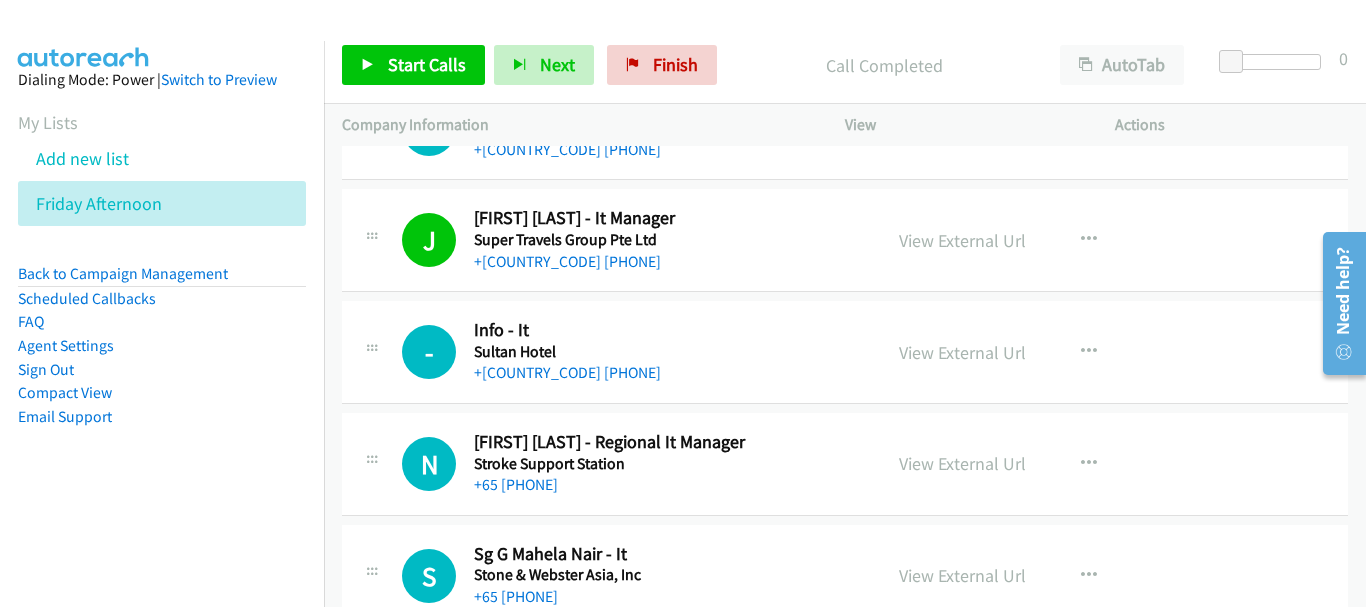 scroll, scrollTop: 4919, scrollLeft: 0, axis: vertical 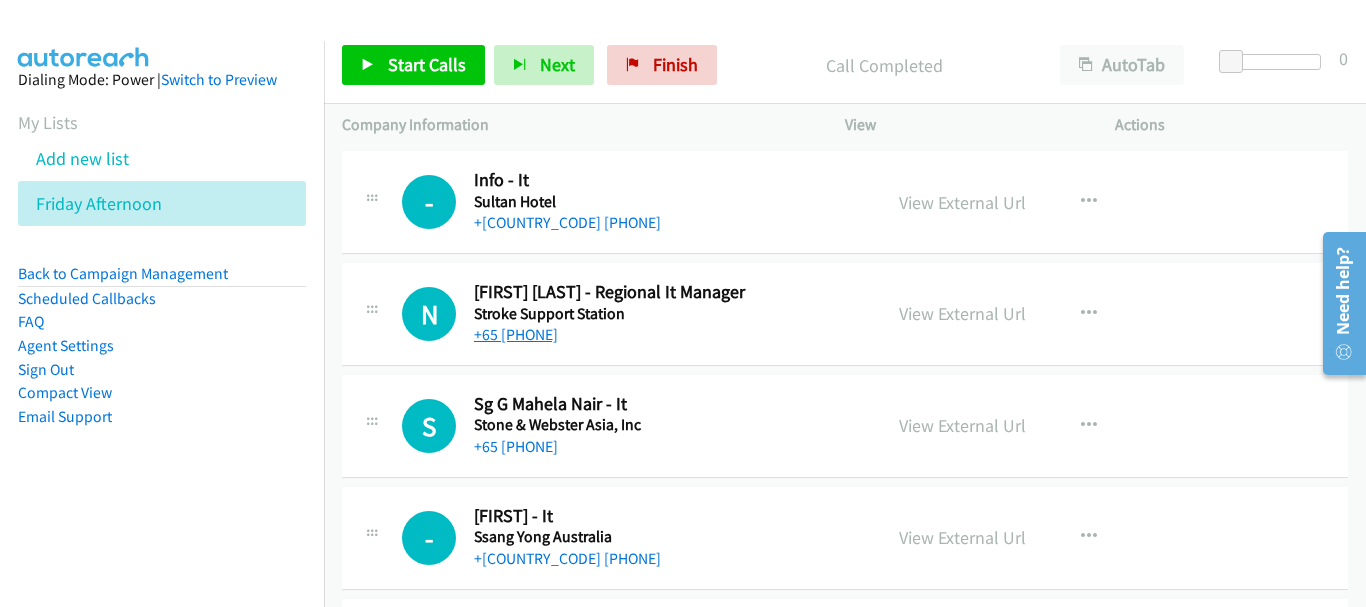 click on "+65 [PHONE]" at bounding box center [516, 334] 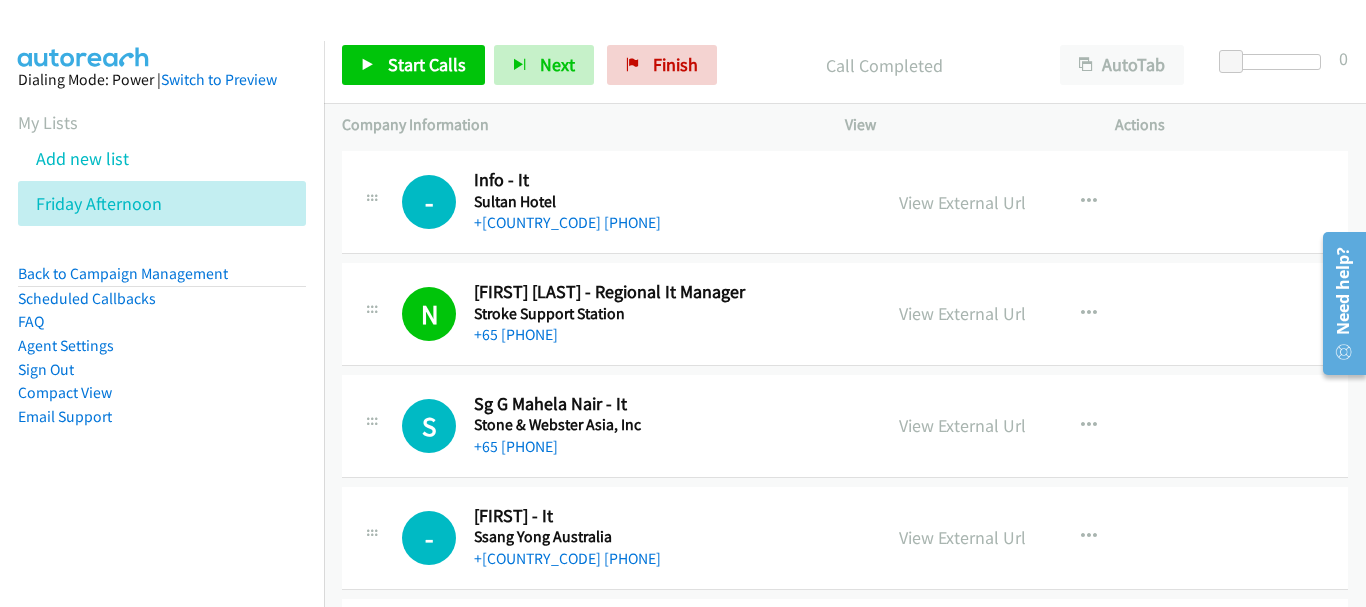 scroll, scrollTop: 6743, scrollLeft: 0, axis: vertical 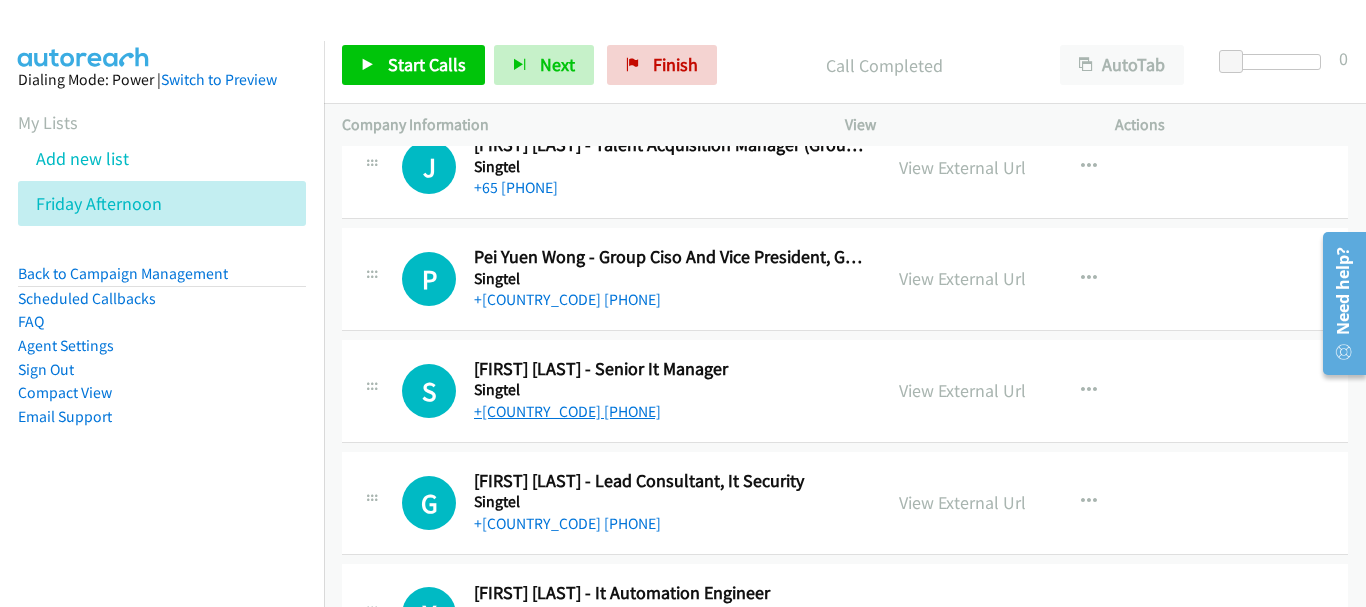 click on "+[COUNTRY_CODE] [PHONE]" at bounding box center (567, 411) 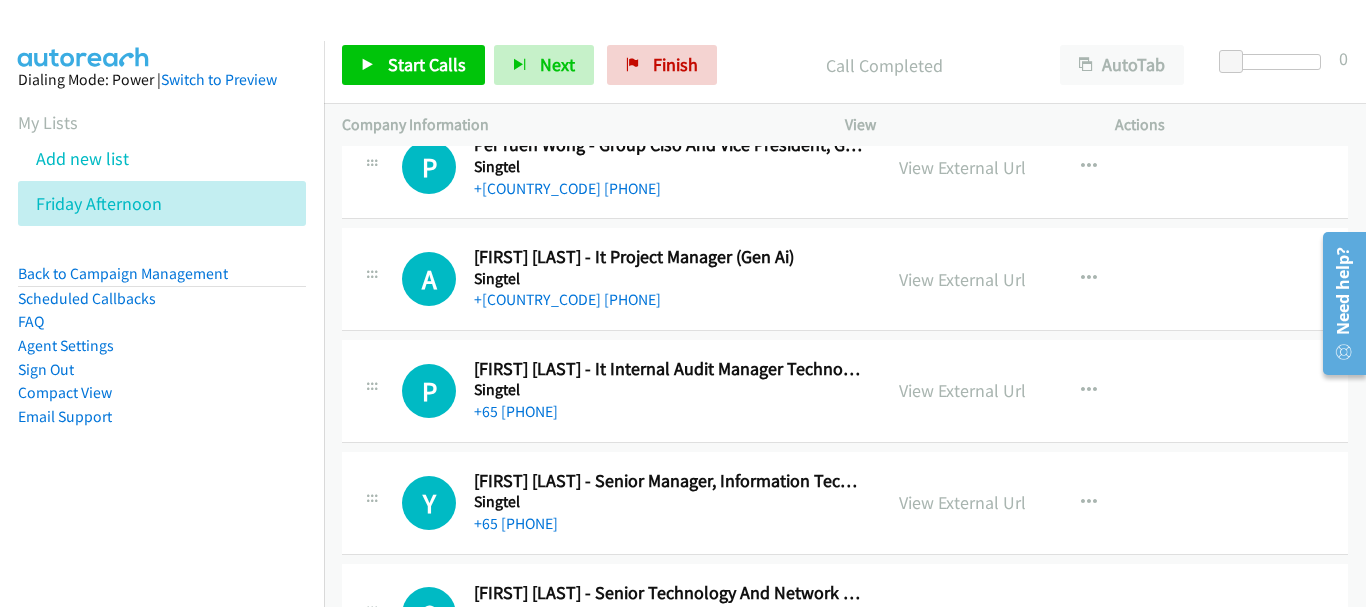 scroll, scrollTop: 10992, scrollLeft: 0, axis: vertical 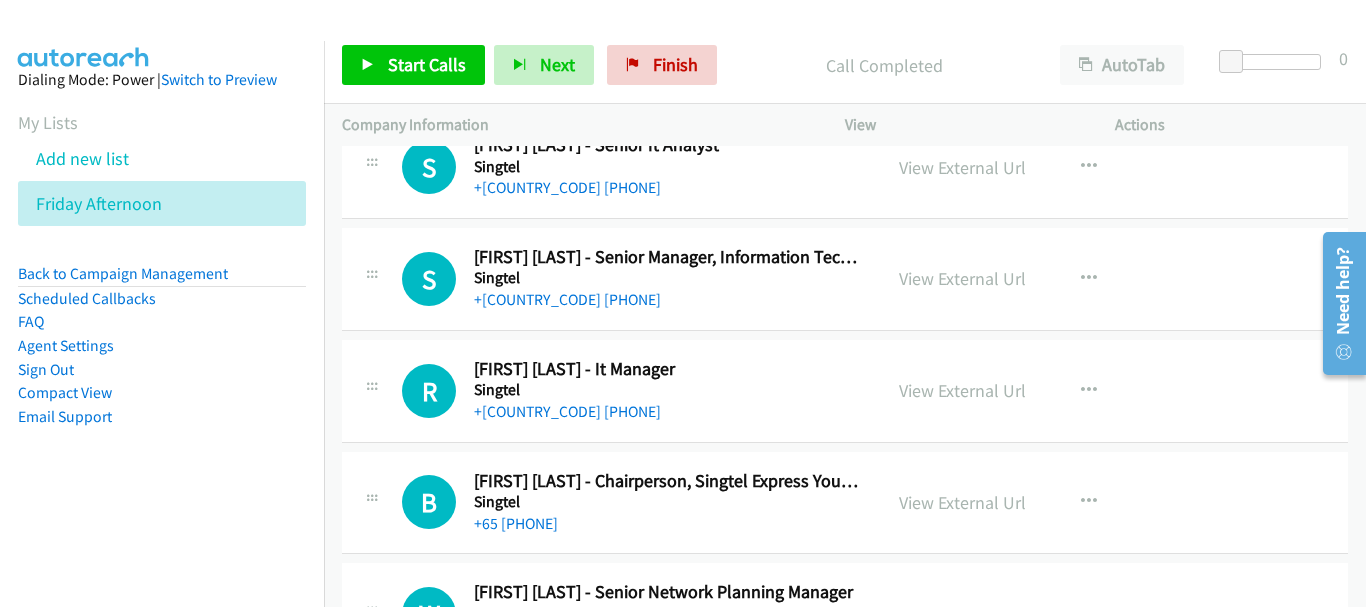 click on "+[COUNTRY_CODE] [PHONE]" at bounding box center (668, 412) 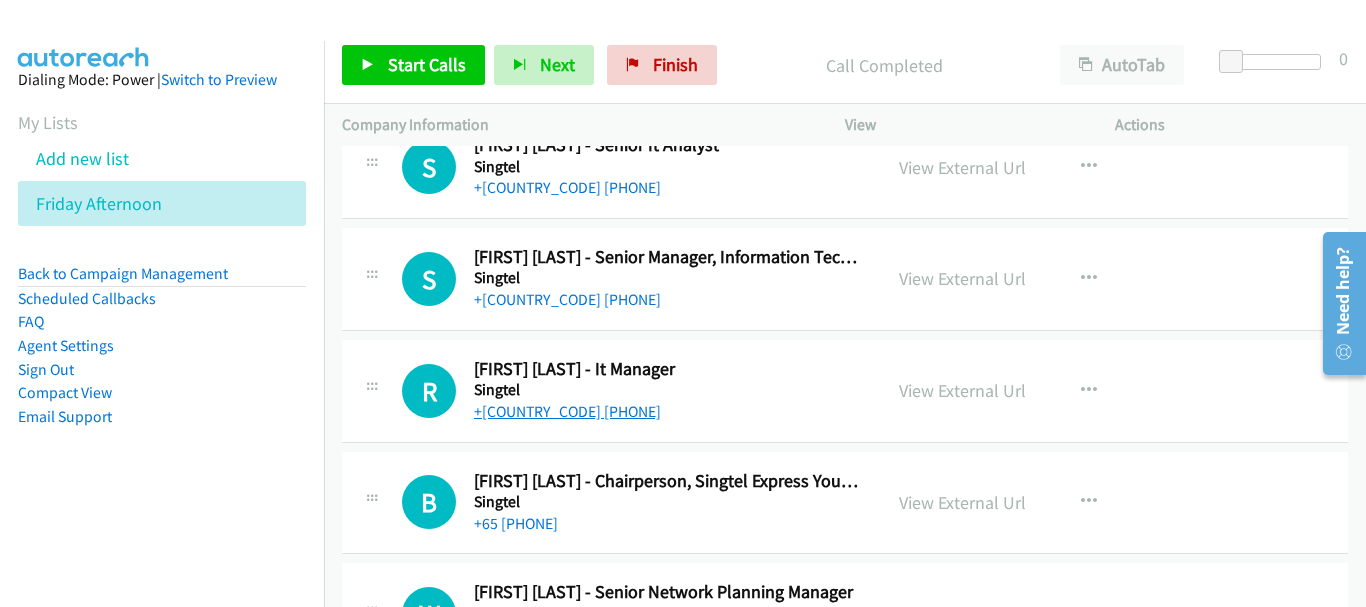click on "+[COUNTRY_CODE] [PHONE]" at bounding box center (567, 411) 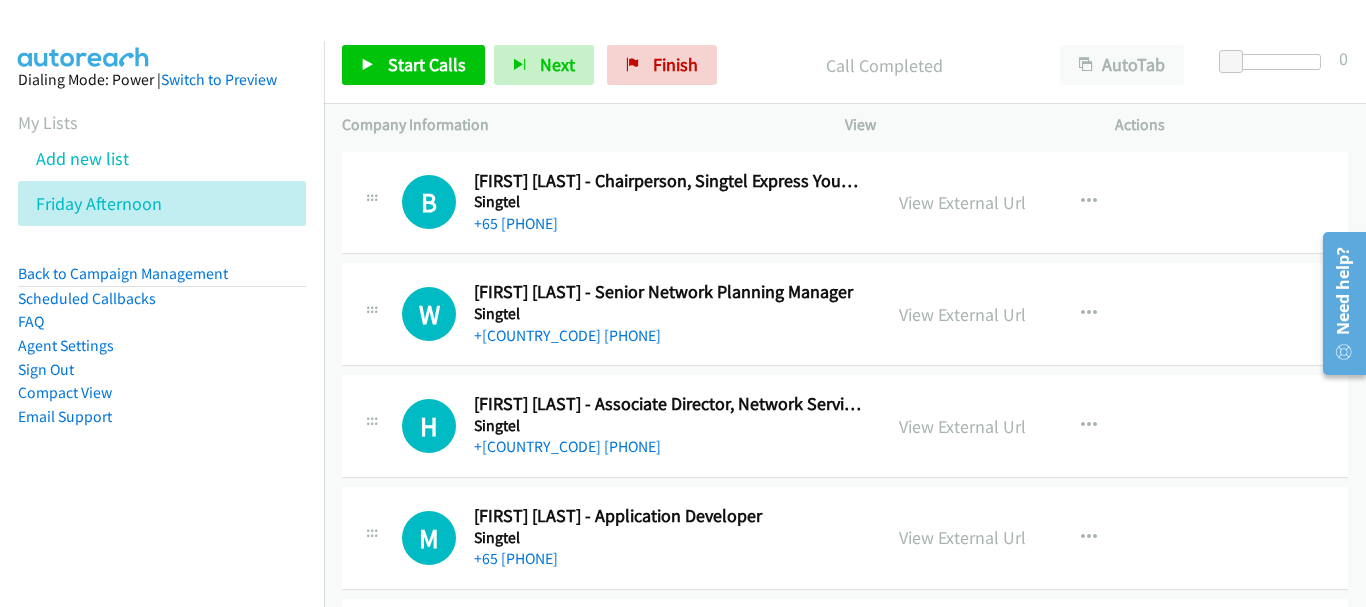 scroll, scrollTop: 12110, scrollLeft: 0, axis: vertical 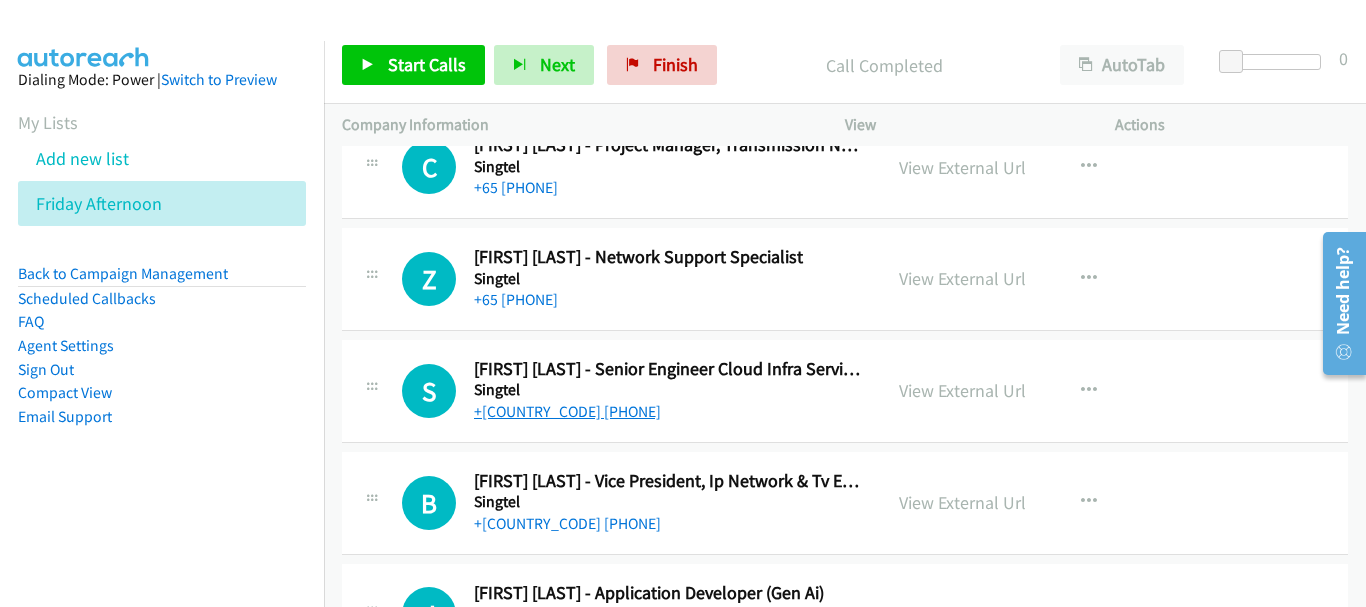 click on "+[COUNTRY_CODE] [PHONE]" at bounding box center [567, 411] 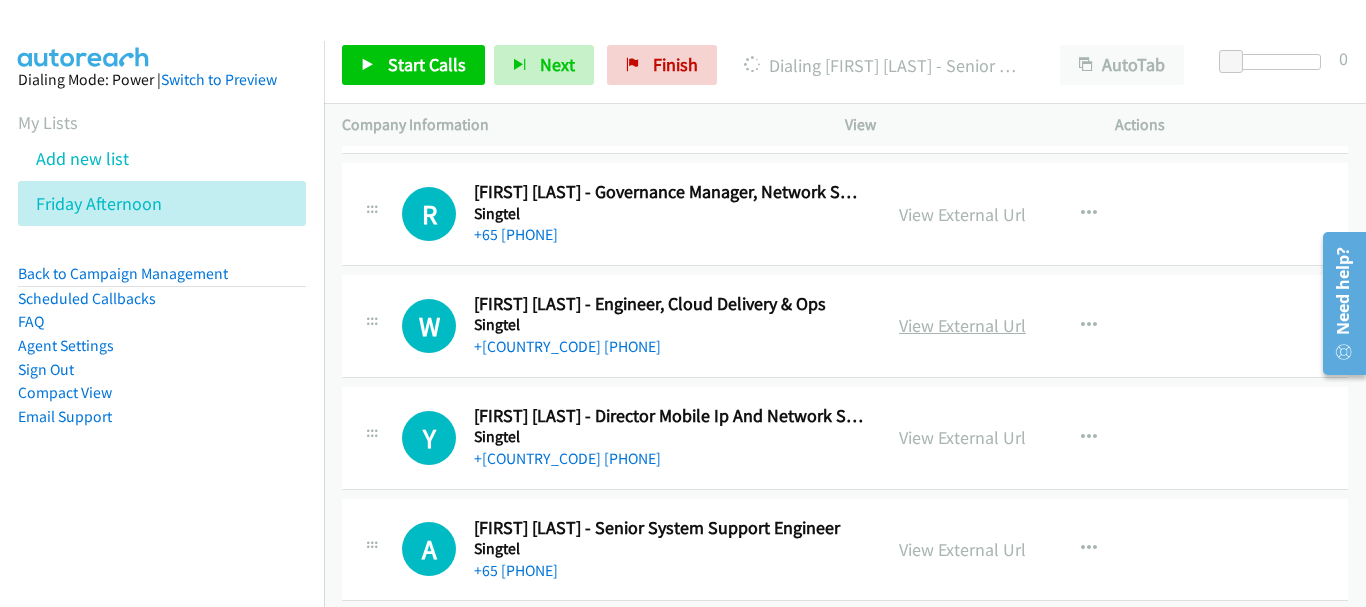 scroll, scrollTop: 12769, scrollLeft: 0, axis: vertical 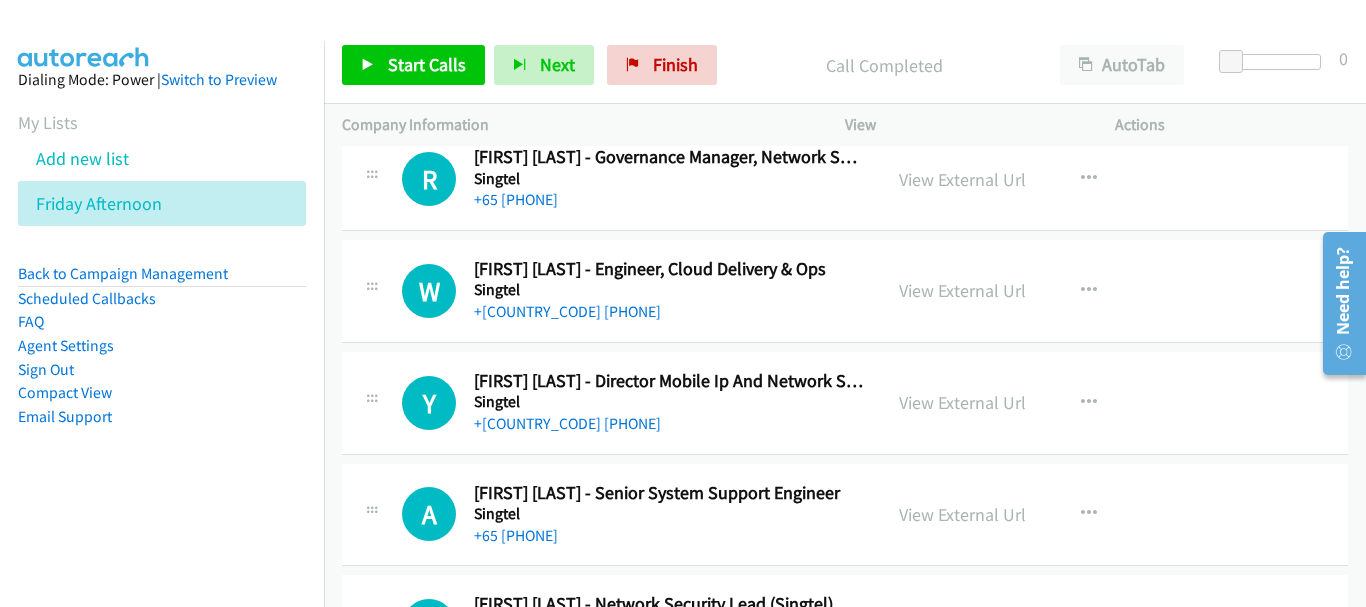 click on "A
Callback Scheduled
[FIRST] [LAST] - Senior System Support Engineer
[COMPANY]
Asia/Singapore
+65 [PHONE]
View External Url
View External Url
Schedule/Manage Callback
Start Calls Here
Remove from list
Add to do not call list
Reset Call Status" at bounding box center (845, 515) 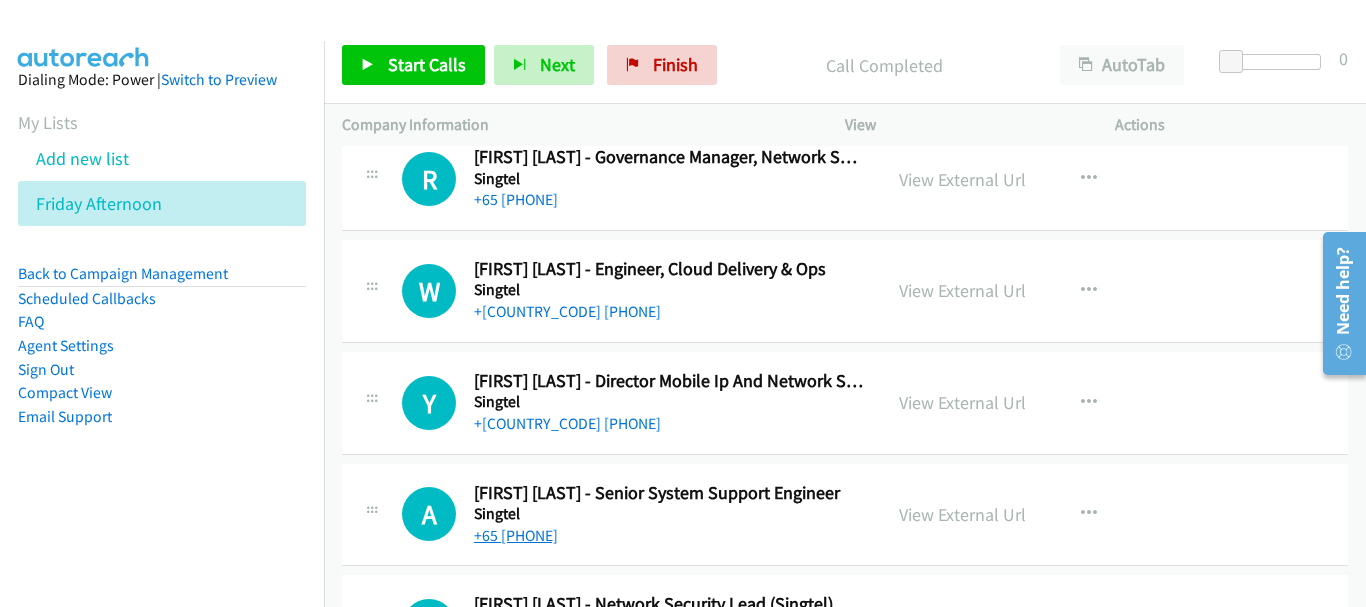 click on "+65 [PHONE]" at bounding box center (516, 535) 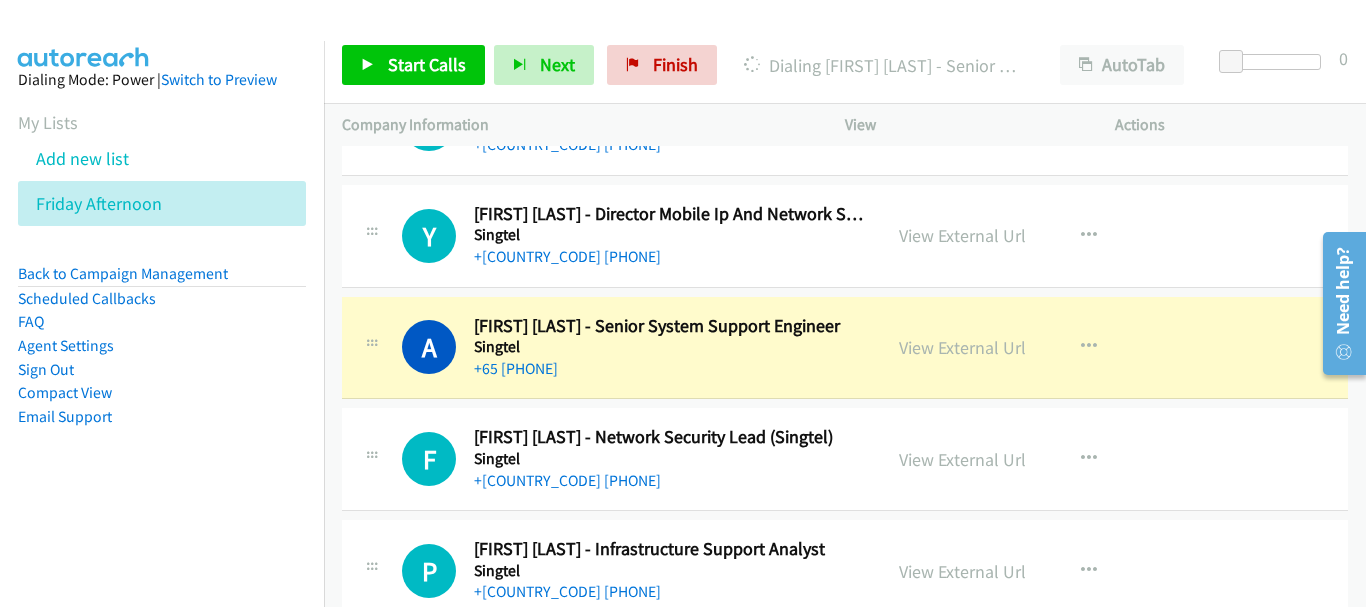 scroll, scrollTop: 12969, scrollLeft: 0, axis: vertical 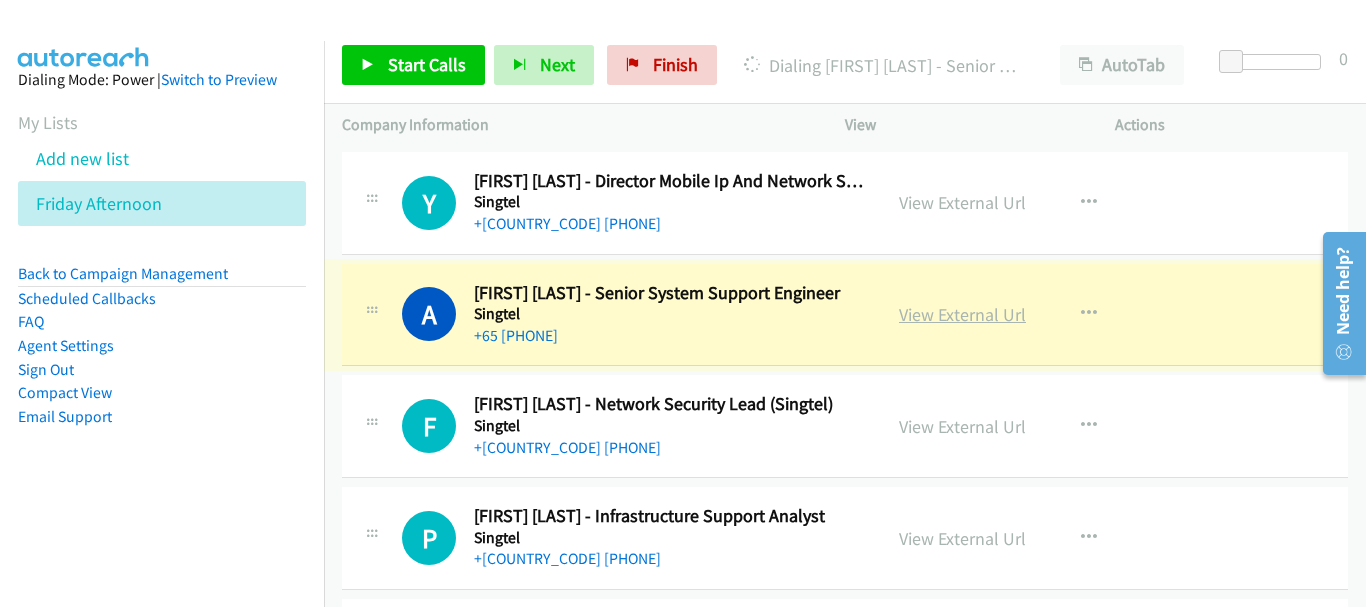click on "View External Url" at bounding box center (962, 314) 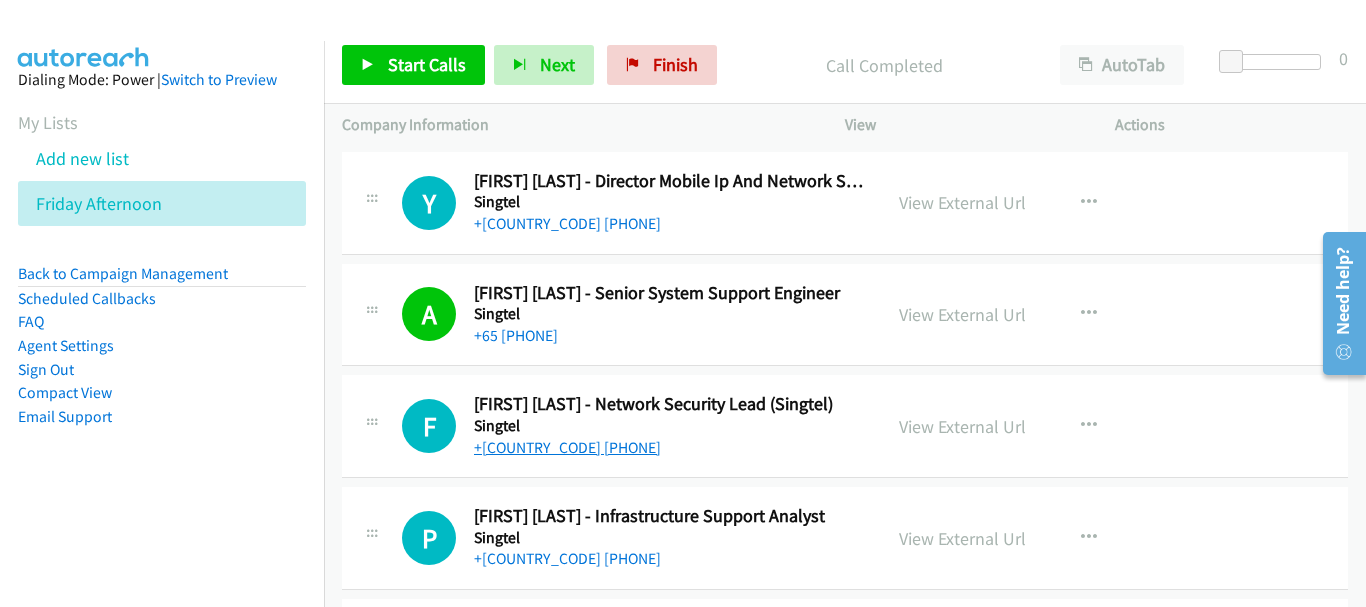 click on "+[COUNTRY_CODE] [PHONE]" at bounding box center (567, 447) 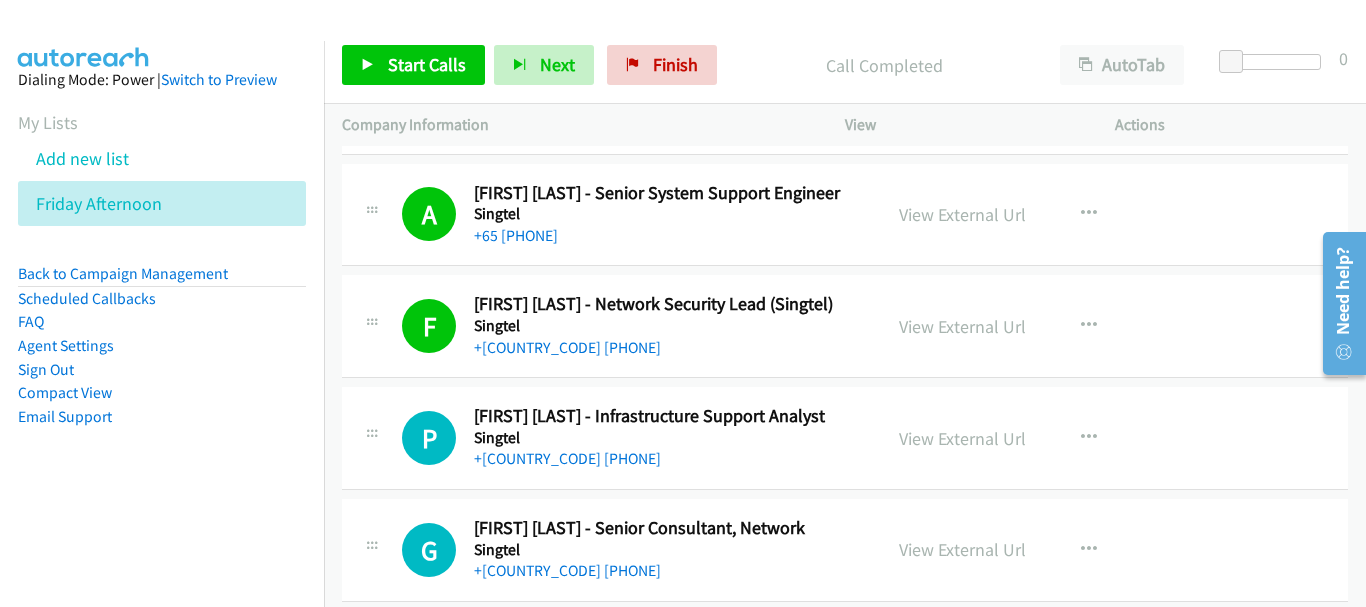 scroll, scrollTop: 13676, scrollLeft: 0, axis: vertical 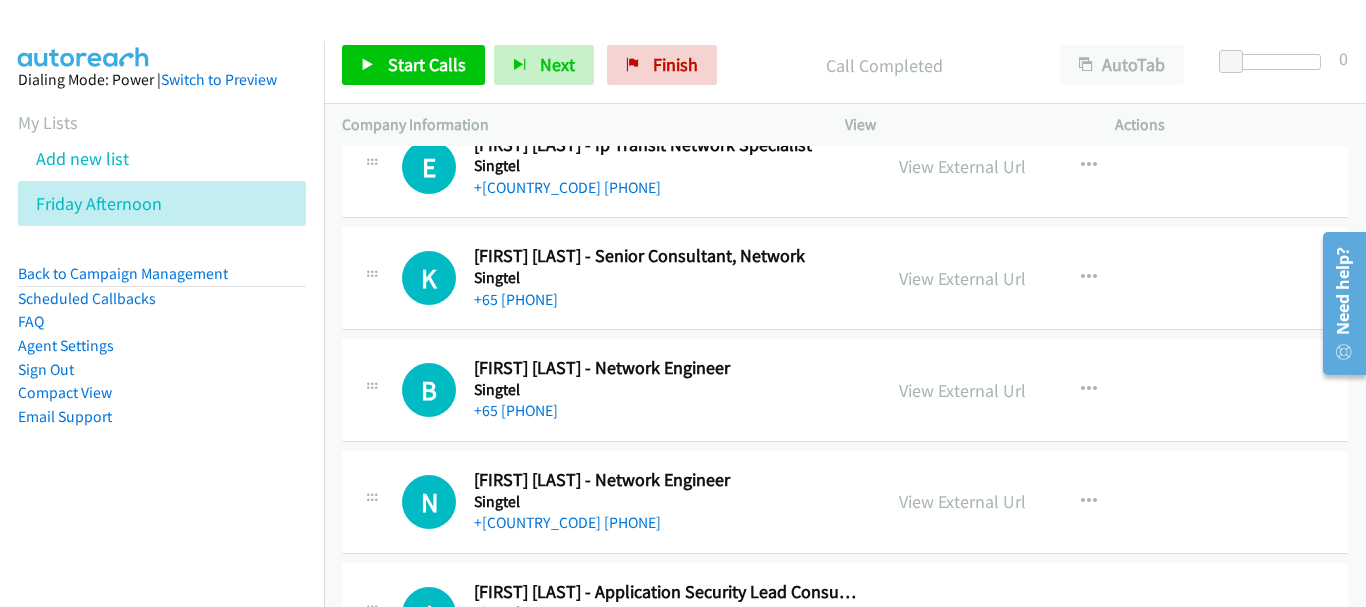 click on "B
Callback Scheduled
[FIRST] [LAST] - Network Engineer
[COMPANY]
Asia/Singapore
+65 [PHONE]" at bounding box center [632, 390] 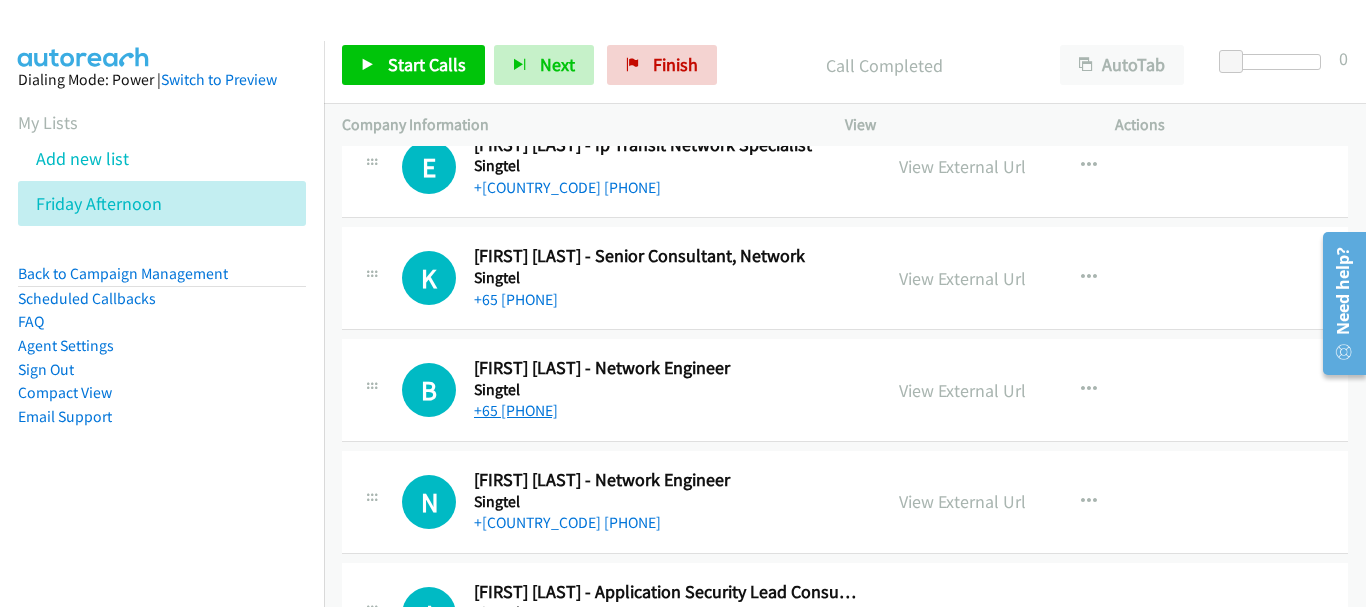 click on "+65 [PHONE]" at bounding box center [516, 410] 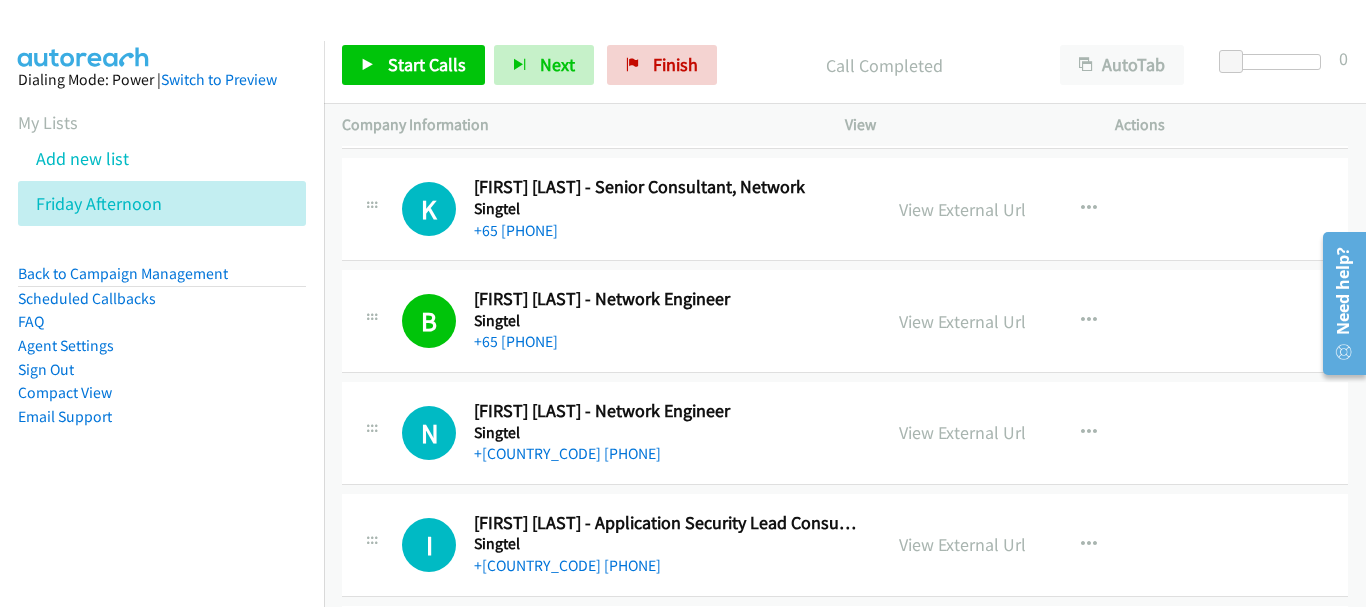 scroll, scrollTop: 13776, scrollLeft: 0, axis: vertical 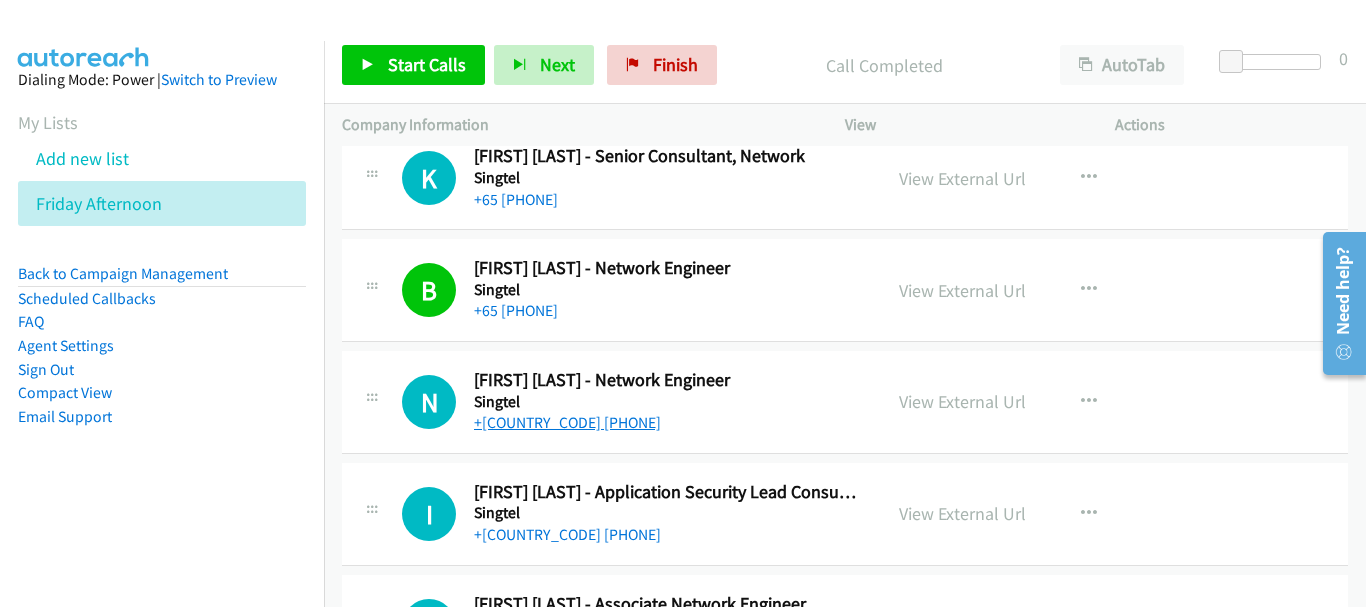 click on "+[COUNTRY_CODE] [PHONE]" at bounding box center [567, 422] 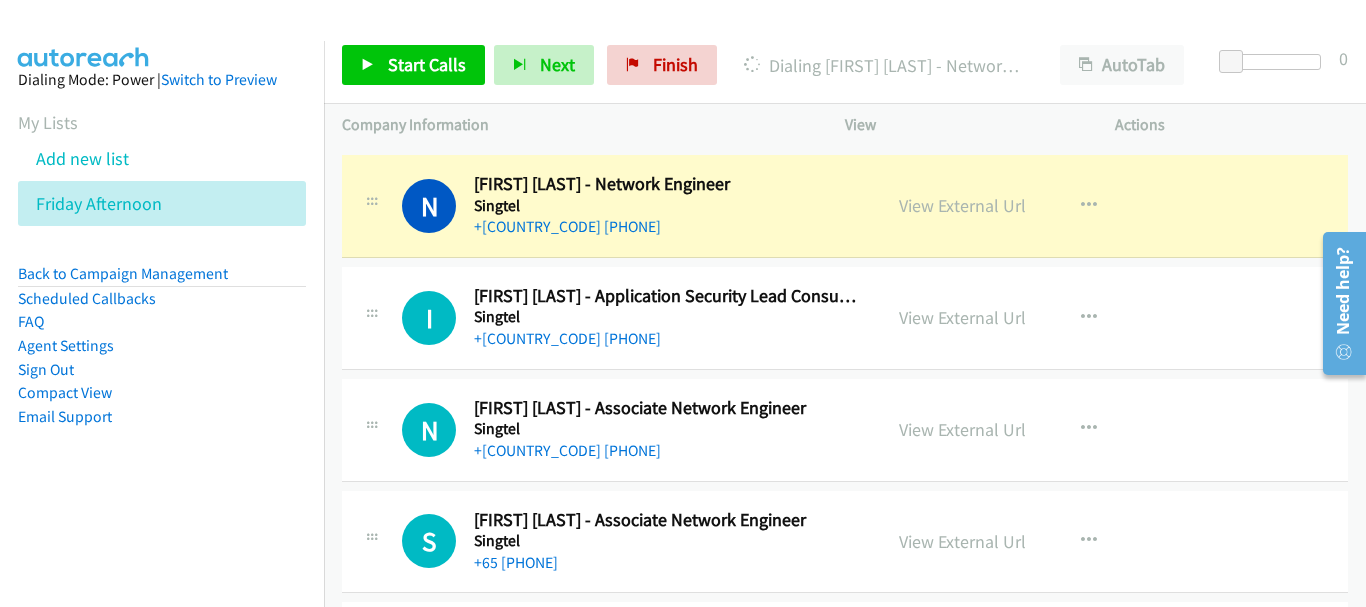 scroll, scrollTop: 13976, scrollLeft: 0, axis: vertical 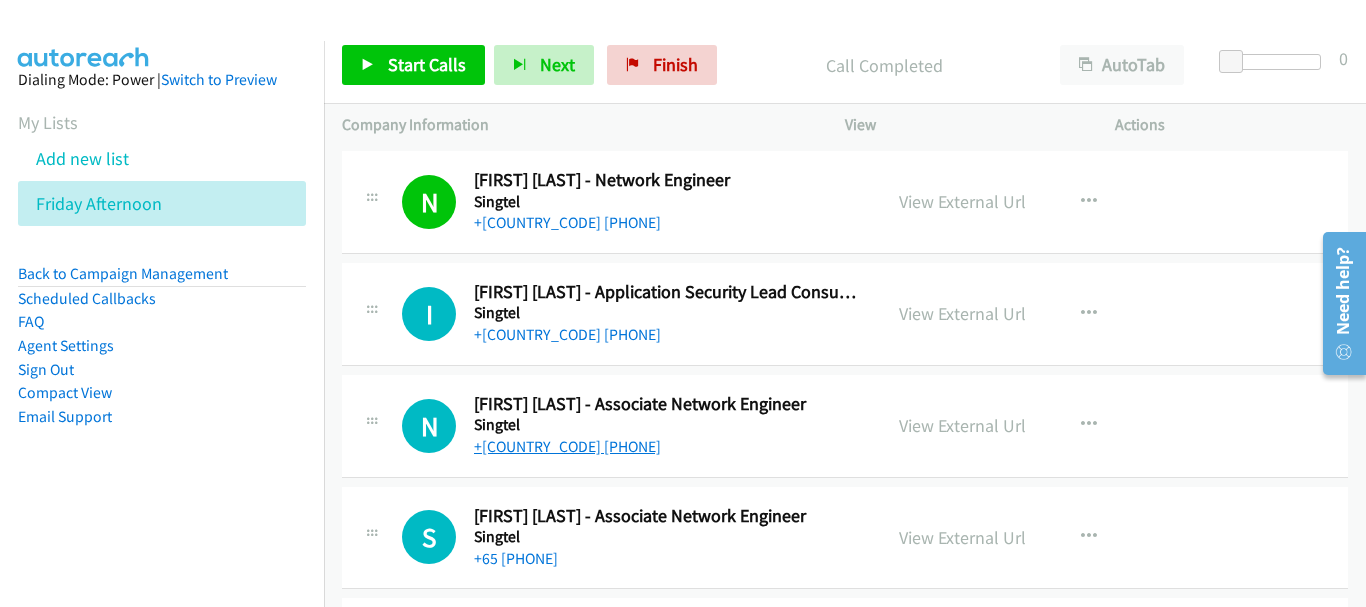 click on "+[COUNTRY_CODE] [PHONE]" at bounding box center [567, 446] 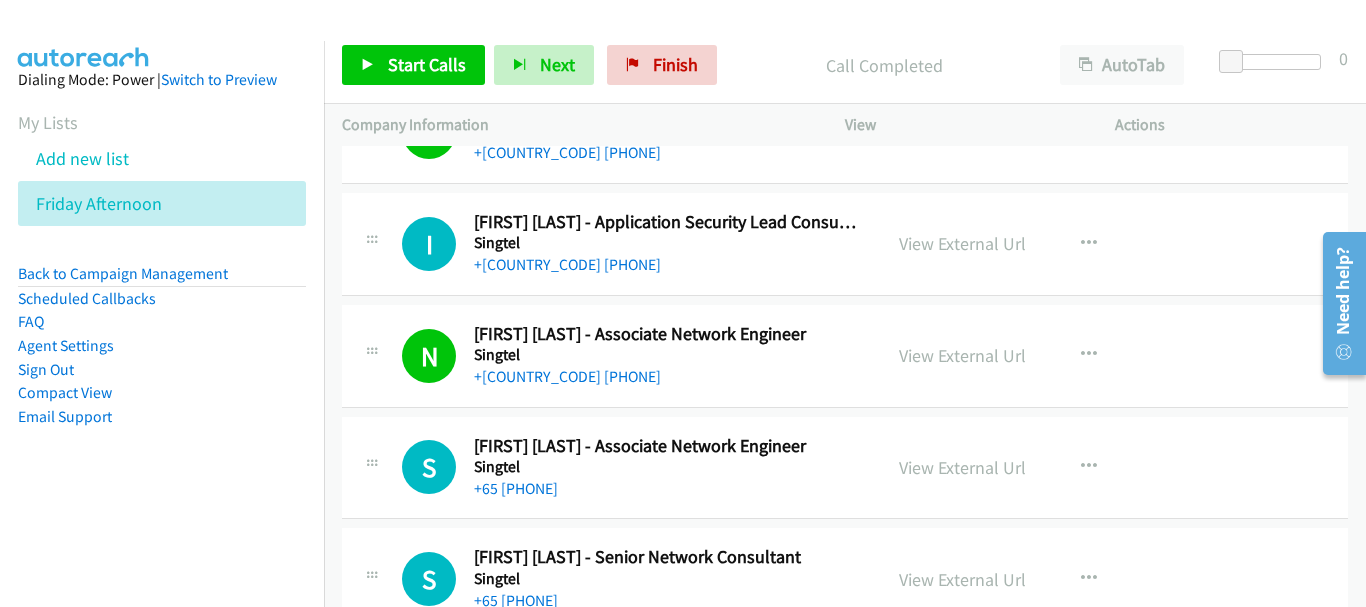 scroll, scrollTop: 14076, scrollLeft: 0, axis: vertical 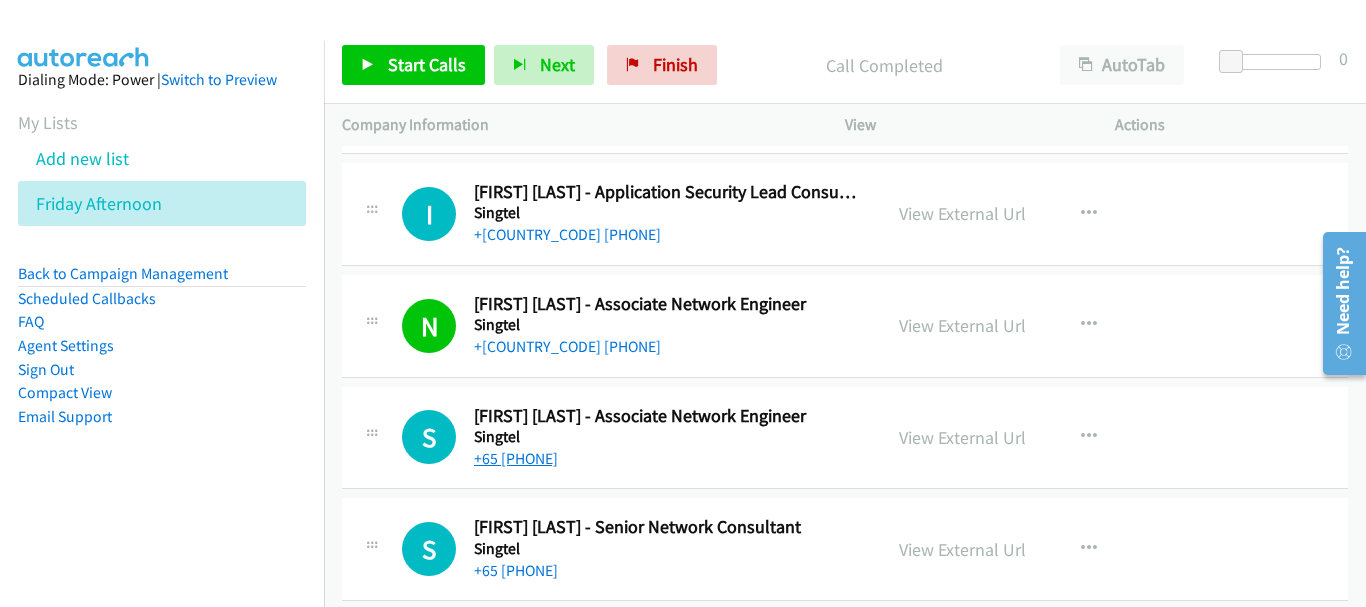 click on "+65 [PHONE]" at bounding box center (516, 458) 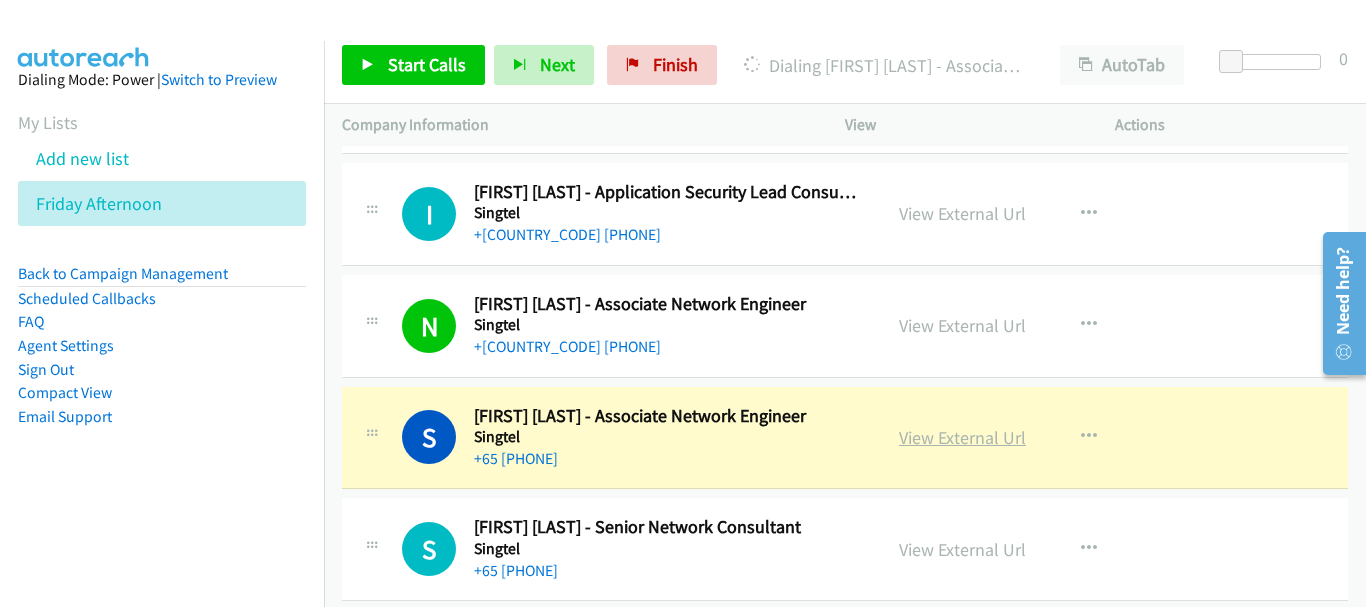 click on "View External Url" at bounding box center [962, 437] 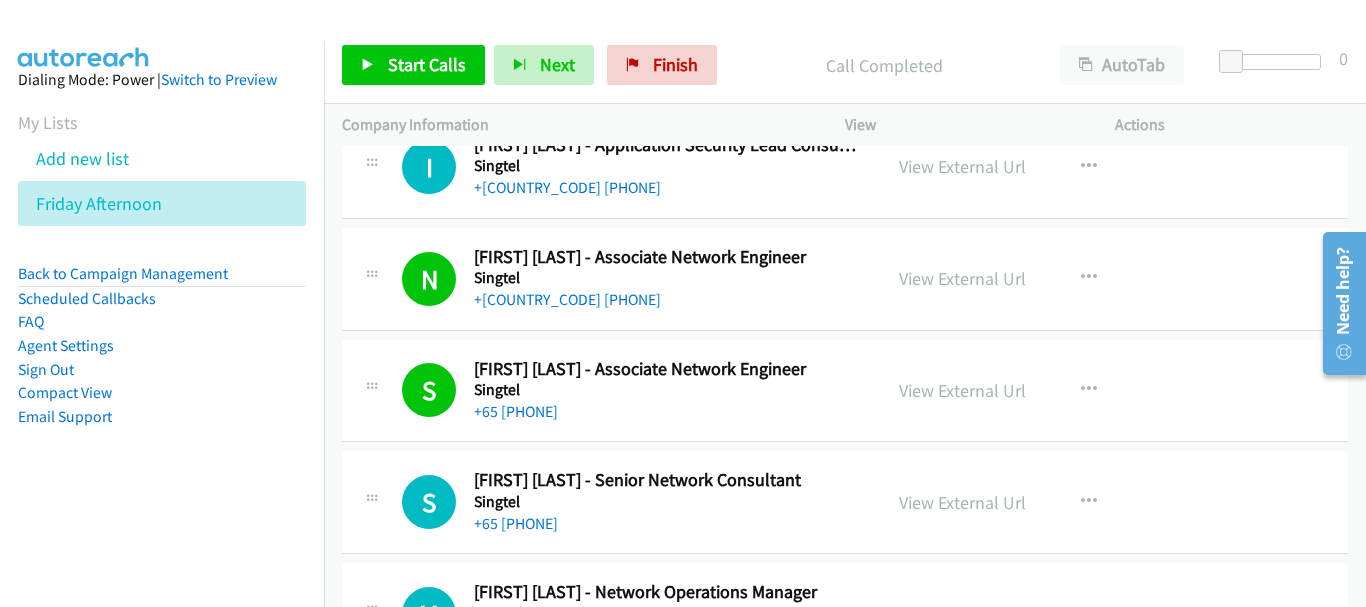 scroll, scrollTop: 14570, scrollLeft: 0, axis: vertical 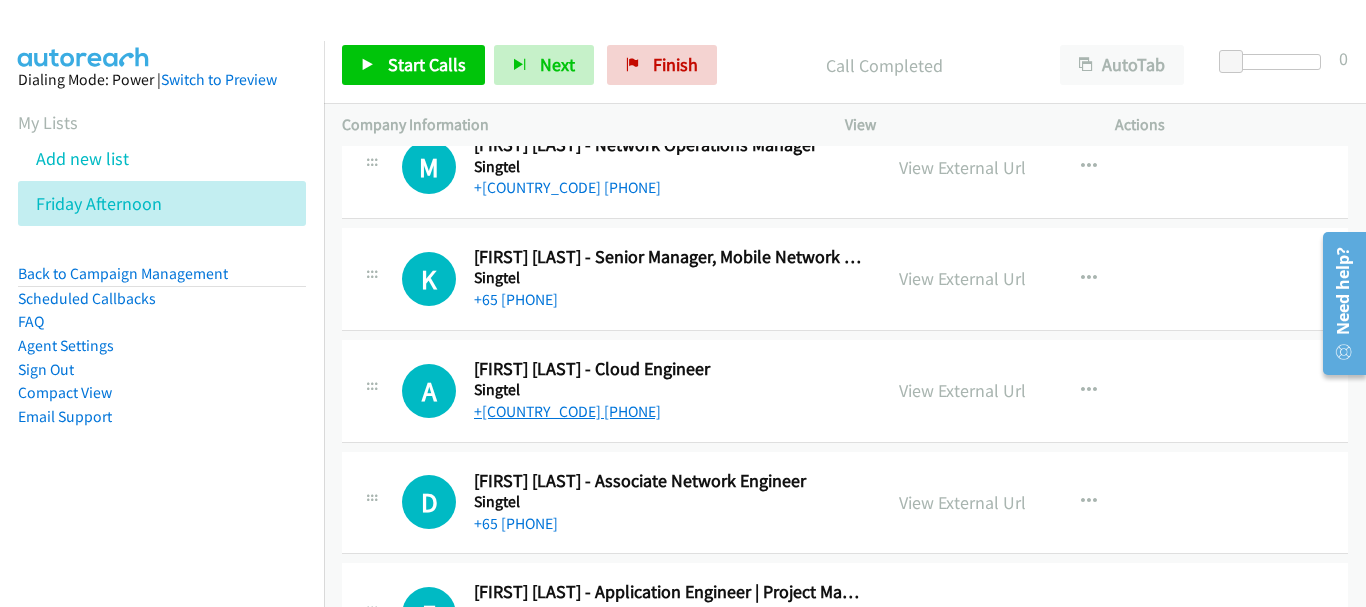 click on "+[COUNTRY_CODE] [PHONE]" at bounding box center [567, 411] 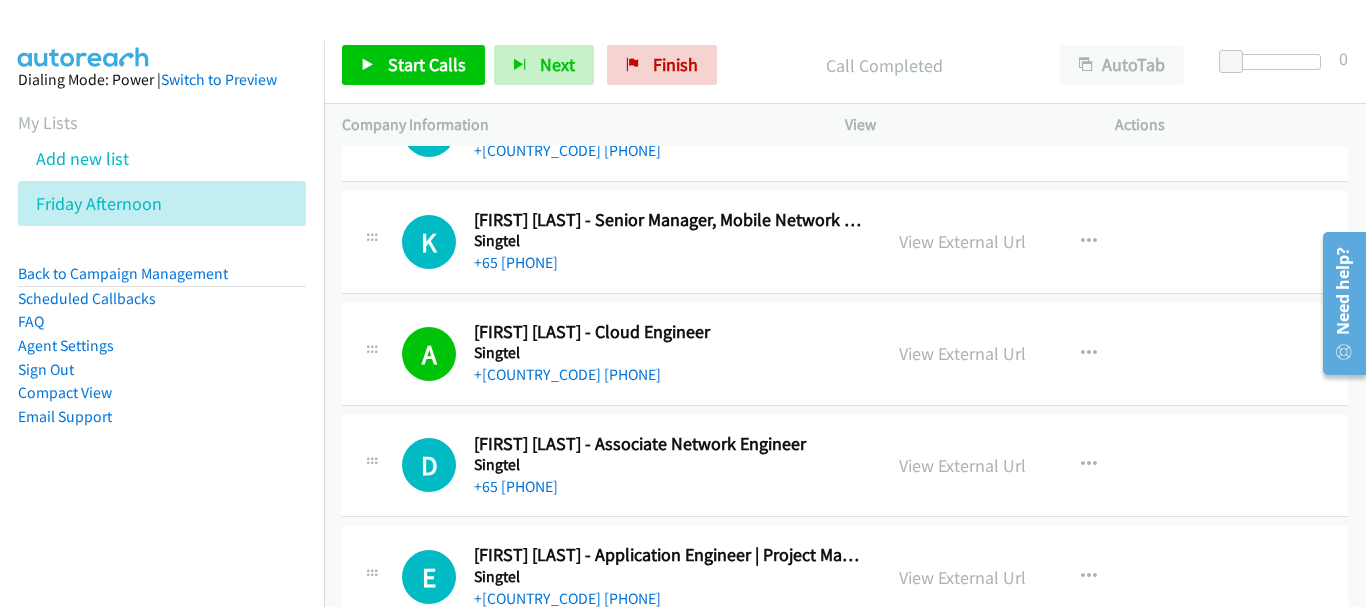 scroll, scrollTop: 14670, scrollLeft: 0, axis: vertical 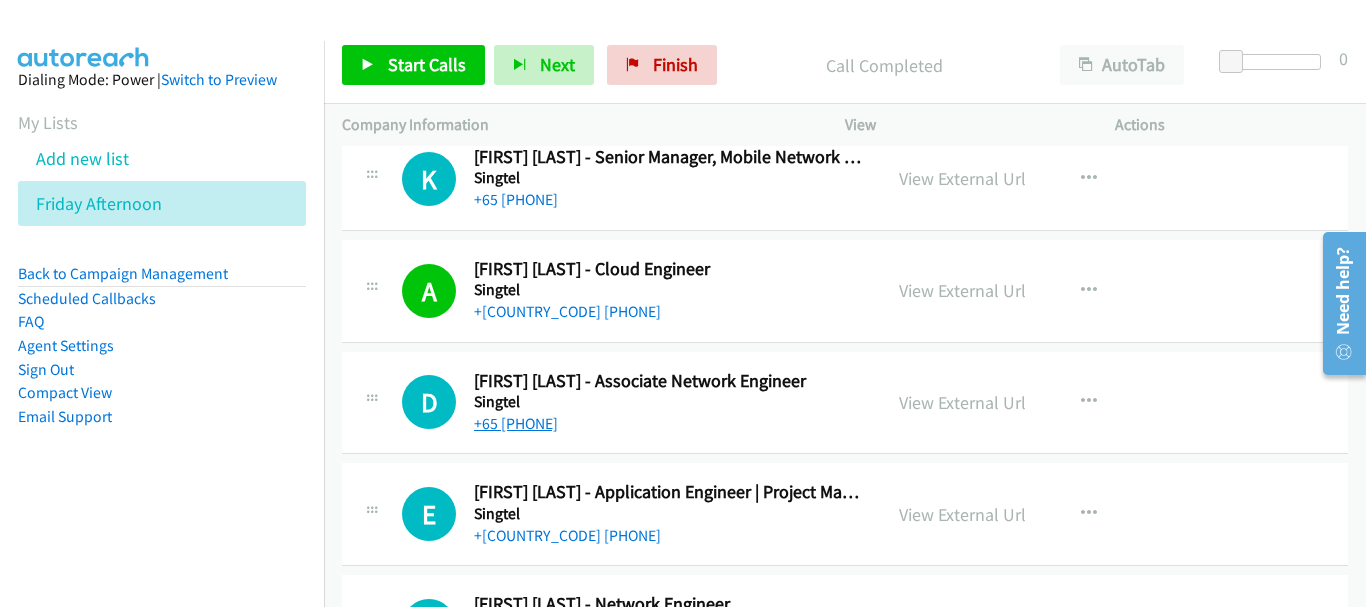 click on "+65 [PHONE]" at bounding box center [516, 423] 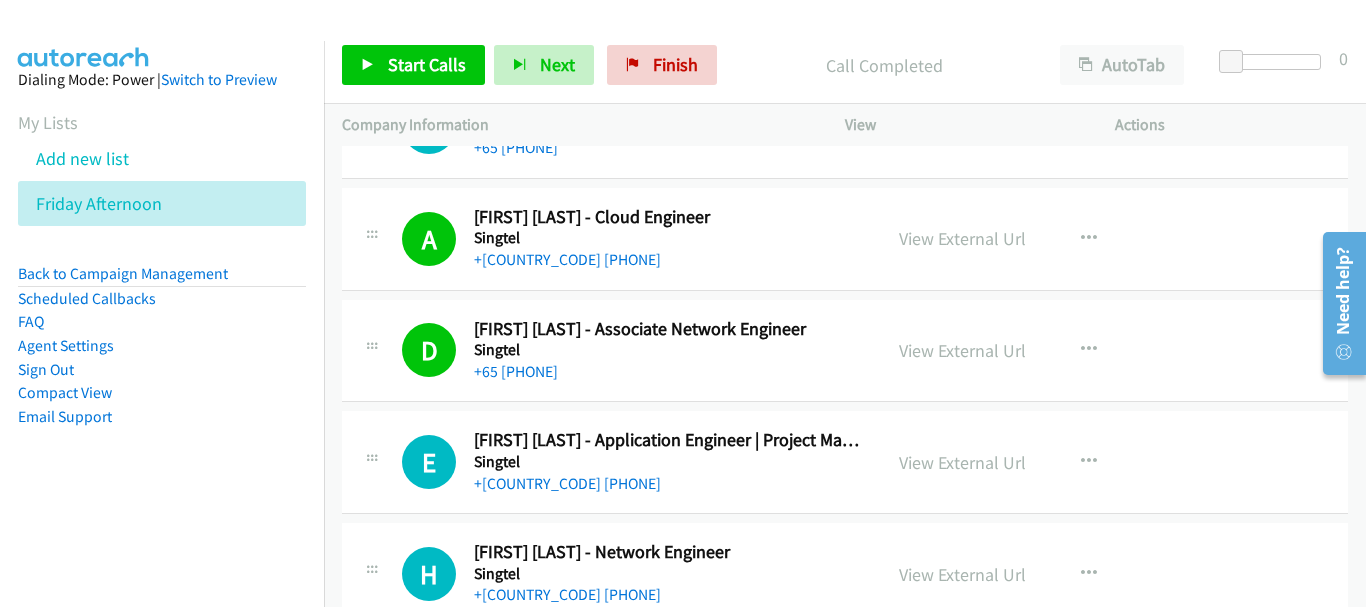 scroll, scrollTop: 14770, scrollLeft: 0, axis: vertical 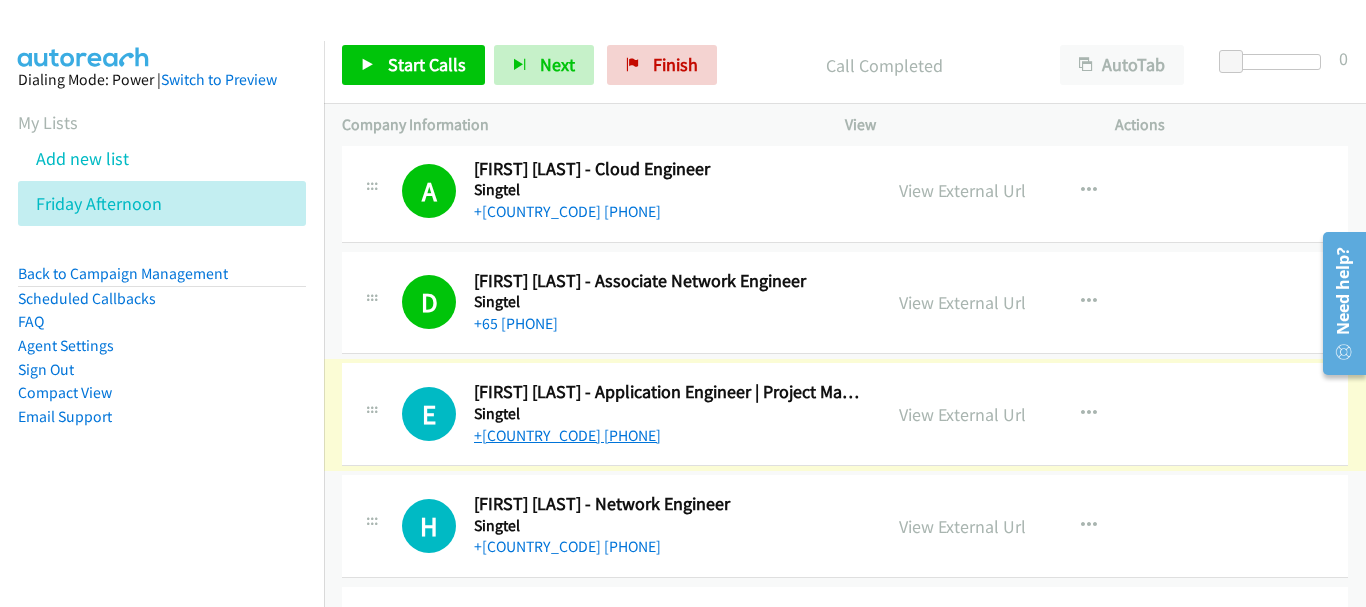 click on "+[COUNTRY_CODE] [PHONE]" at bounding box center [567, 435] 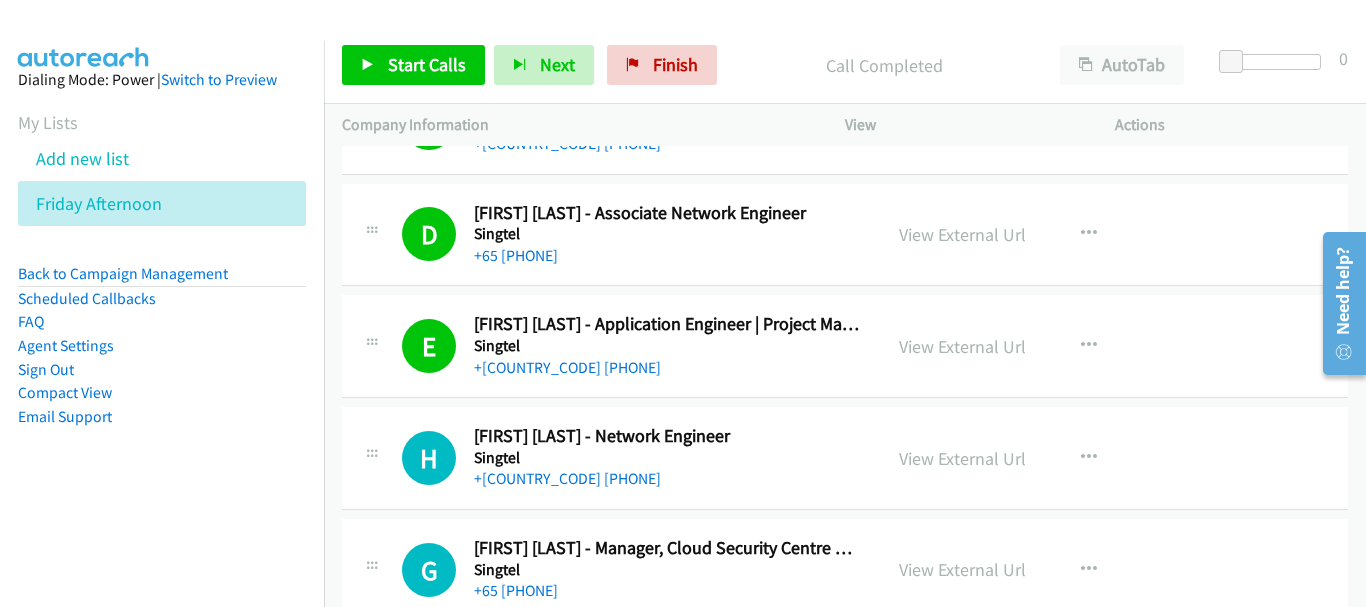scroll, scrollTop: 14870, scrollLeft: 0, axis: vertical 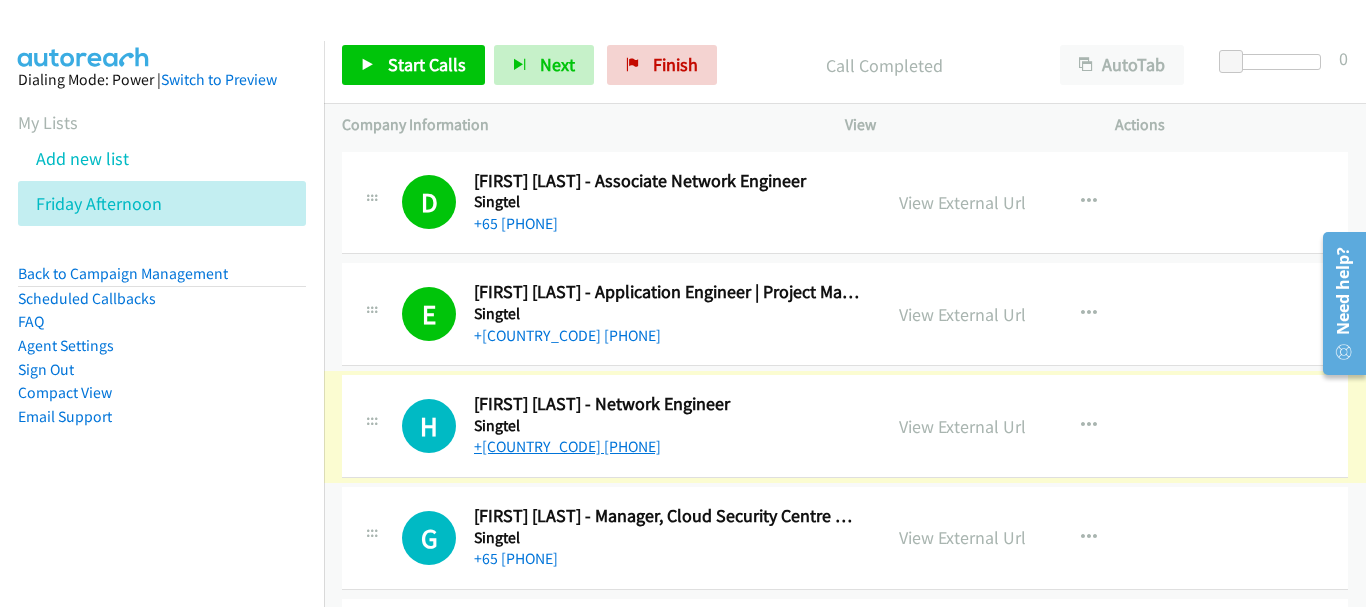 click on "+[COUNTRY_CODE] [PHONE]" at bounding box center [567, 446] 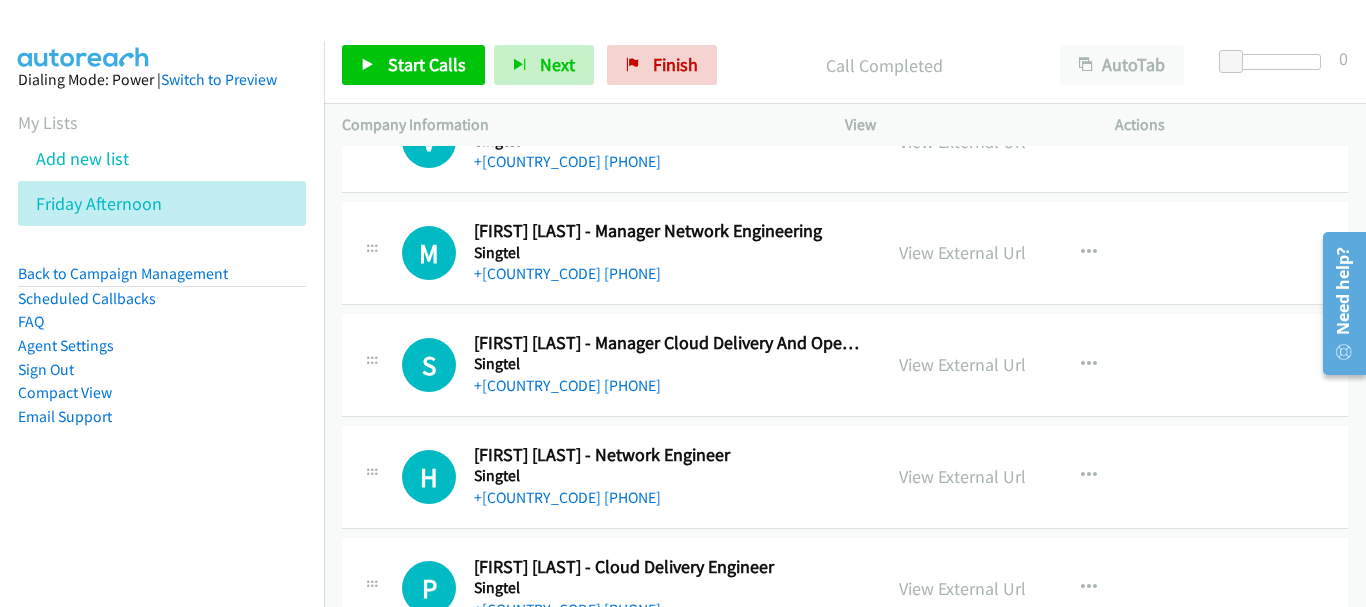 scroll, scrollTop: 15788, scrollLeft: 0, axis: vertical 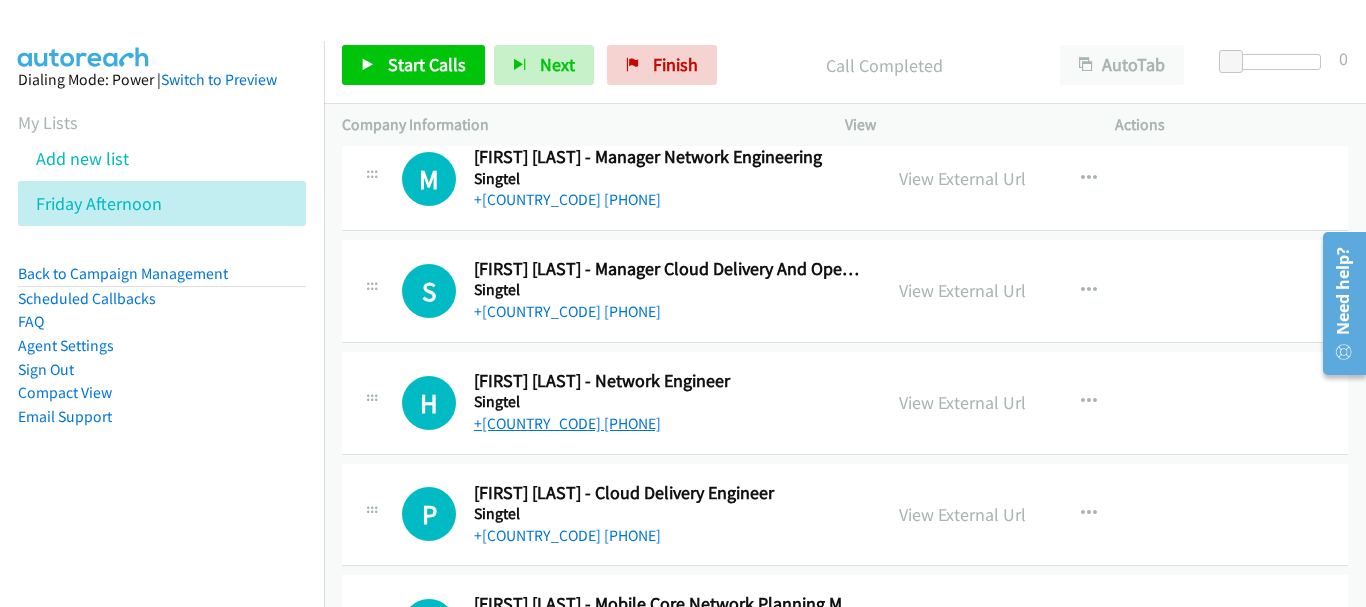 click on "+[COUNTRY_CODE] [PHONE]" at bounding box center (567, 423) 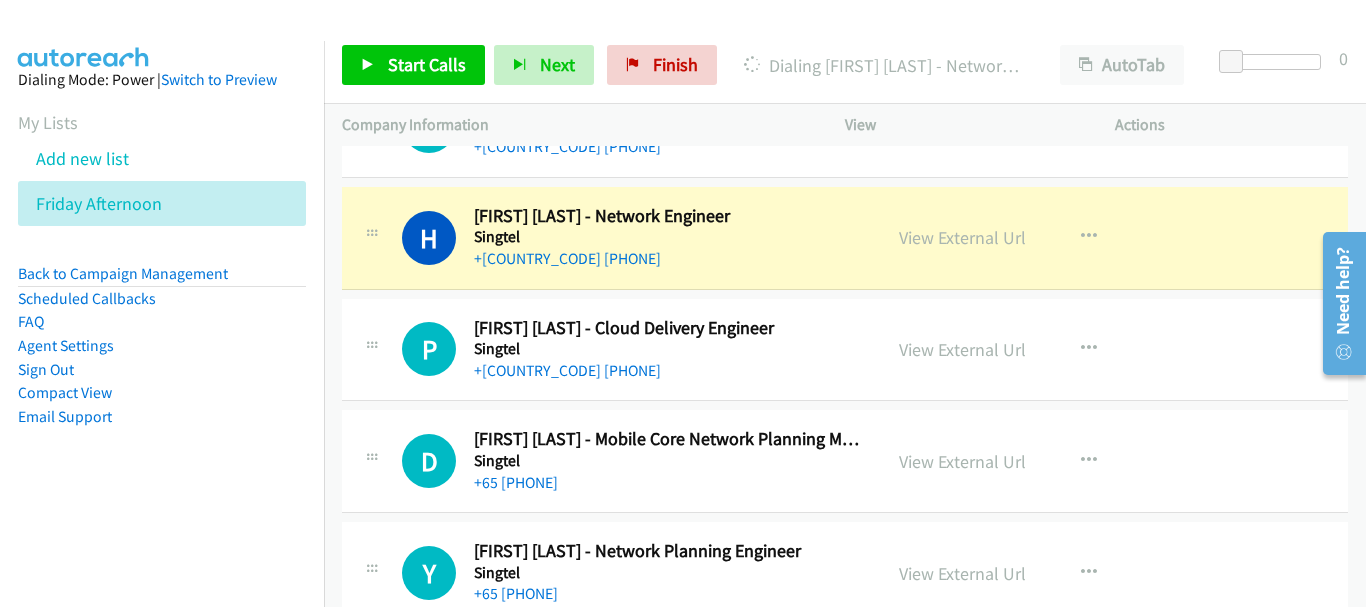 scroll, scrollTop: 15988, scrollLeft: 0, axis: vertical 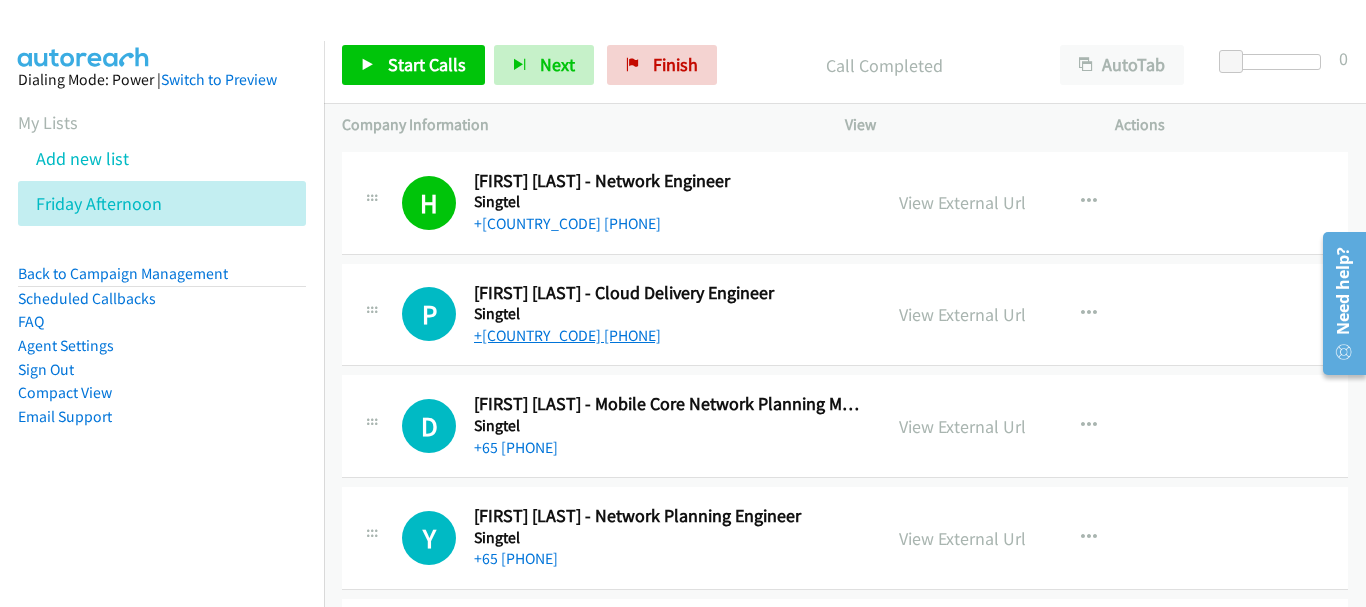 click on "+[COUNTRY_CODE] [PHONE]" at bounding box center [567, 335] 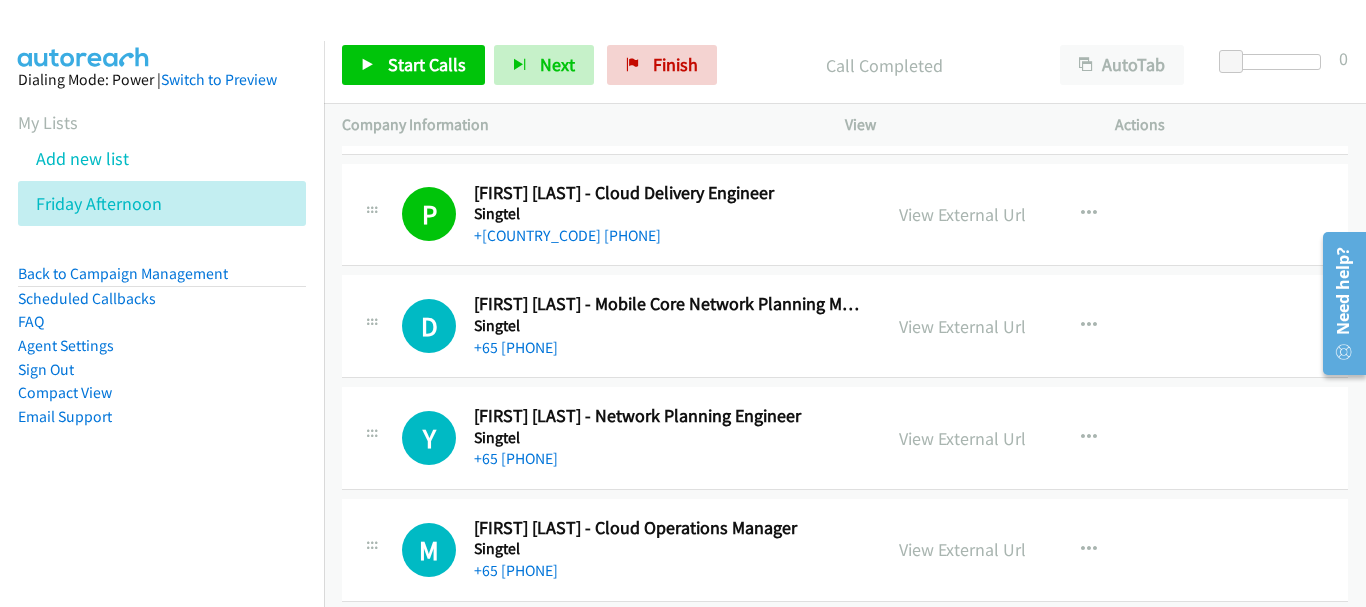 scroll, scrollTop: 16806, scrollLeft: 0, axis: vertical 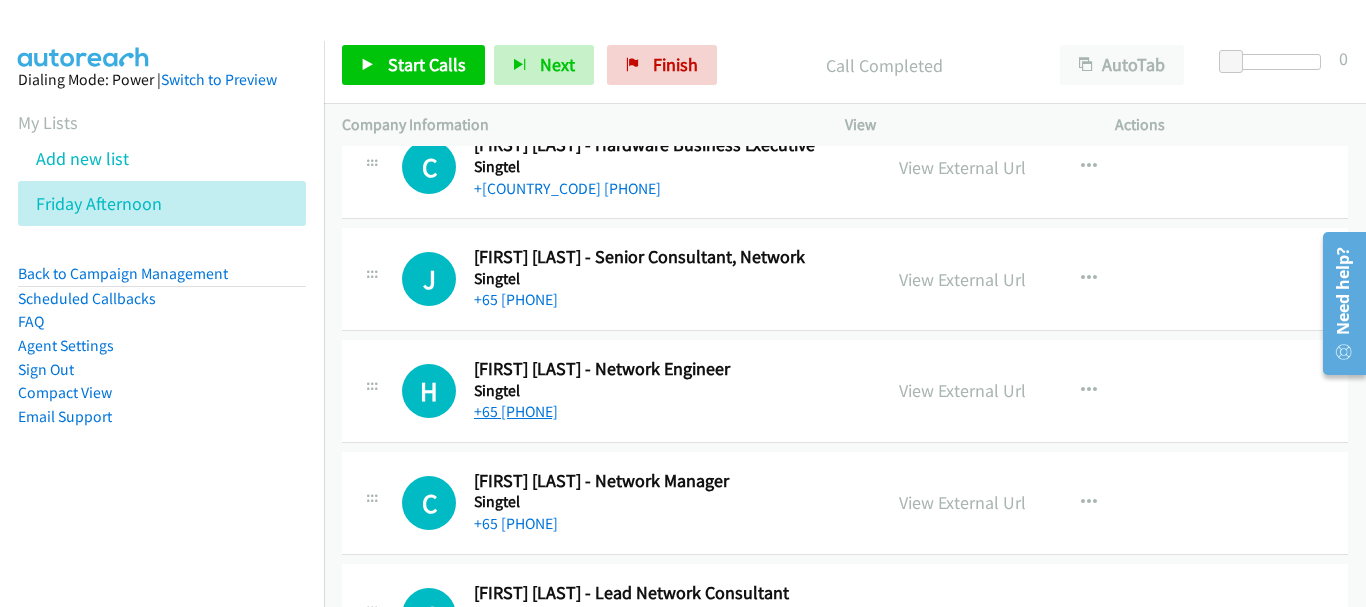click on "+65 [PHONE]" at bounding box center (516, 411) 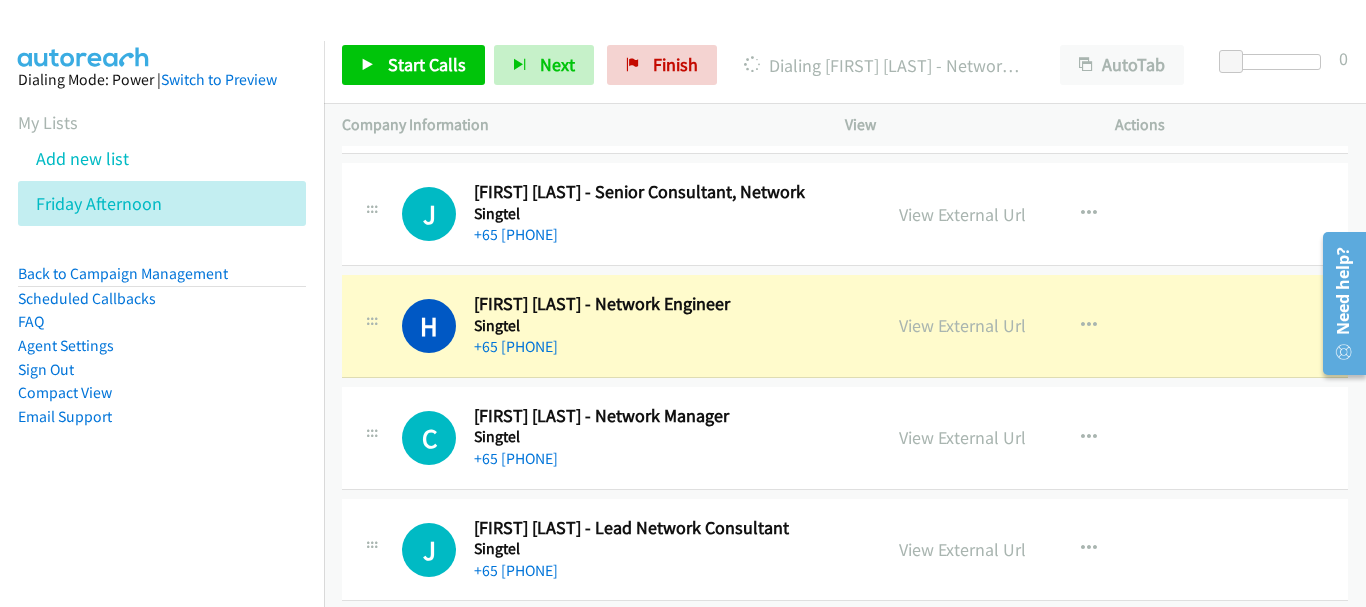 scroll, scrollTop: 16906, scrollLeft: 0, axis: vertical 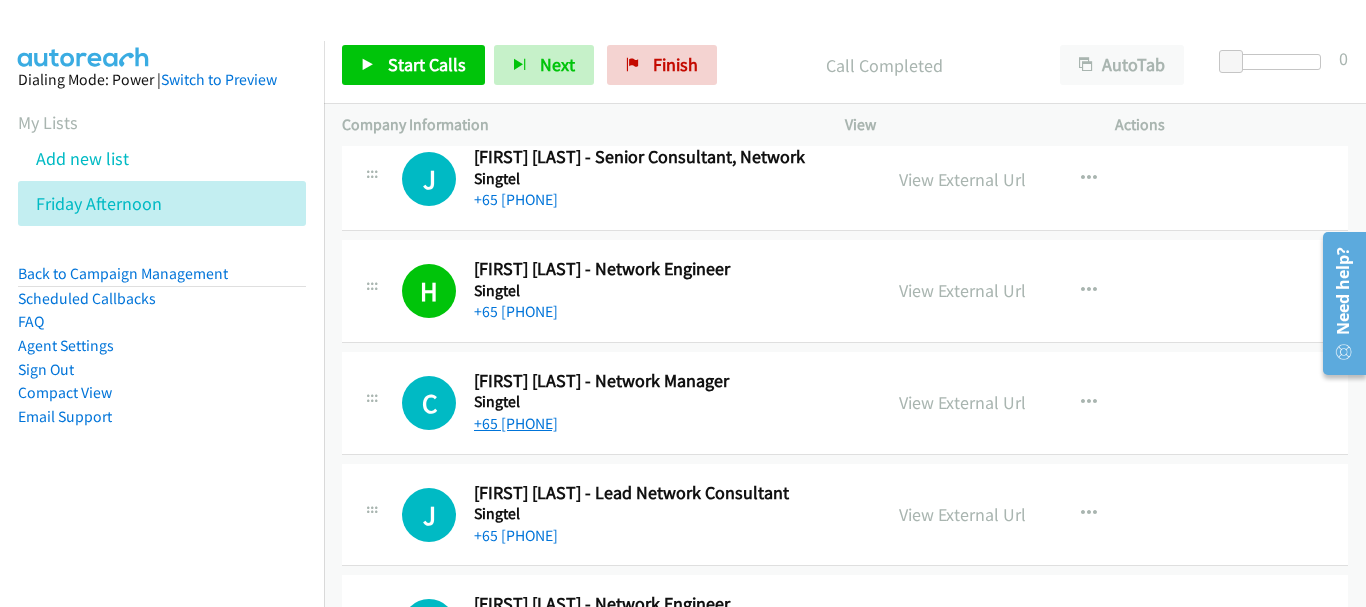 click on "+65 [PHONE]" at bounding box center (516, 423) 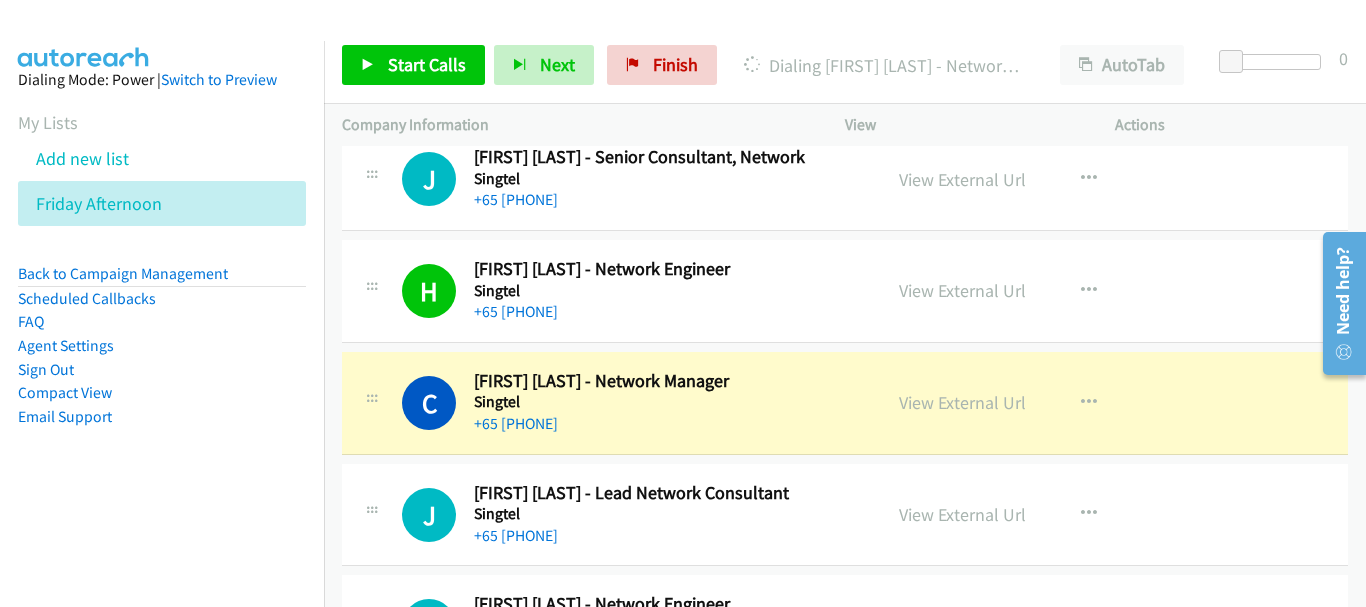 scroll, scrollTop: 17006, scrollLeft: 0, axis: vertical 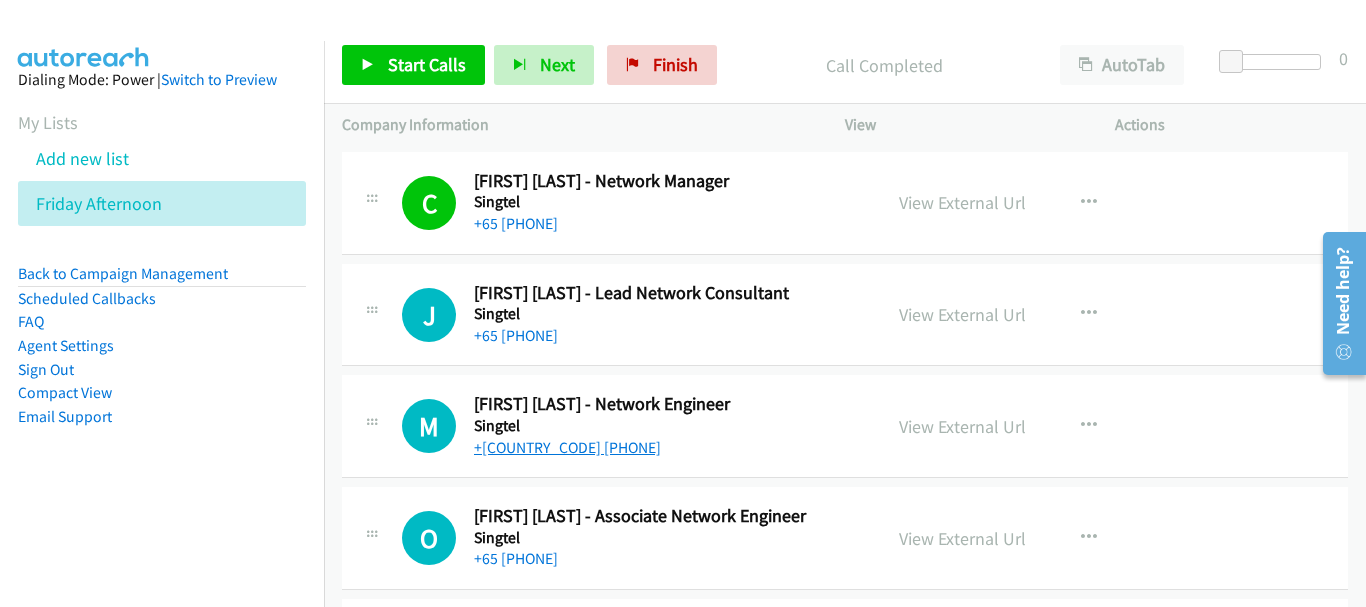 click on "+[COUNTRY_CODE] [PHONE]" at bounding box center [567, 447] 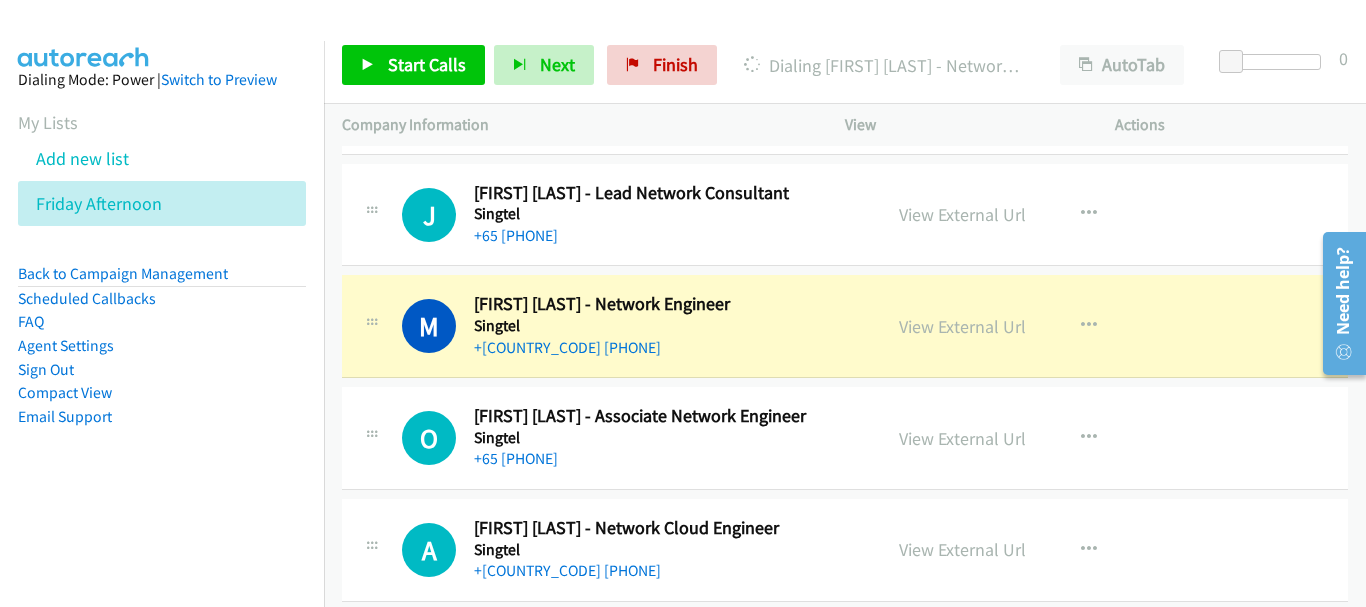 scroll, scrollTop: 17306, scrollLeft: 0, axis: vertical 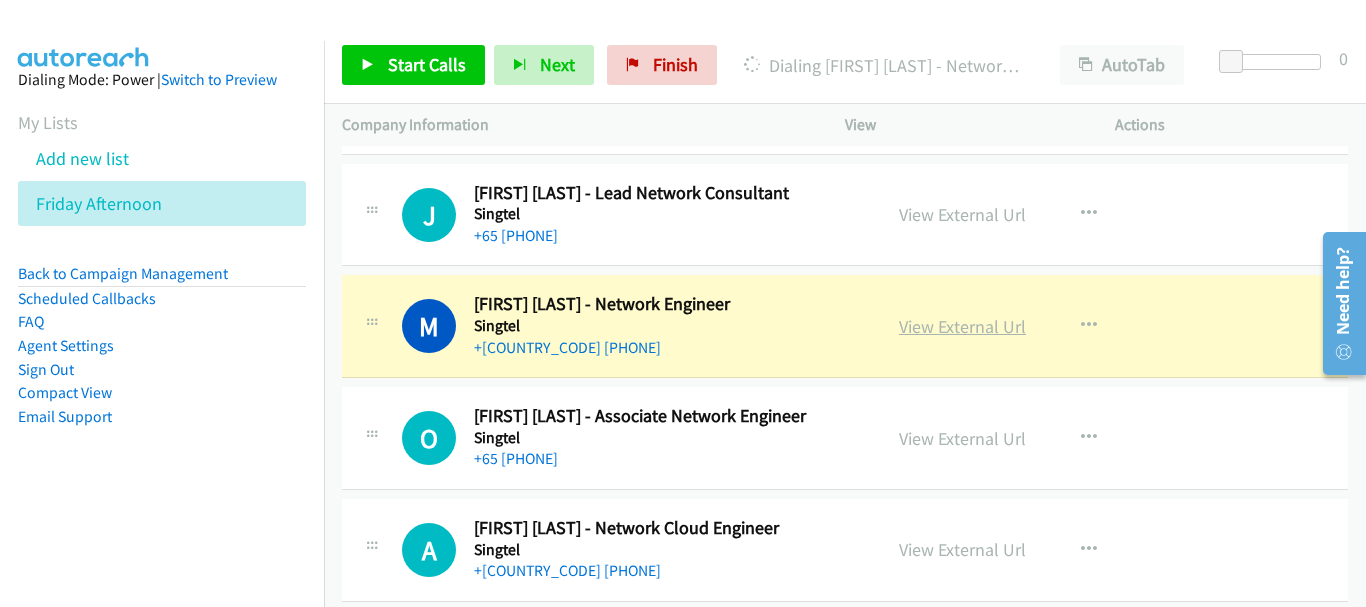 click on "View External Url" at bounding box center [962, 326] 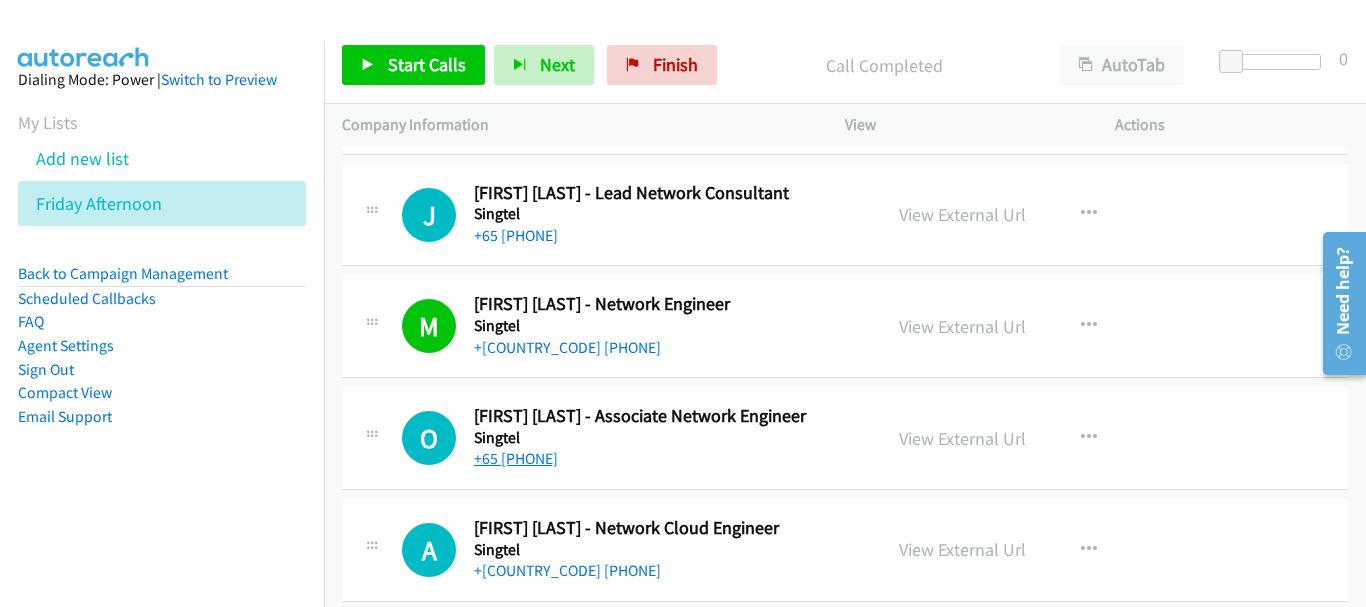 click on "+65 [PHONE]" at bounding box center [516, 458] 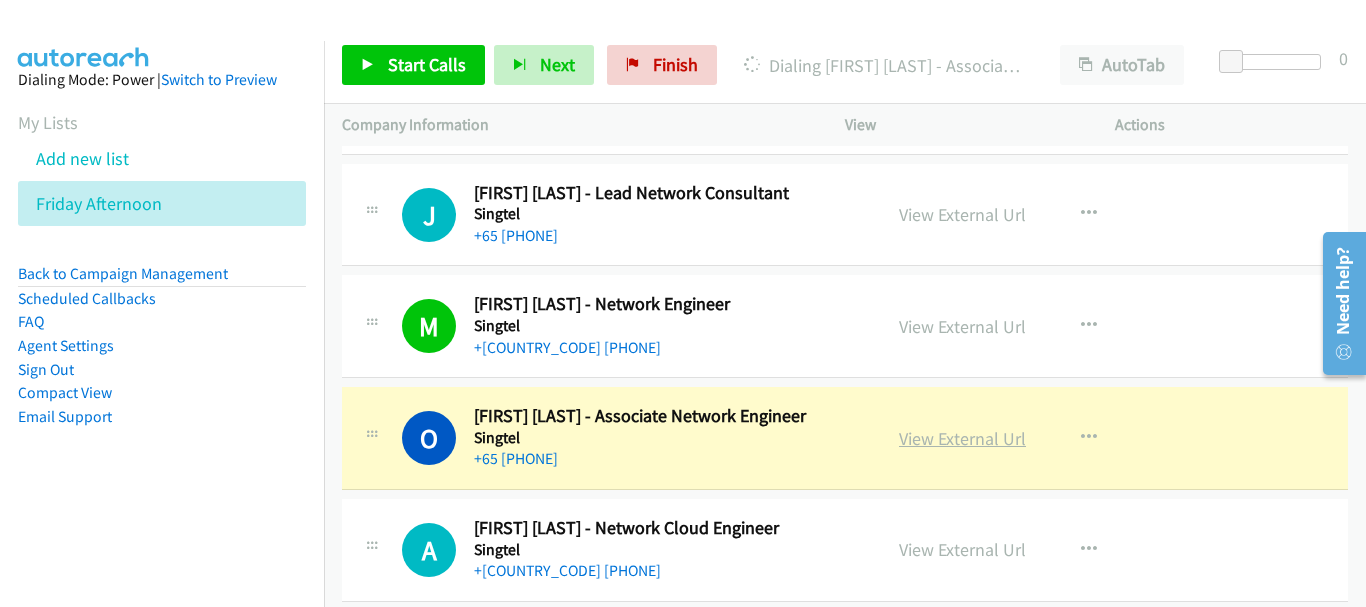 click on "View External Url" at bounding box center (962, 438) 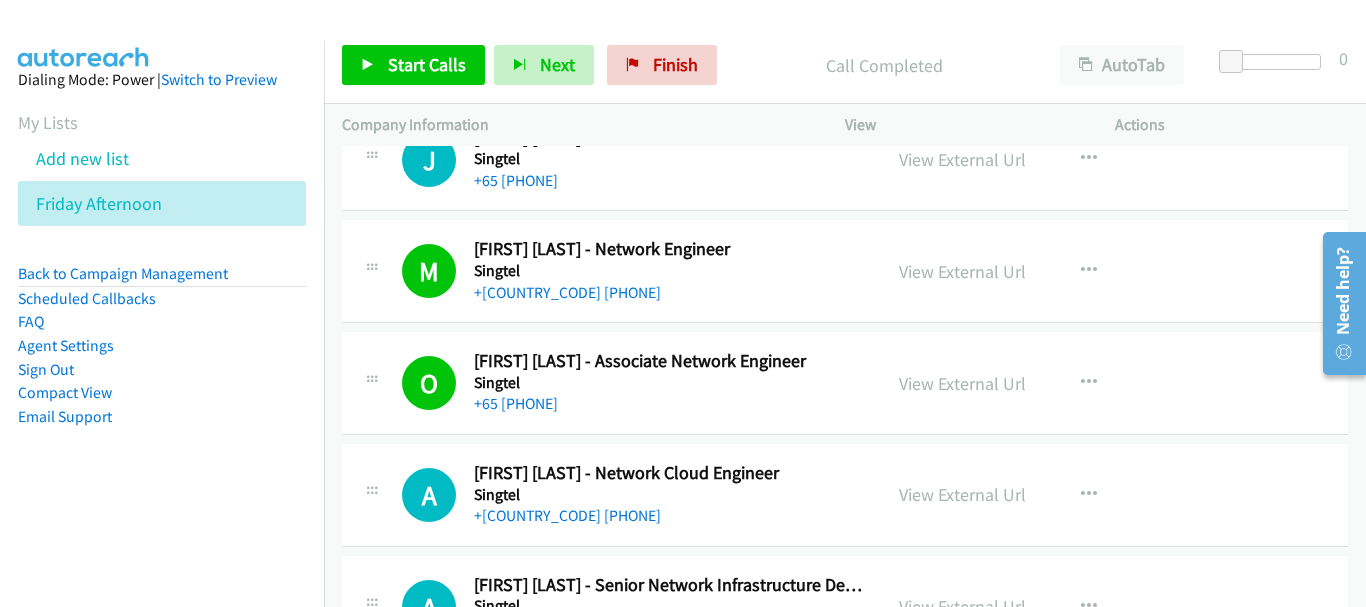 scroll, scrollTop: 17306, scrollLeft: 0, axis: vertical 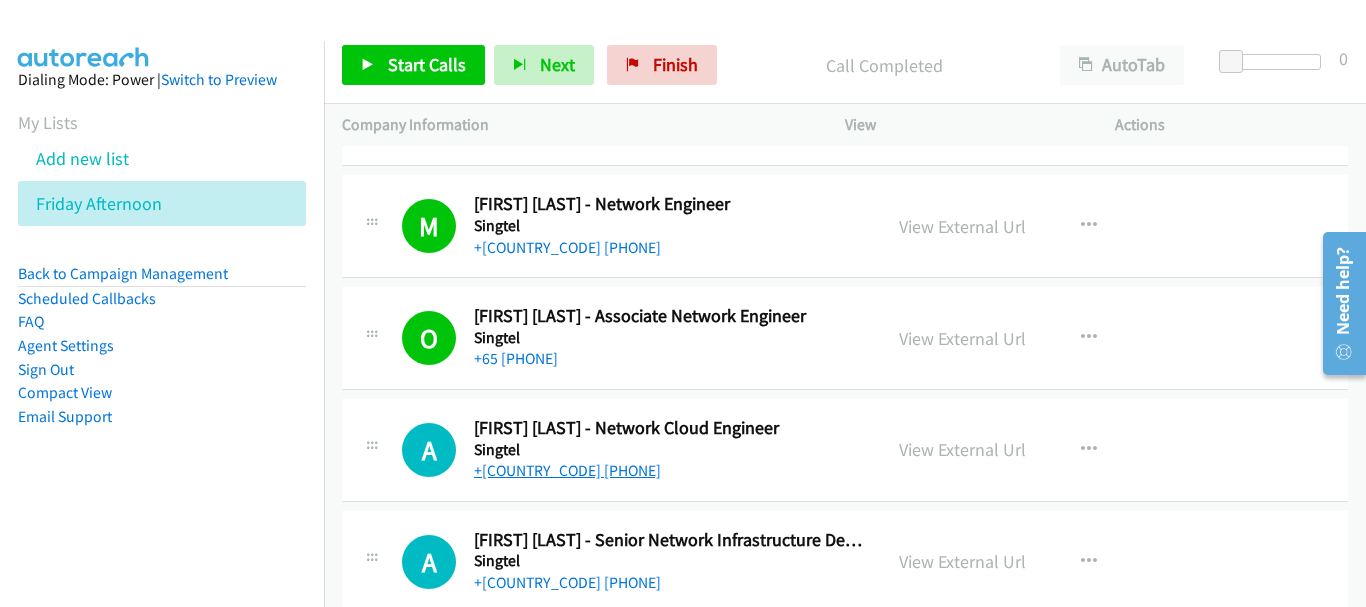 click on "+[COUNTRY_CODE] [PHONE]" at bounding box center [567, 470] 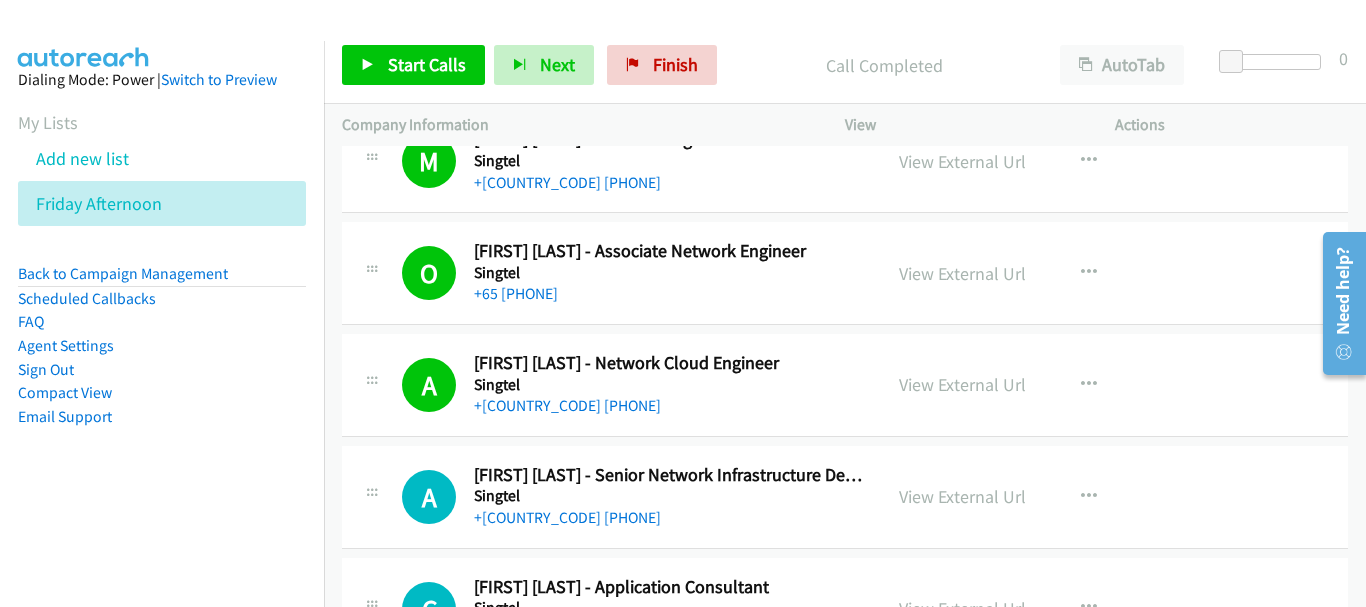 scroll, scrollTop: 17406, scrollLeft: 0, axis: vertical 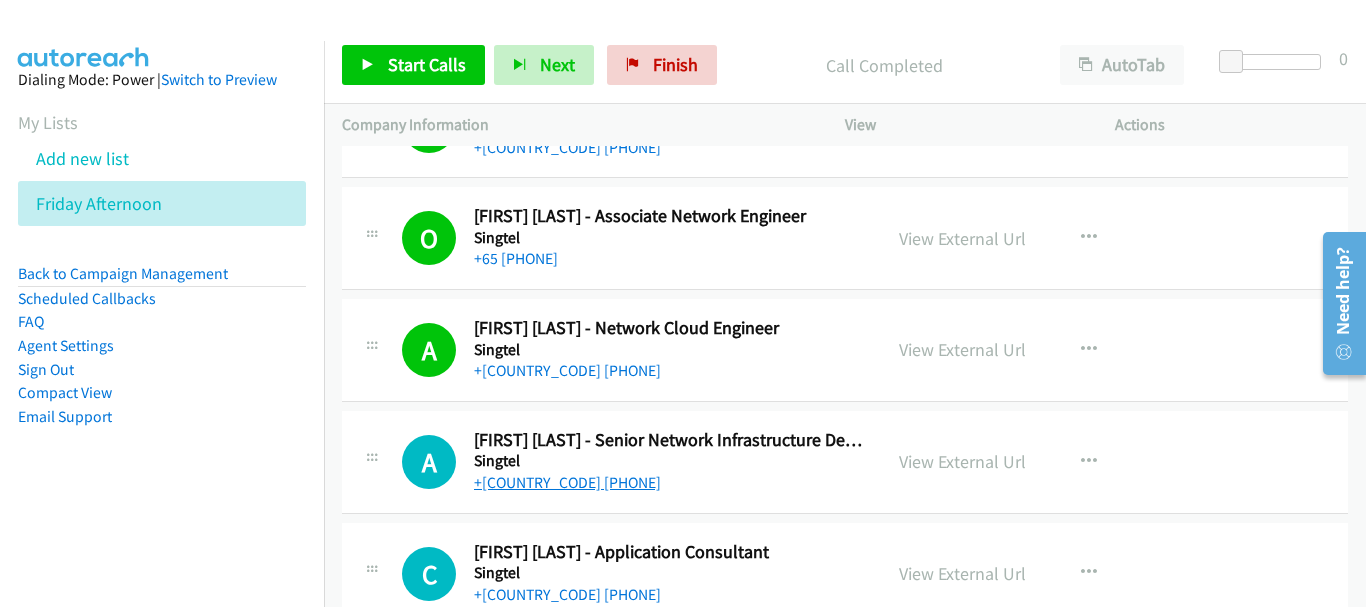 click on "+[COUNTRY_CODE] [PHONE]" at bounding box center [567, 482] 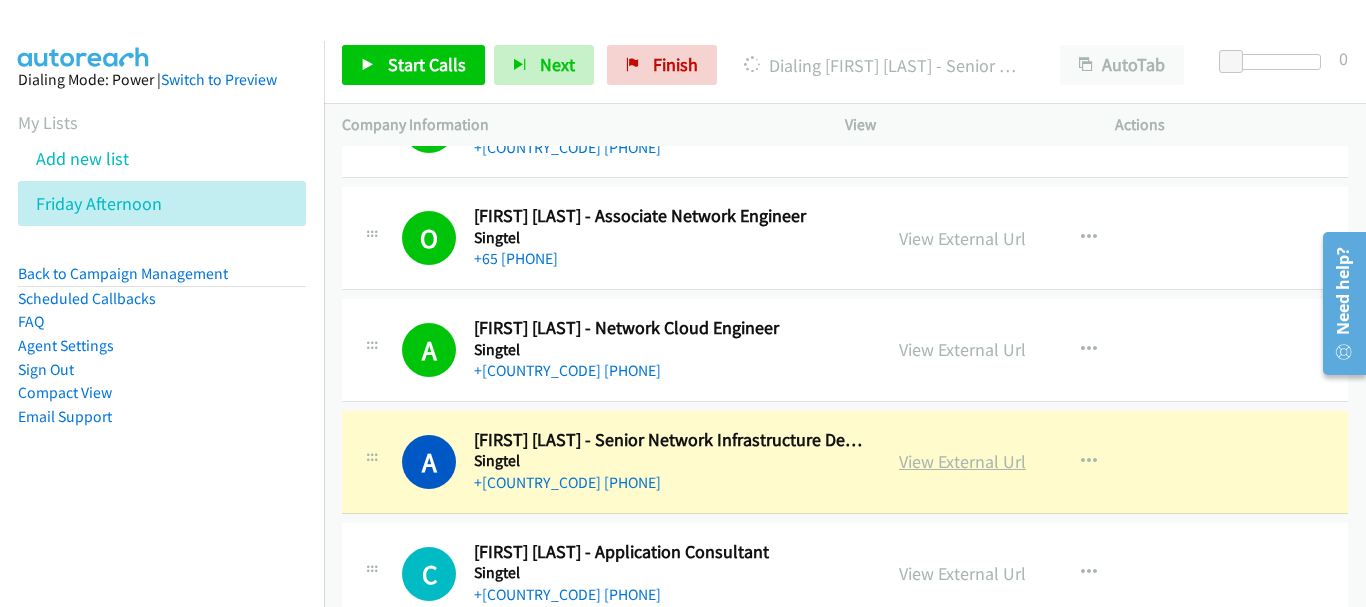 click on "View External Url" at bounding box center (962, 461) 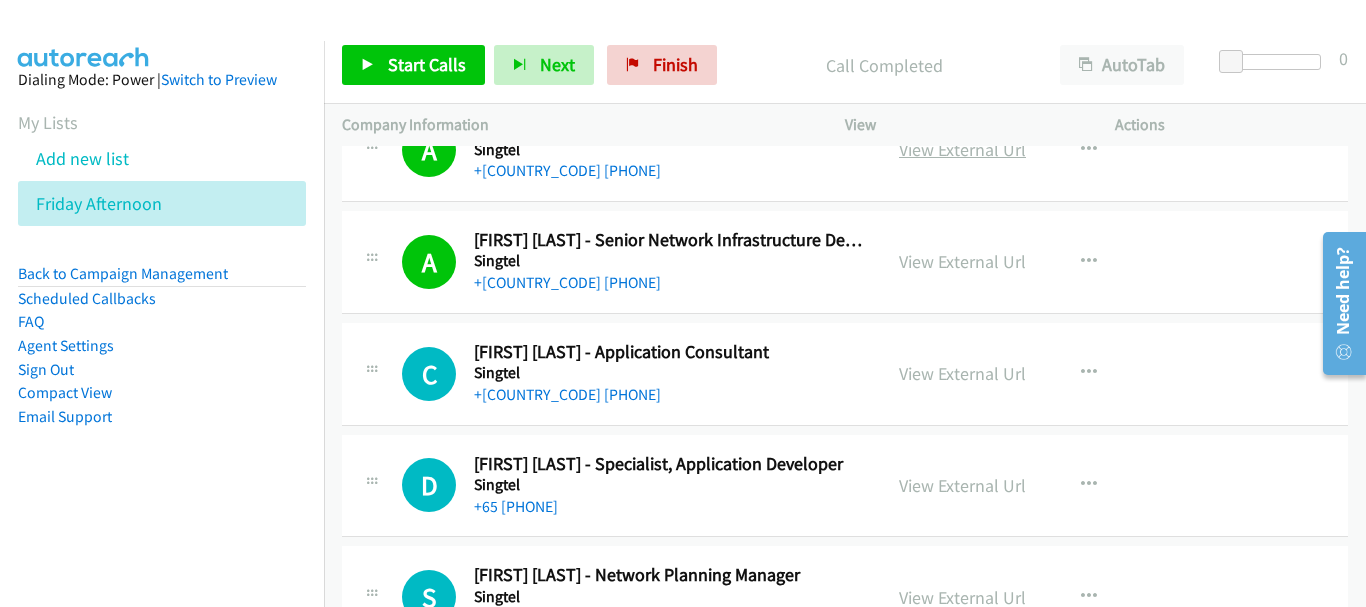 scroll, scrollTop: 17706, scrollLeft: 0, axis: vertical 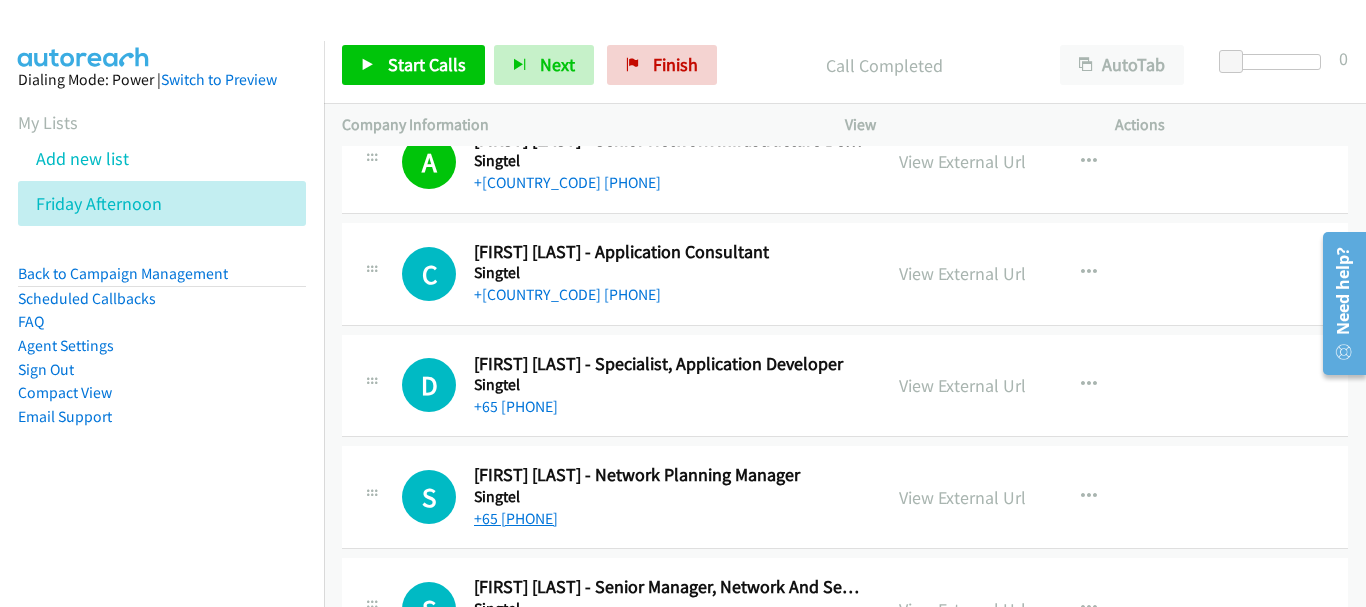 click on "+65 [PHONE]" at bounding box center (516, 518) 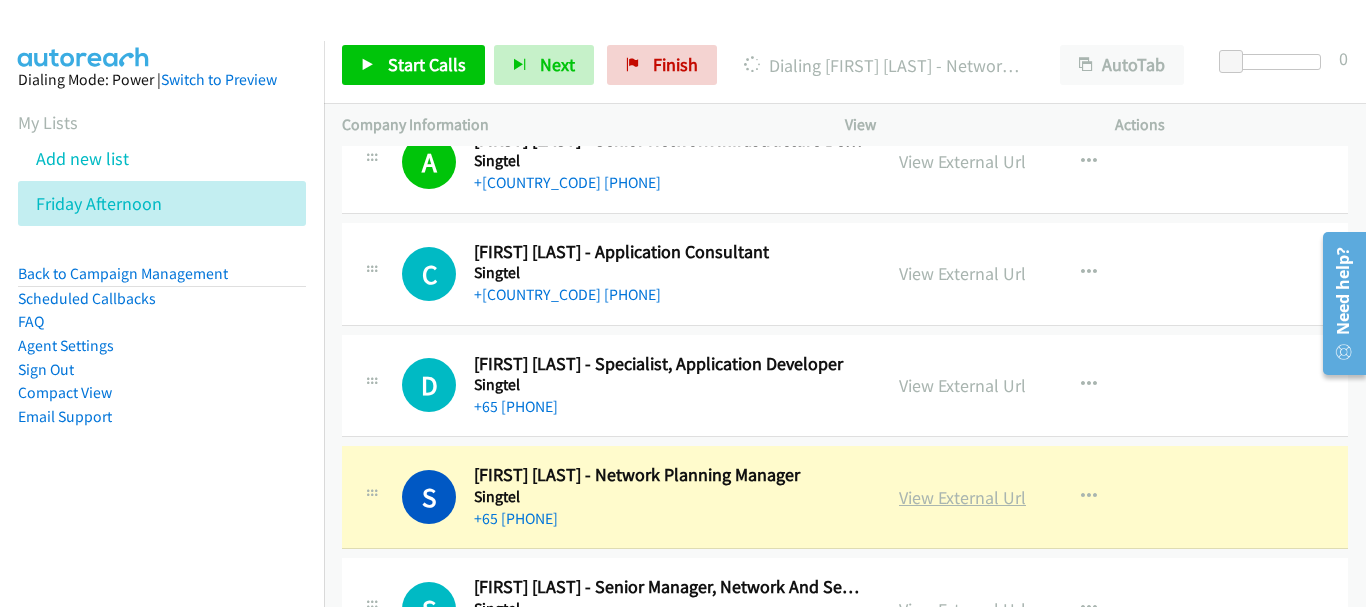 click on "View External Url" at bounding box center [962, 497] 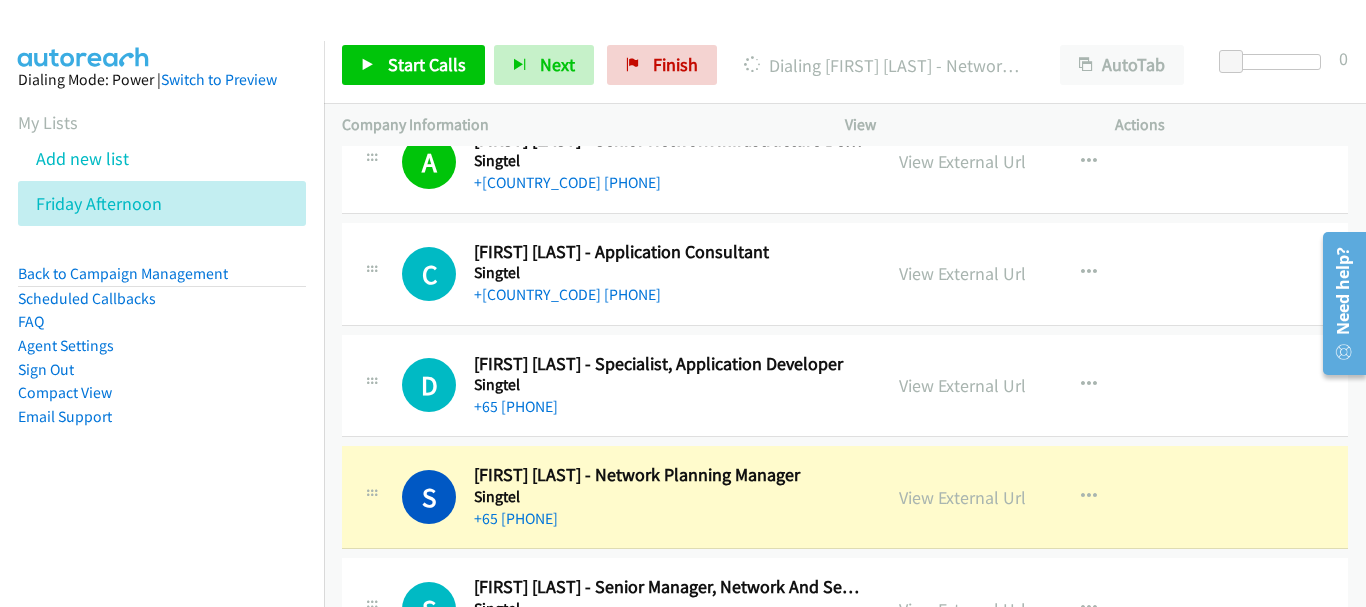 scroll, scrollTop: 17906, scrollLeft: 0, axis: vertical 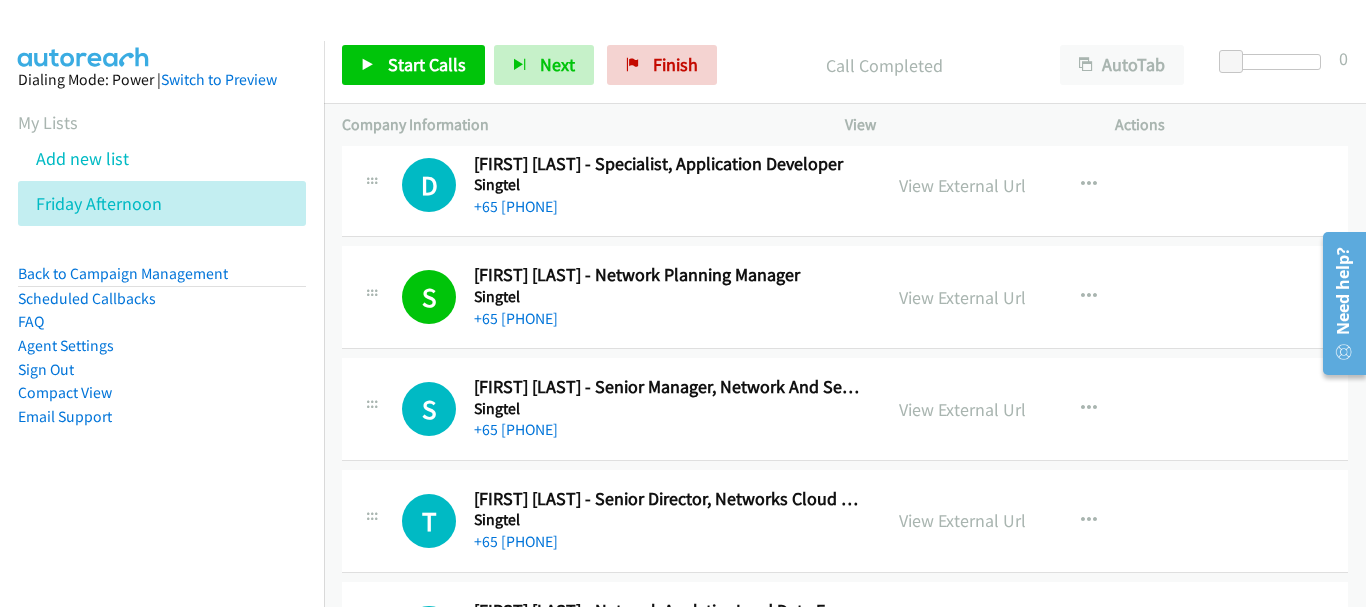 click on "Singtel" at bounding box center (668, 409) 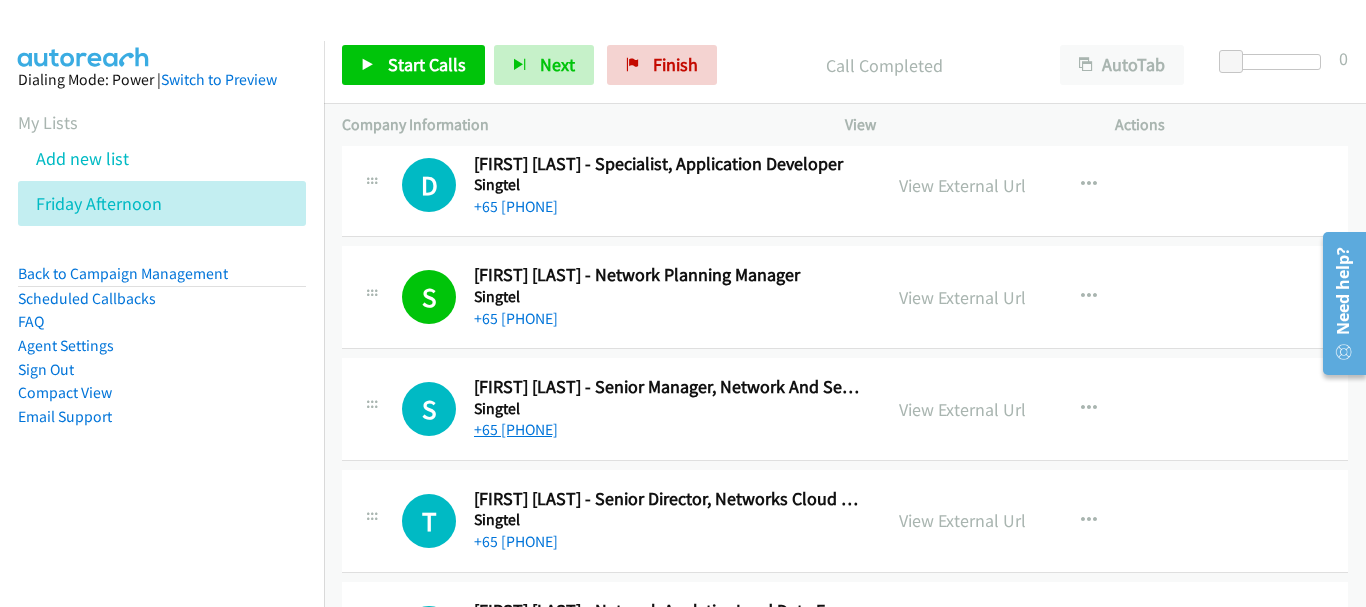 click on "+65 [PHONE]" at bounding box center [516, 429] 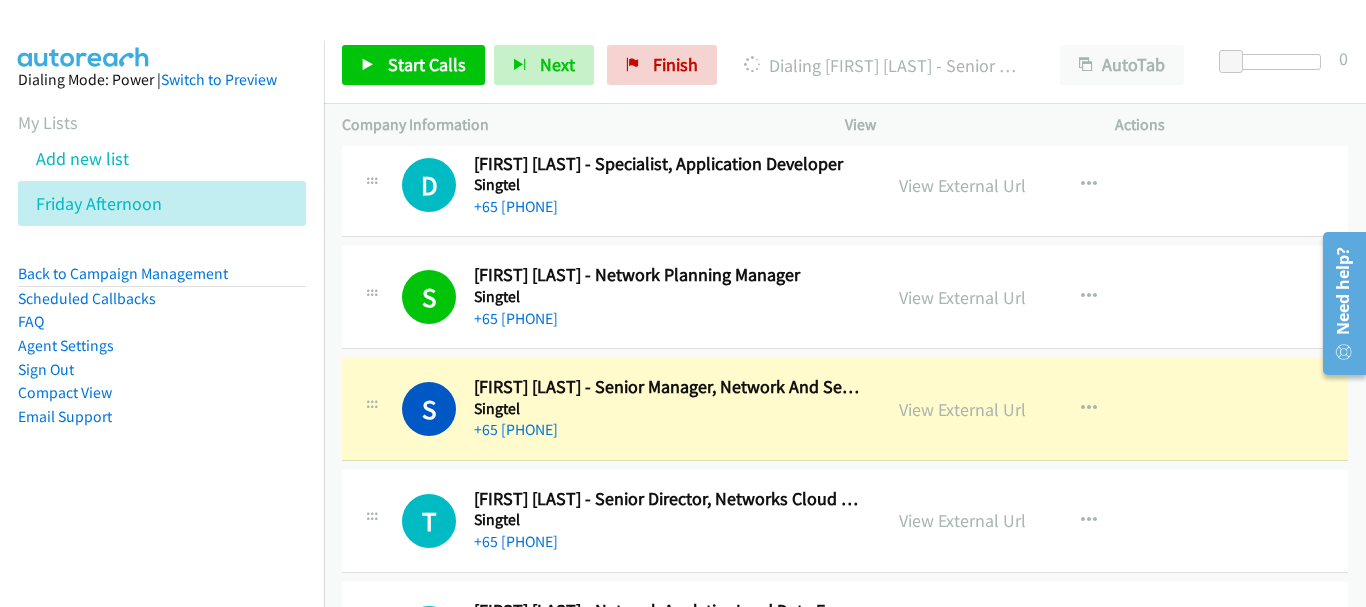 scroll, scrollTop: 18006, scrollLeft: 0, axis: vertical 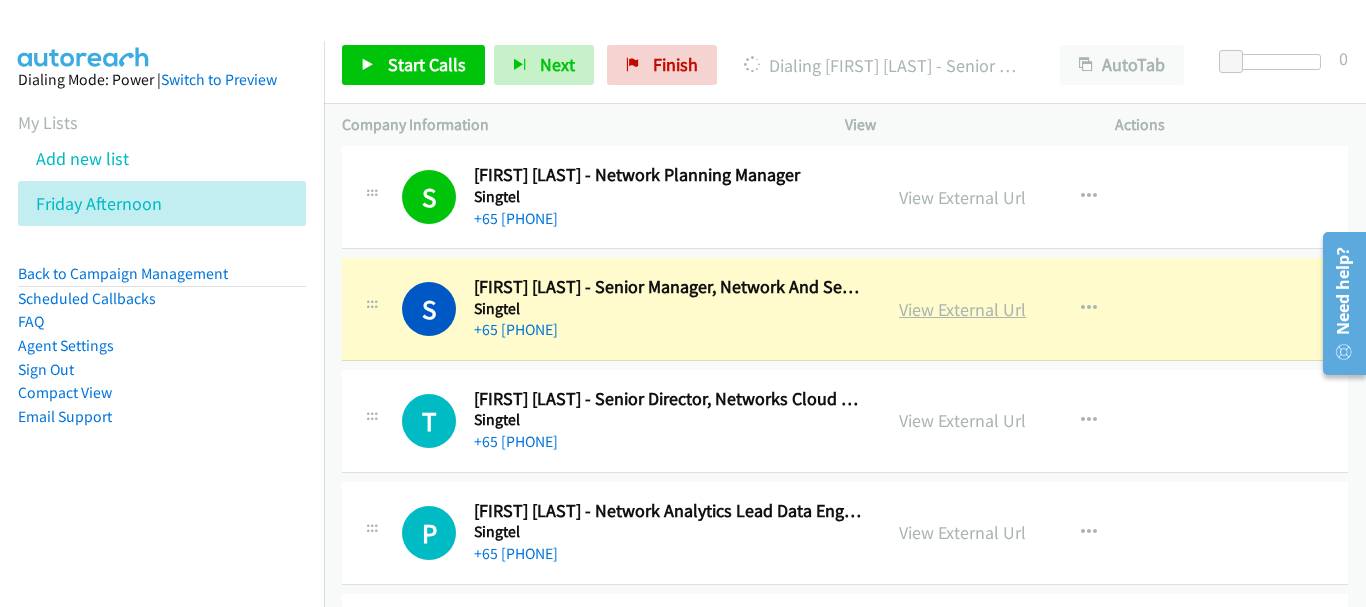 click on "View External Url" at bounding box center [962, 309] 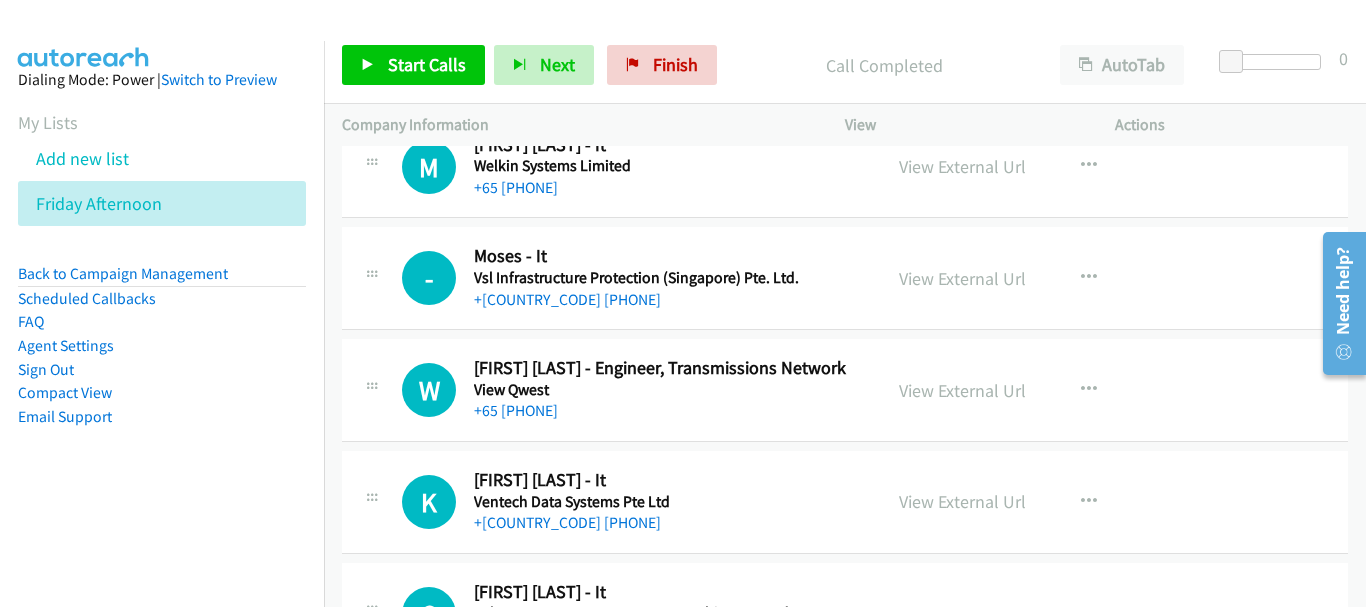 scroll, scrollTop: 5401, scrollLeft: 0, axis: vertical 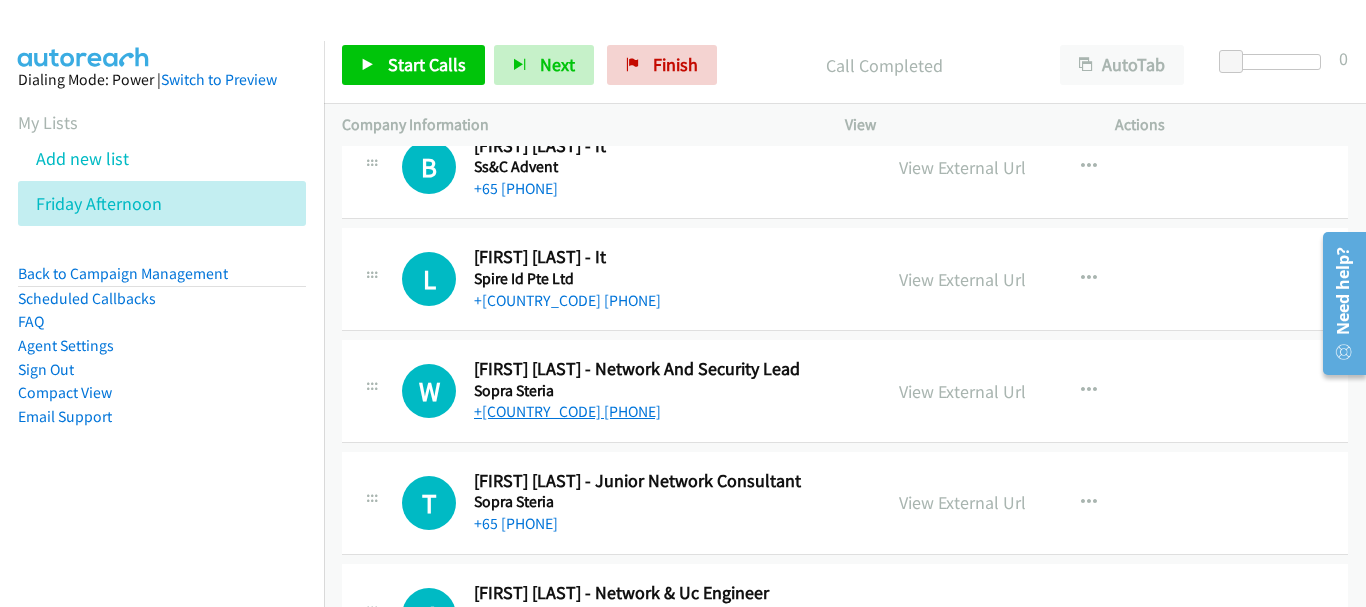 click on "+[COUNTRY_CODE] [PHONE]" at bounding box center [567, 411] 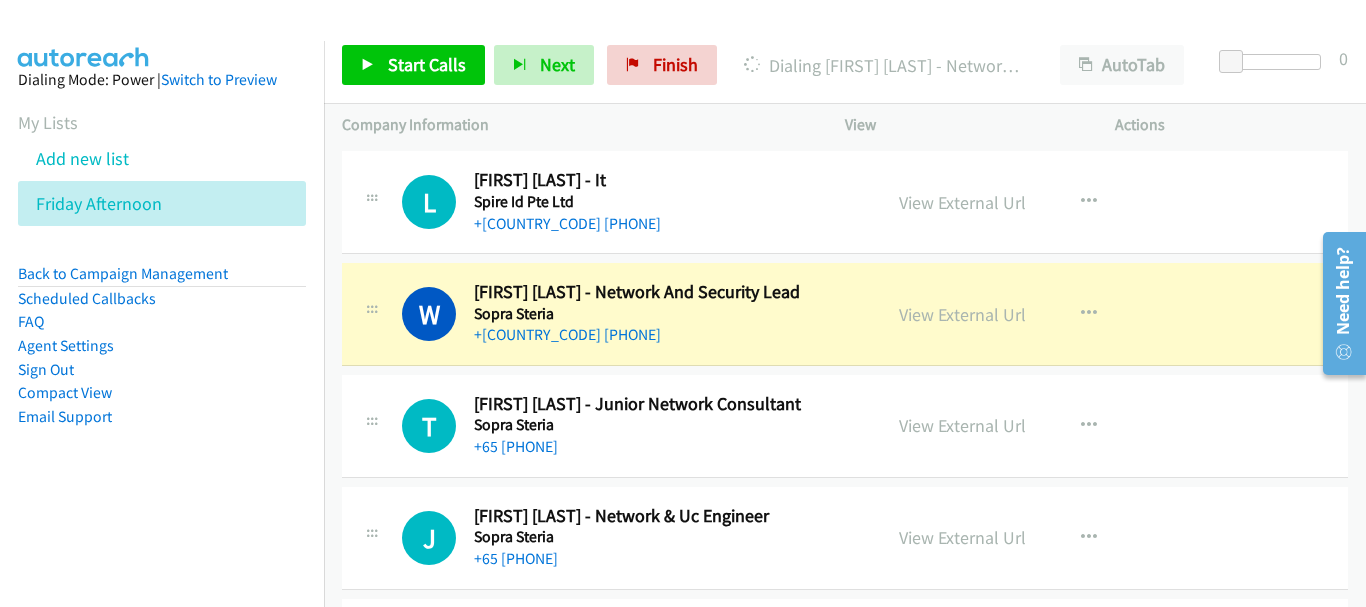 scroll, scrollTop: 5601, scrollLeft: 0, axis: vertical 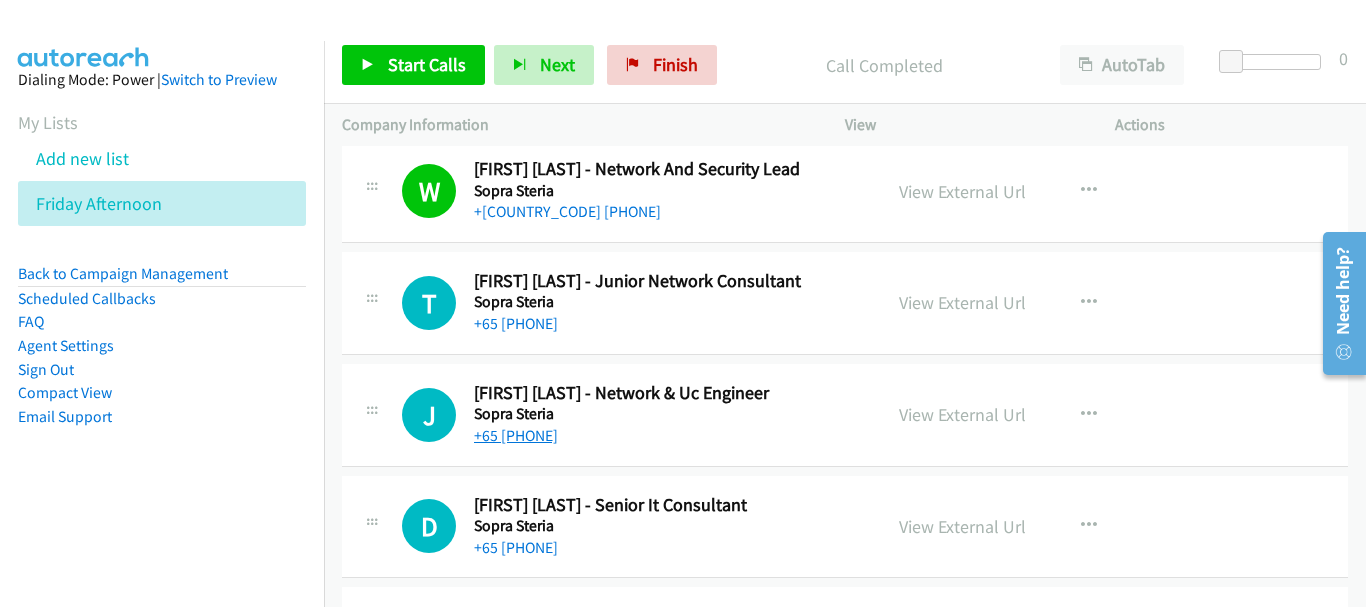 click on "+65 [PHONE]" at bounding box center [516, 435] 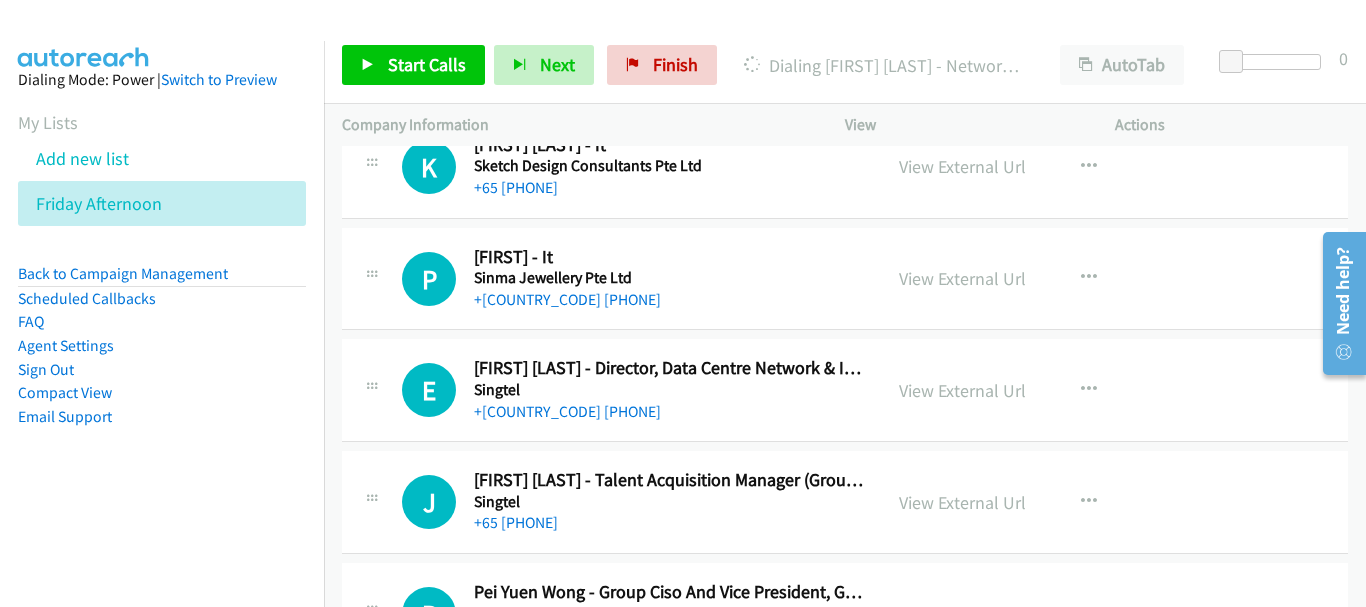scroll, scrollTop: 7526, scrollLeft: 0, axis: vertical 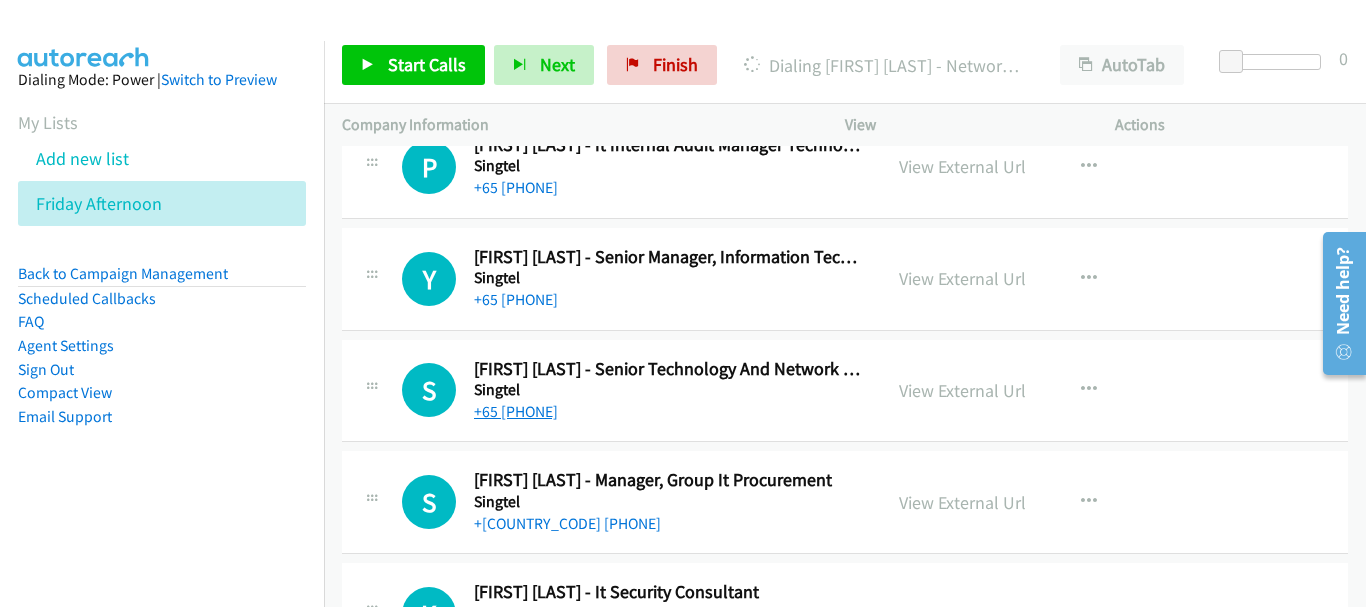 click on "+65 [PHONE]" at bounding box center [516, 411] 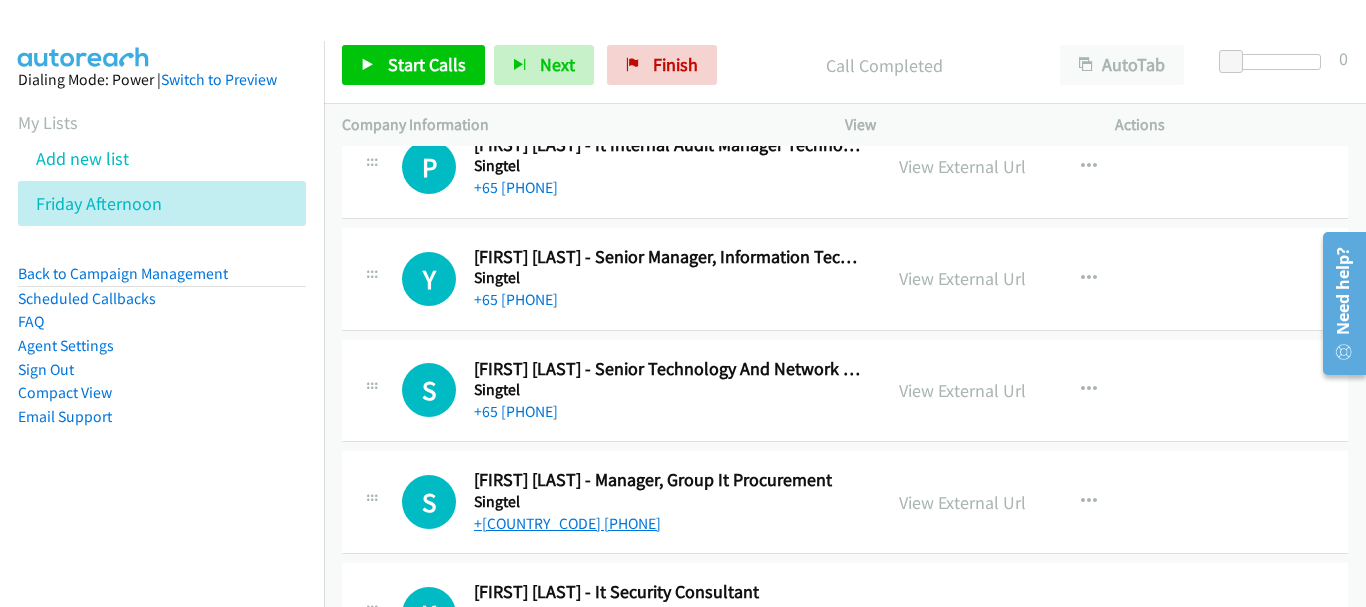 click on "+[COUNTRY_CODE] [PHONE]" at bounding box center (567, 523) 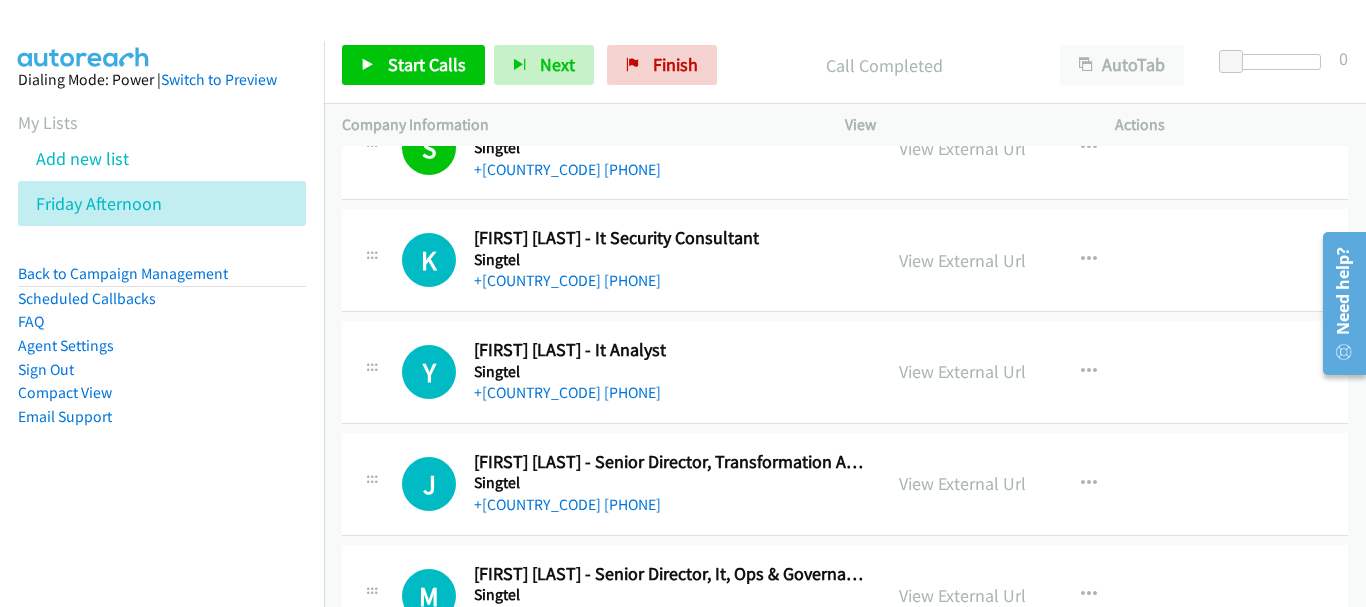 scroll, scrollTop: 7926, scrollLeft: 0, axis: vertical 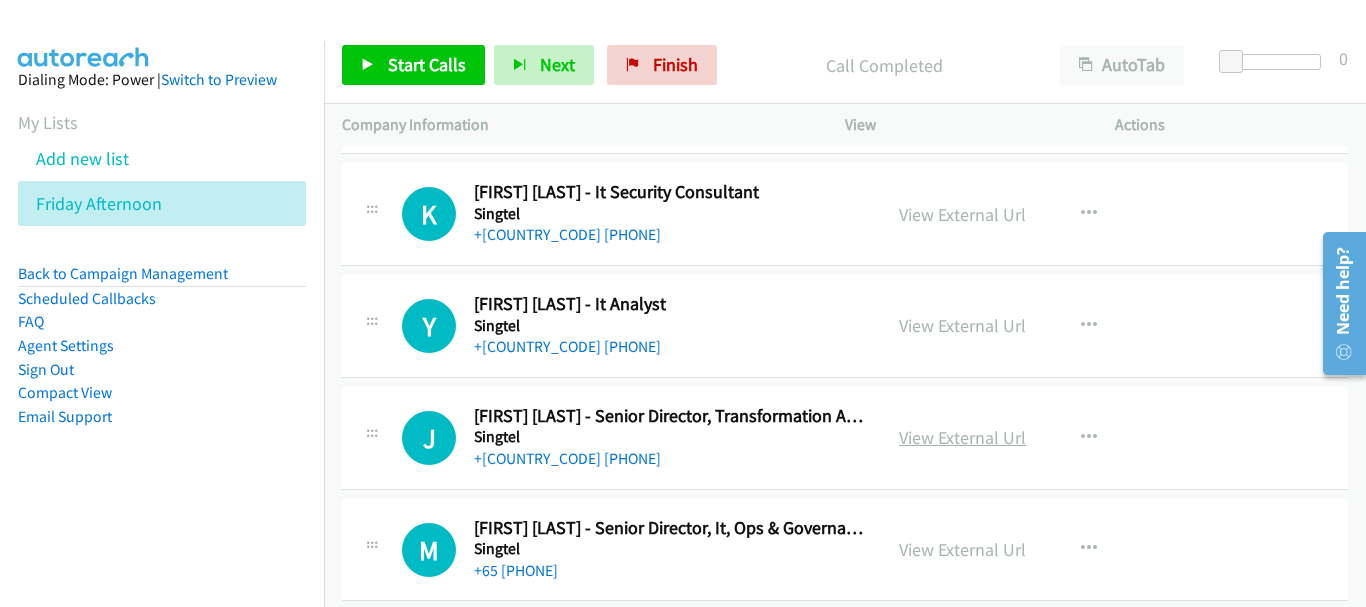 click on "View External Url" at bounding box center (962, 437) 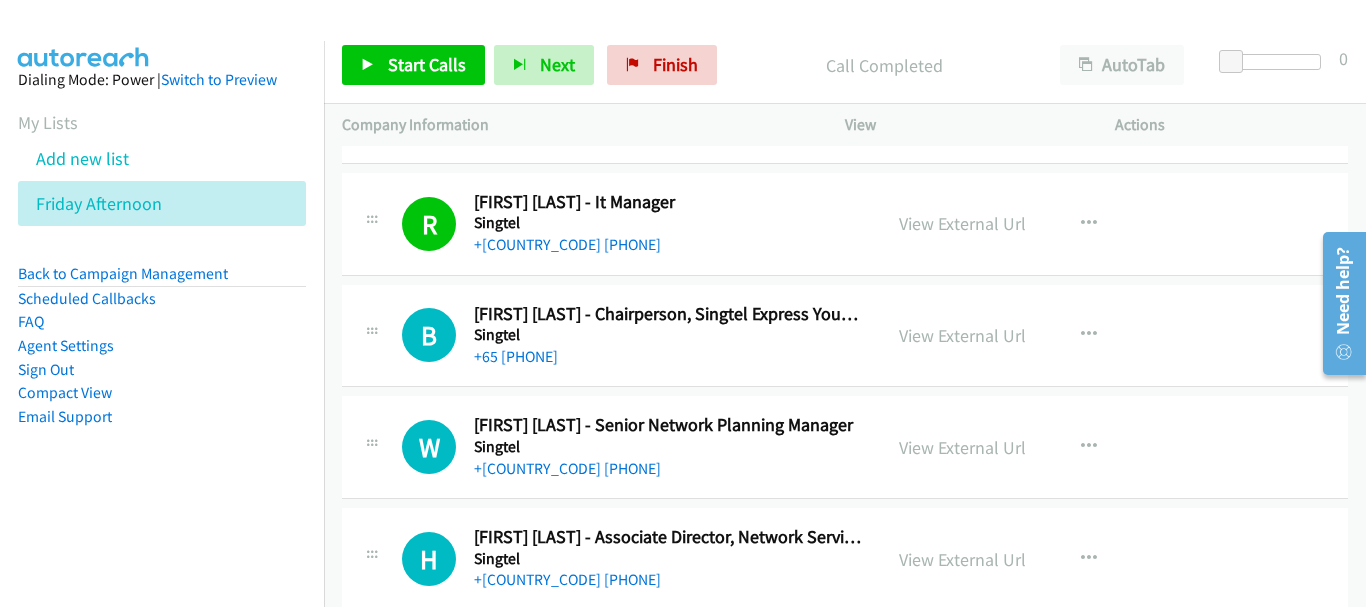 scroll, scrollTop: 11203, scrollLeft: 0, axis: vertical 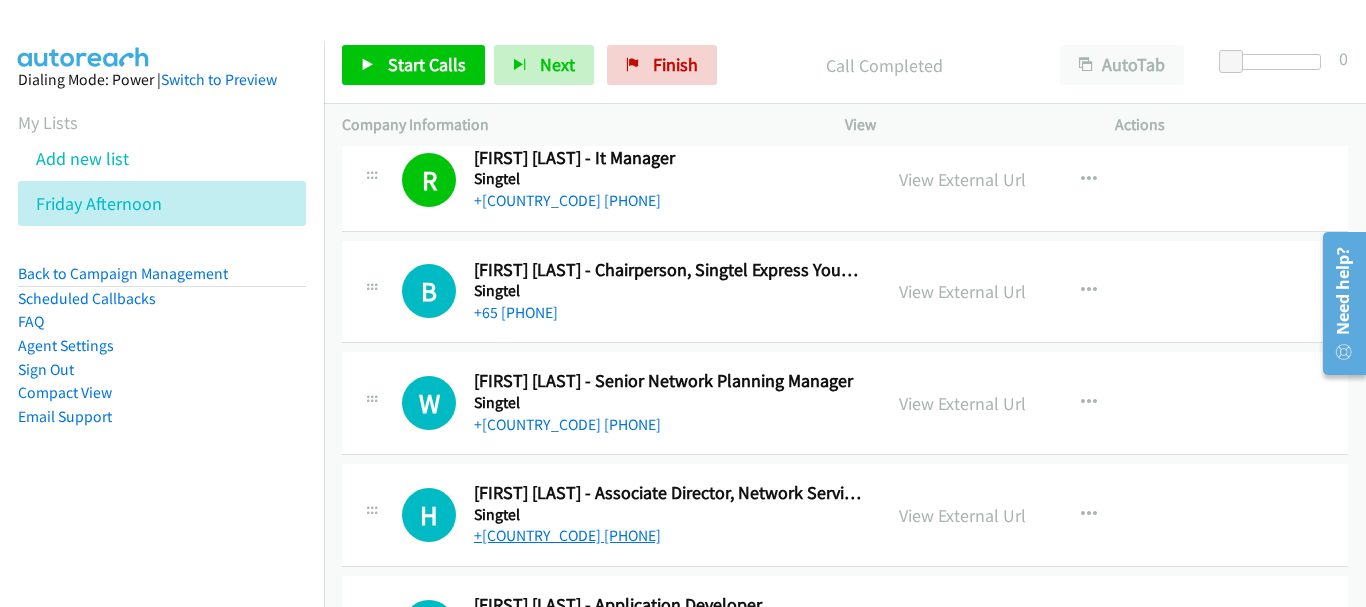 click on "+[COUNTRY_CODE] [PHONE]" at bounding box center [567, 535] 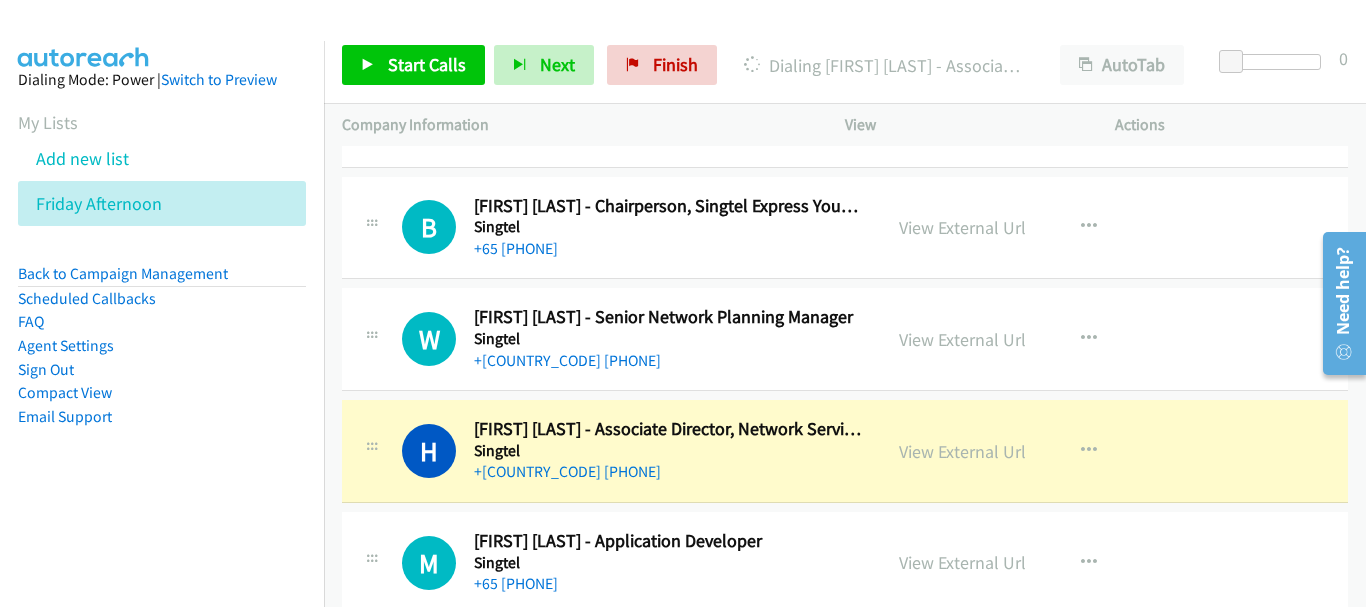 scroll, scrollTop: 11303, scrollLeft: 0, axis: vertical 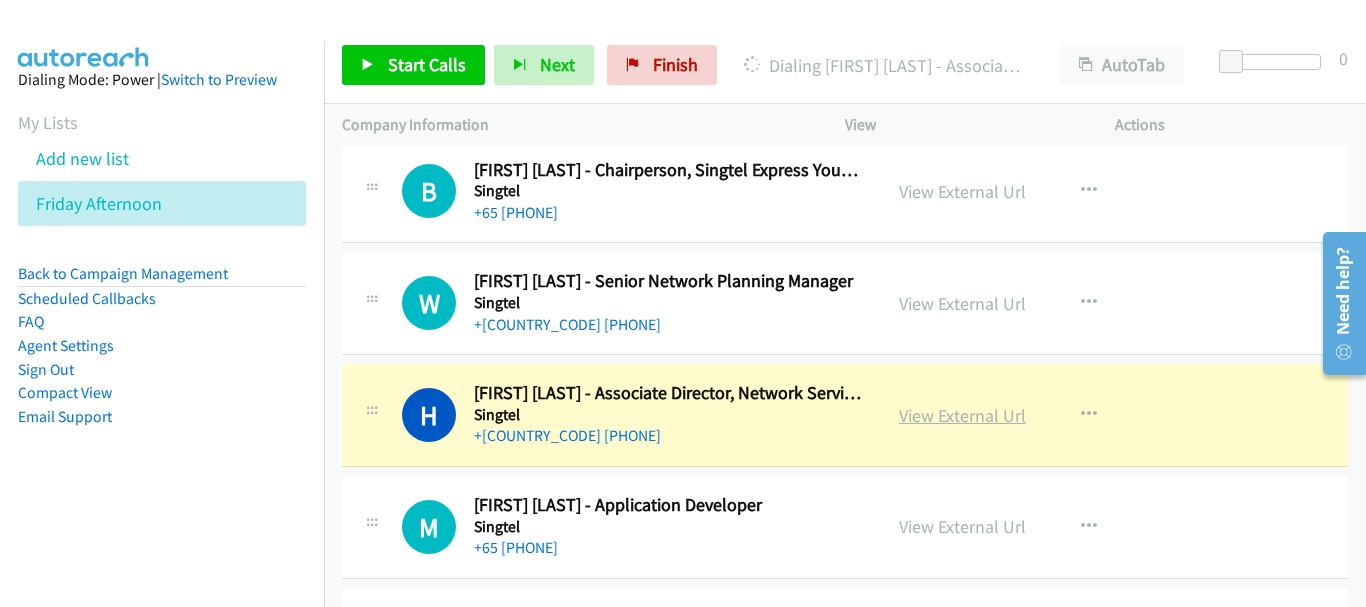 click on "View External Url" at bounding box center (962, 415) 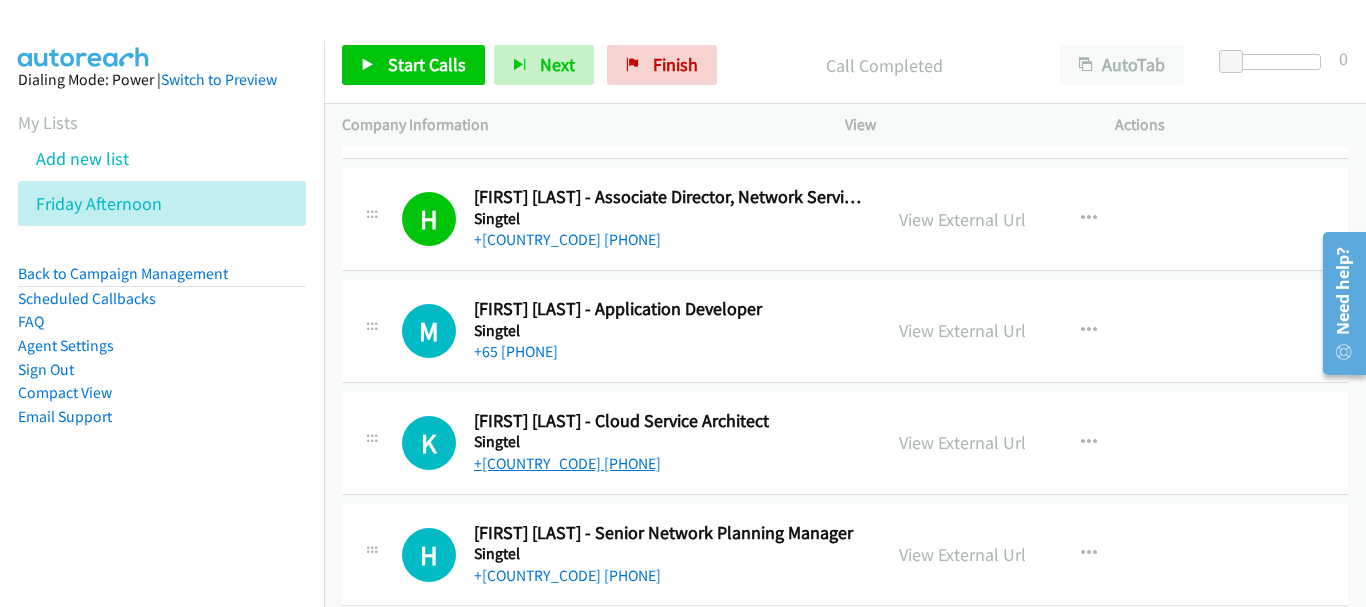 scroll, scrollTop: 11503, scrollLeft: 0, axis: vertical 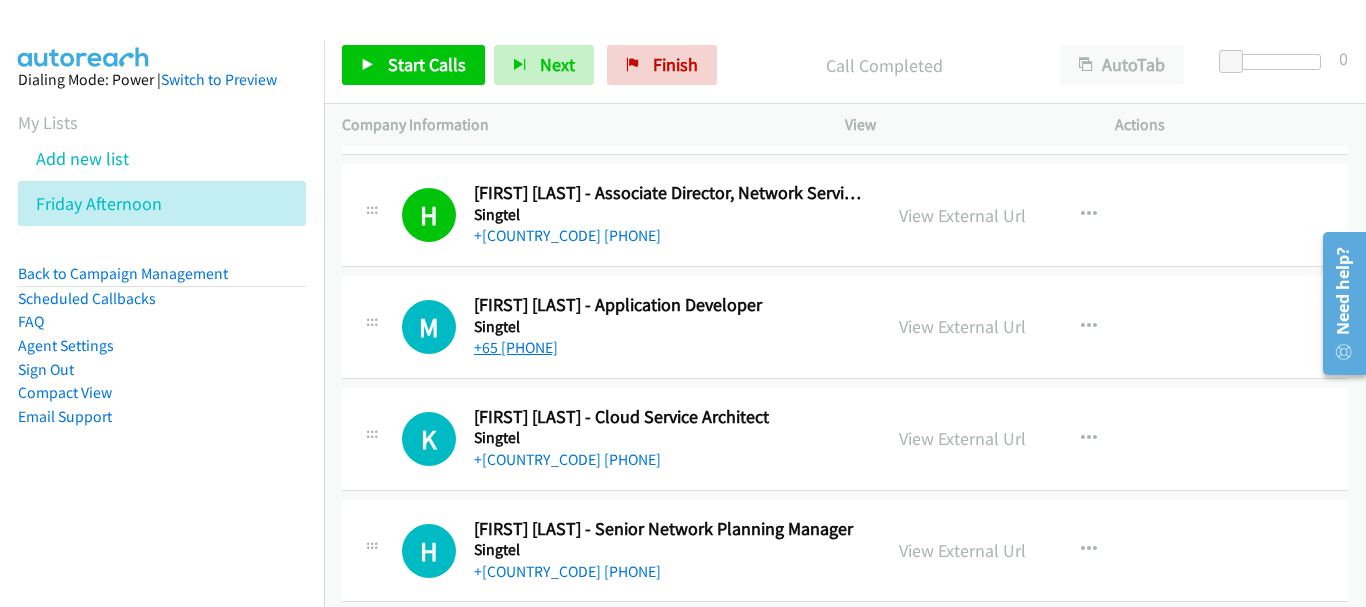 click on "+65 [PHONE]" at bounding box center (516, 347) 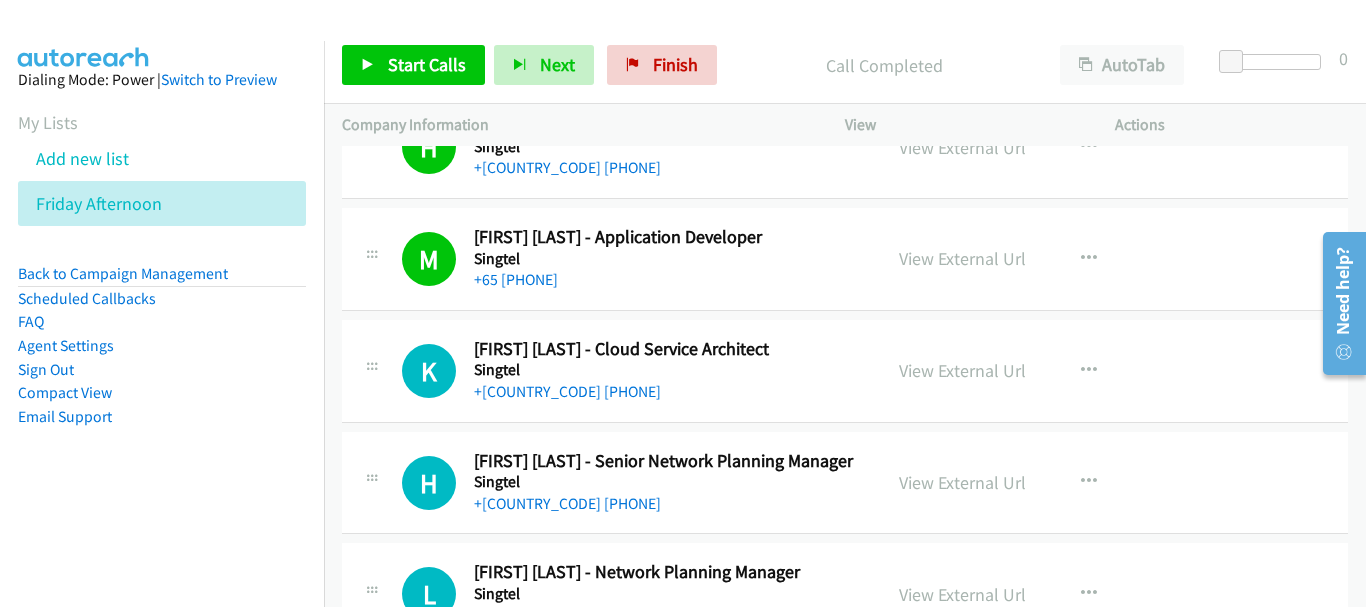 scroll, scrollTop: 11603, scrollLeft: 0, axis: vertical 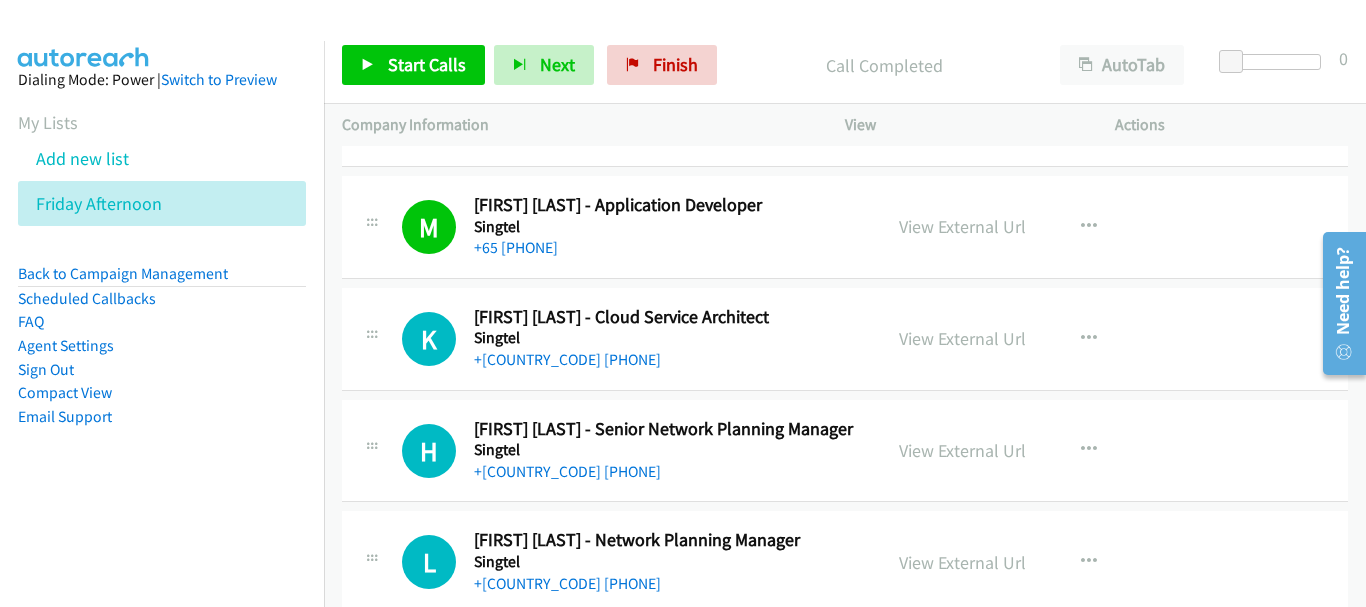 click on "Singtel" at bounding box center (668, 338) 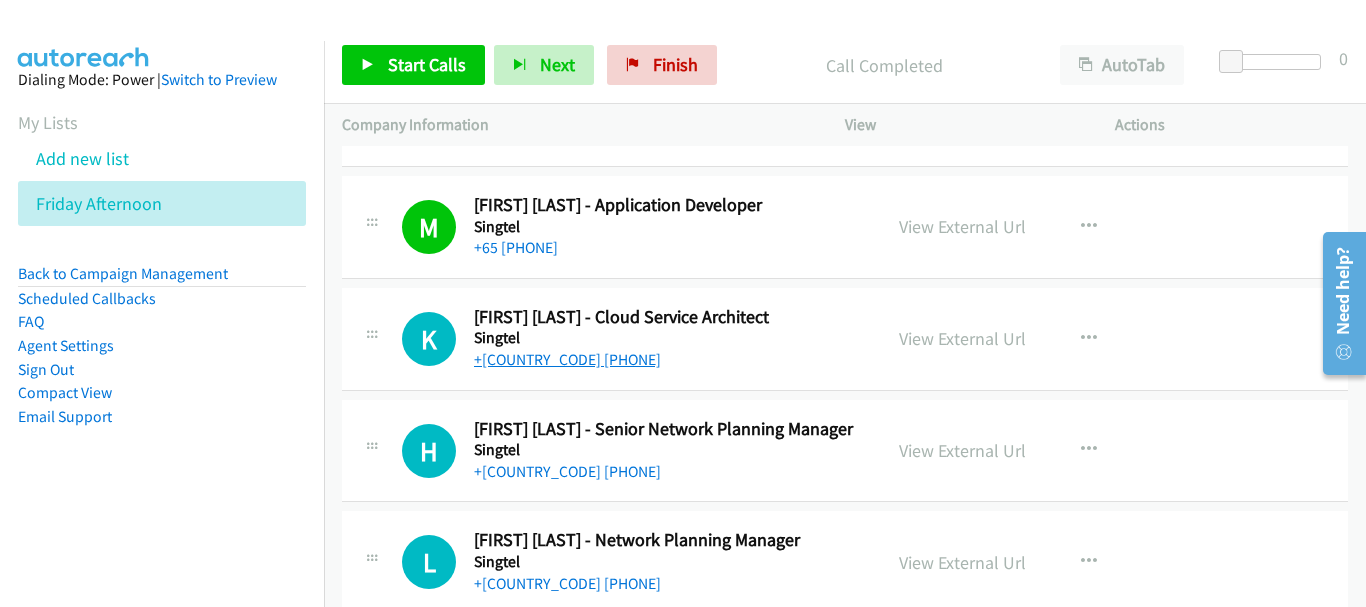 click on "+[COUNTRY_CODE] [PHONE]" at bounding box center (567, 359) 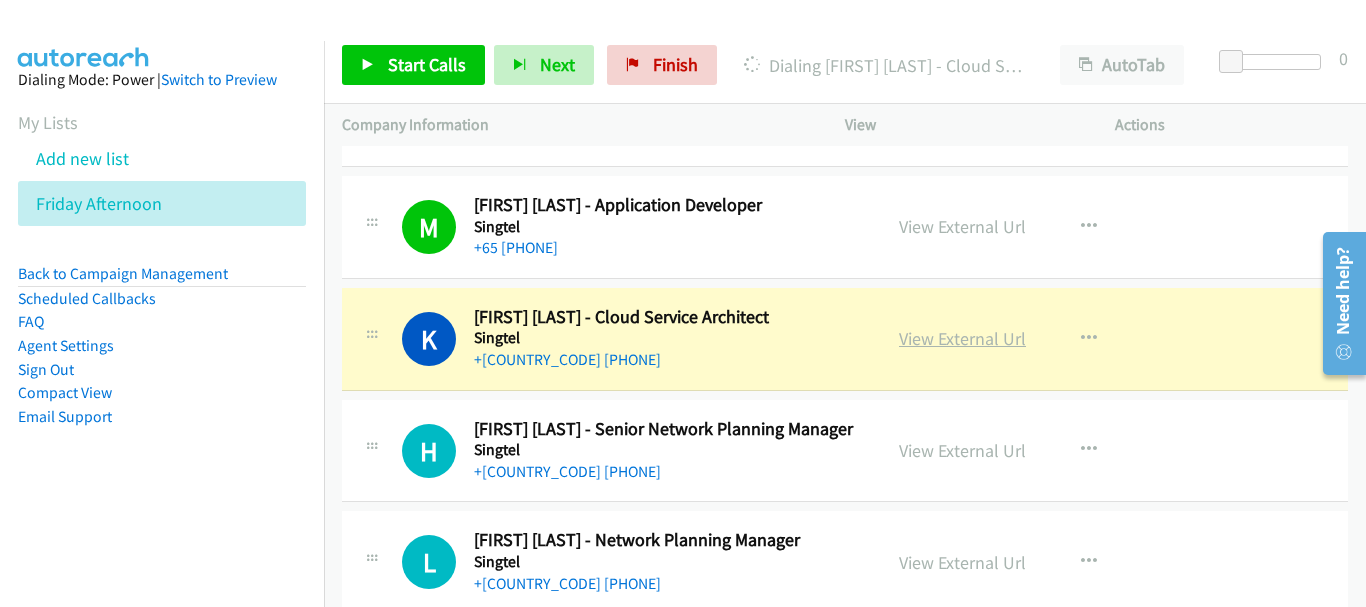 click on "View External Url" at bounding box center [962, 338] 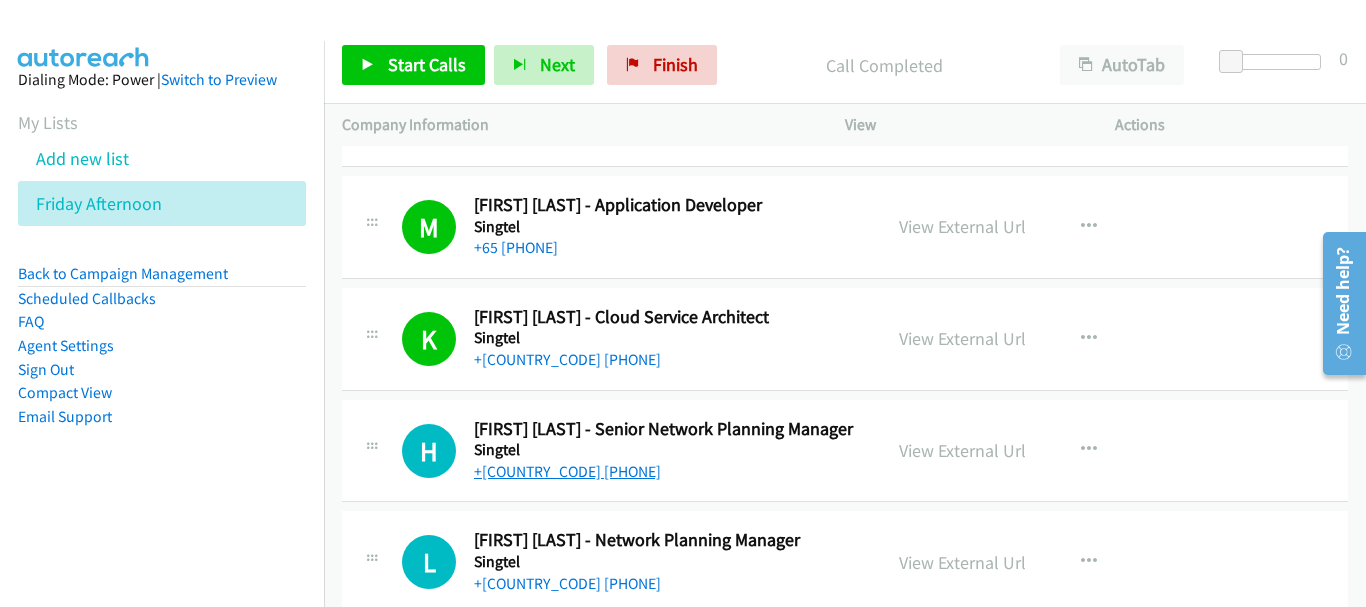 click on "+[COUNTRY_CODE] [PHONE]" at bounding box center (567, 471) 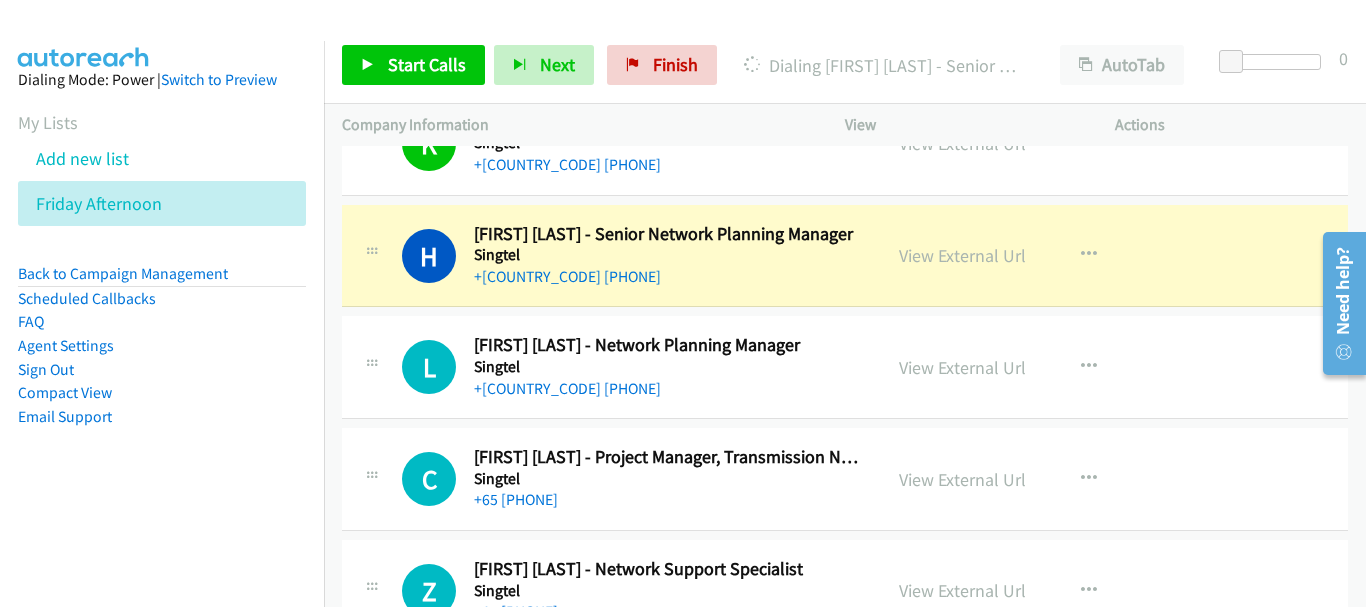 scroll, scrollTop: 11803, scrollLeft: 0, axis: vertical 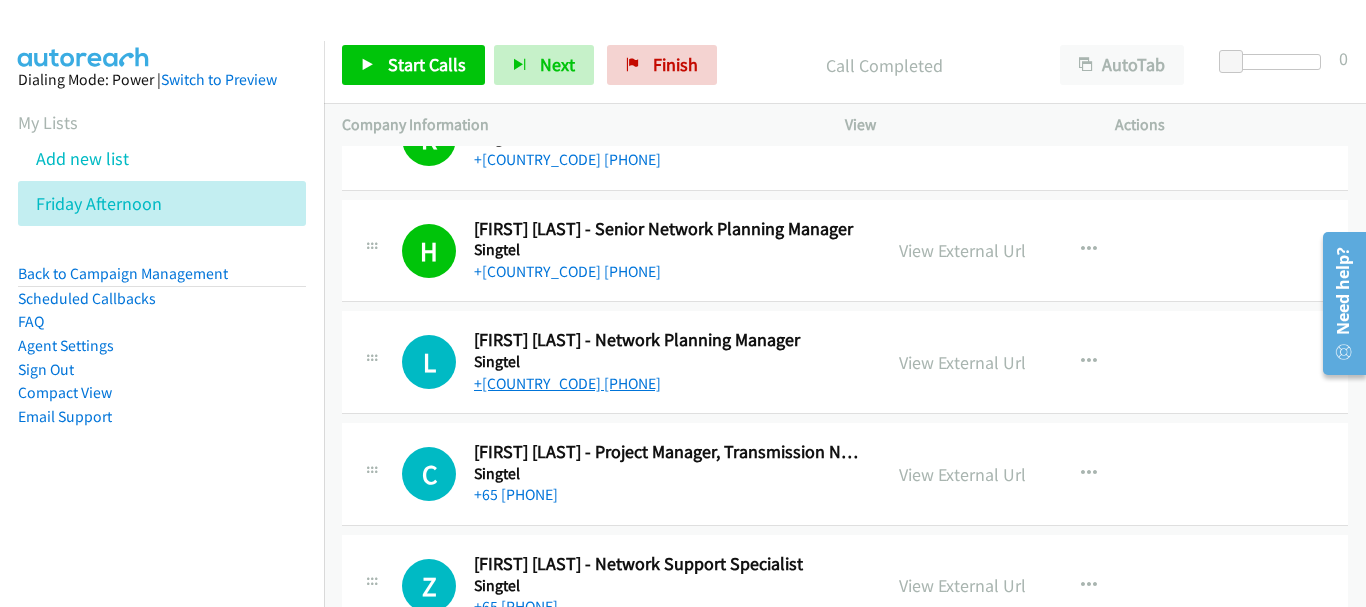 click on "+[COUNTRY_CODE] [PHONE]" at bounding box center [567, 383] 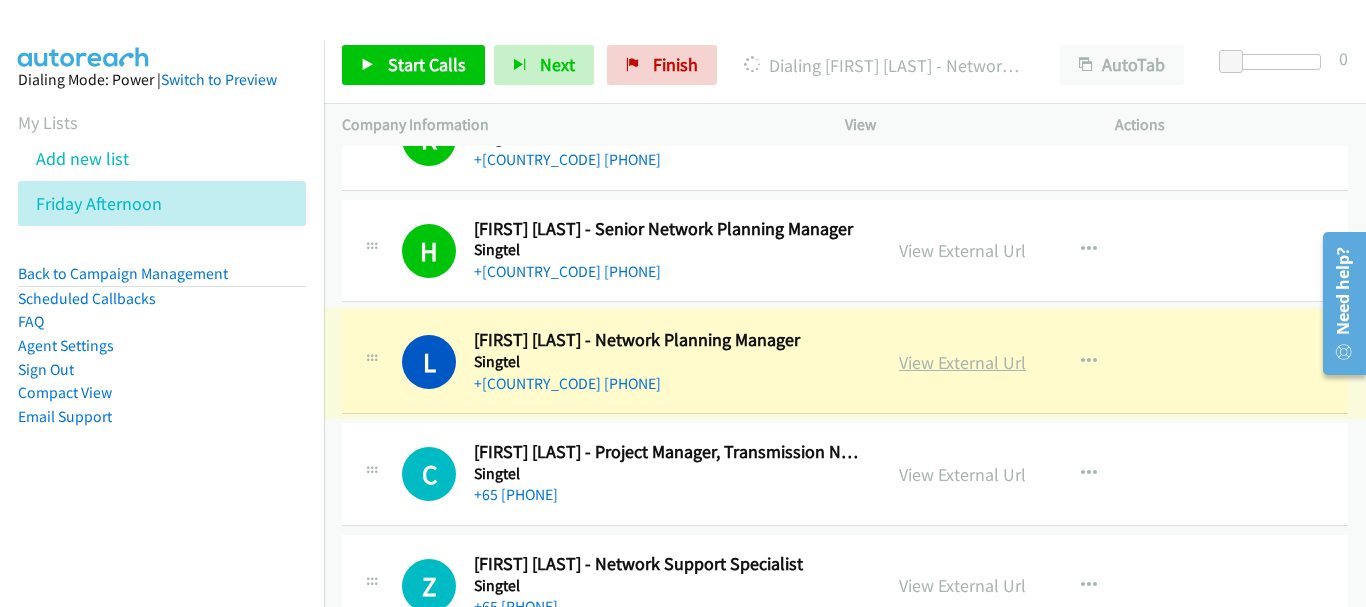 click on "View External Url" at bounding box center [962, 362] 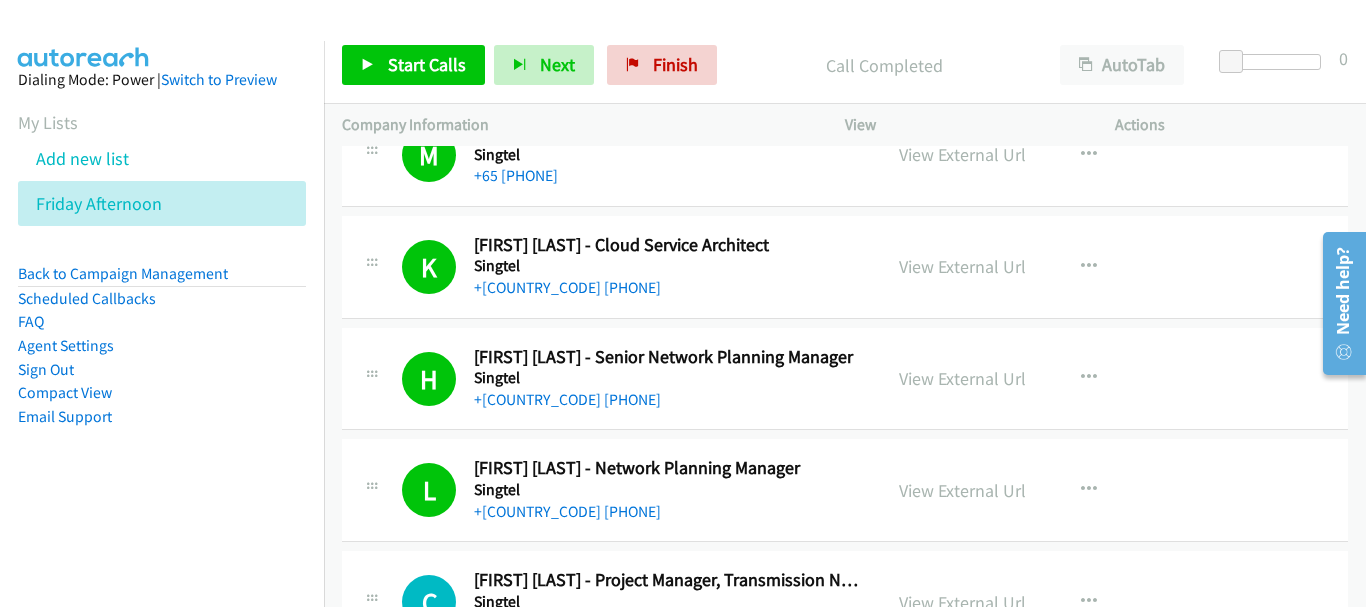 scroll, scrollTop: 11998, scrollLeft: 0, axis: vertical 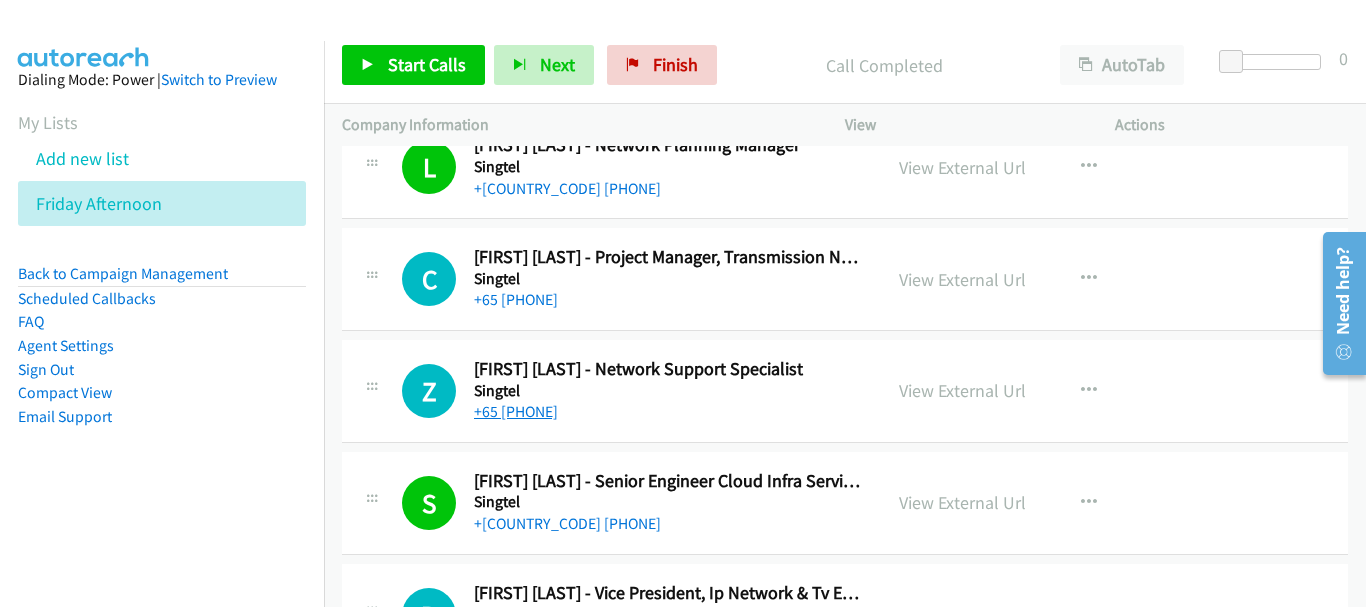 click on "+65 [PHONE]" at bounding box center [516, 411] 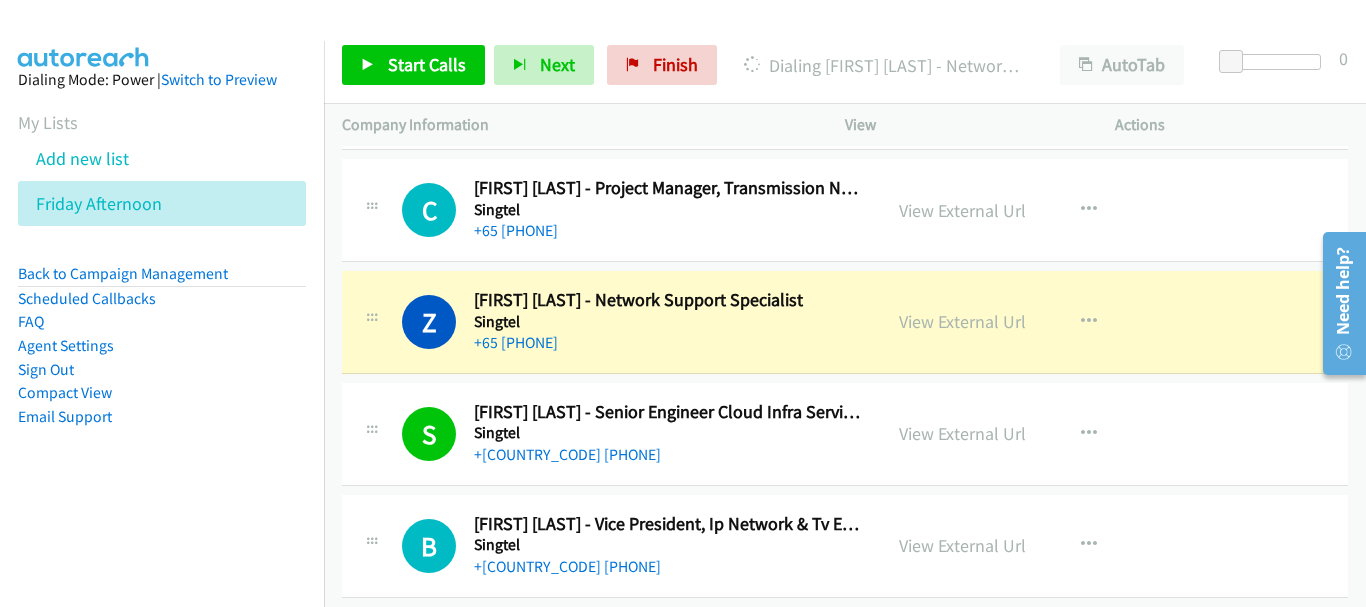 scroll, scrollTop: 12098, scrollLeft: 0, axis: vertical 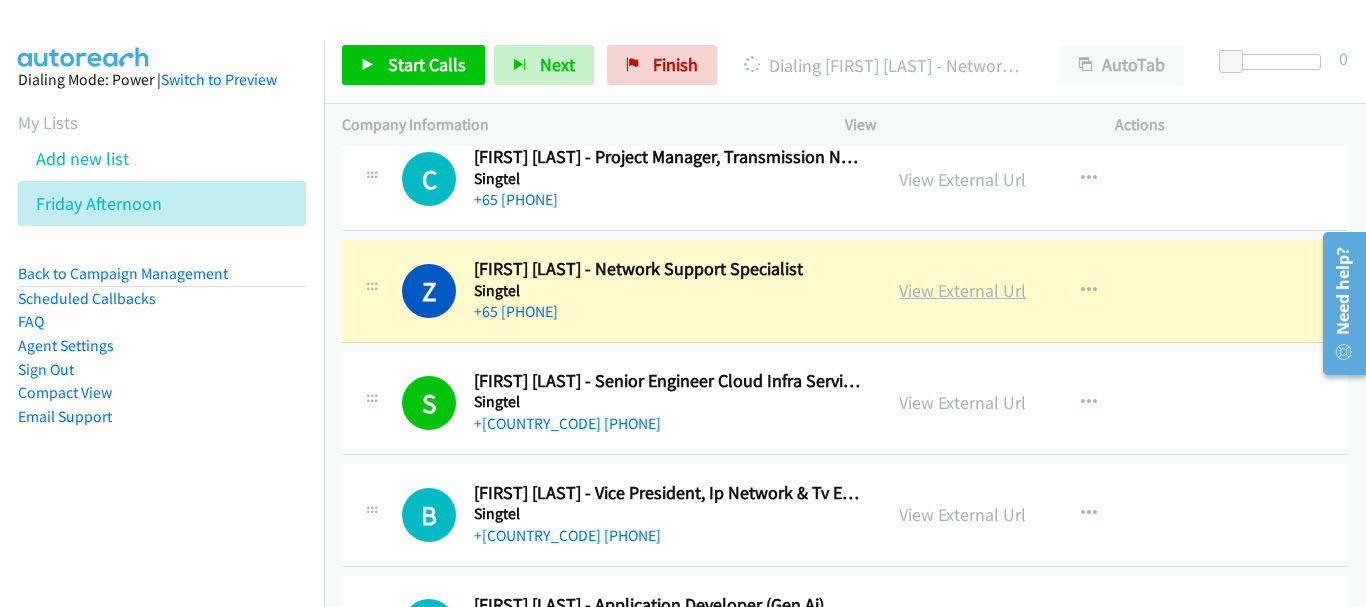 click on "View External Url" at bounding box center (962, 290) 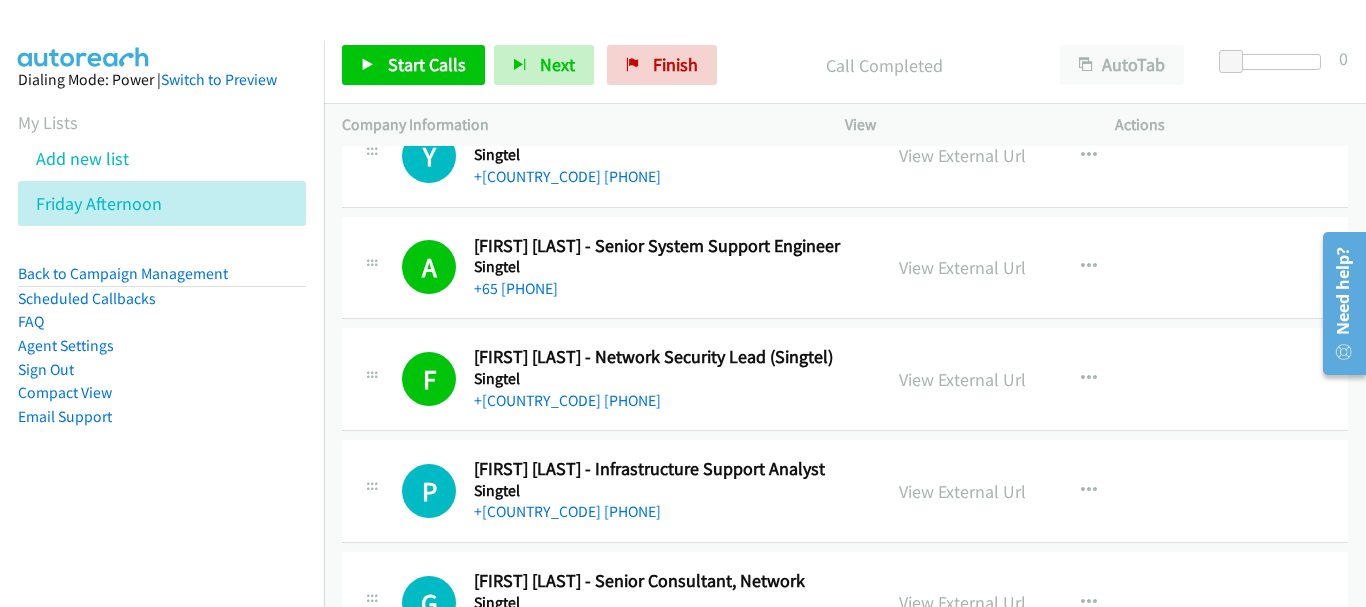 scroll, scrollTop: 13340, scrollLeft: 0, axis: vertical 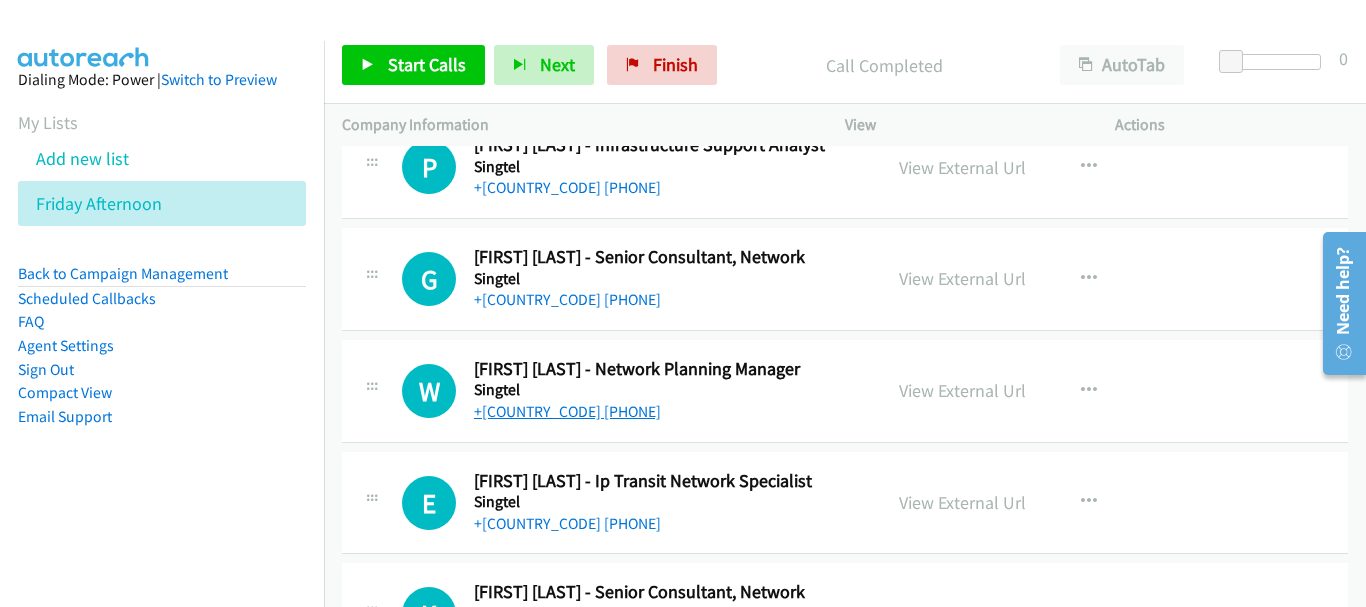 click on "+[COUNTRY_CODE] [PHONE]" at bounding box center [567, 411] 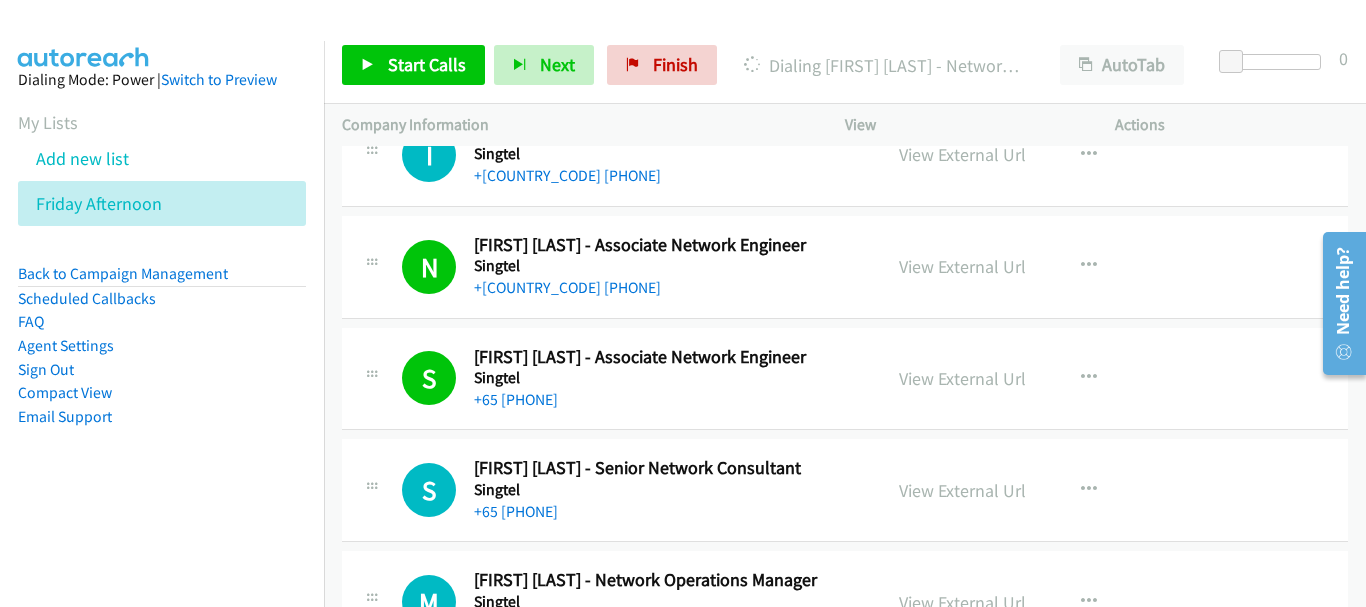 scroll, scrollTop: 14235, scrollLeft: 0, axis: vertical 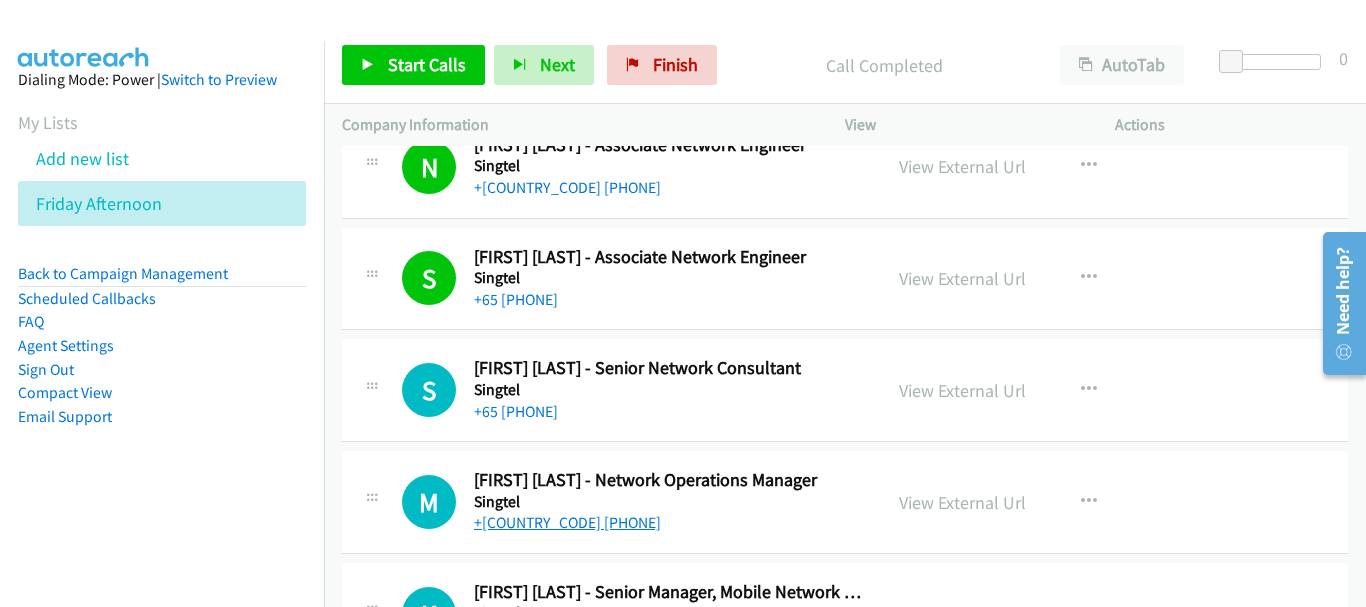click on "+[COUNTRY_CODE] [PHONE]" at bounding box center (567, 522) 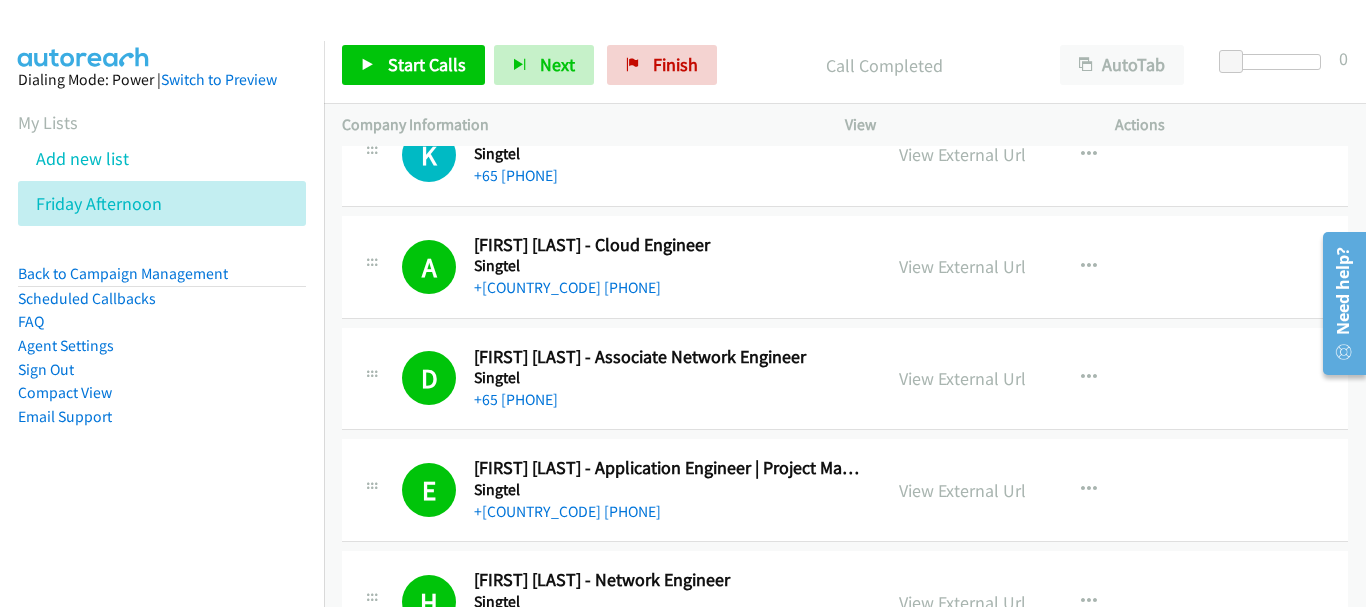 scroll, scrollTop: 15353, scrollLeft: 0, axis: vertical 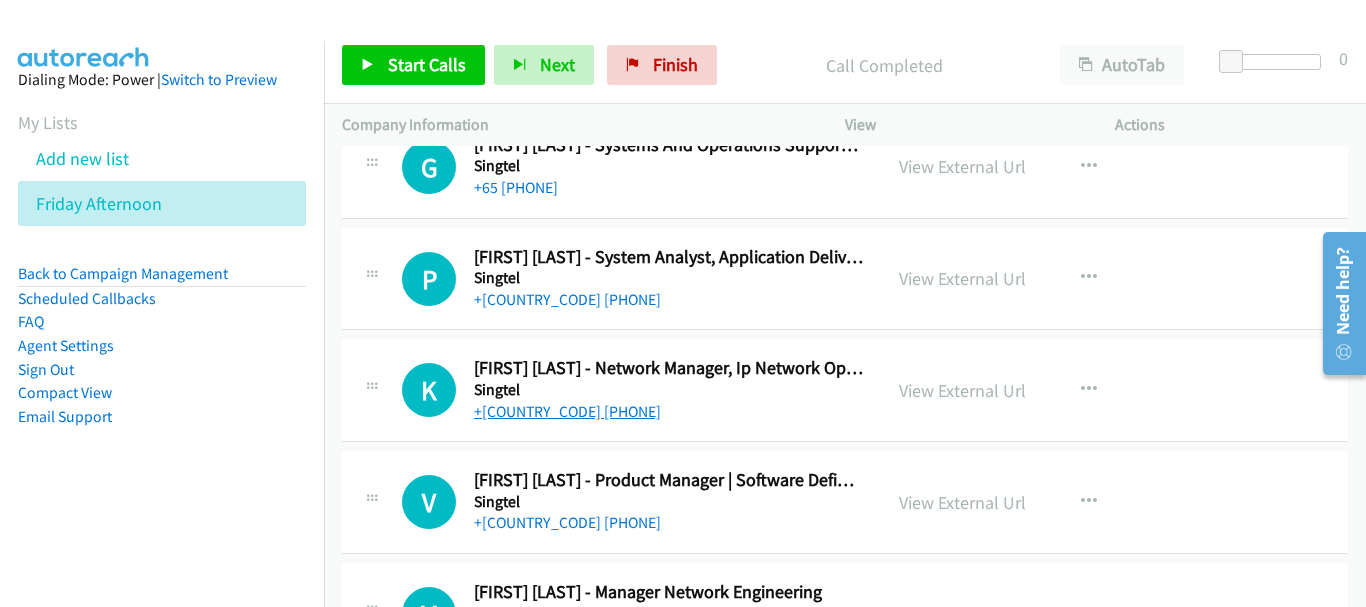 click on "+[COUNTRY_CODE] [PHONE]" at bounding box center [567, 411] 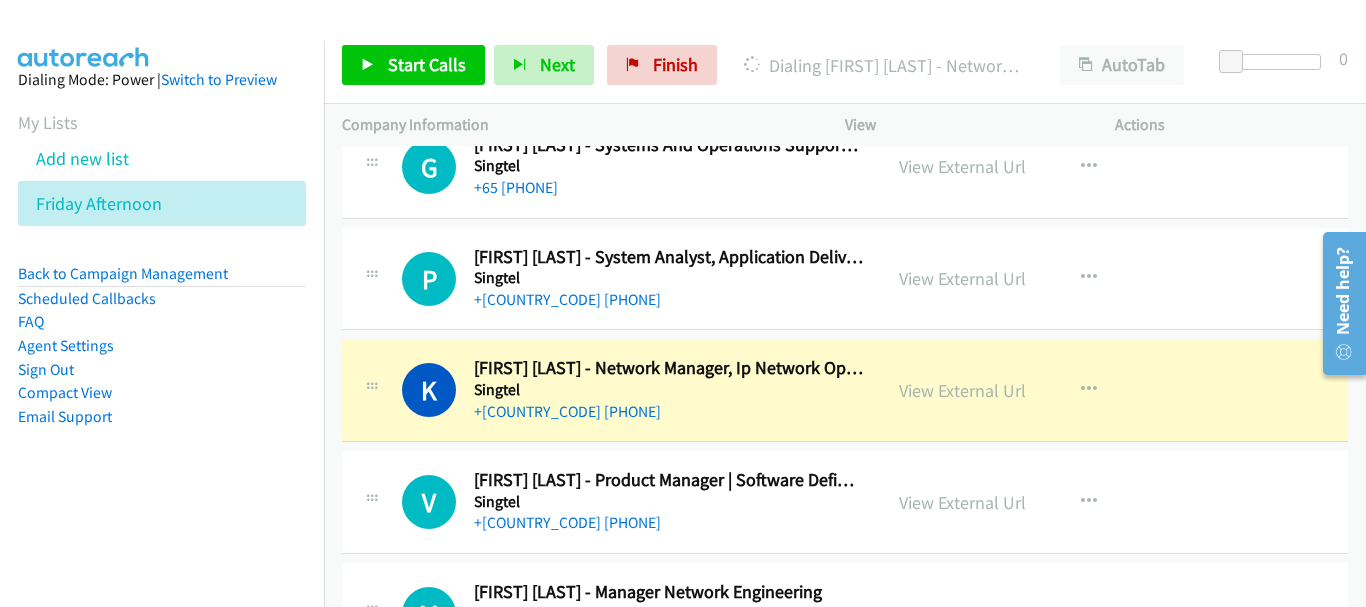 scroll, scrollTop: 15253, scrollLeft: 0, axis: vertical 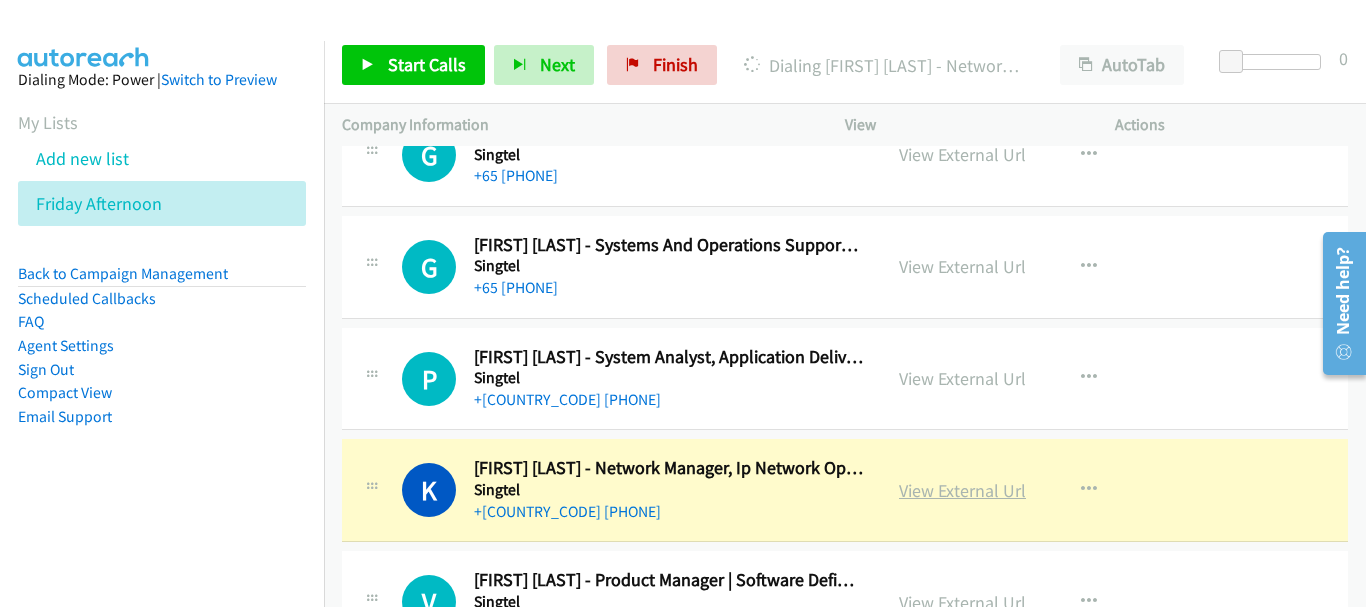 click on "View External Url" at bounding box center (962, 490) 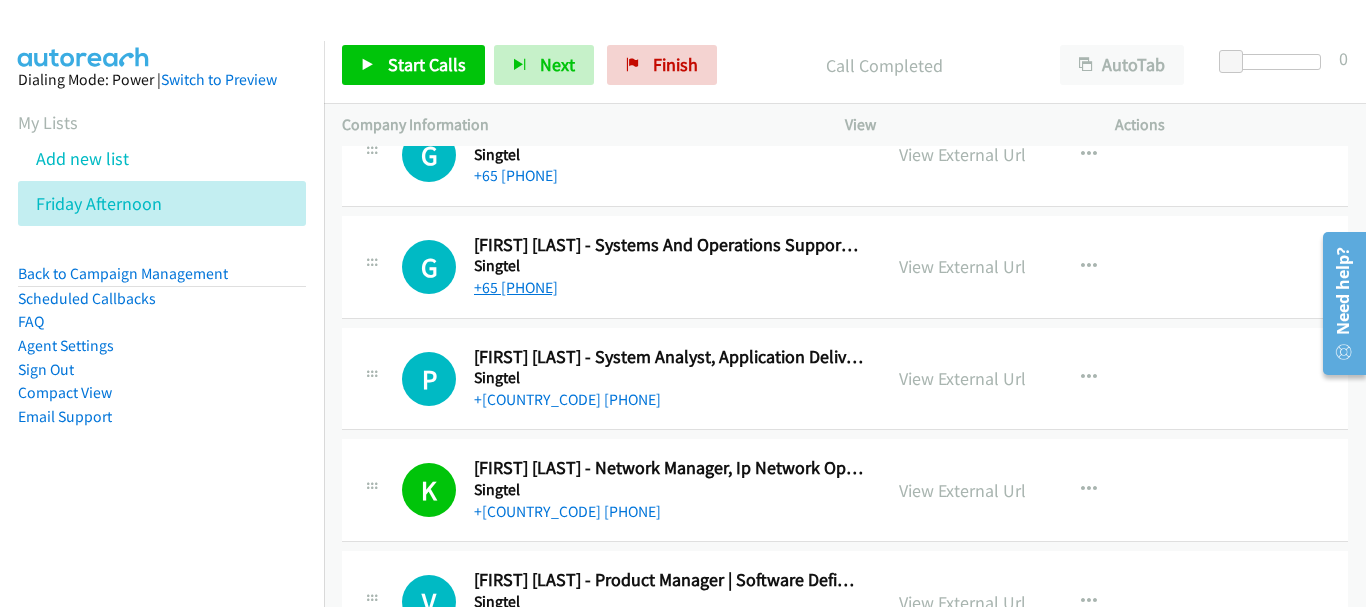 click on "+65 [PHONE]" at bounding box center [516, 287] 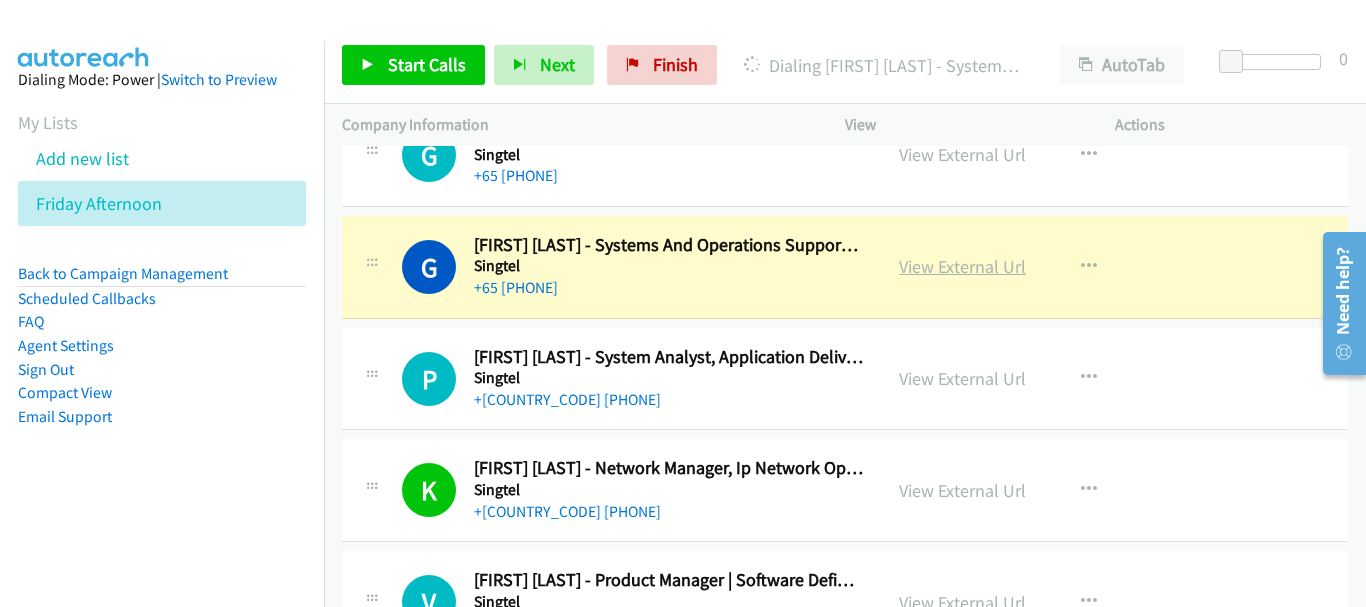 click on "View External Url" at bounding box center (962, 266) 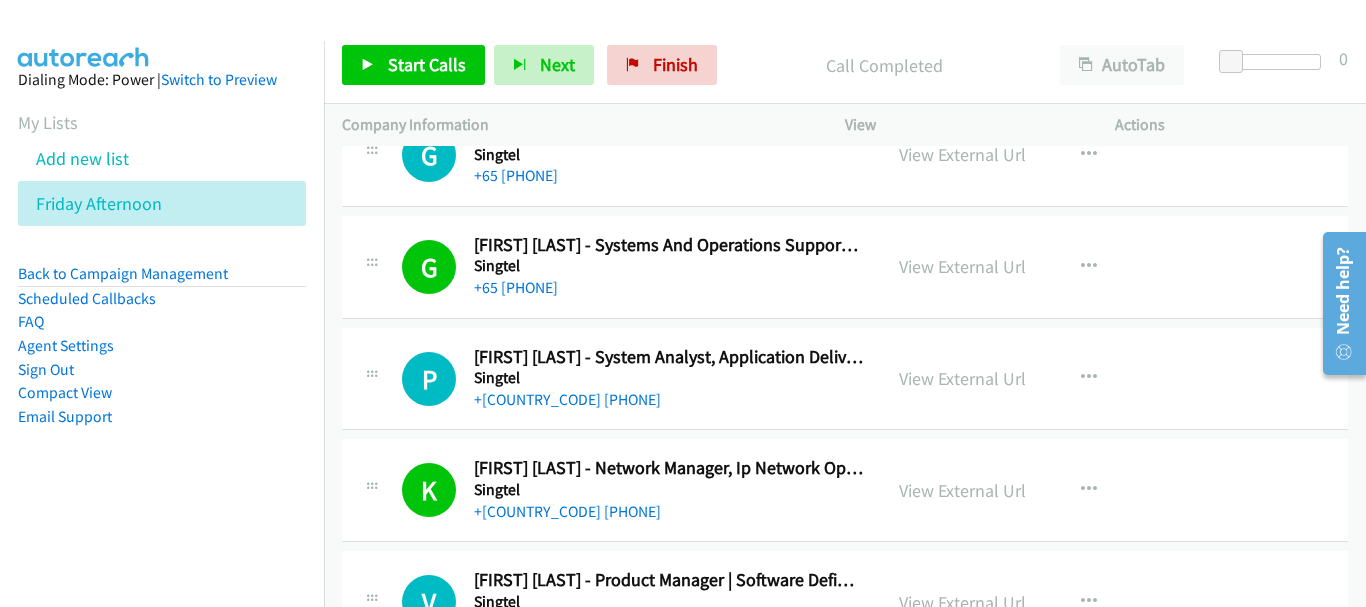 scroll, scrollTop: 15053, scrollLeft: 0, axis: vertical 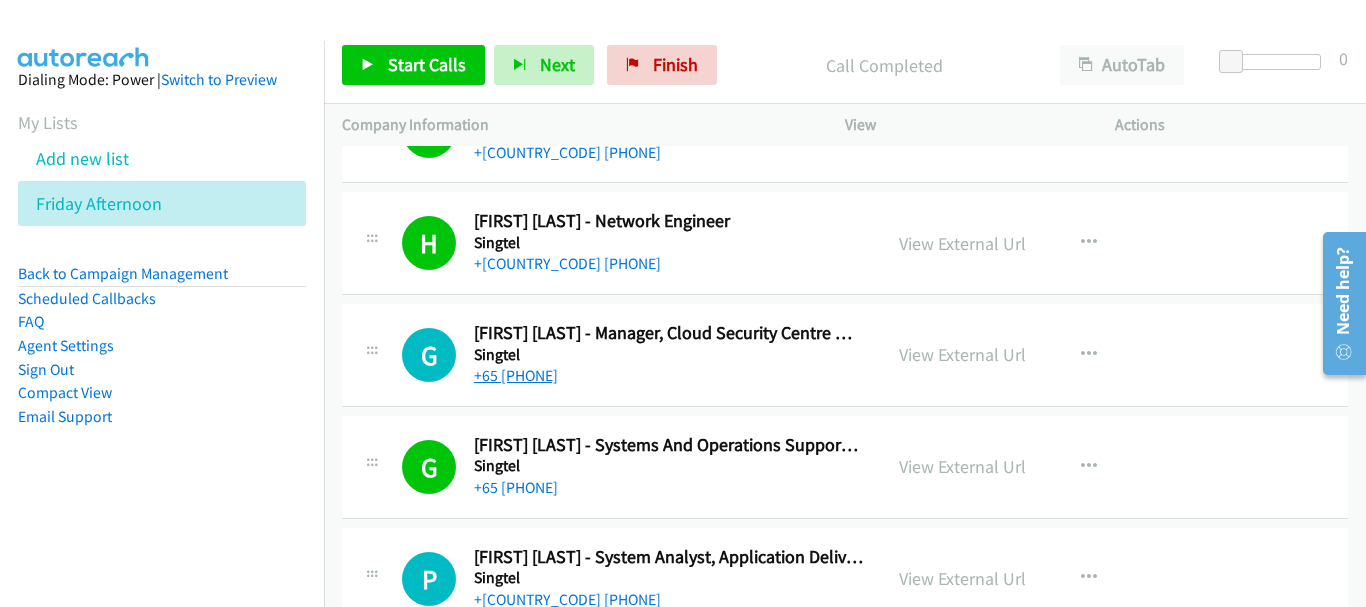 click on "+65 [PHONE]" at bounding box center (516, 375) 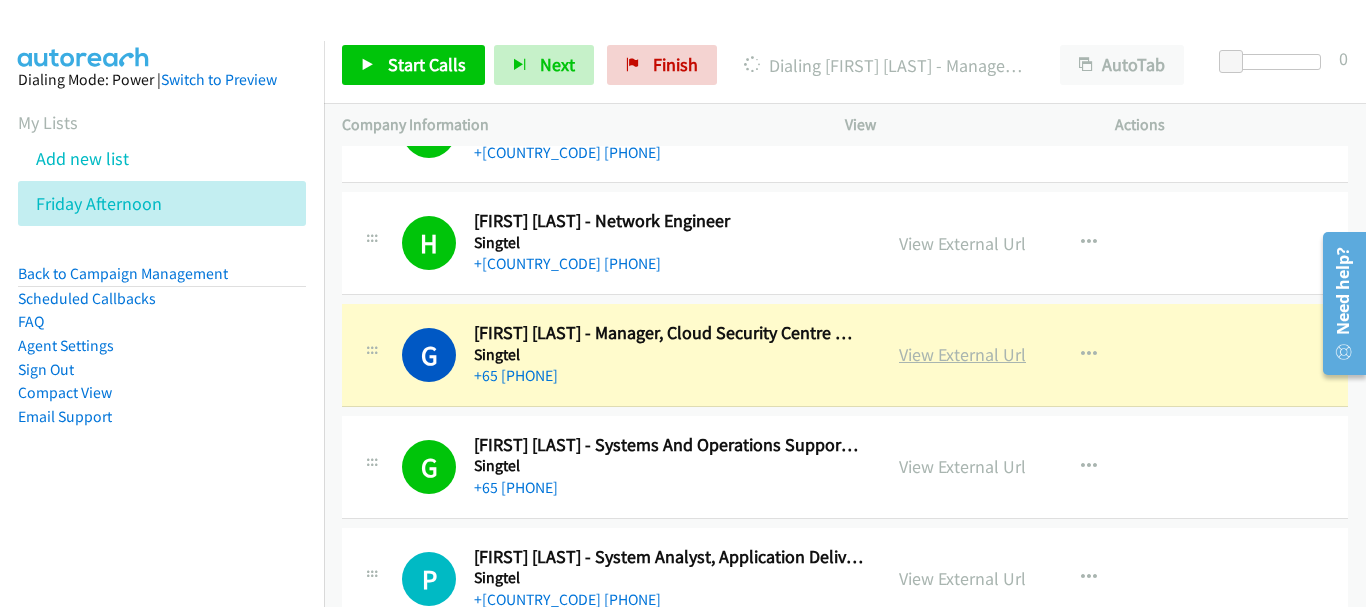 click on "View External Url" at bounding box center [962, 354] 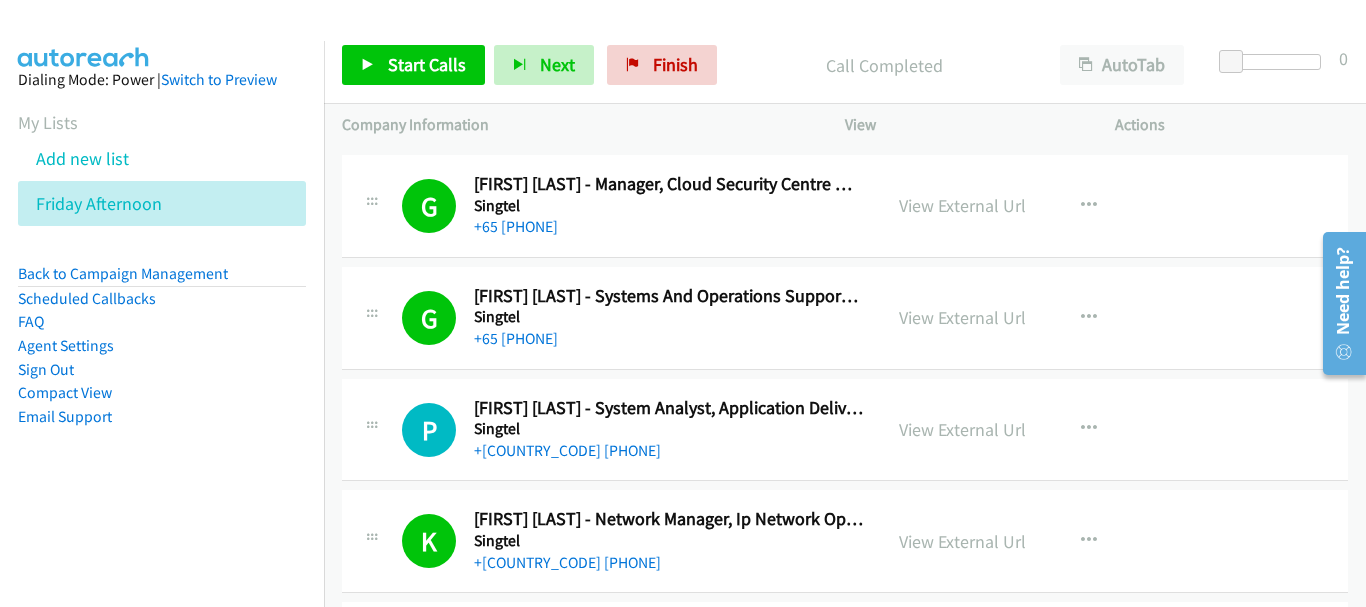 scroll, scrollTop: 15253, scrollLeft: 0, axis: vertical 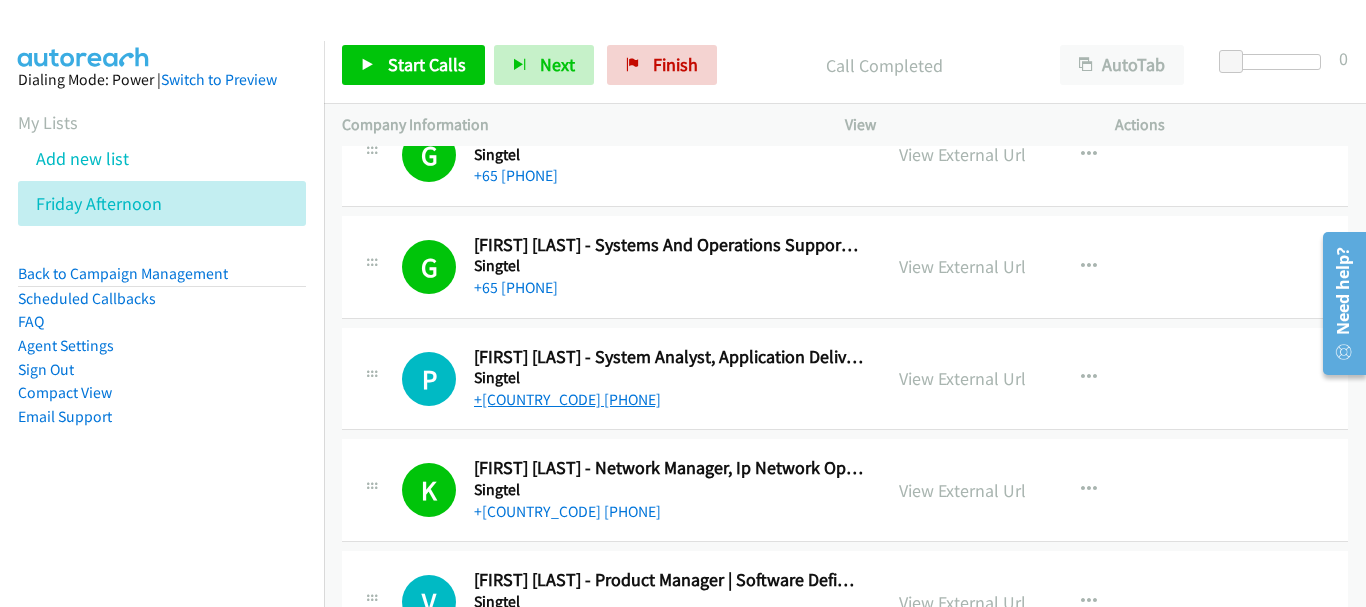 click on "+[COUNTRY_CODE] [PHONE]" at bounding box center [567, 399] 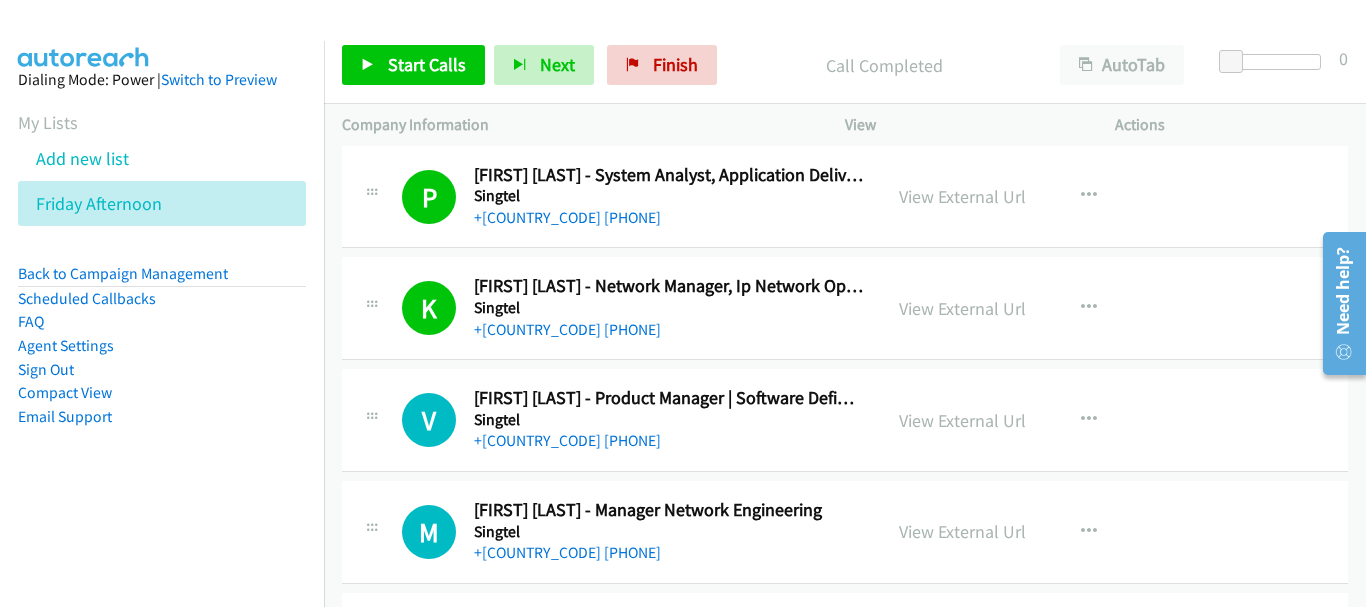 scroll, scrollTop: 15453, scrollLeft: 0, axis: vertical 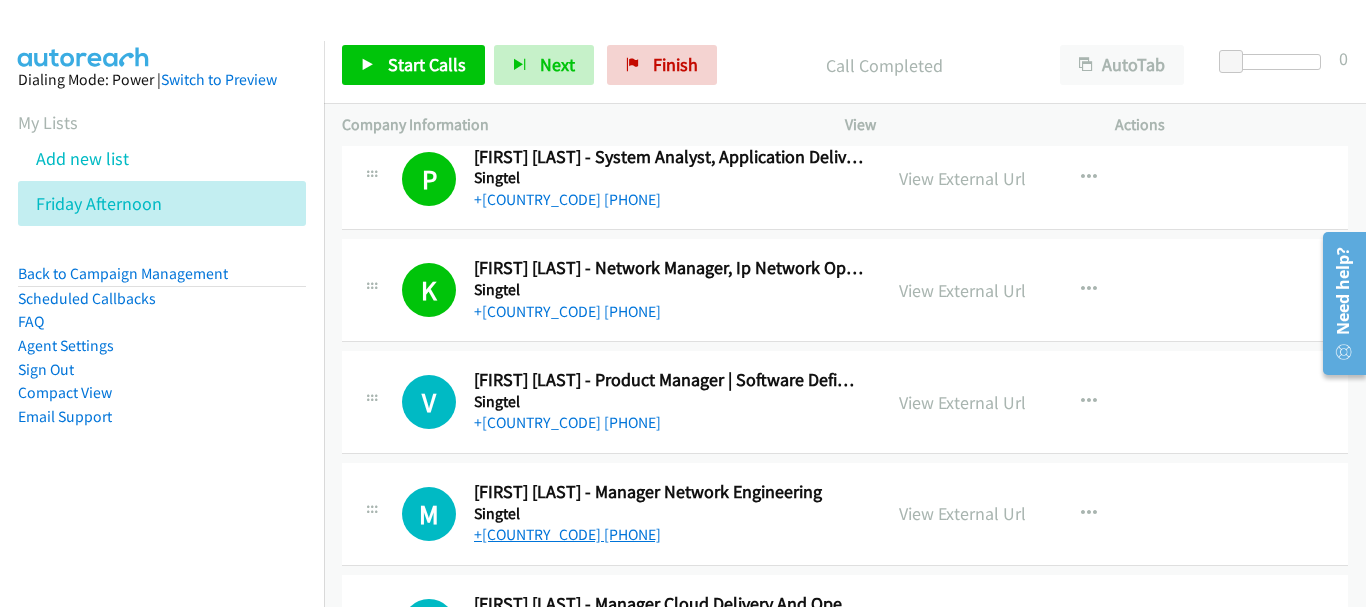 click on "+[COUNTRY_CODE] [PHONE]" at bounding box center (567, 534) 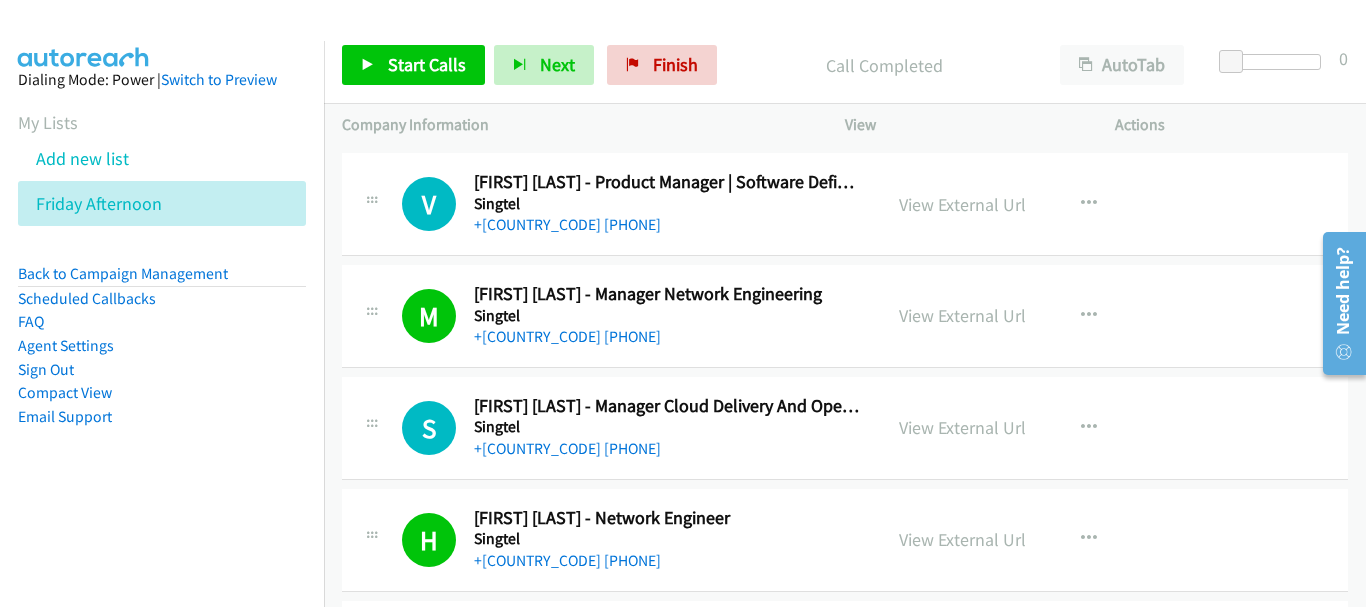 scroll, scrollTop: 15653, scrollLeft: 0, axis: vertical 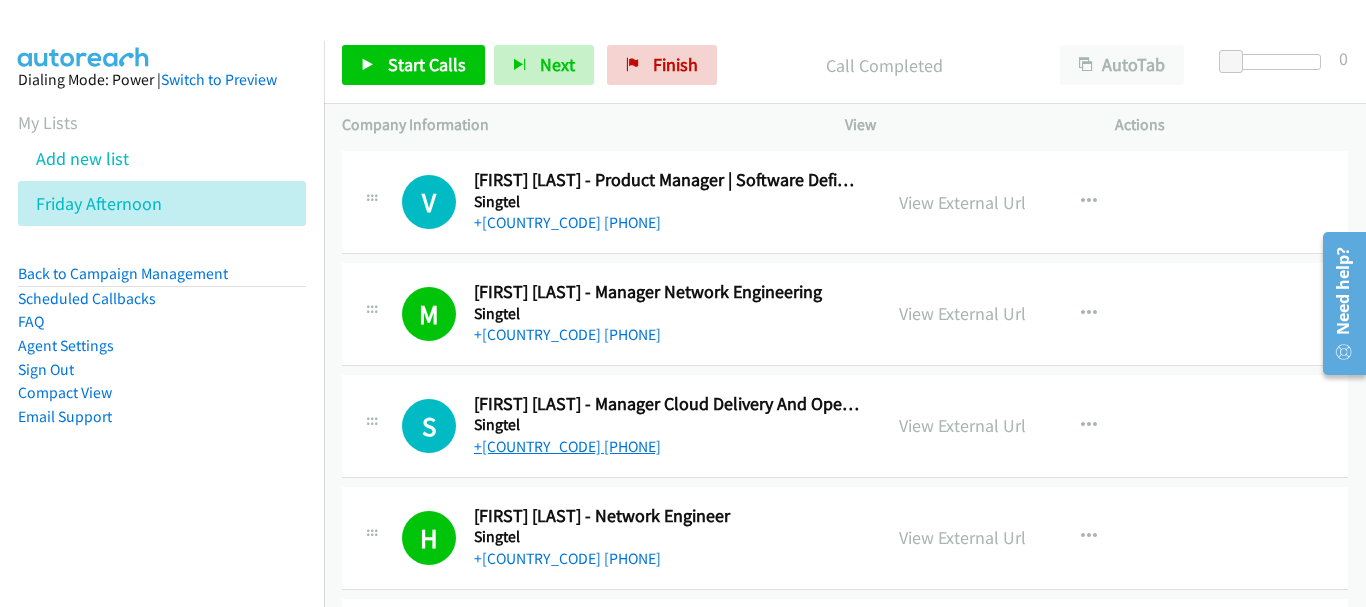 click on "+[COUNTRY_CODE] [PHONE]" at bounding box center (567, 446) 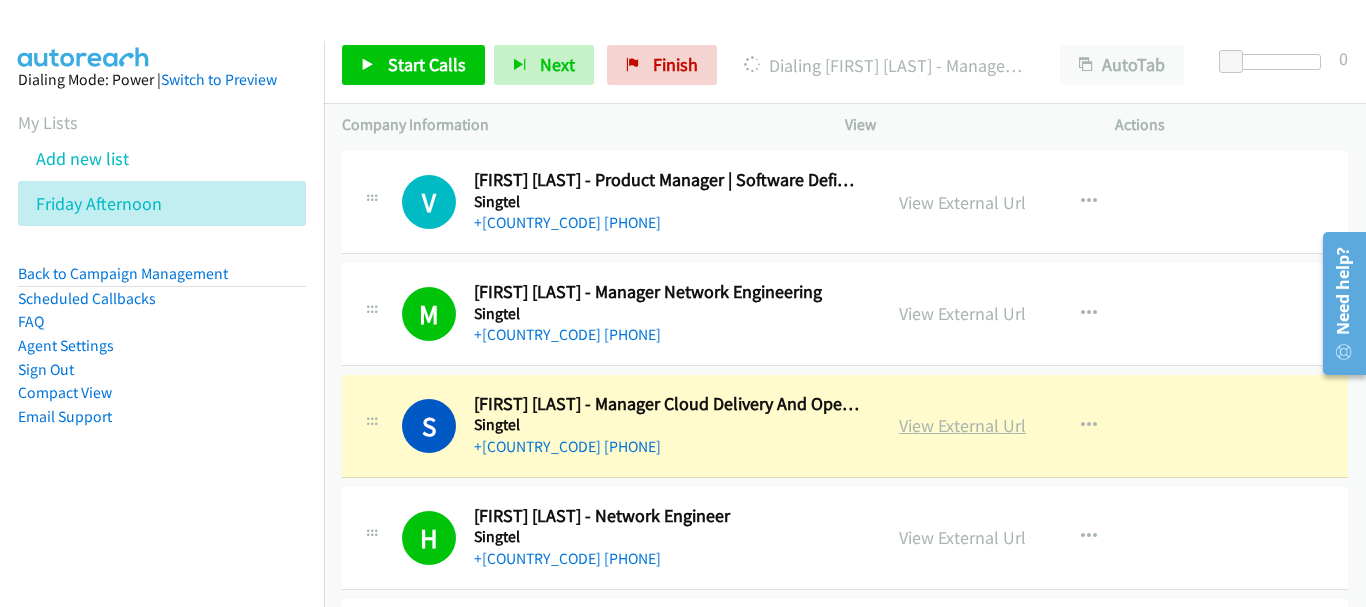 click on "View External Url" at bounding box center (962, 425) 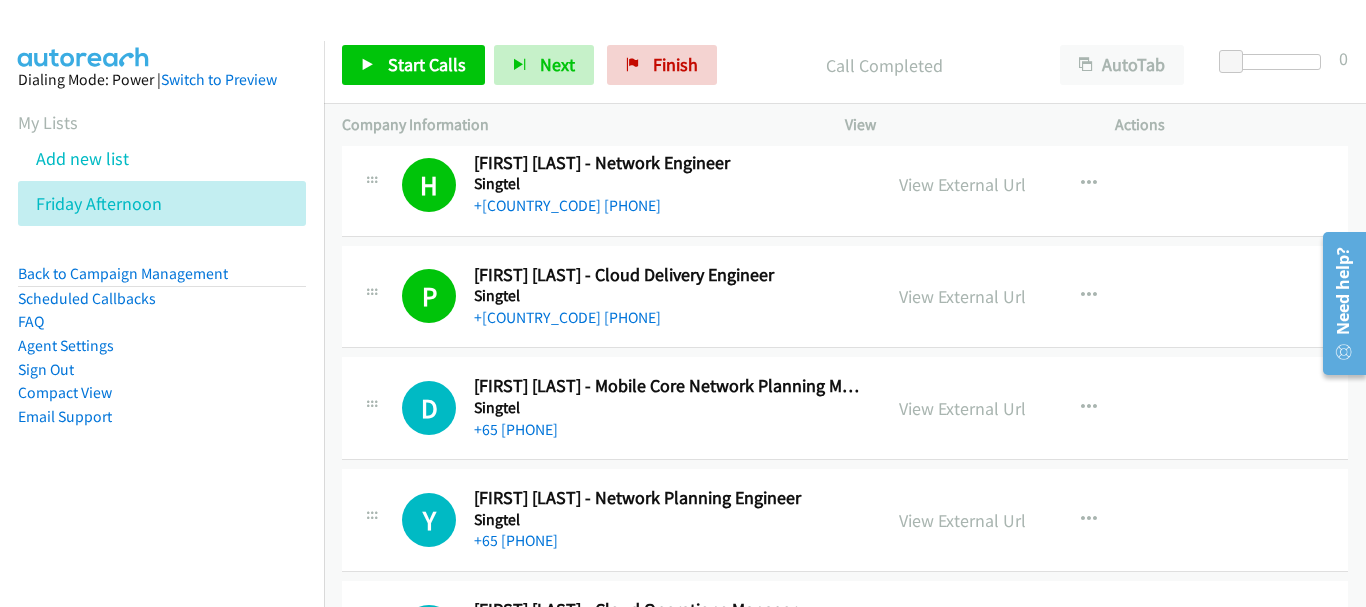 scroll, scrollTop: 16053, scrollLeft: 0, axis: vertical 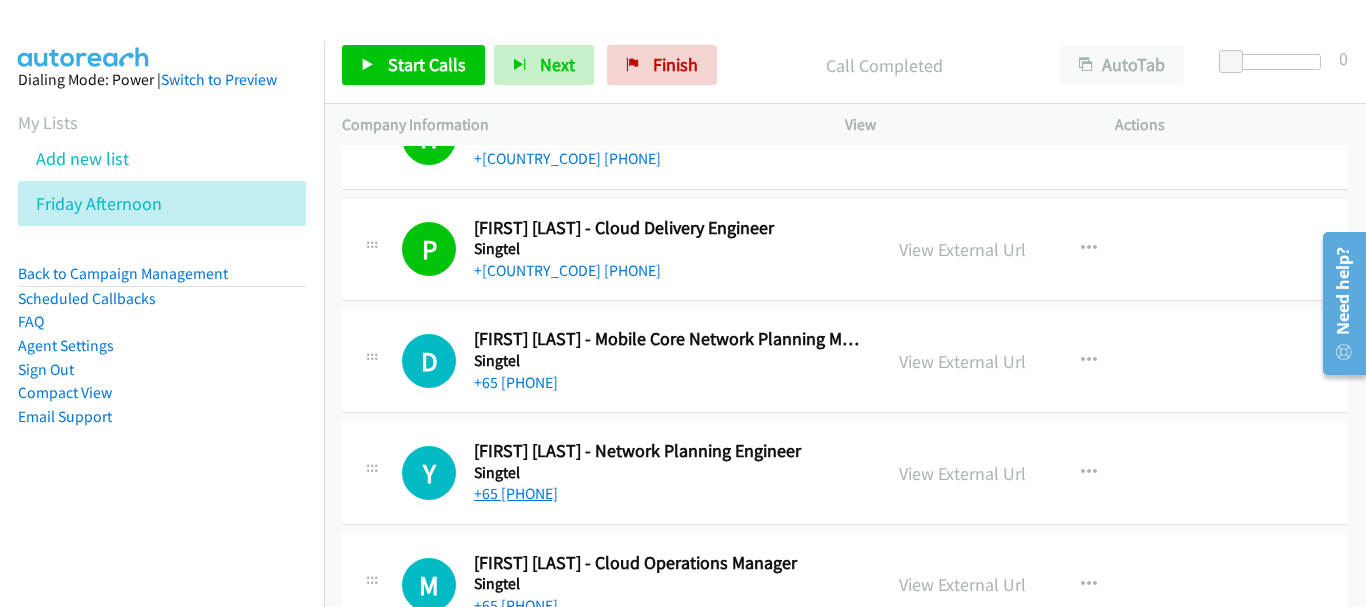 click on "+65 [PHONE]" at bounding box center [516, 493] 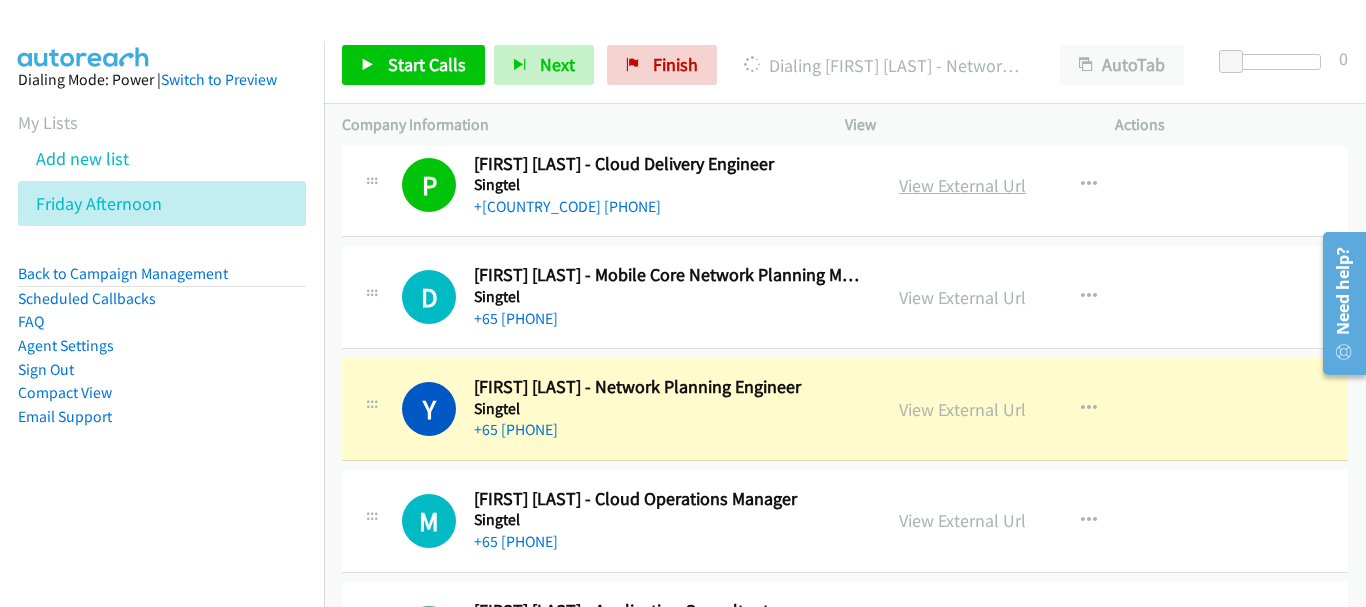 scroll, scrollTop: 16153, scrollLeft: 0, axis: vertical 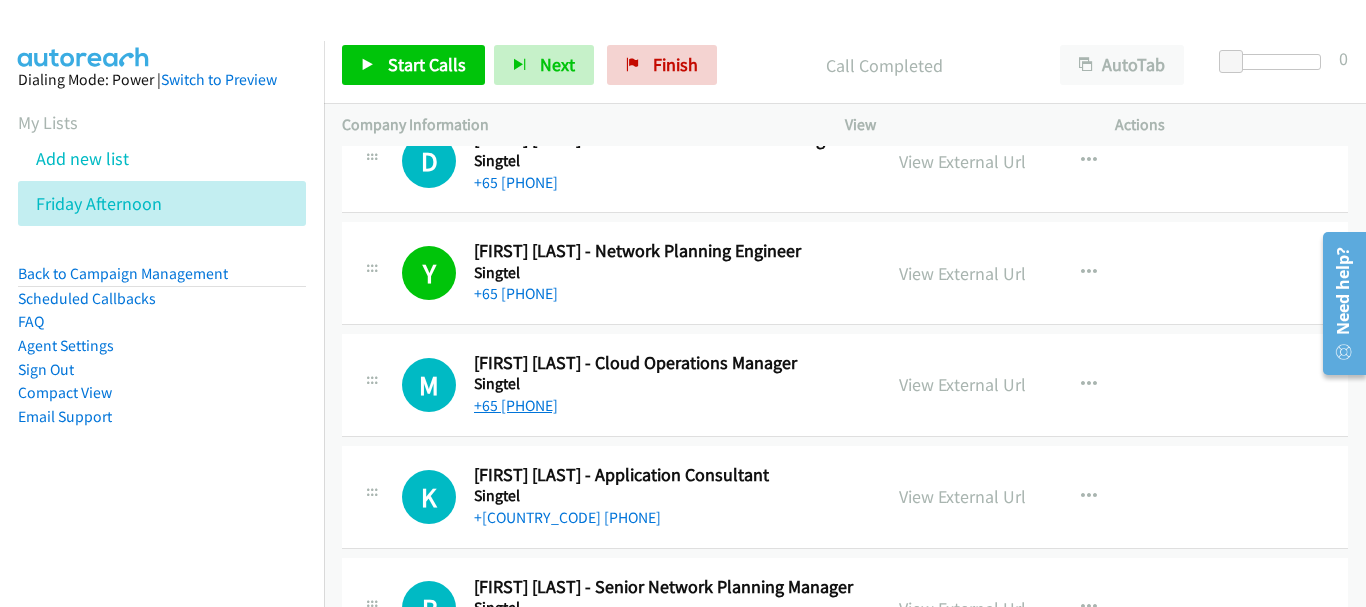 click on "+65 [PHONE]" at bounding box center [516, 405] 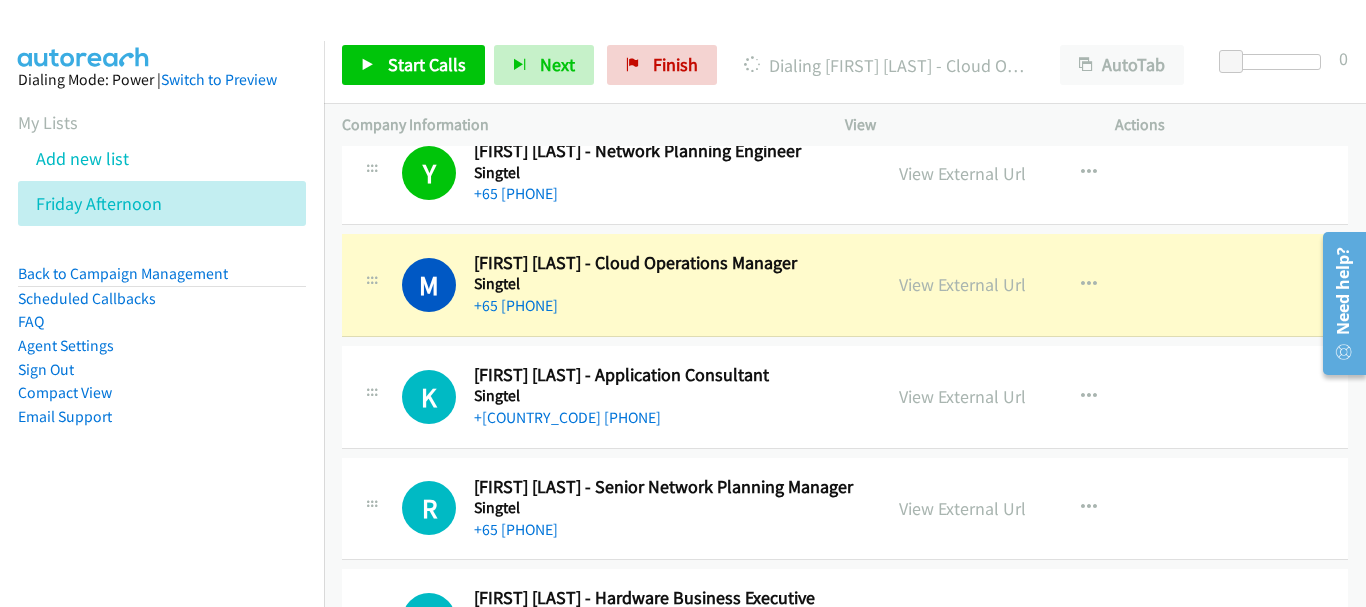 scroll, scrollTop: 16453, scrollLeft: 0, axis: vertical 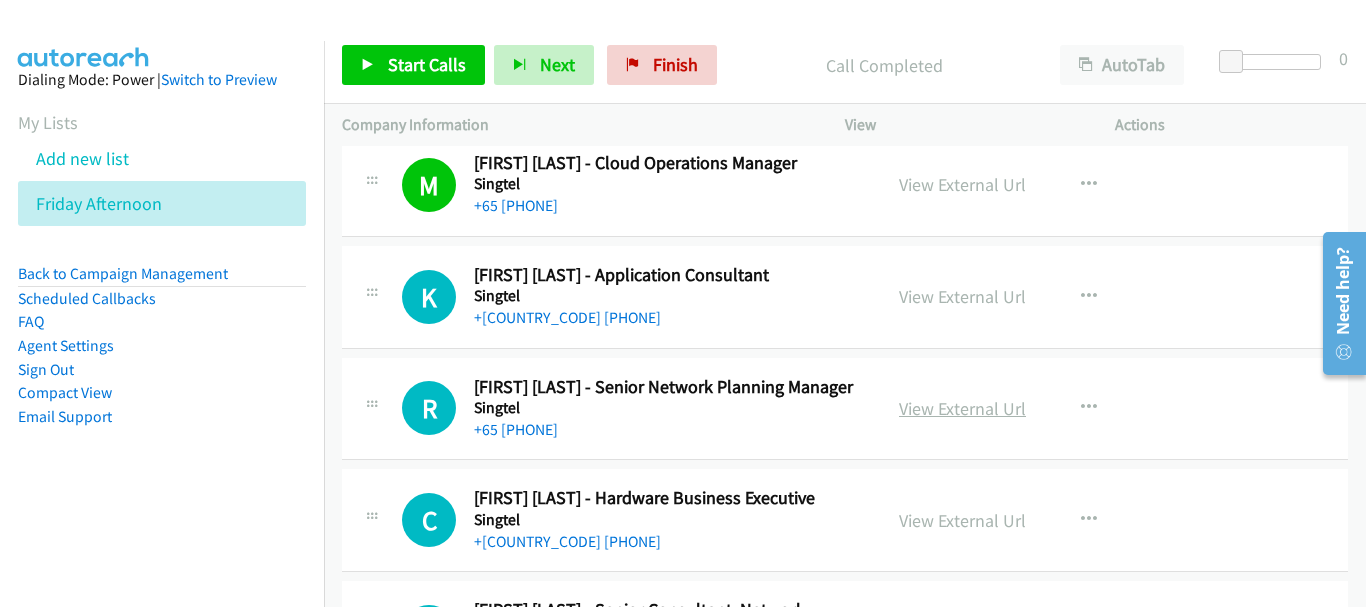 click on "View External Url" at bounding box center (962, 408) 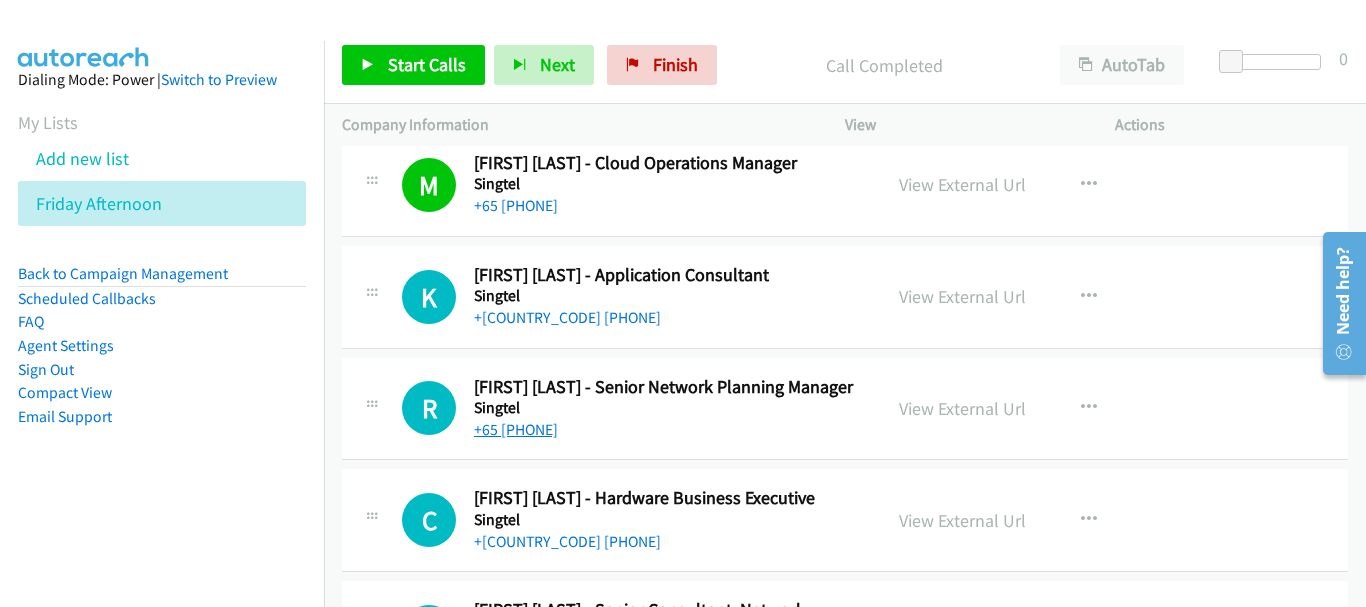click on "+65 [PHONE]" at bounding box center [516, 429] 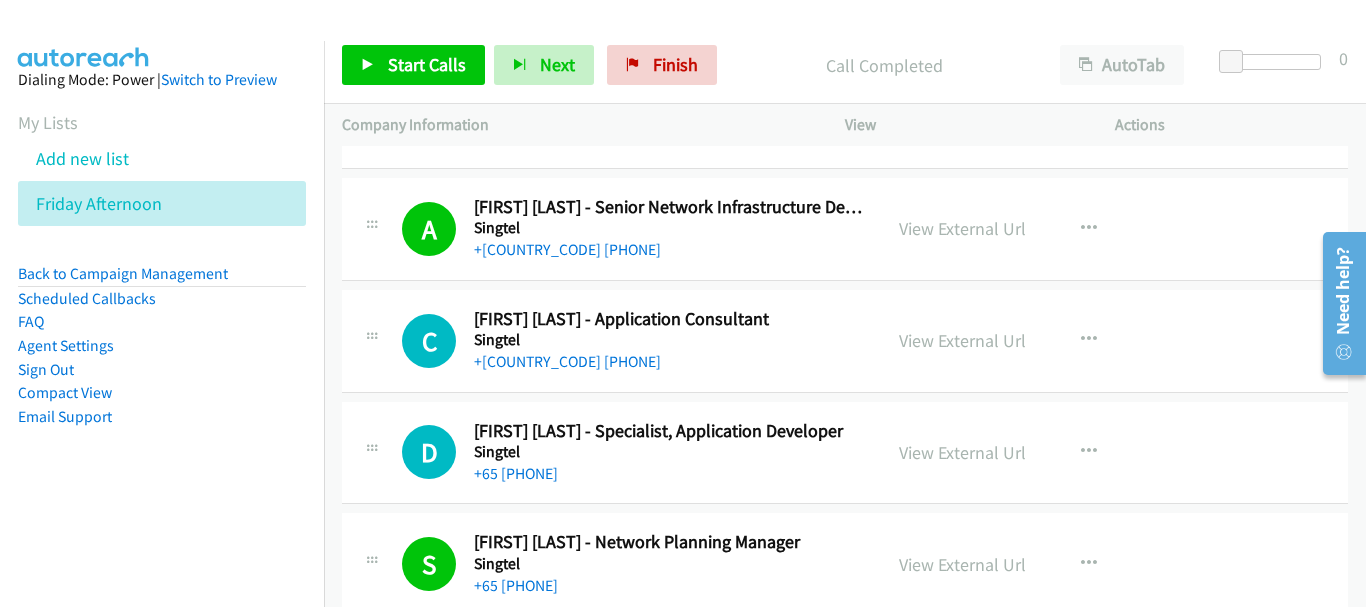 scroll, scrollTop: 17653, scrollLeft: 0, axis: vertical 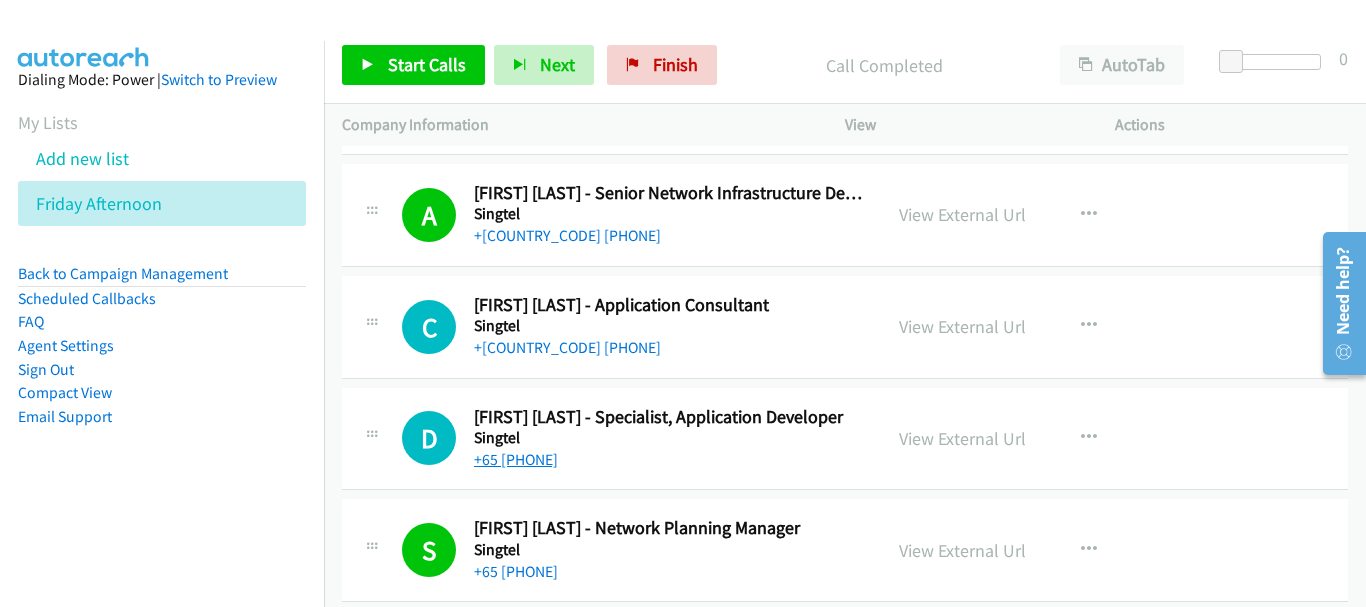click on "+65 [PHONE]" at bounding box center [516, 459] 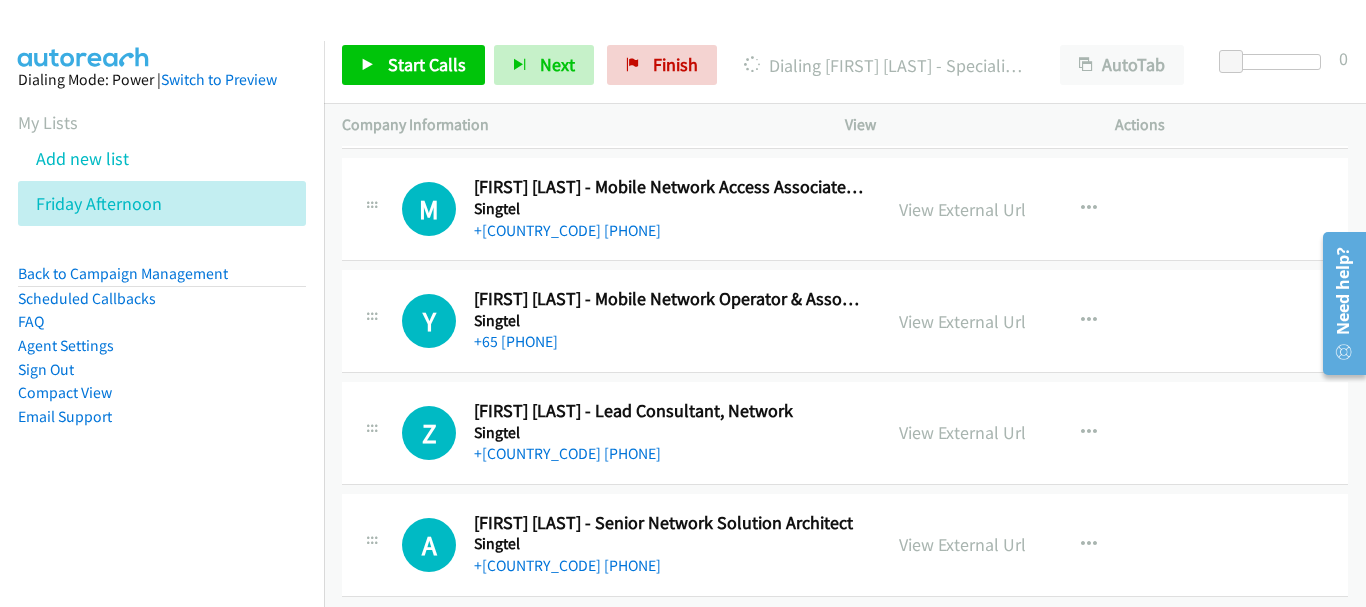 scroll, scrollTop: 18572, scrollLeft: 0, axis: vertical 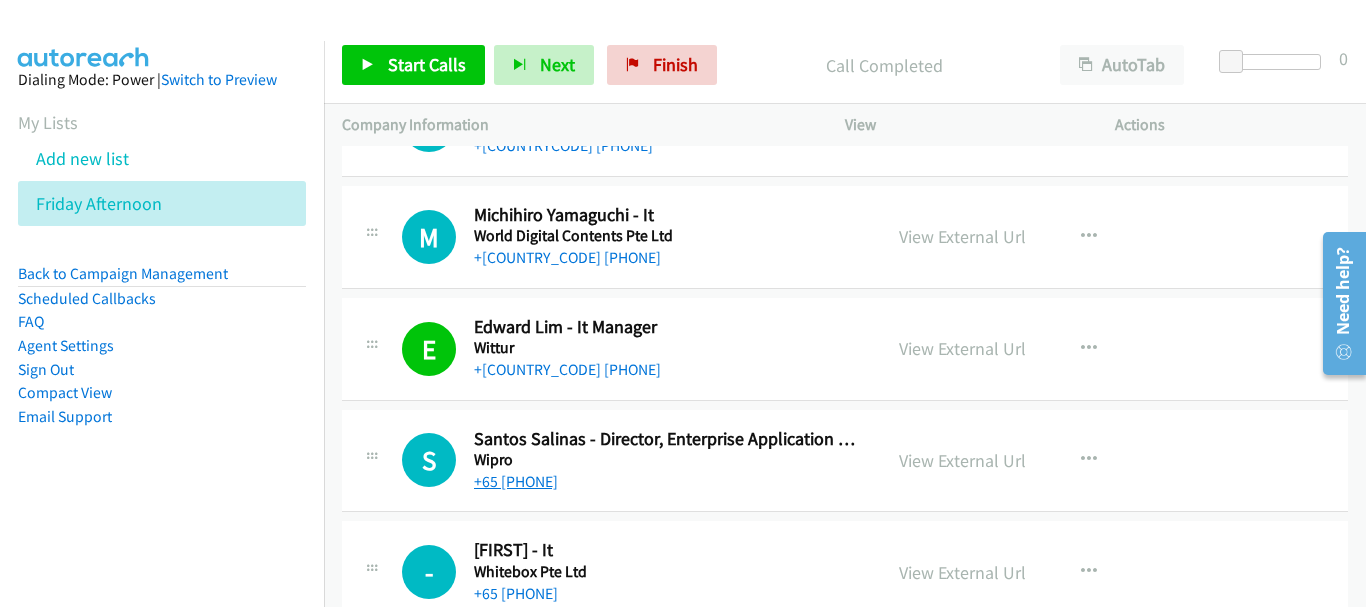 click on "+65 [PHONE]" at bounding box center (516, 481) 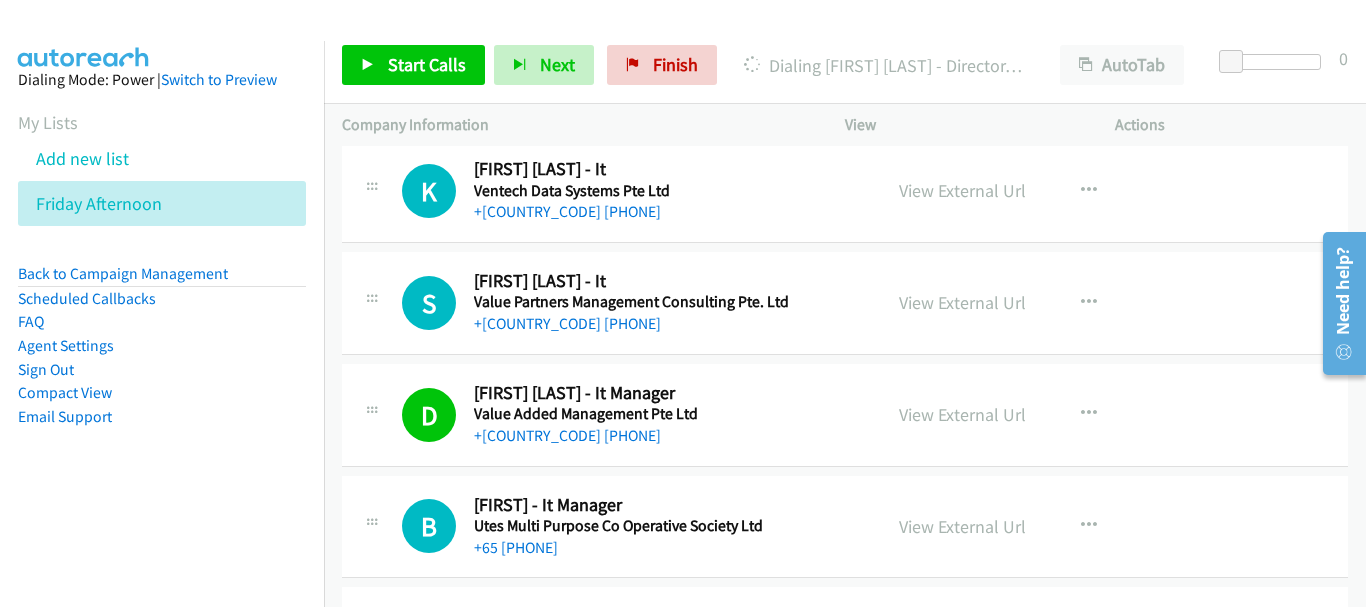 scroll, scrollTop: 1600, scrollLeft: 0, axis: vertical 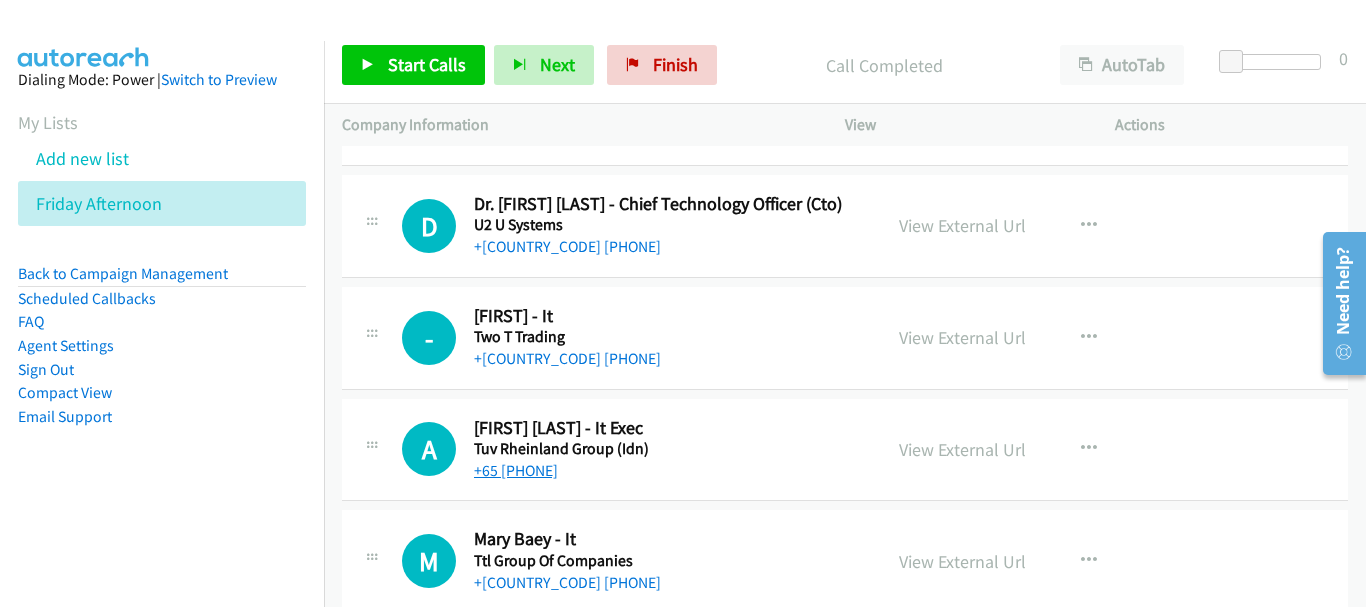 click on "+65 [PHONE]" at bounding box center (516, 470) 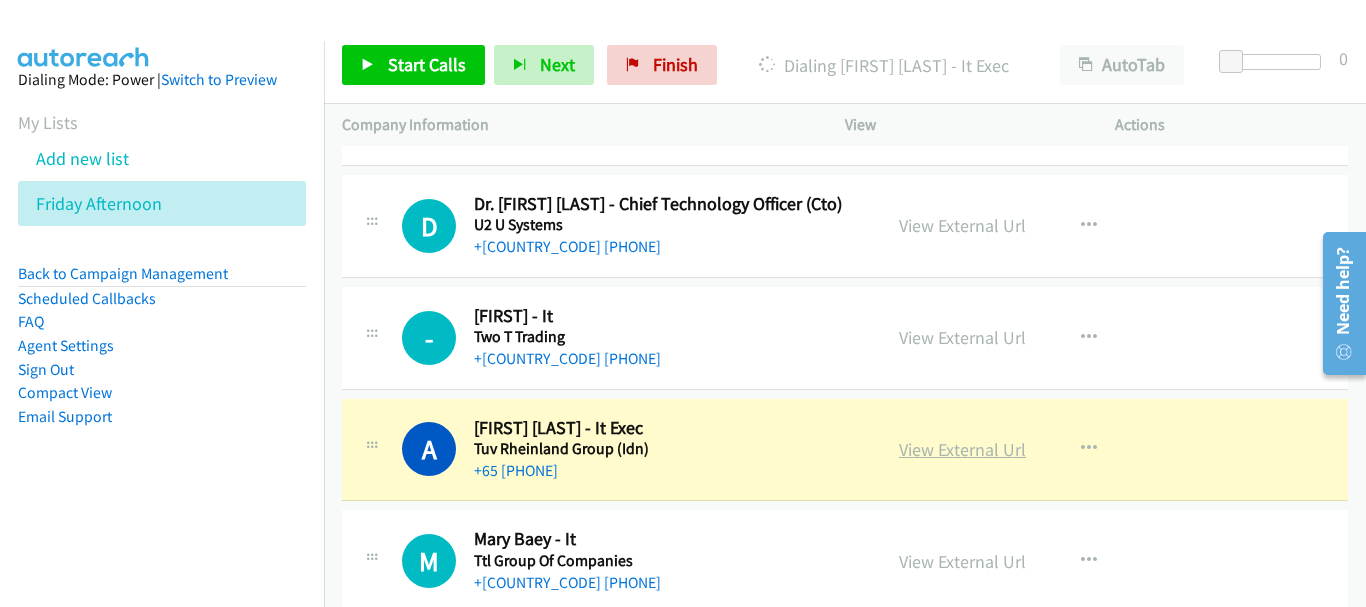 click on "View External Url" at bounding box center (962, 449) 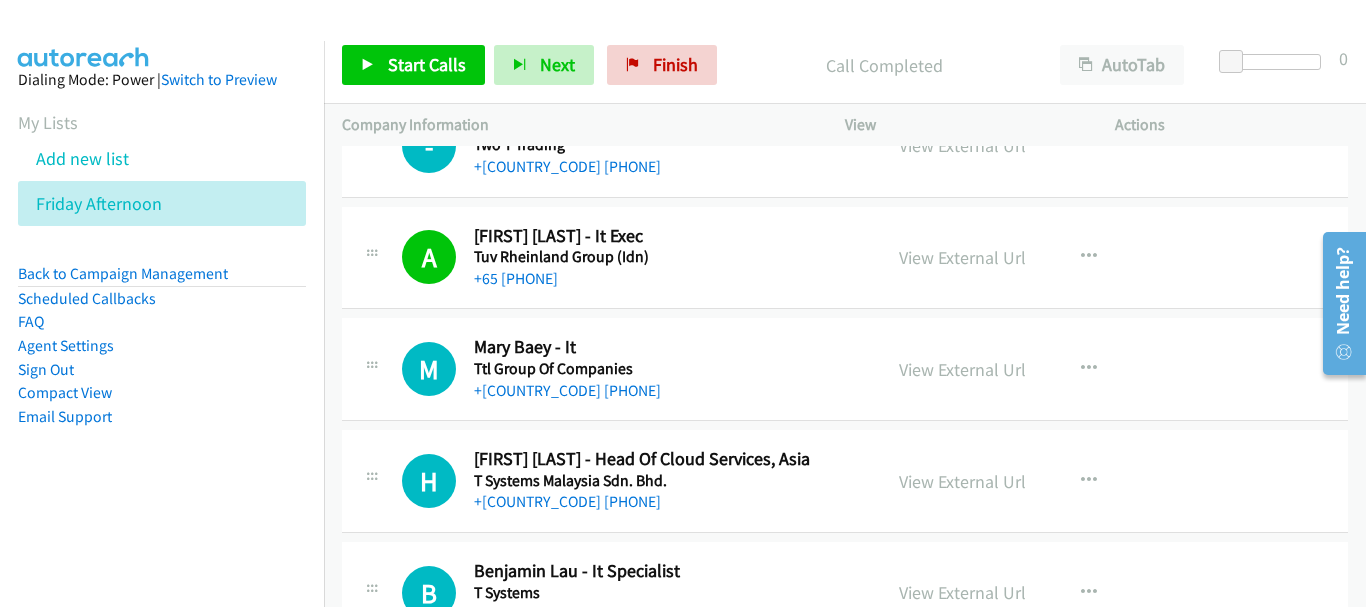 scroll, scrollTop: 2300, scrollLeft: 0, axis: vertical 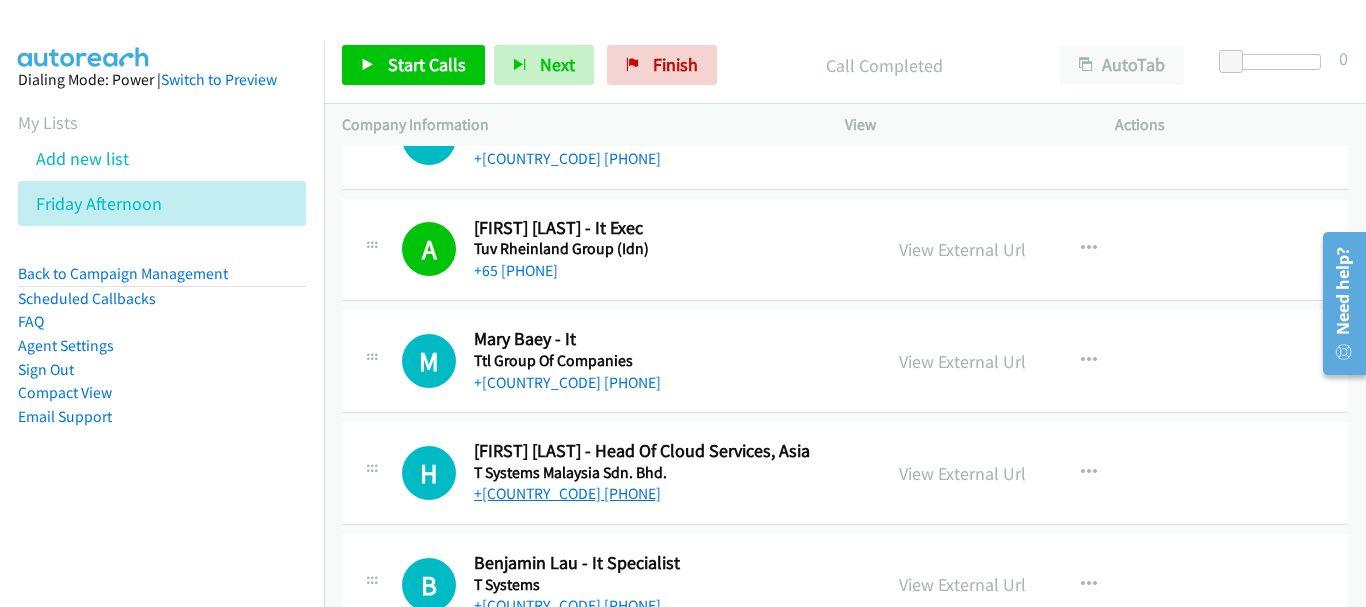 click on "+[COUNTRY_CODE] [PHONE]" at bounding box center [567, 493] 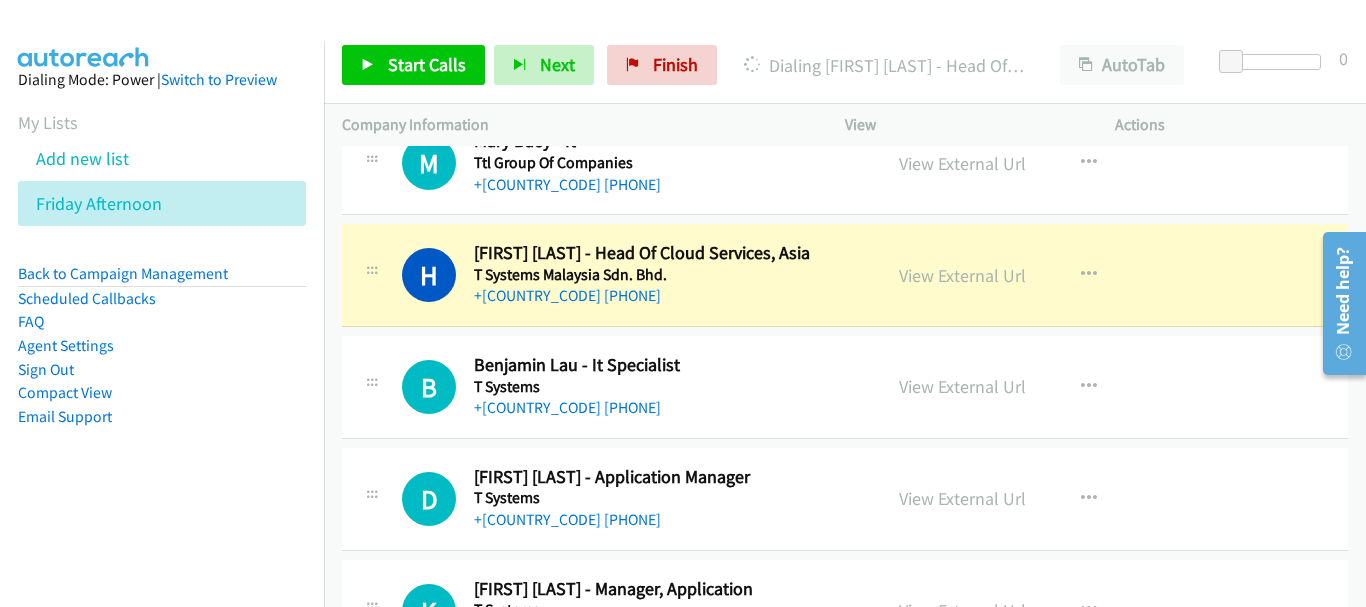scroll, scrollTop: 2500, scrollLeft: 0, axis: vertical 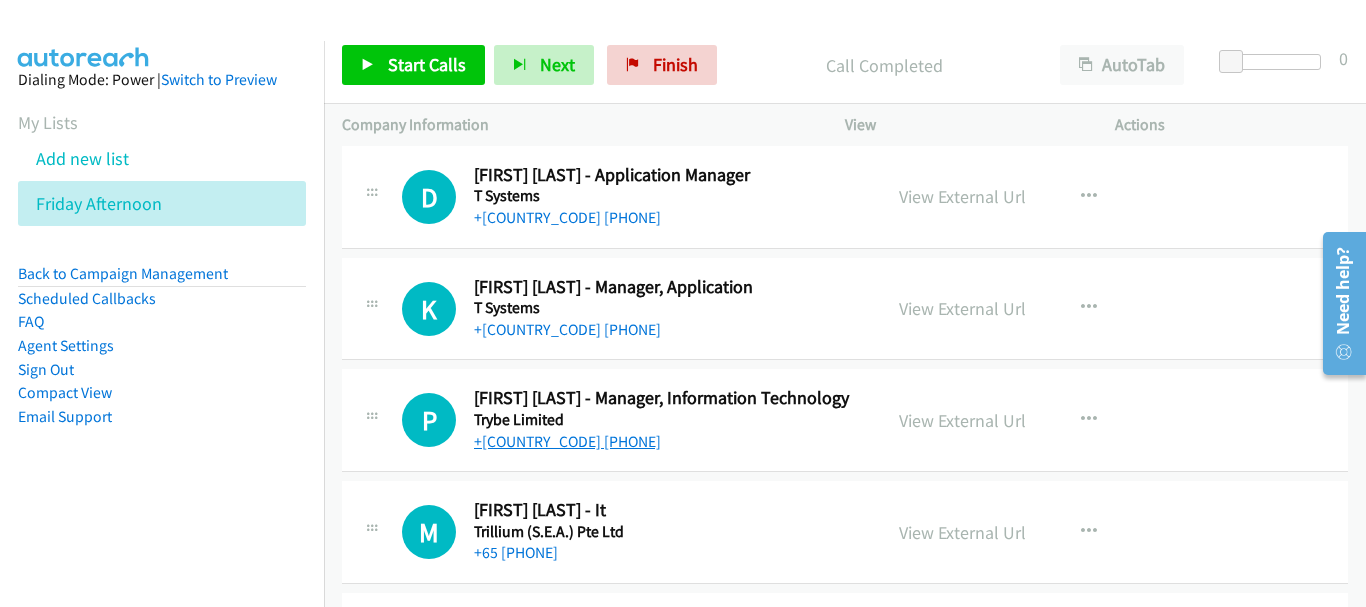 click on "+[COUNTRY_CODE] [PHONE]" at bounding box center [567, 441] 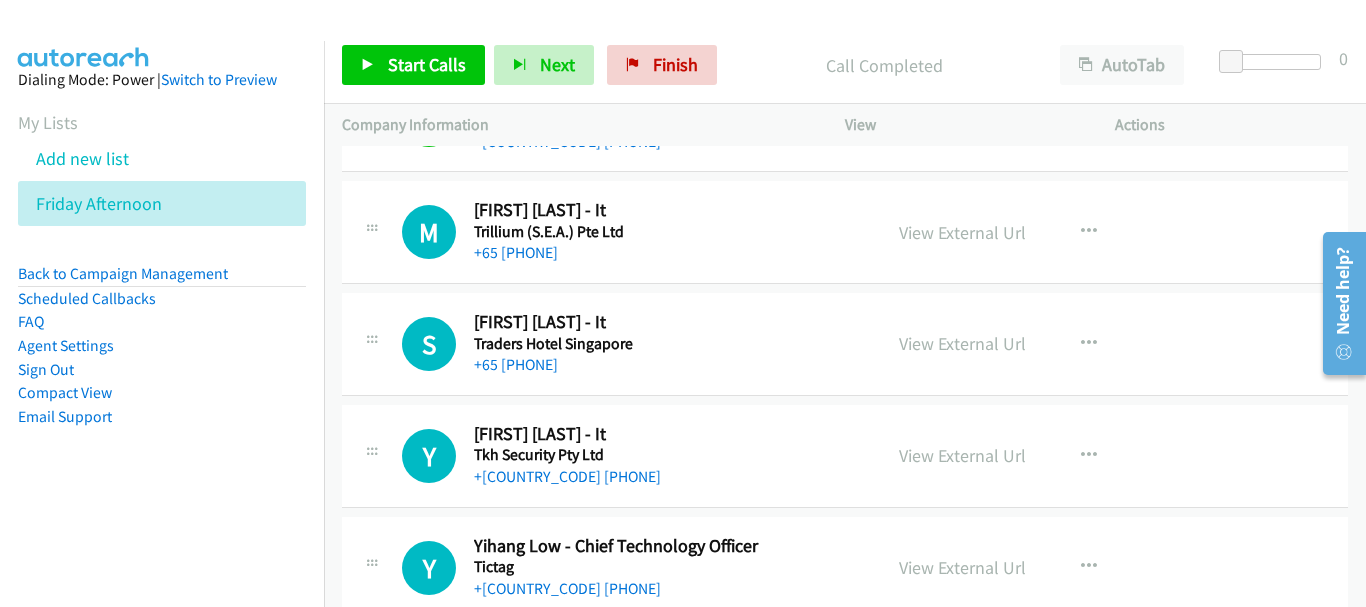 scroll, scrollTop: 3200, scrollLeft: 0, axis: vertical 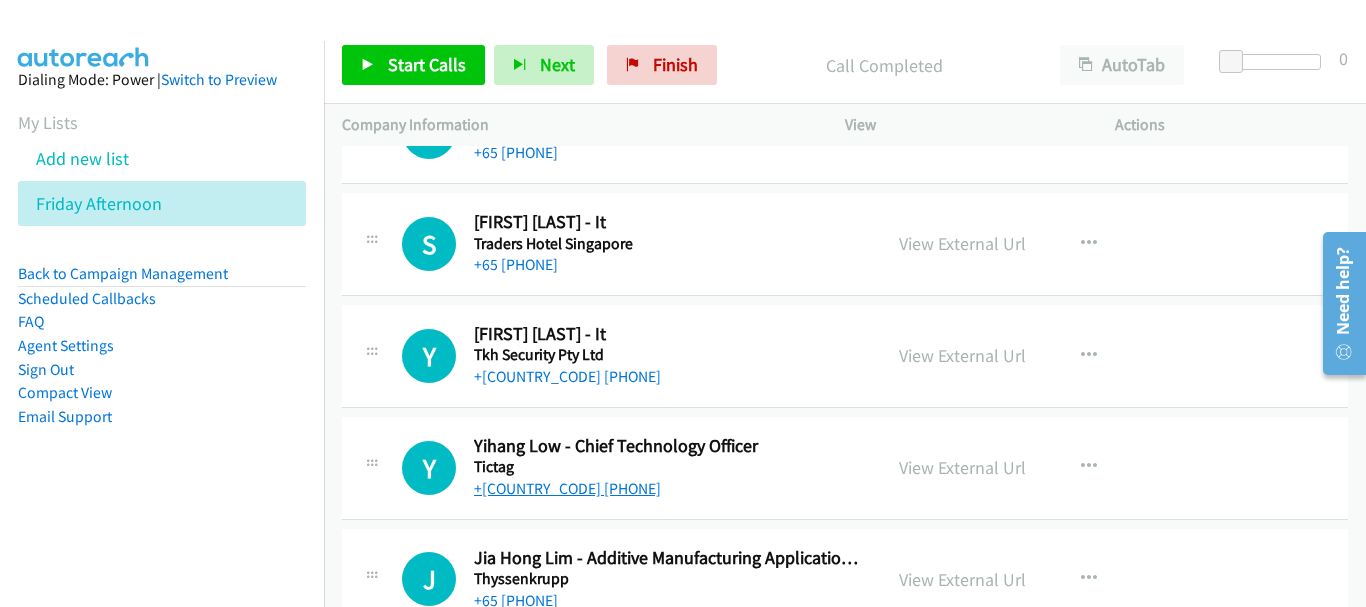 click on "+[COUNTRY_CODE] [PHONE]" at bounding box center (567, 488) 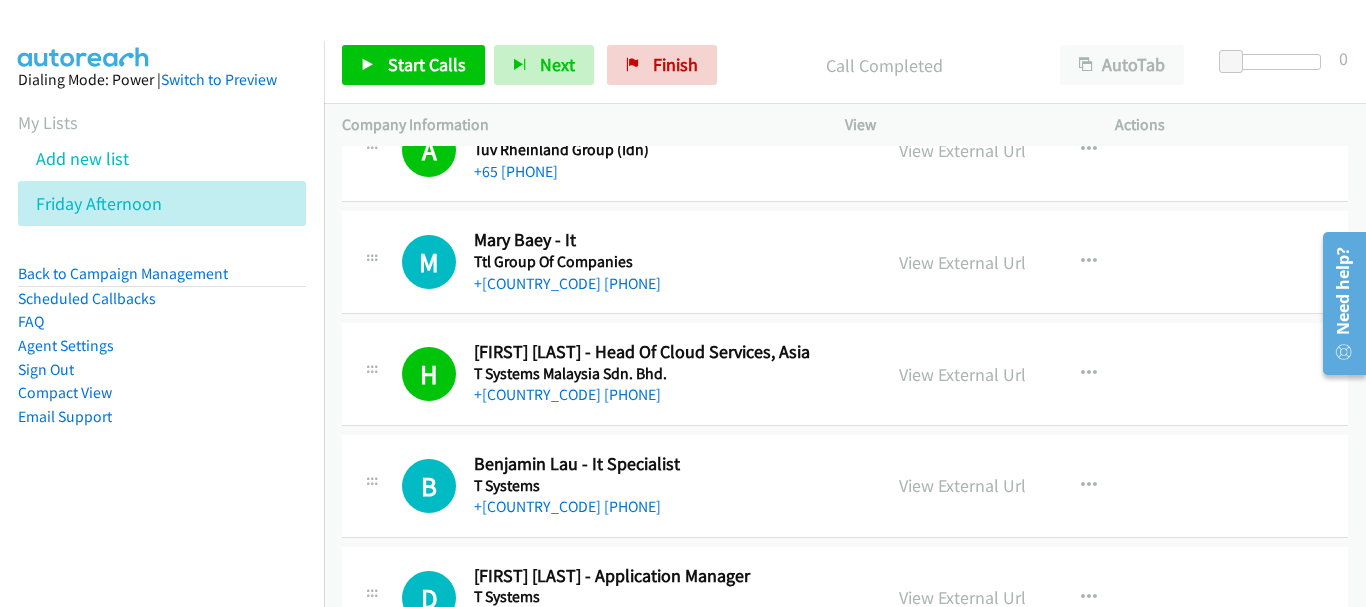 scroll, scrollTop: 1800, scrollLeft: 0, axis: vertical 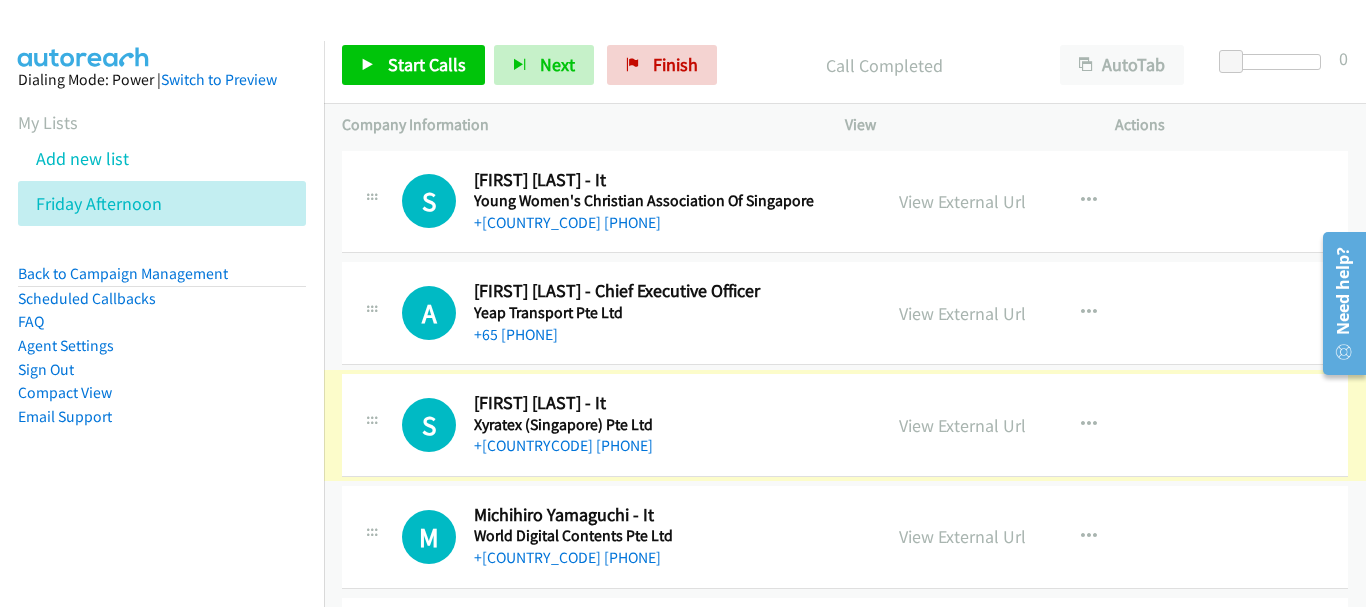 click on "+[COUNTRYCODE] [PHONE]" at bounding box center (563, 445) 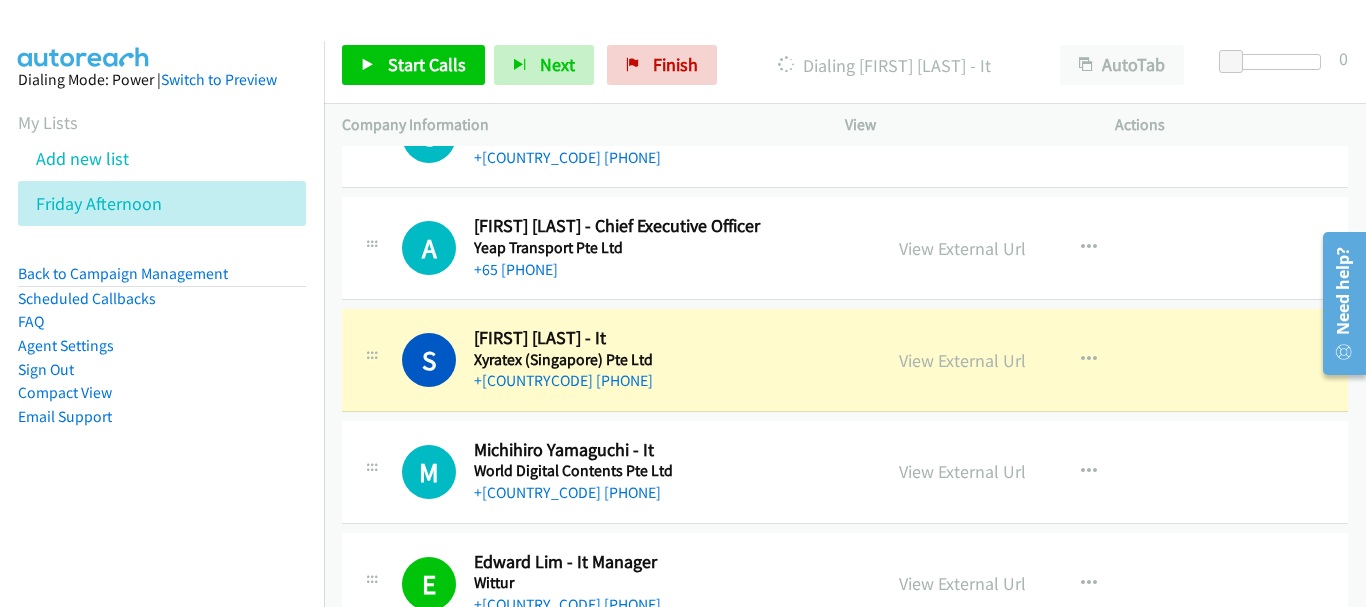 scroll, scrollTop: 100, scrollLeft: 0, axis: vertical 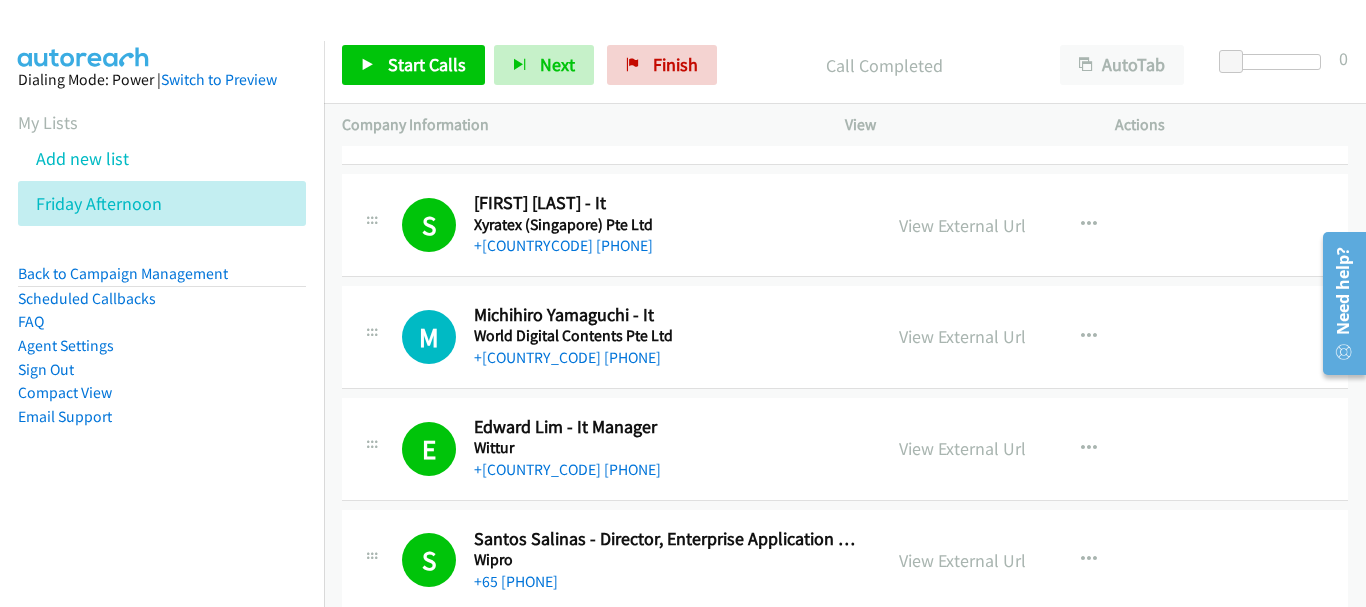 click on "+[COUNTRY_CODE] [PHONE]" at bounding box center [668, 358] 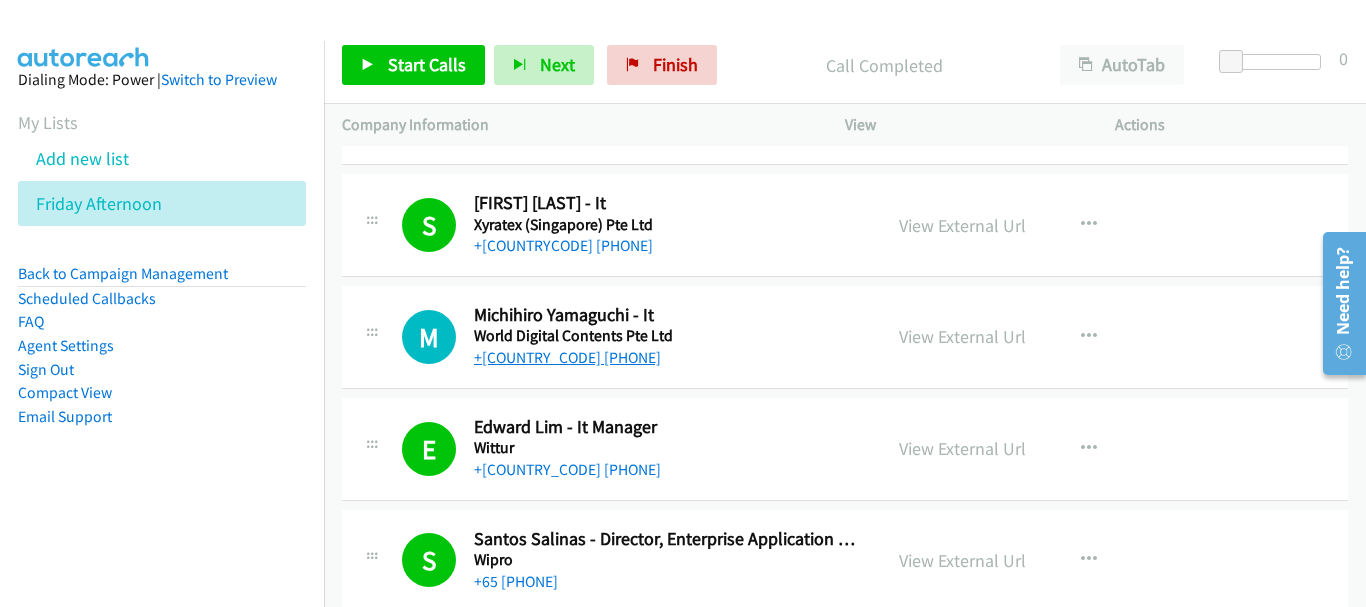 click on "+[COUNTRY_CODE] [PHONE]" at bounding box center [567, 357] 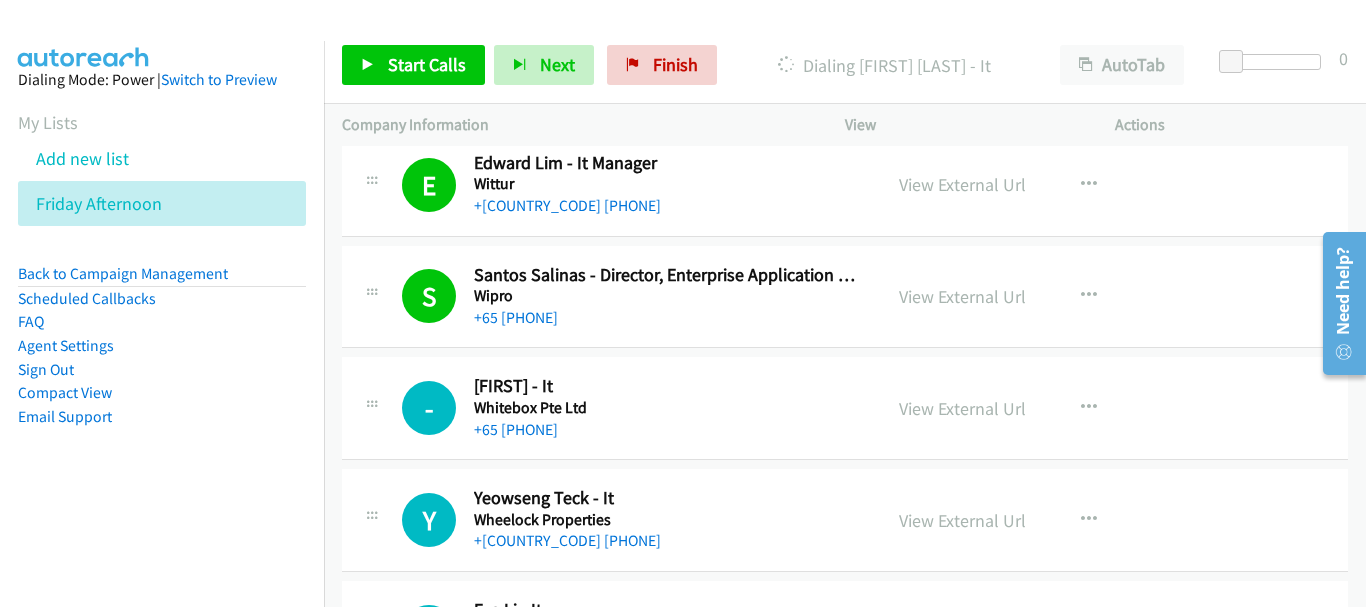 scroll, scrollTop: 500, scrollLeft: 0, axis: vertical 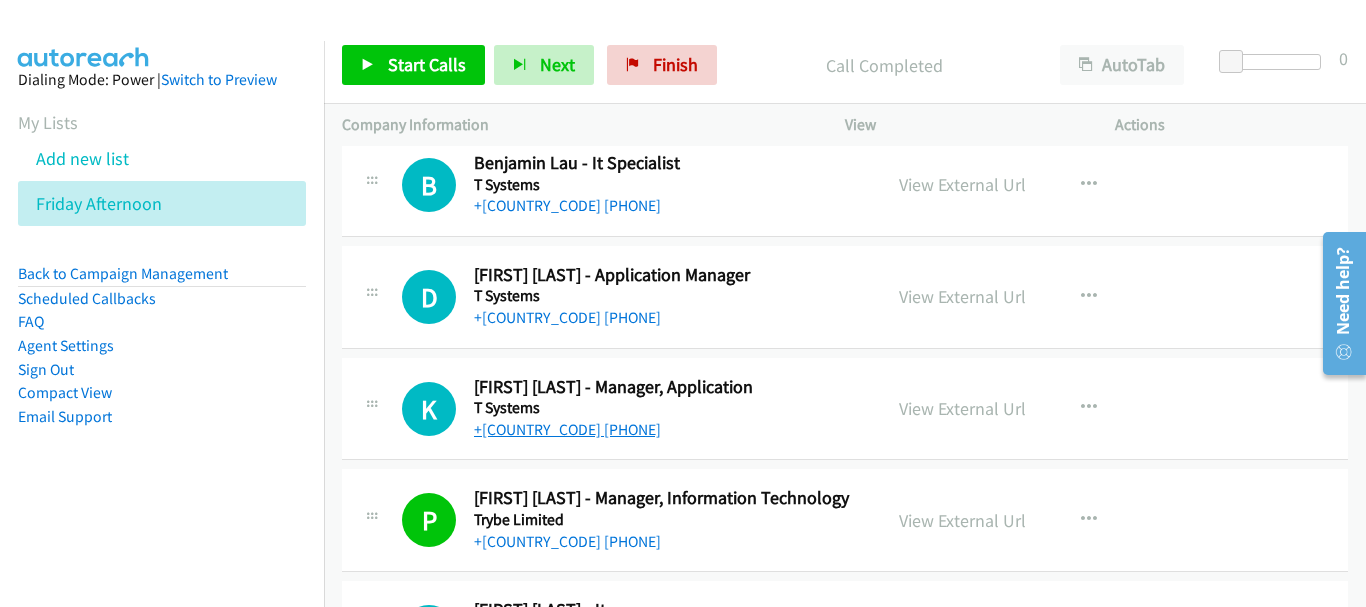 click on "+[COUNTRY_CODE] [PHONE]" at bounding box center [567, 429] 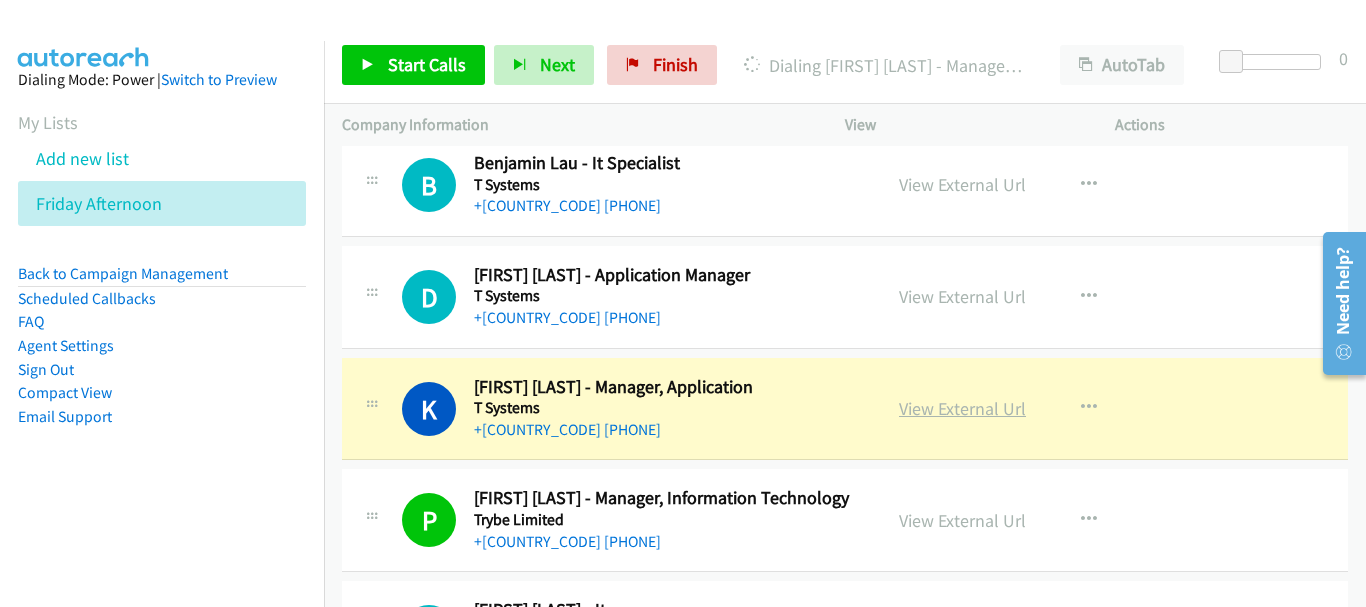 click on "View External Url" at bounding box center [962, 408] 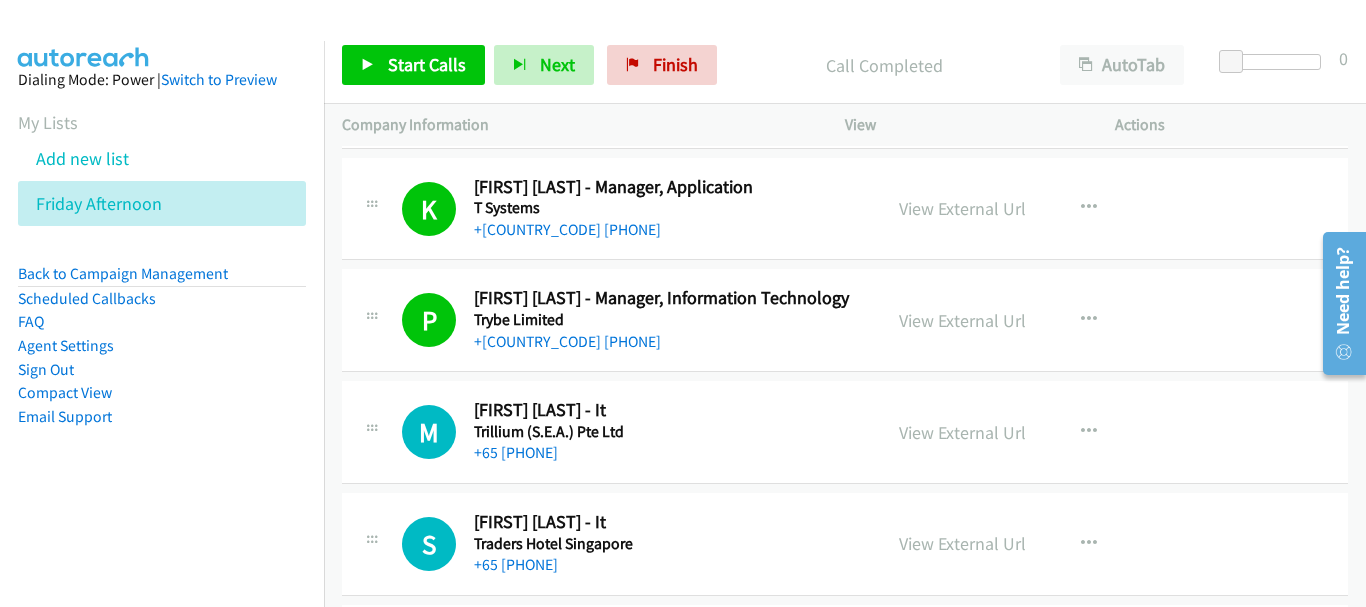 scroll, scrollTop: 3100, scrollLeft: 0, axis: vertical 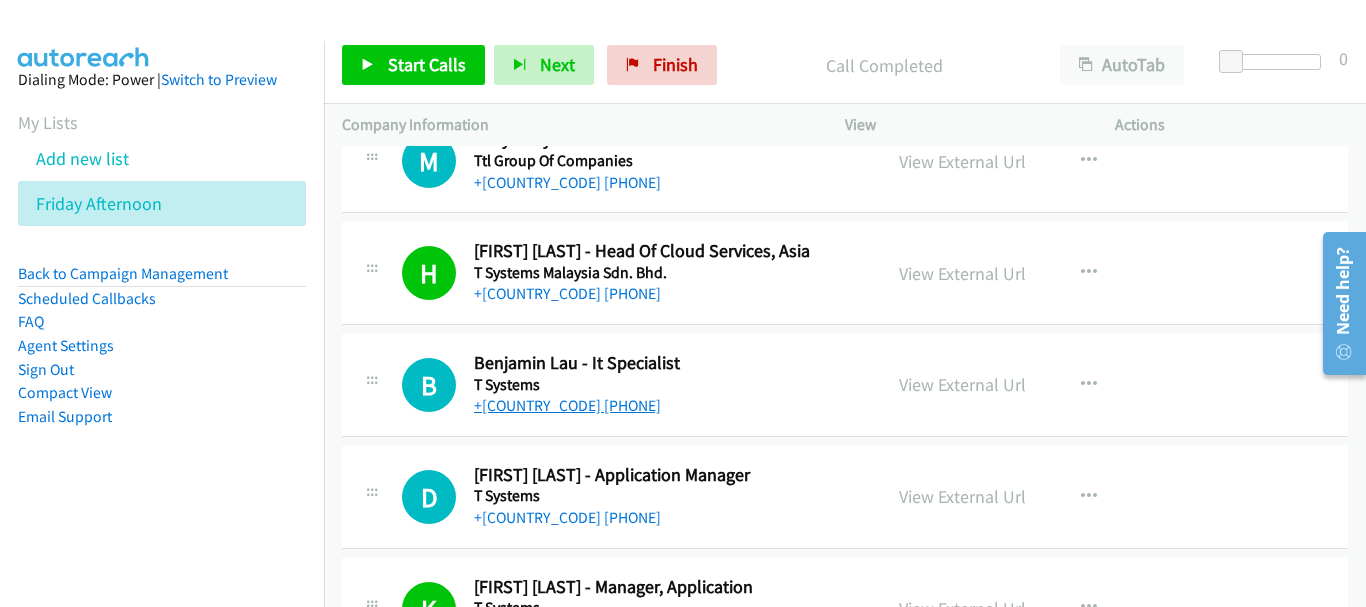 click on "+[COUNTRY_CODE] [PHONE]" at bounding box center (567, 405) 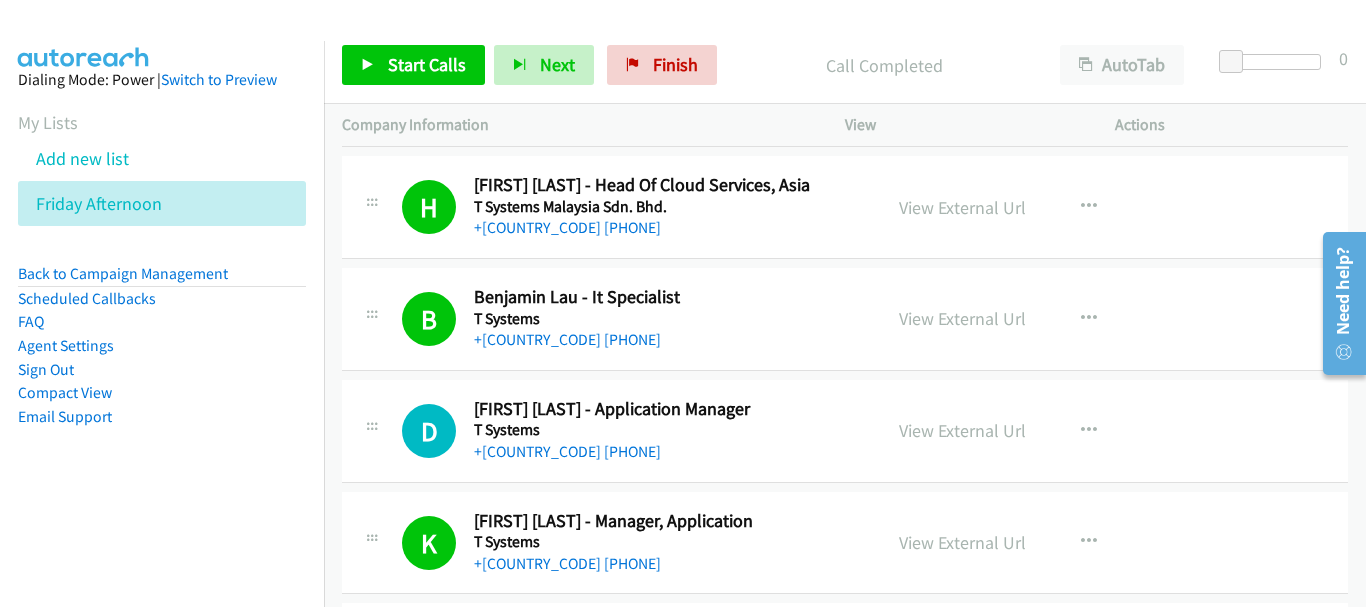 scroll, scrollTop: 2600, scrollLeft: 0, axis: vertical 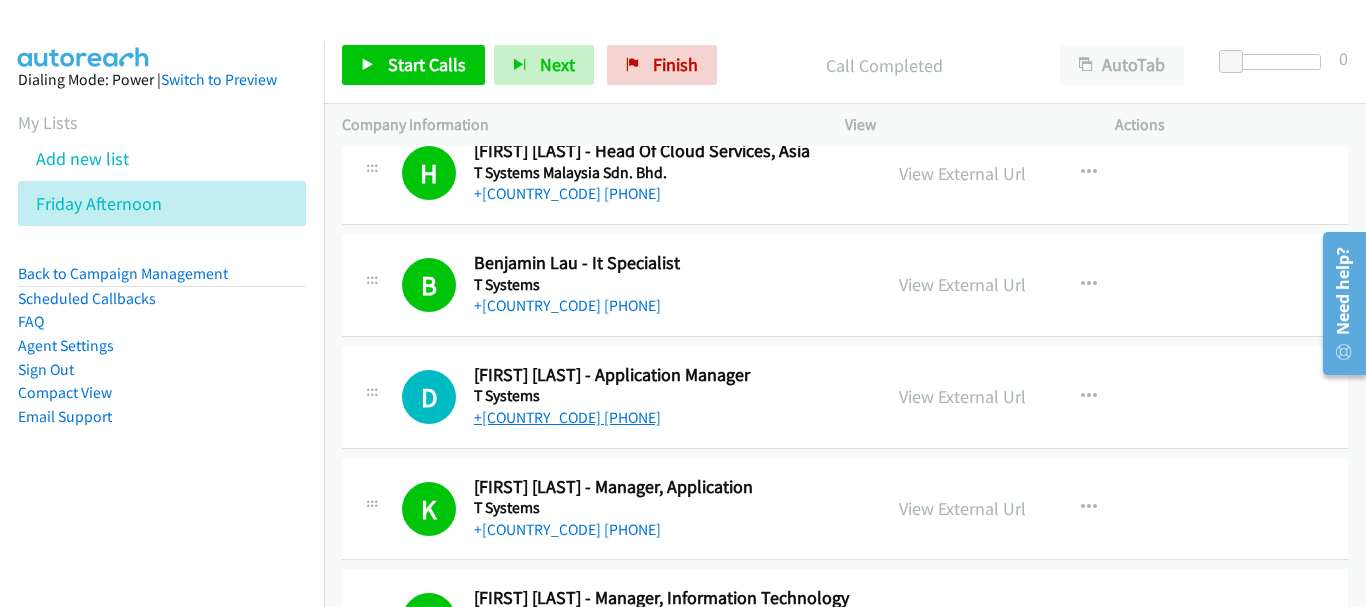 click on "+[COUNTRY_CODE] [PHONE]" at bounding box center (567, 417) 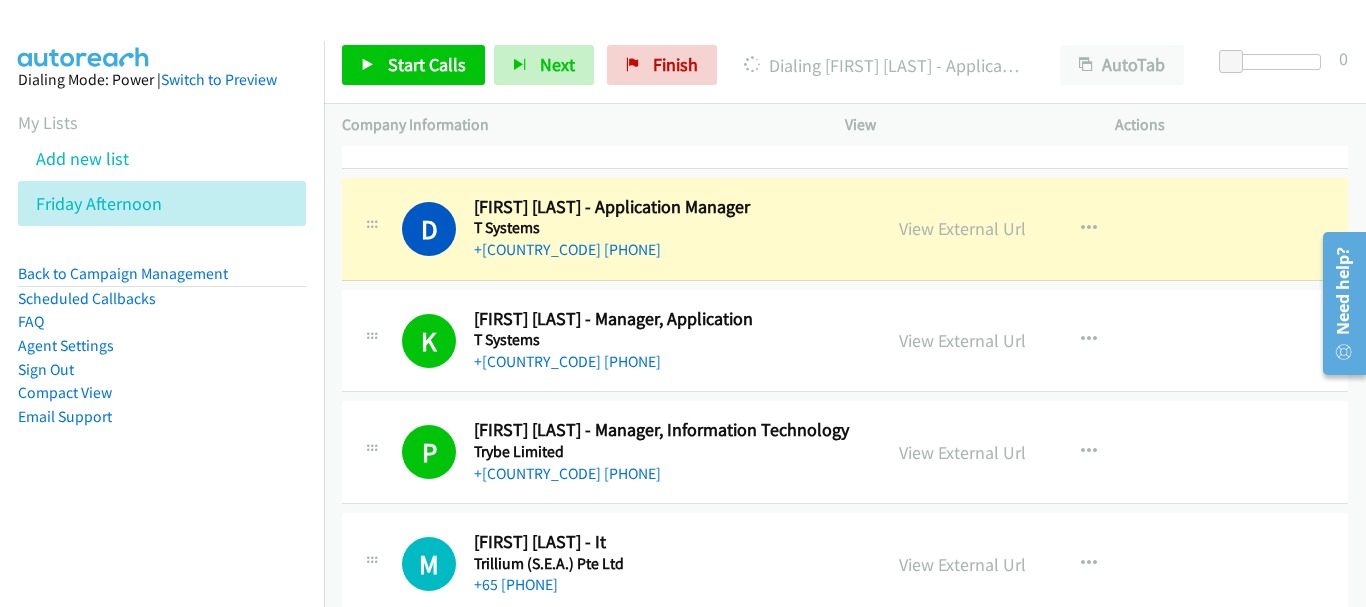 scroll, scrollTop: 2800, scrollLeft: 0, axis: vertical 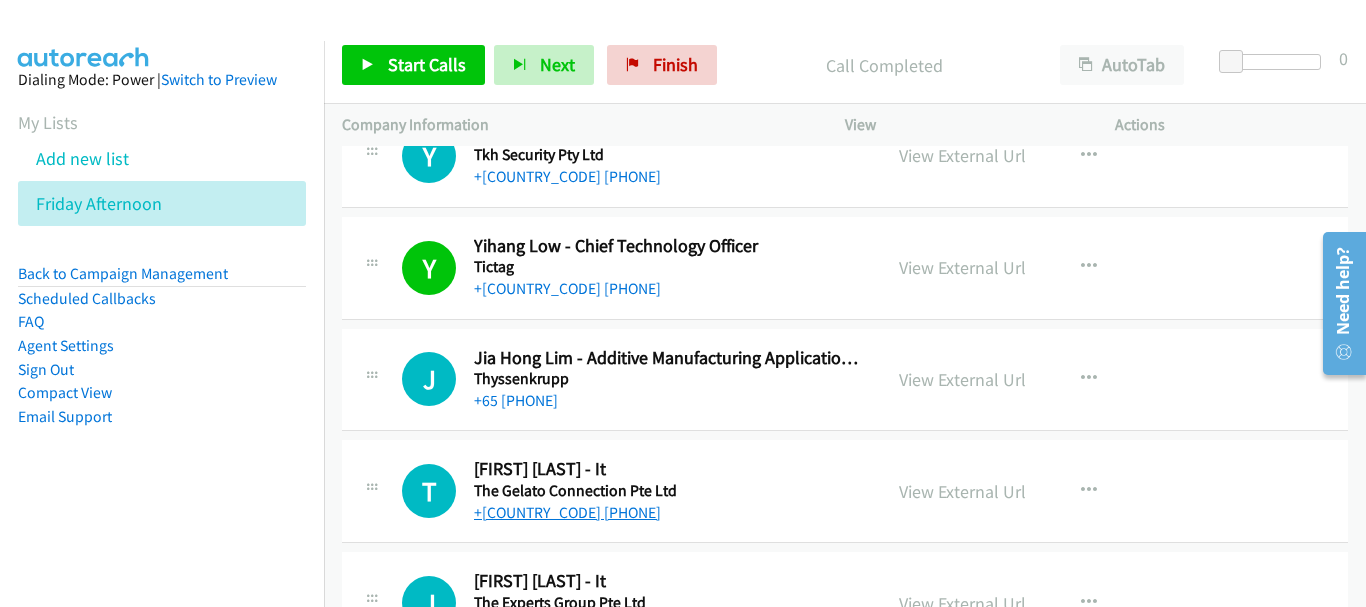 click on "+[COUNTRY_CODE] [PHONE]" at bounding box center (567, 512) 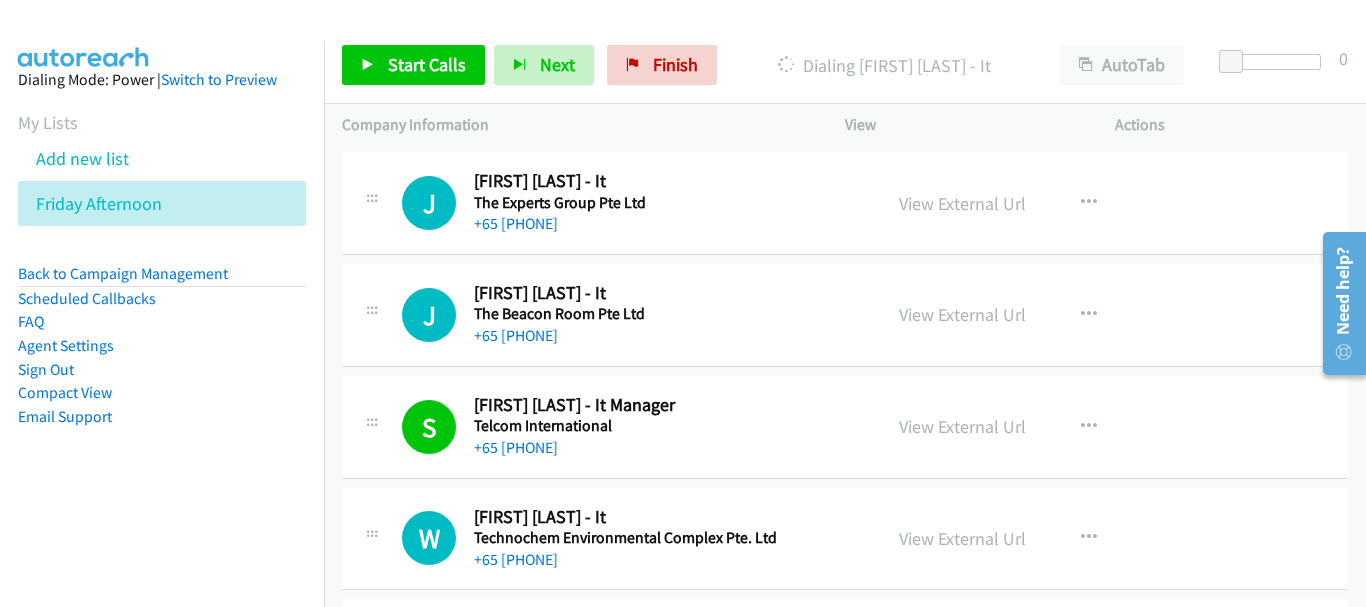 scroll, scrollTop: 3600, scrollLeft: 0, axis: vertical 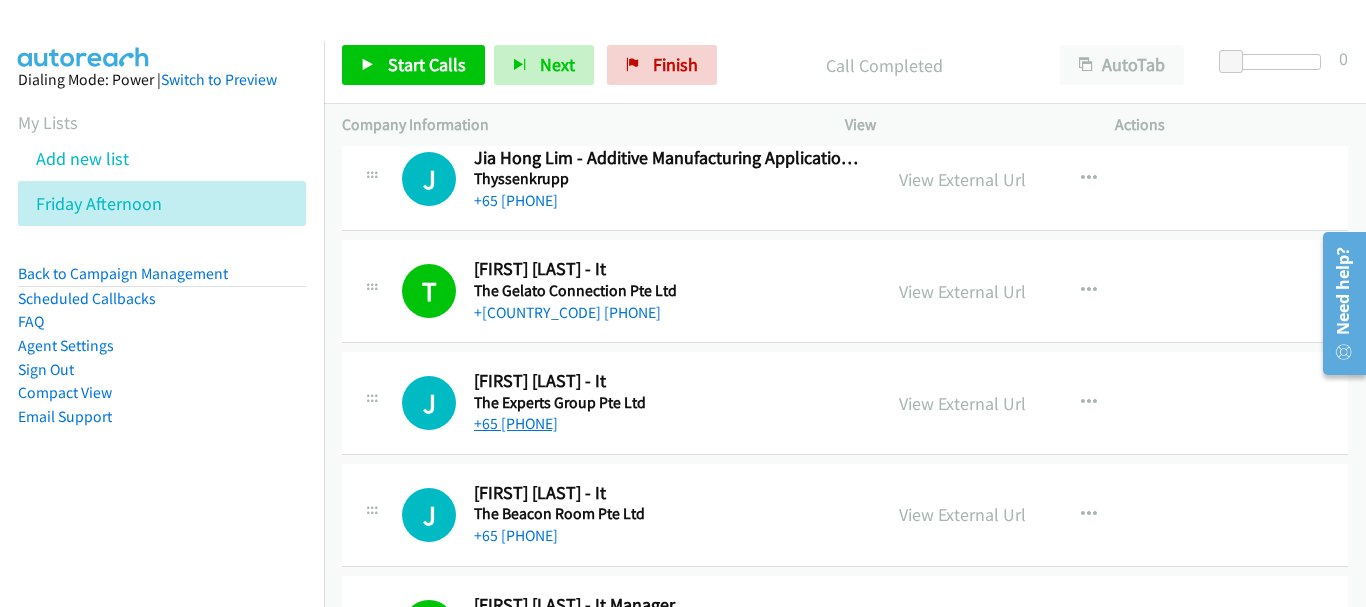 click on "+65 [PHONE]" at bounding box center (516, 423) 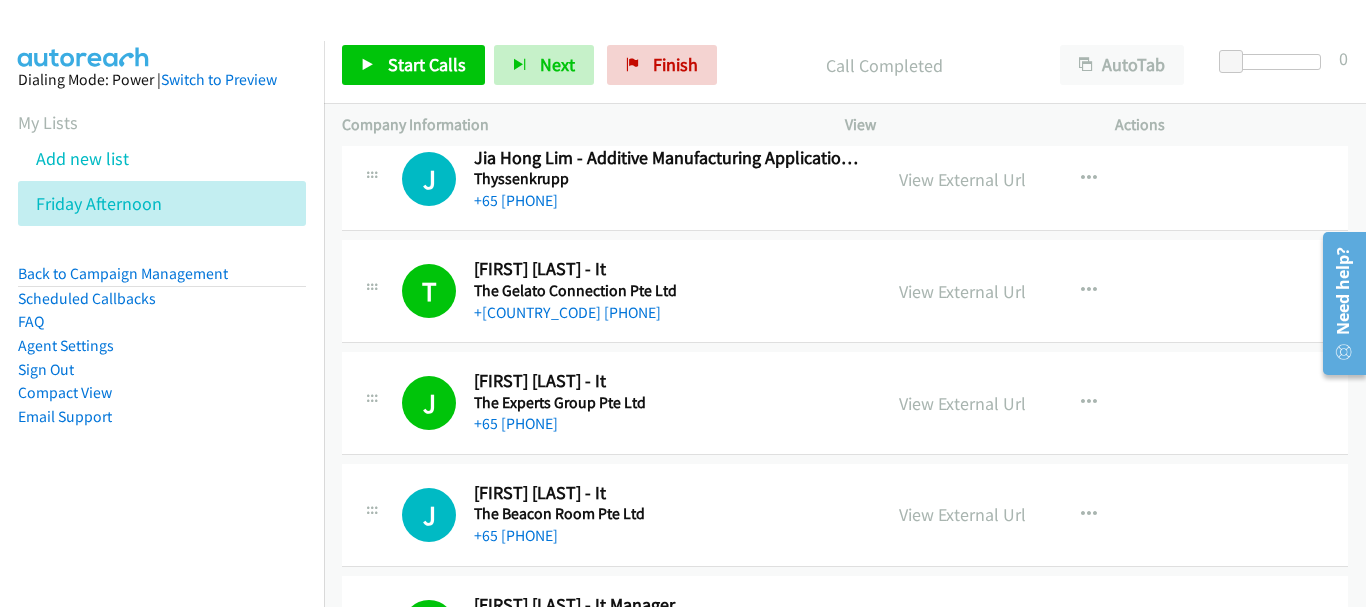scroll, scrollTop: 3700, scrollLeft: 0, axis: vertical 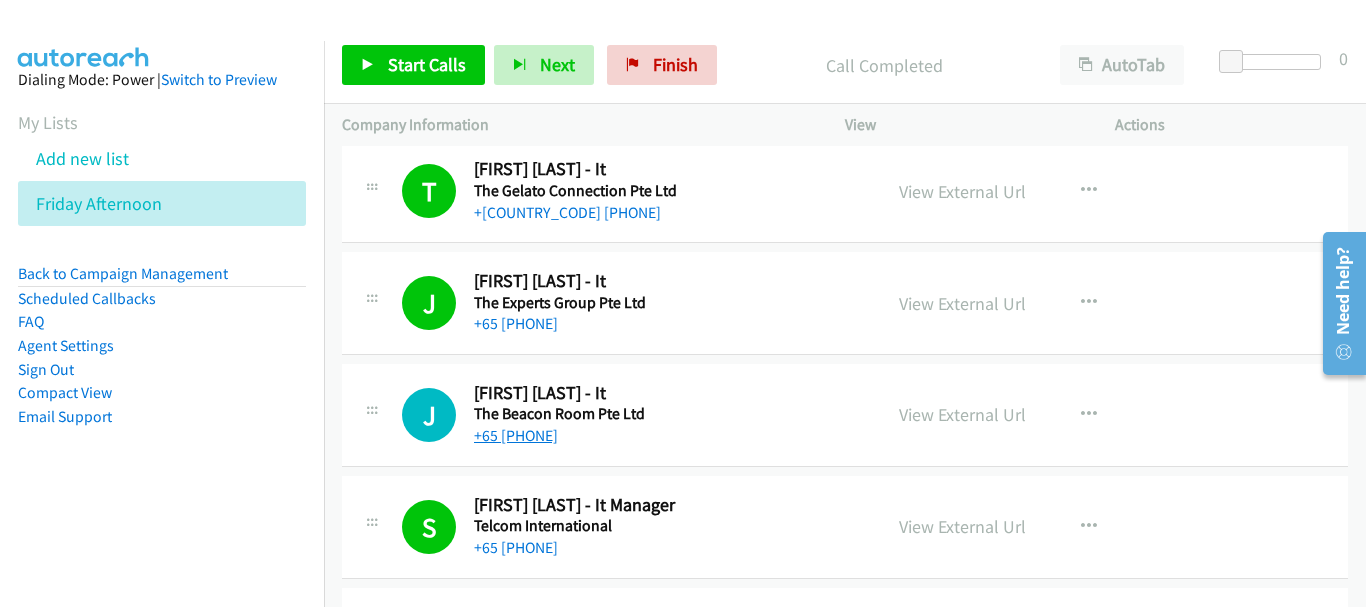 click on "+65 [PHONE]" at bounding box center (516, 435) 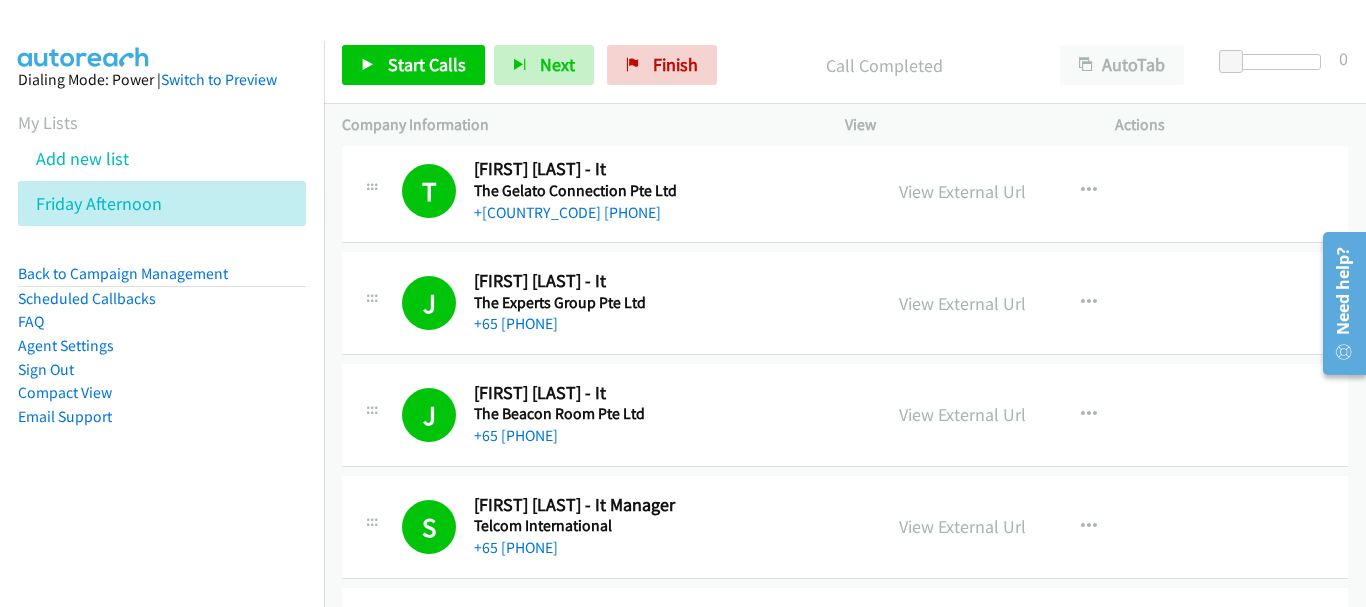scroll, scrollTop: 3800, scrollLeft: 0, axis: vertical 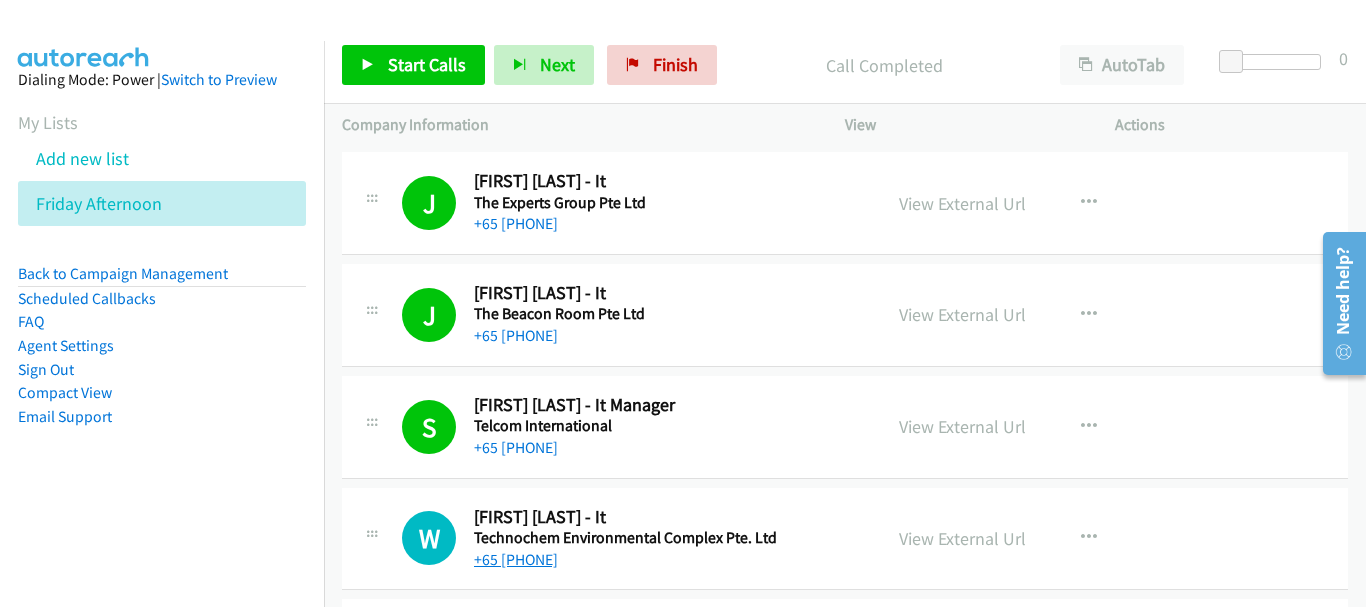 click on "+65 [PHONE]" at bounding box center (516, 559) 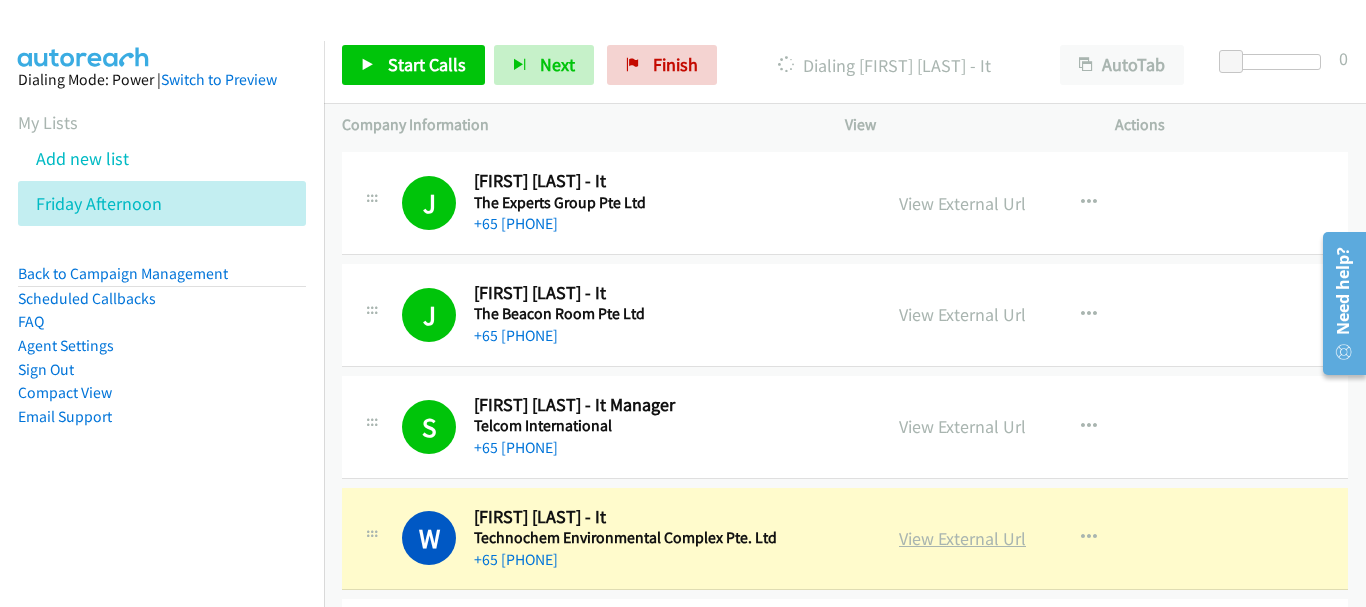 click on "View External Url" at bounding box center [962, 538] 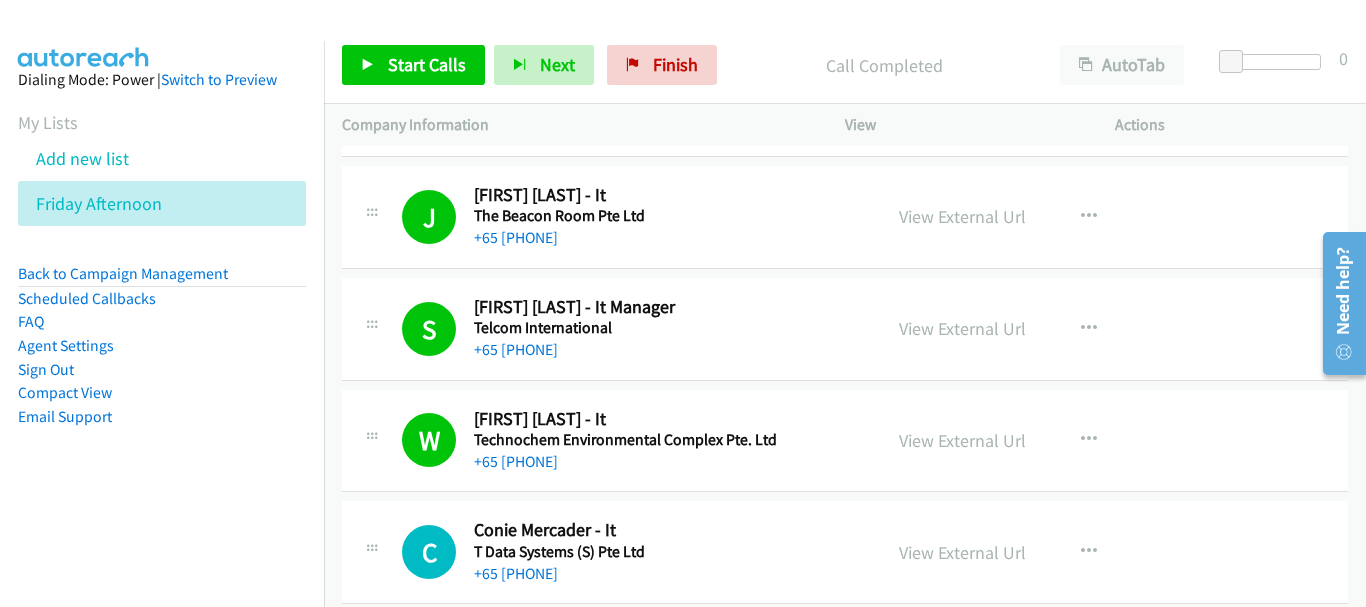 scroll, scrollTop: 4000, scrollLeft: 0, axis: vertical 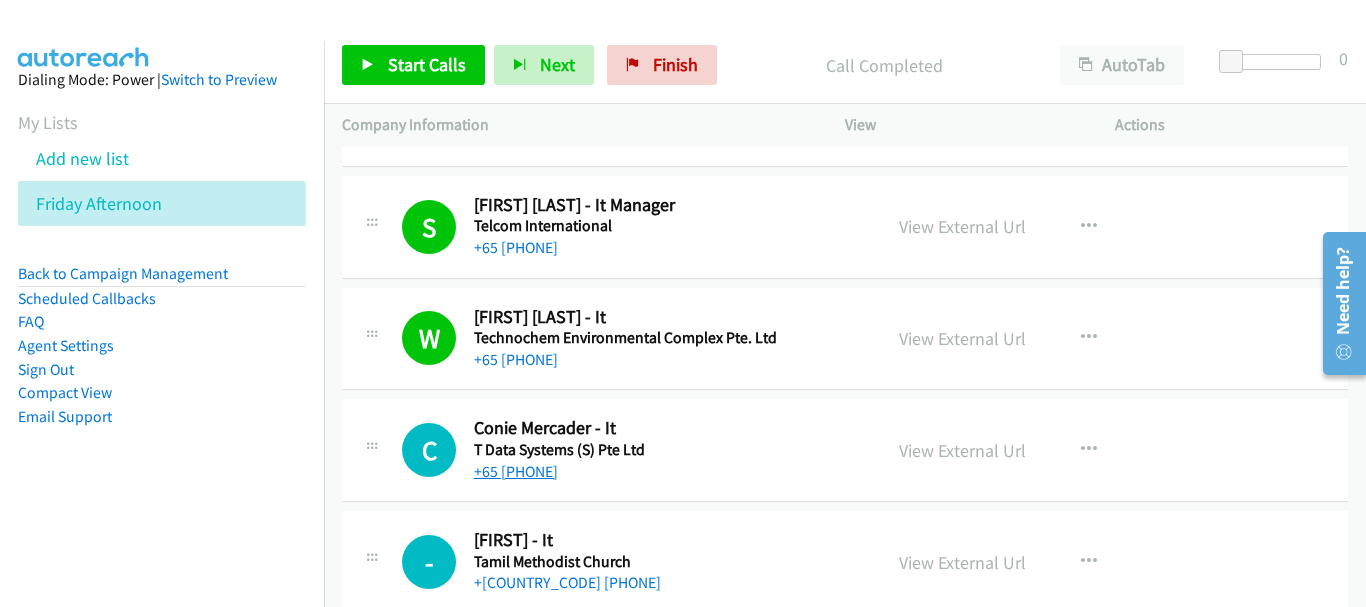 click on "+65 [PHONE]" at bounding box center [516, 471] 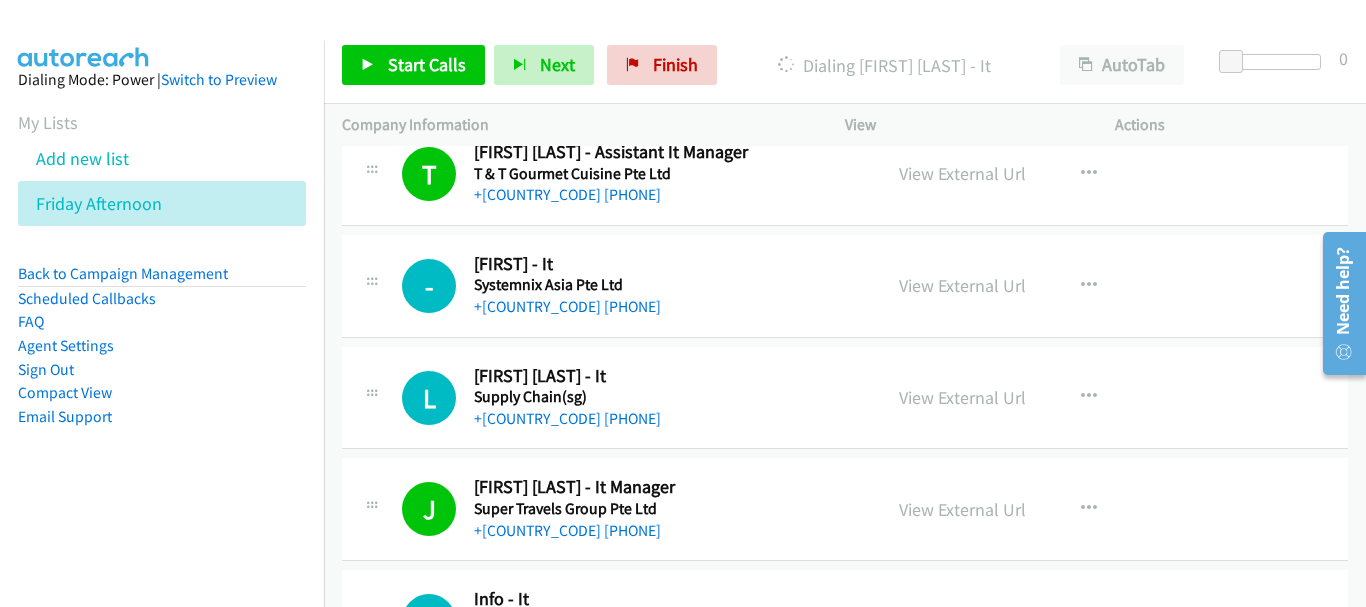 scroll, scrollTop: 4400, scrollLeft: 0, axis: vertical 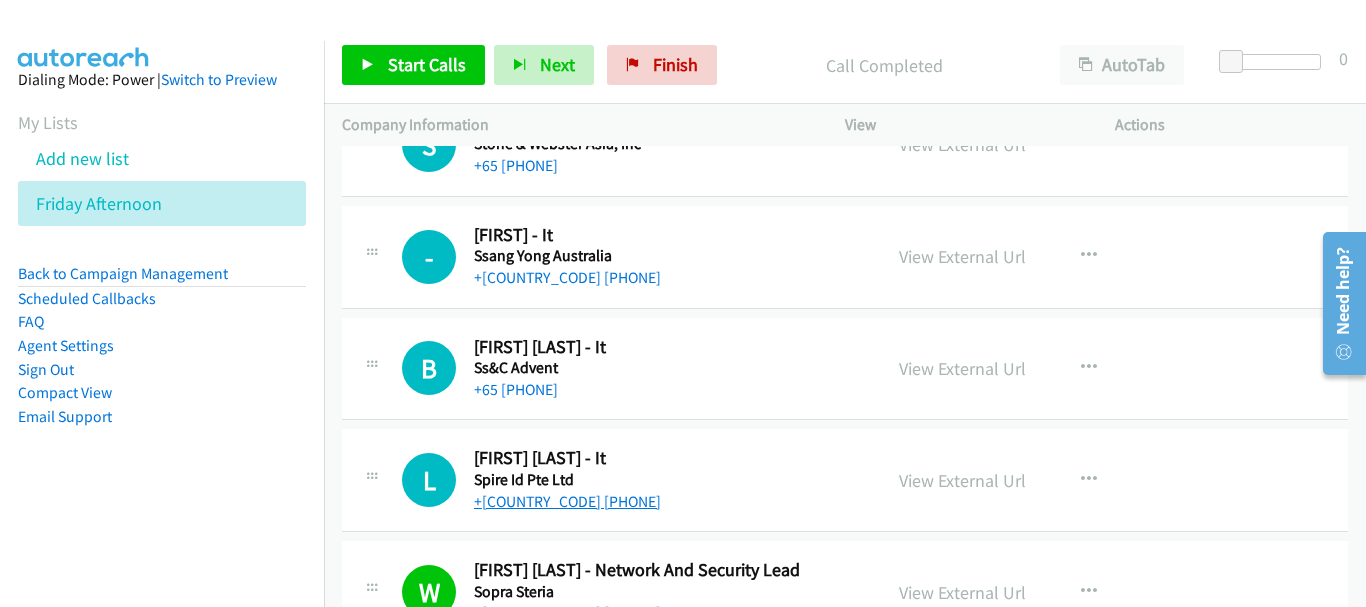 click on "+[COUNTRY_CODE] [PHONE]" at bounding box center (567, 501) 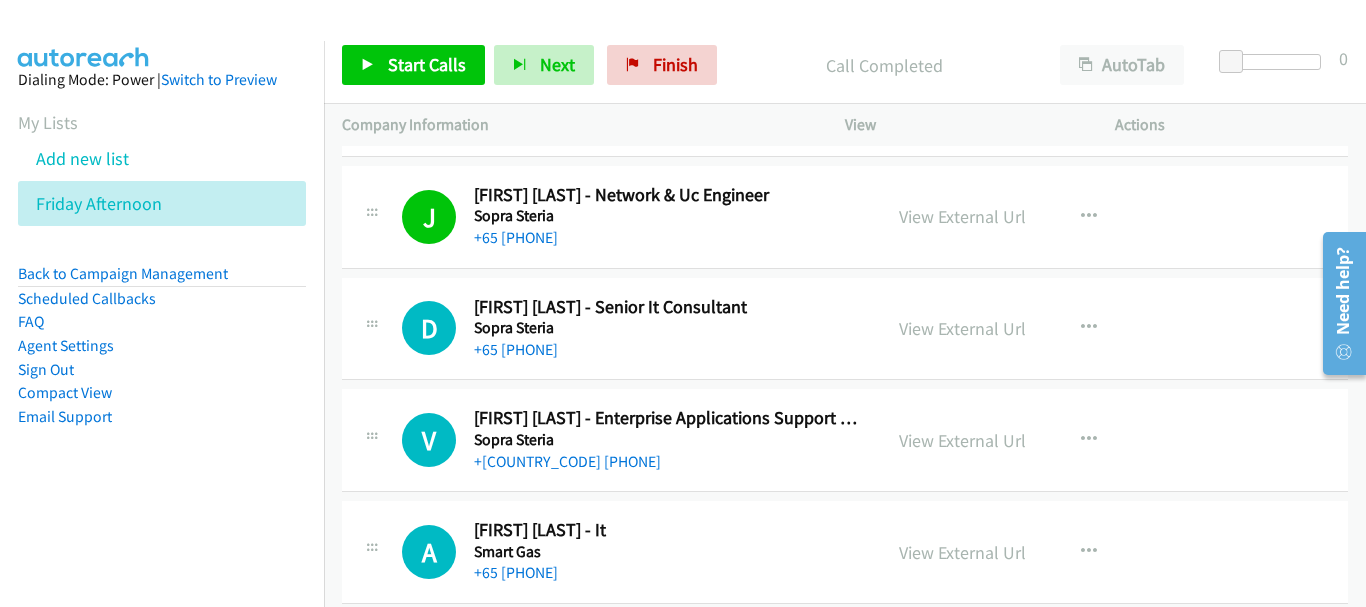 scroll, scrollTop: 5800, scrollLeft: 0, axis: vertical 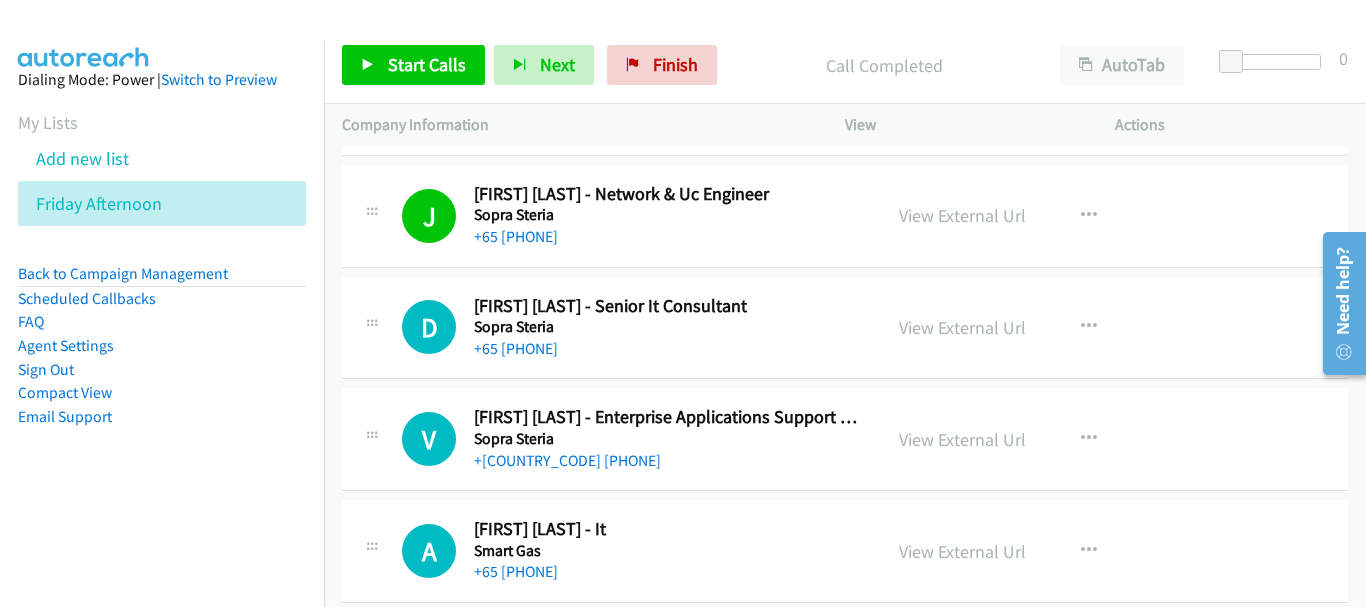 click on "V
Callback Scheduled
[FIRST] [LAST] - Enterprise Applications Support Engineer    Service Lead
[COMPANY]
Asia/Singapore
+65 [PHONE]
View External Url
View External Url
Schedule/Manage Callback
Start Calls Here
Remove from list
Add to do not call list
Reset Call Status" at bounding box center (845, 439) 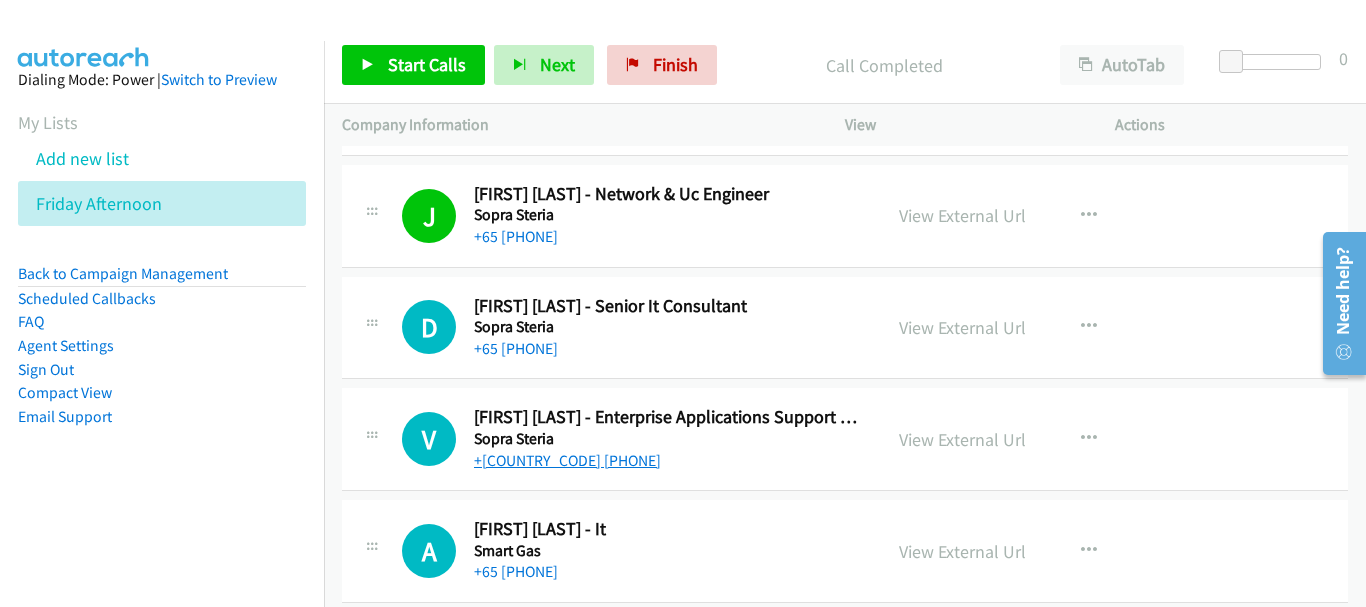 click on "+[COUNTRY_CODE] [PHONE]" at bounding box center [567, 460] 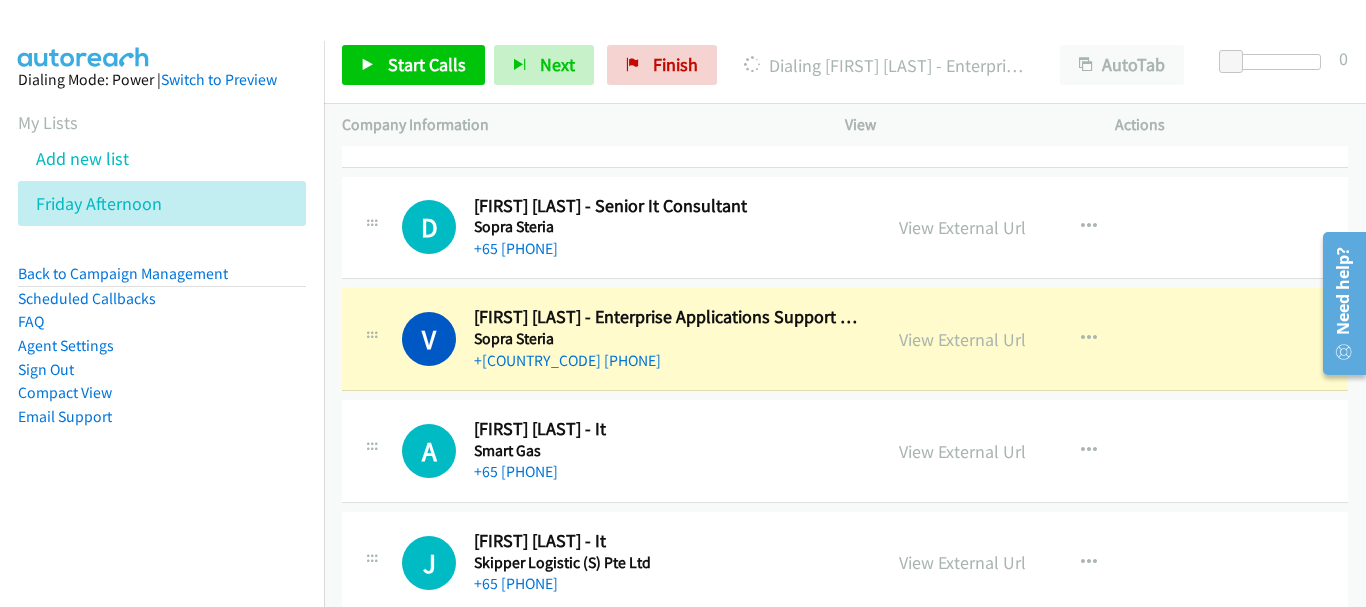 scroll, scrollTop: 6000, scrollLeft: 0, axis: vertical 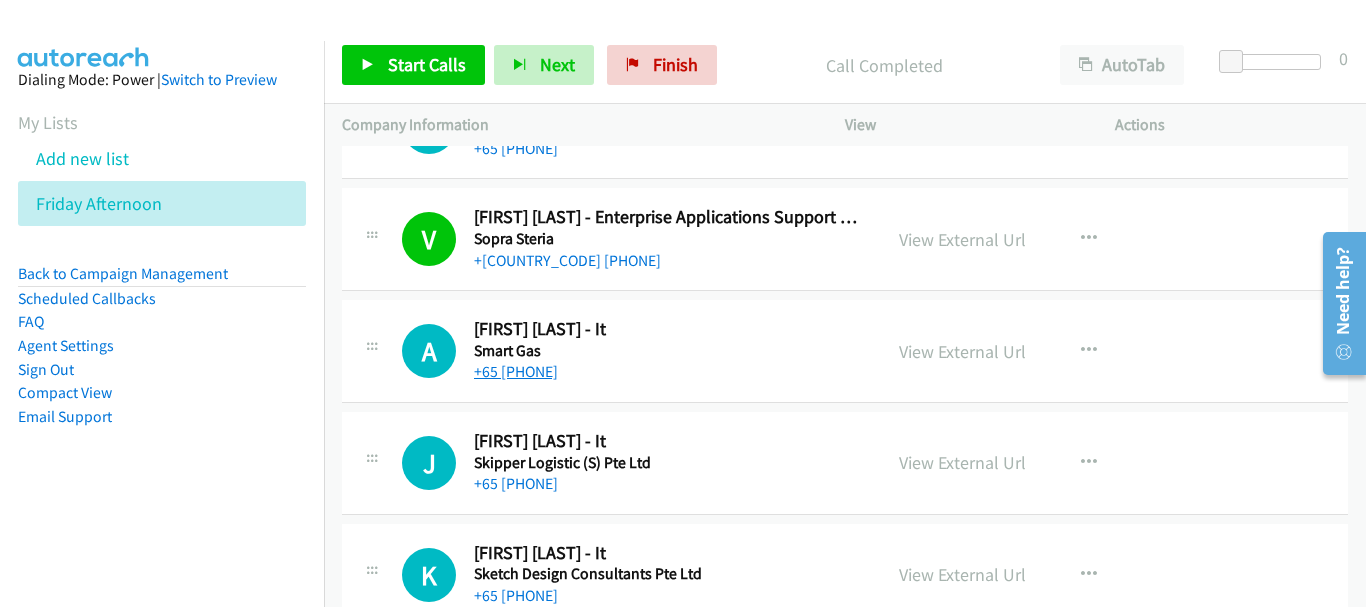 click on "+65 [PHONE]" at bounding box center [516, 371] 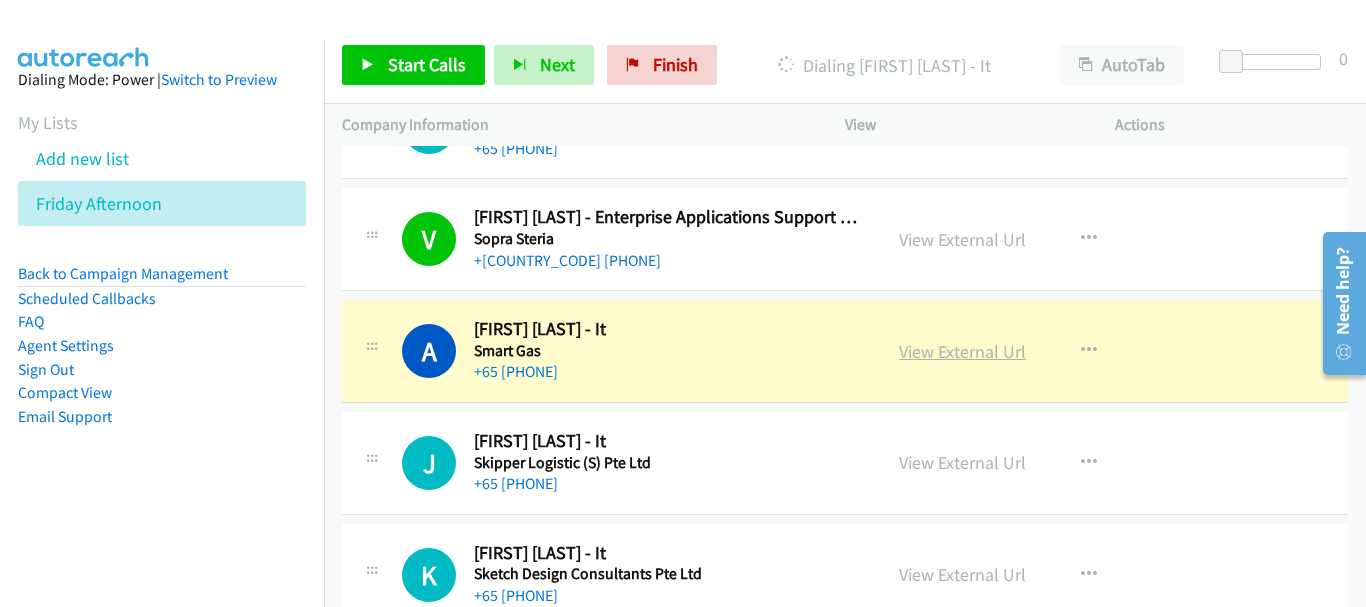 click on "View External Url" at bounding box center (962, 351) 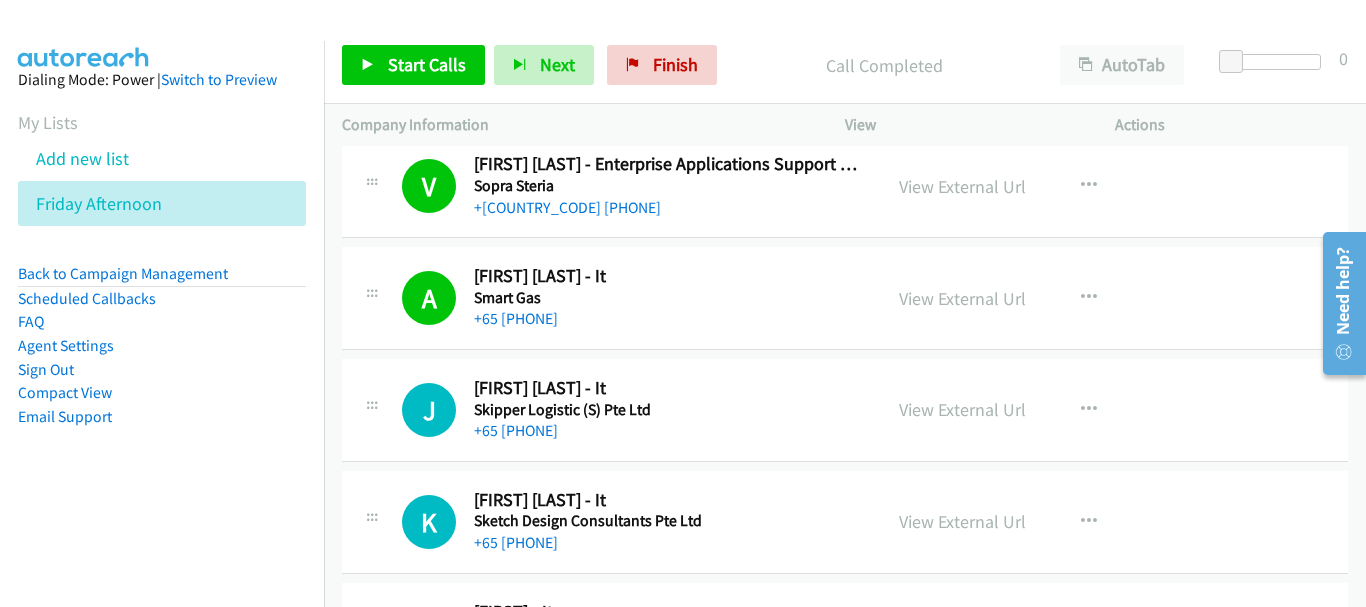 scroll, scrollTop: 6100, scrollLeft: 0, axis: vertical 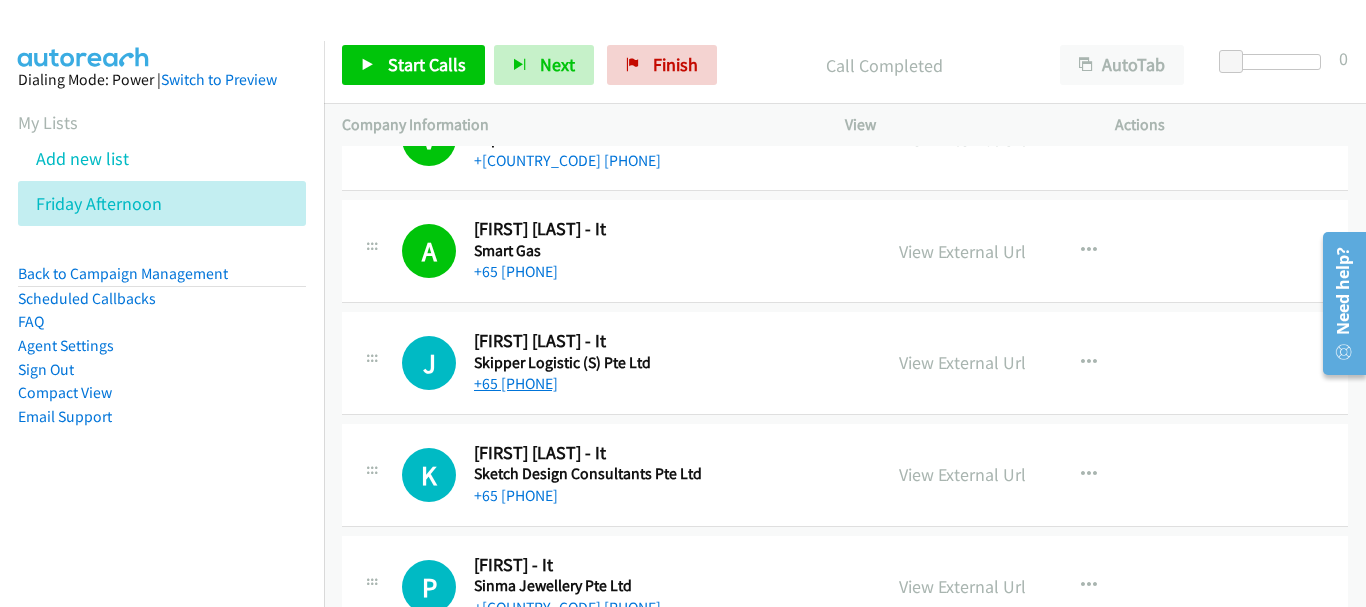 click on "+65 [PHONE]" at bounding box center (516, 383) 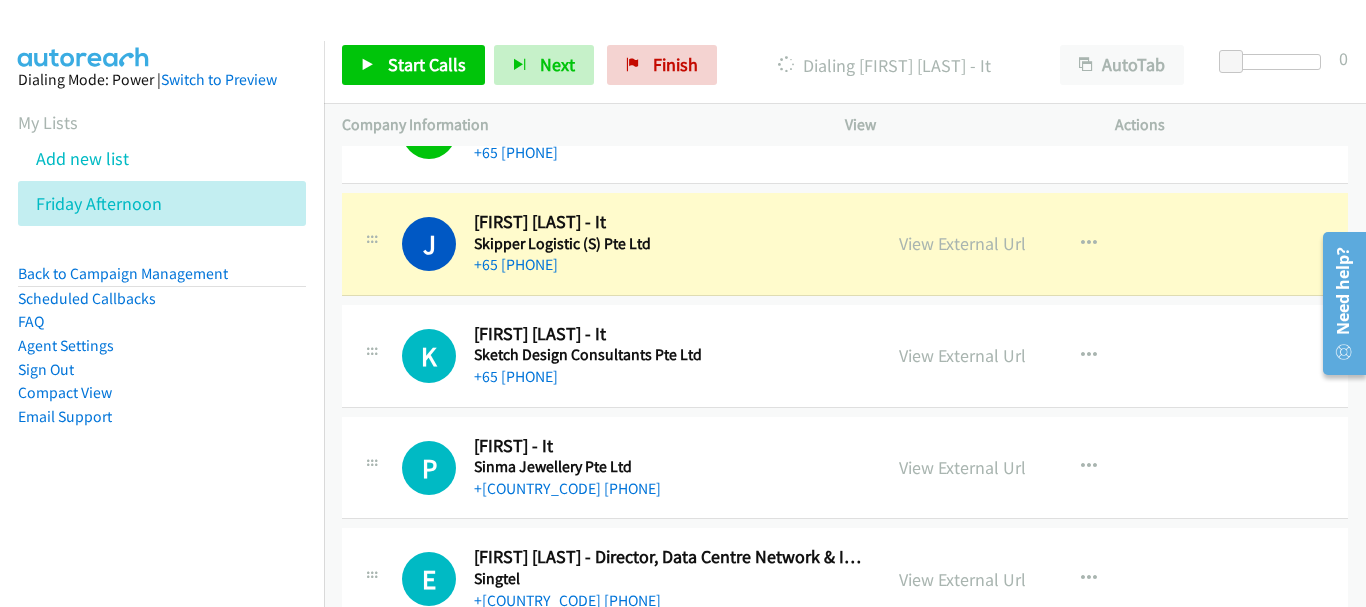 scroll, scrollTop: 6100, scrollLeft: 0, axis: vertical 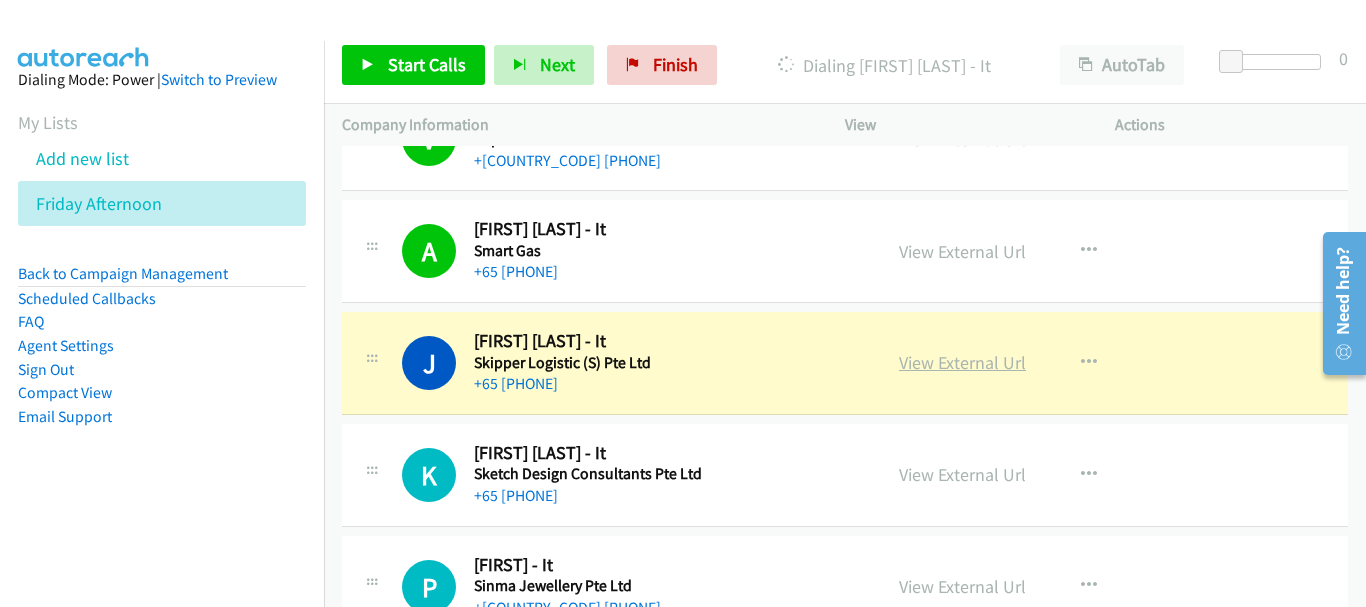 click on "View External Url" at bounding box center [962, 362] 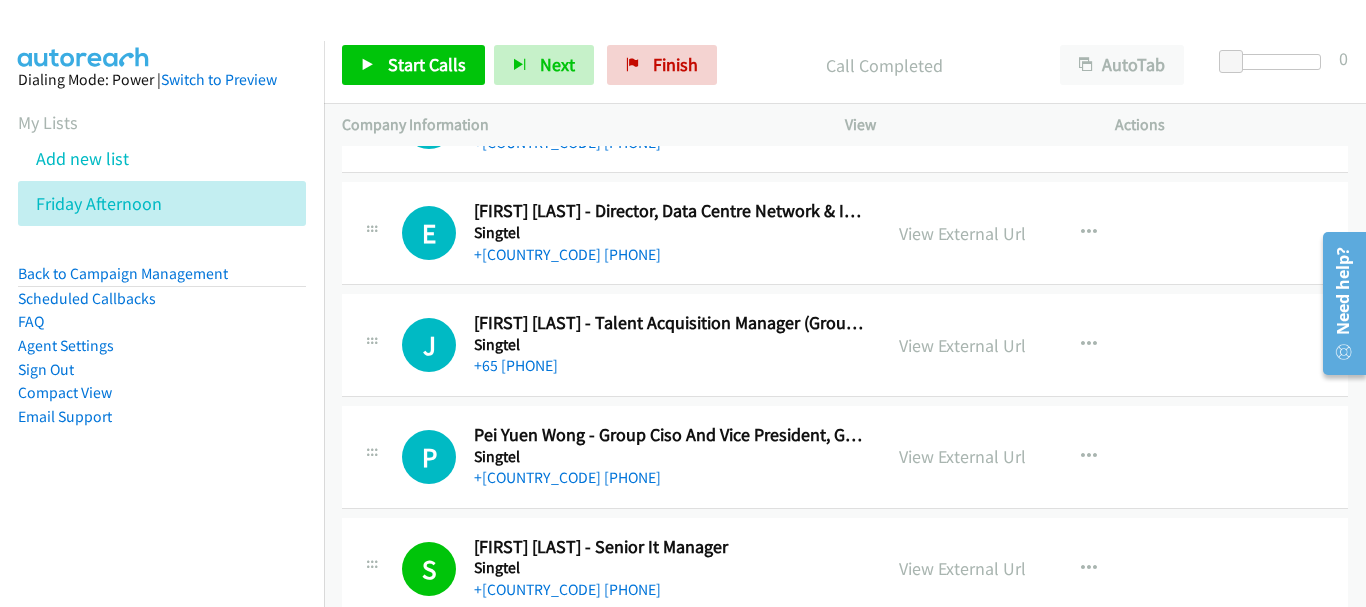 scroll, scrollTop: 6600, scrollLeft: 0, axis: vertical 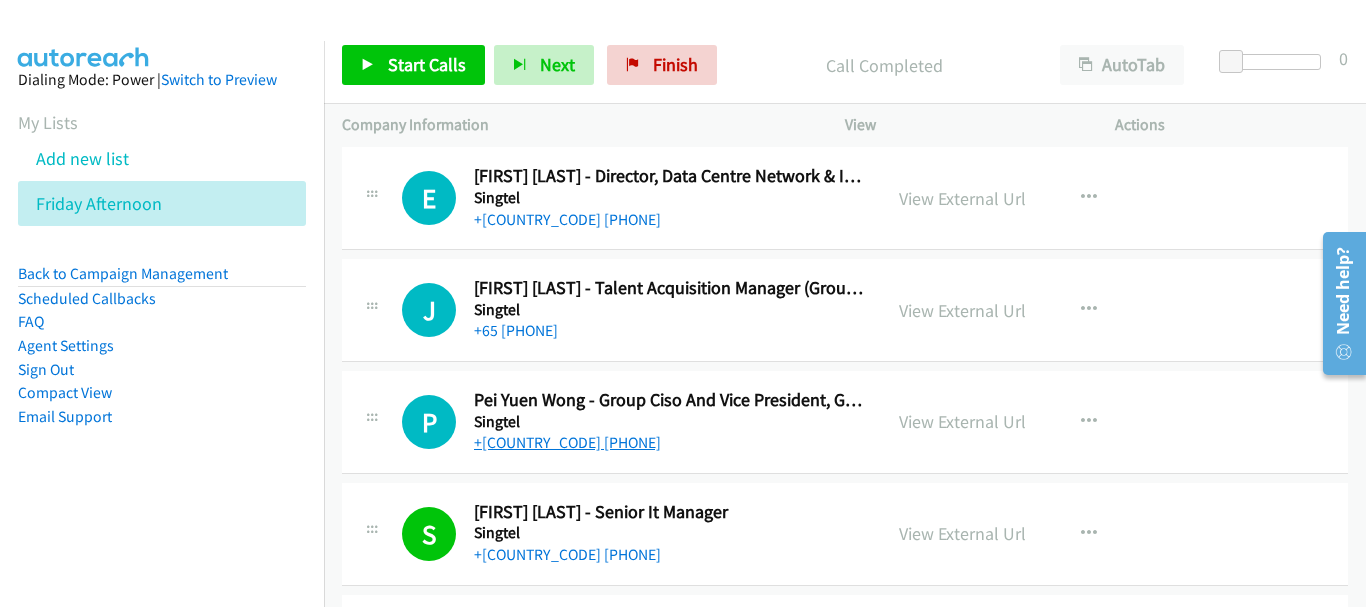 click on "+[COUNTRY_CODE] [PHONE]" at bounding box center [567, 442] 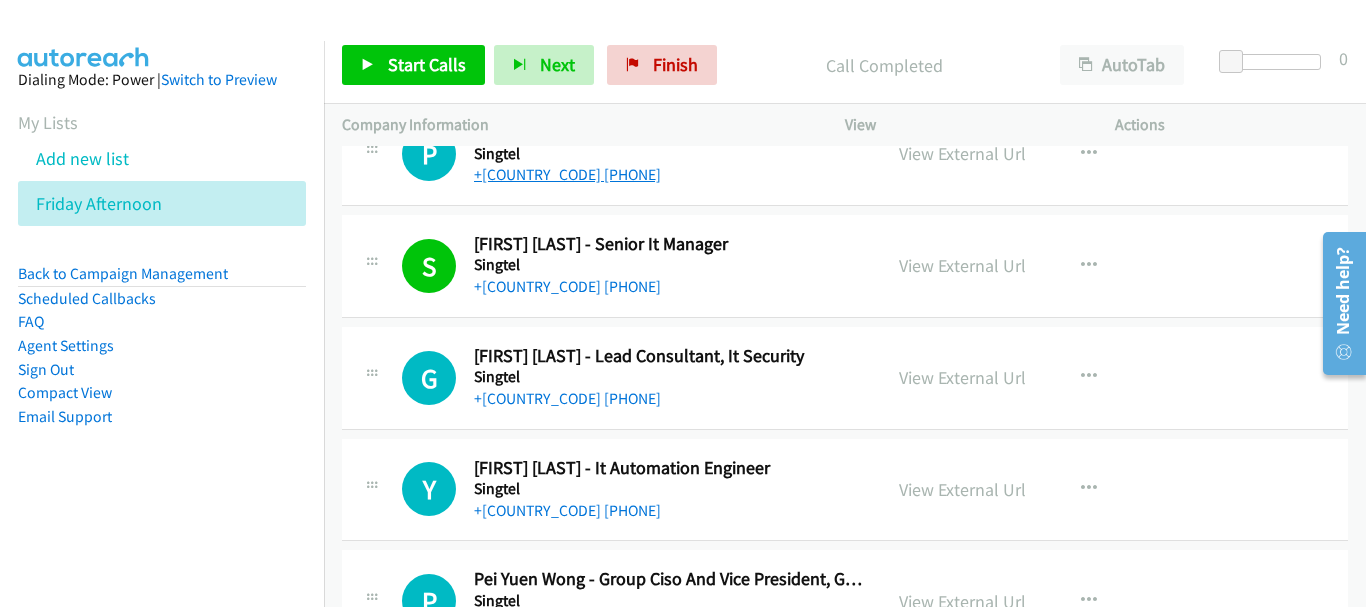 scroll, scrollTop: 6900, scrollLeft: 0, axis: vertical 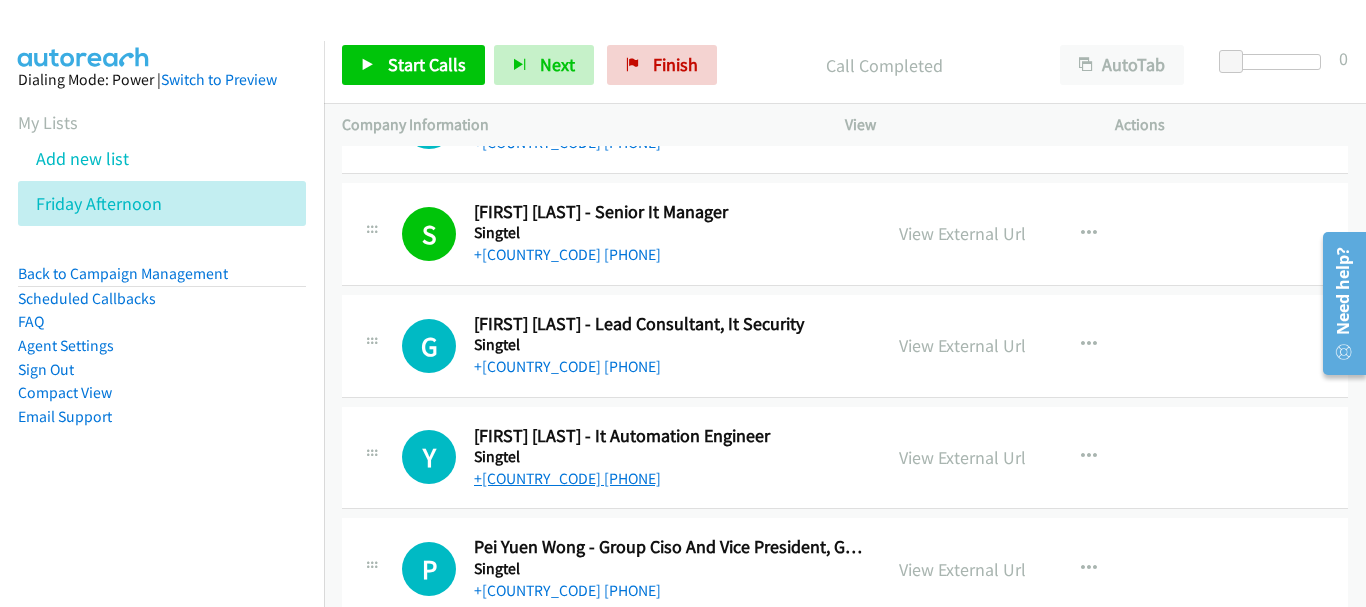click on "+[COUNTRY_CODE] [PHONE]" at bounding box center [567, 478] 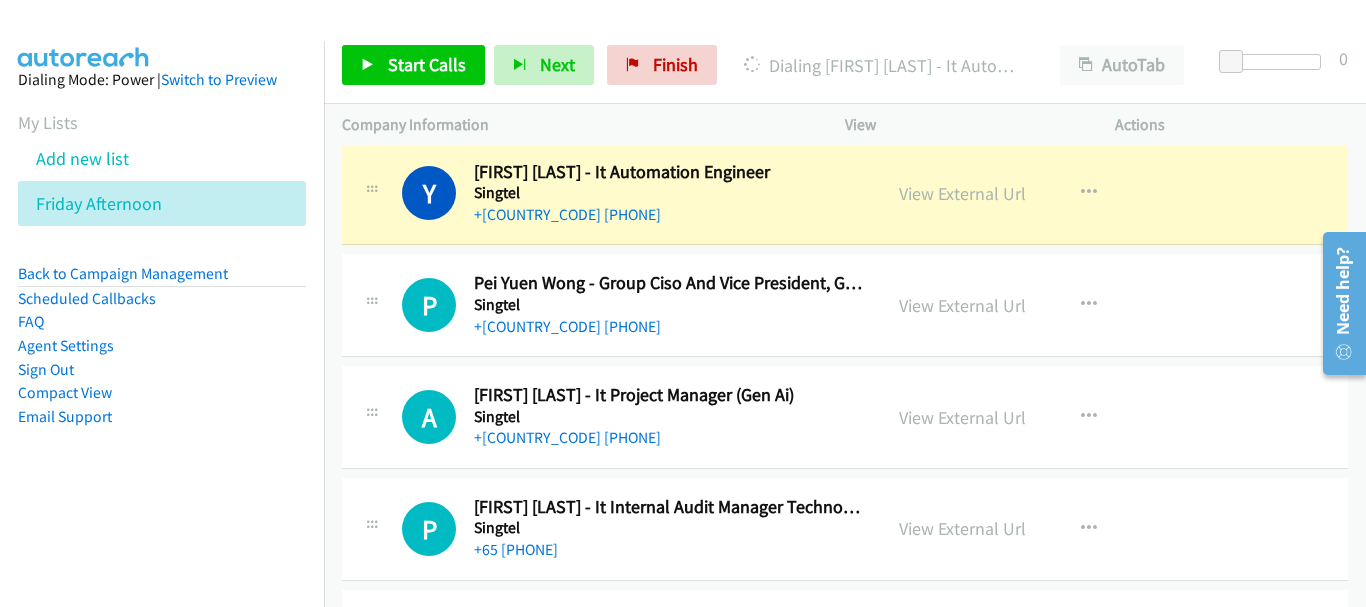 scroll, scrollTop: 7200, scrollLeft: 0, axis: vertical 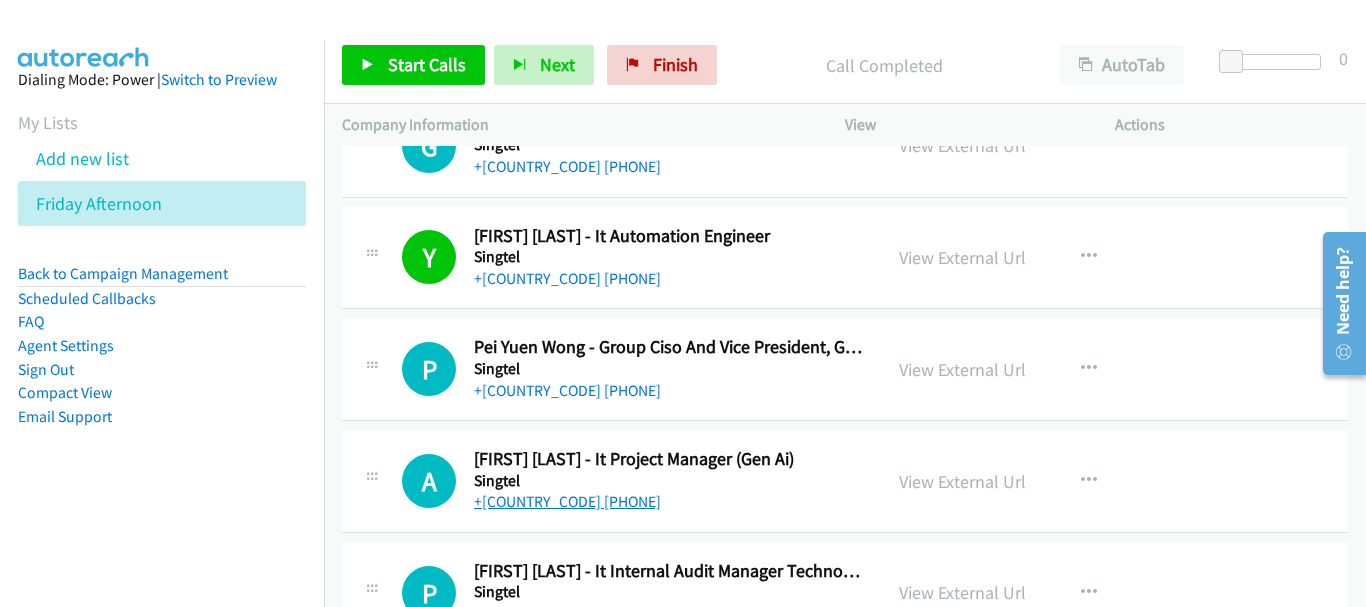 click on "+[COUNTRY_CODE] [PHONE]" at bounding box center [567, 501] 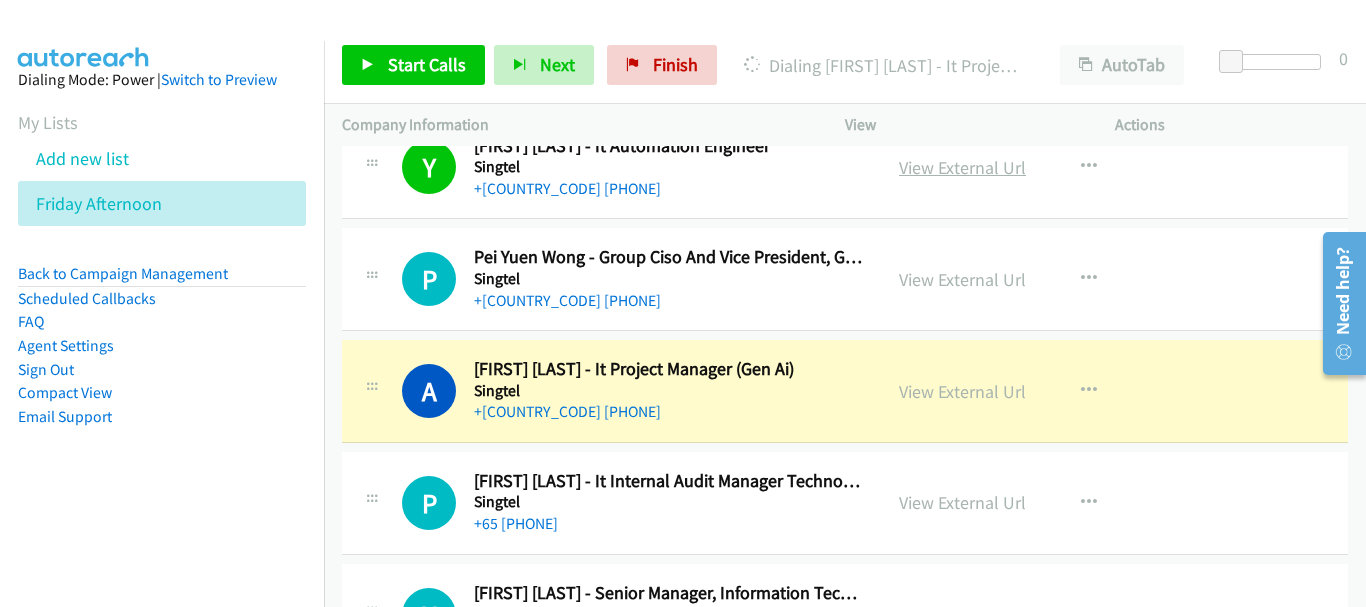scroll, scrollTop: 7300, scrollLeft: 0, axis: vertical 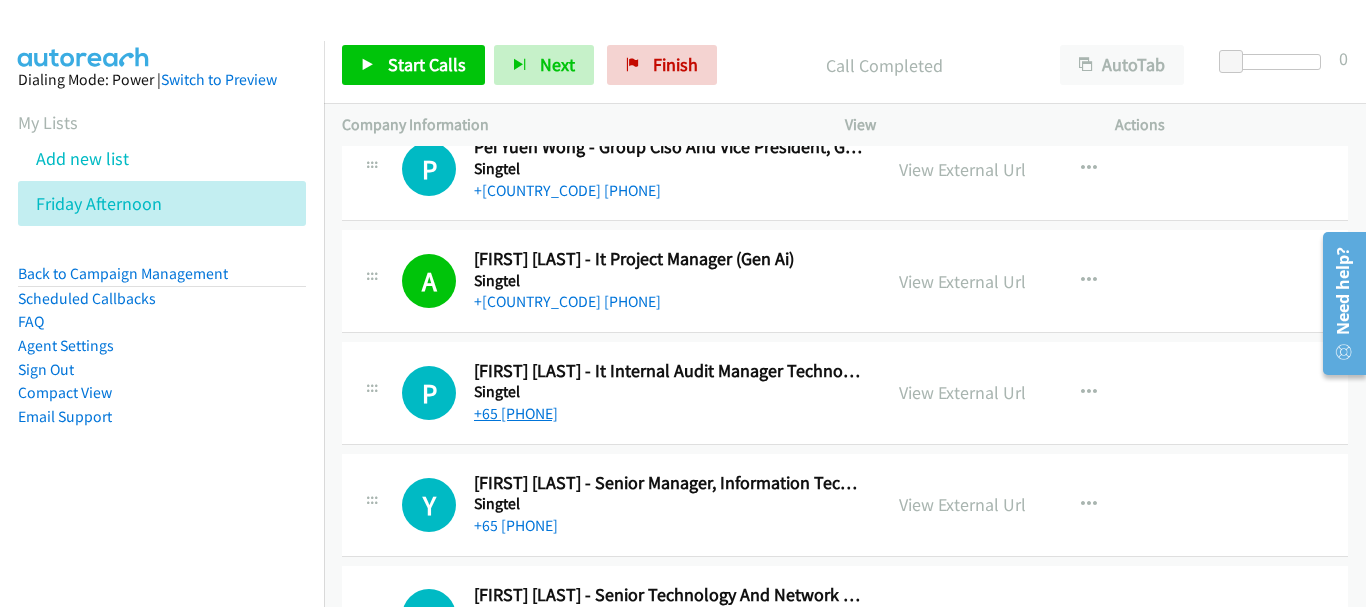 click on "+65 [PHONE]" at bounding box center [516, 413] 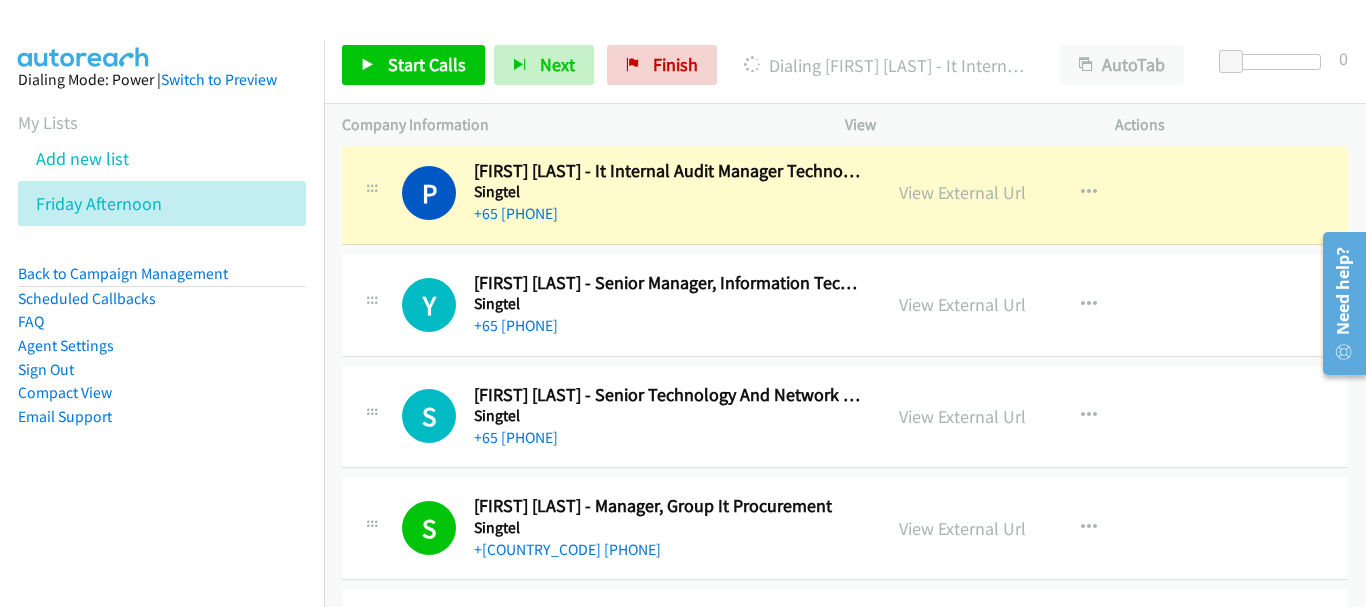 scroll, scrollTop: 7600, scrollLeft: 0, axis: vertical 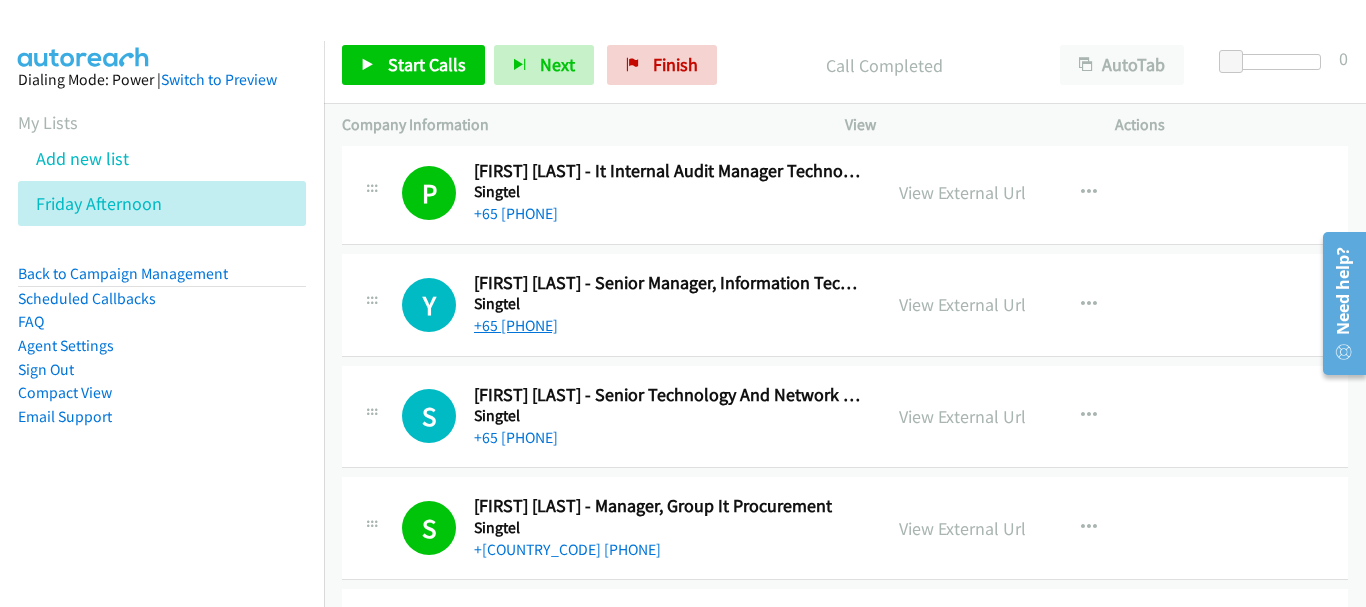 click on "+65 [PHONE]" at bounding box center (516, 325) 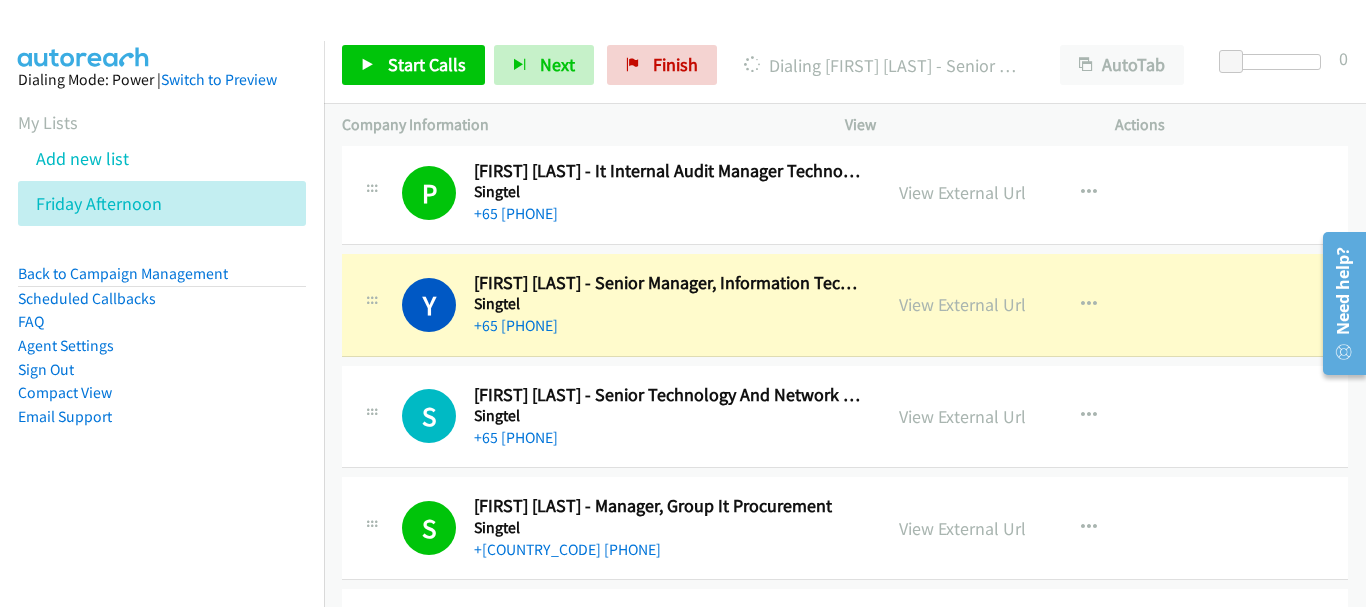 scroll, scrollTop: 7400, scrollLeft: 0, axis: vertical 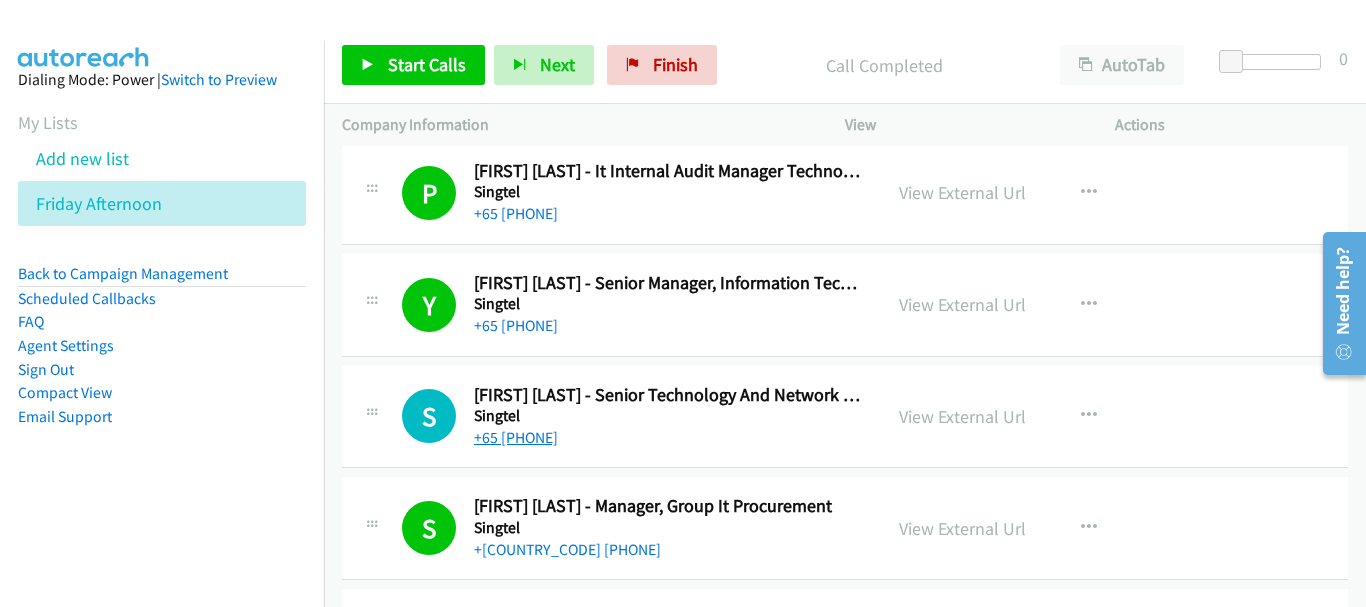 click on "+65 [PHONE]" at bounding box center [516, 437] 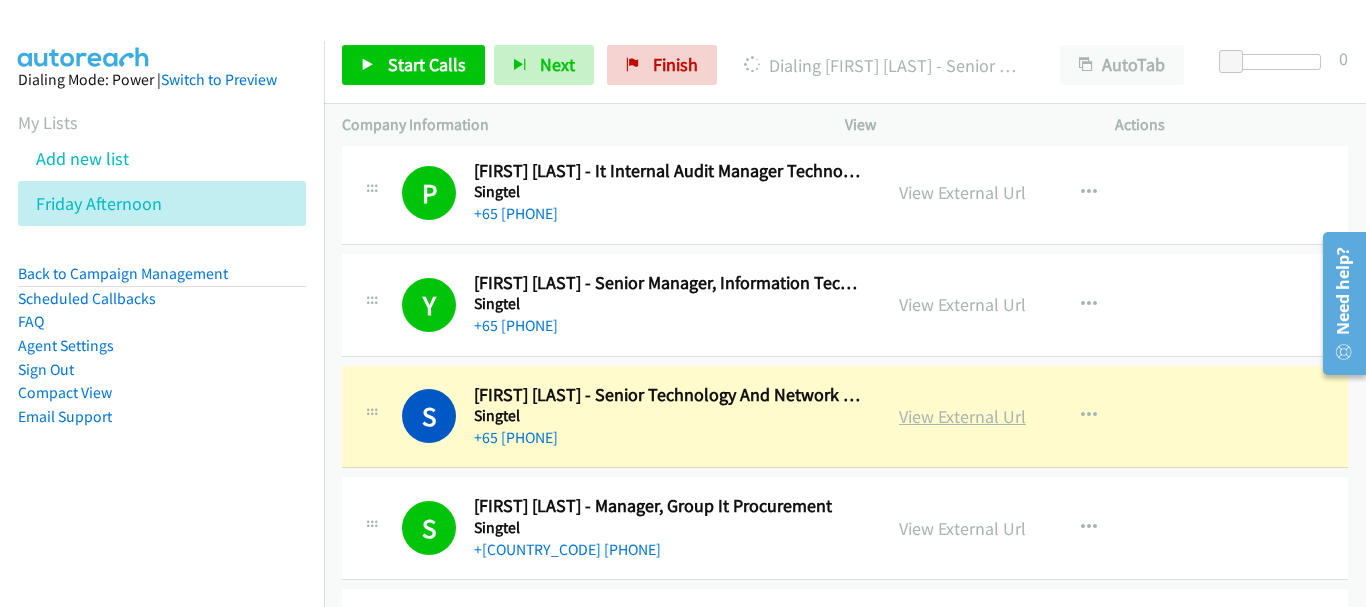 click on "View External Url" at bounding box center (962, 416) 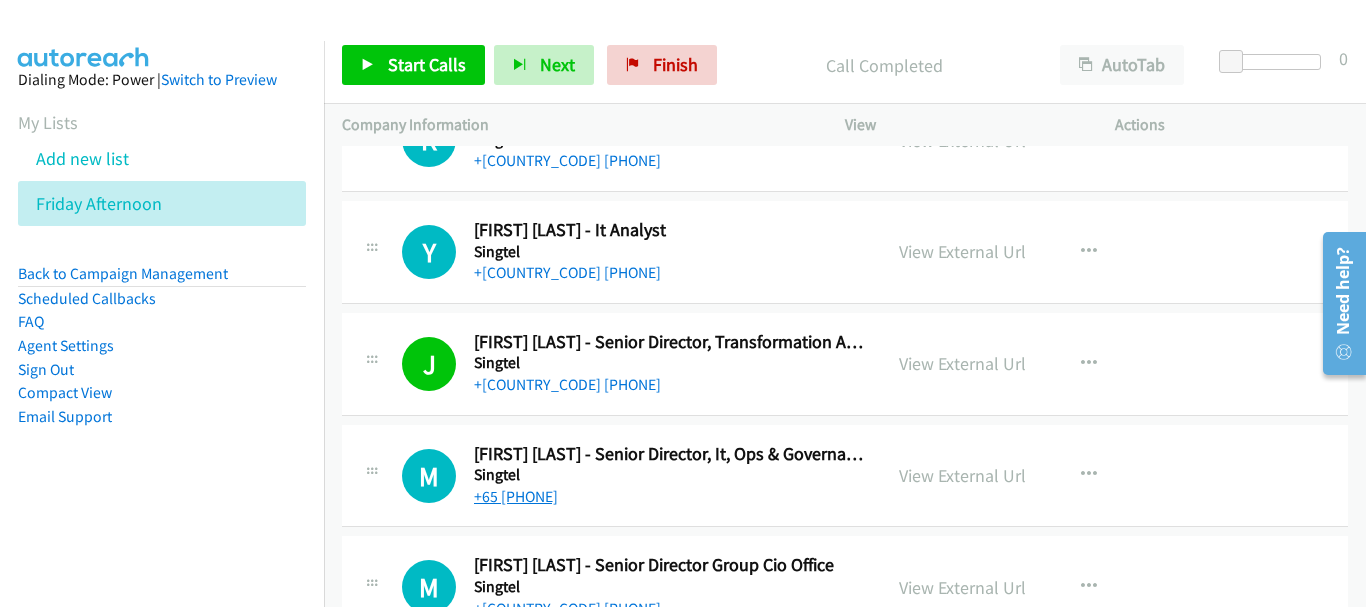 scroll, scrollTop: 8100, scrollLeft: 0, axis: vertical 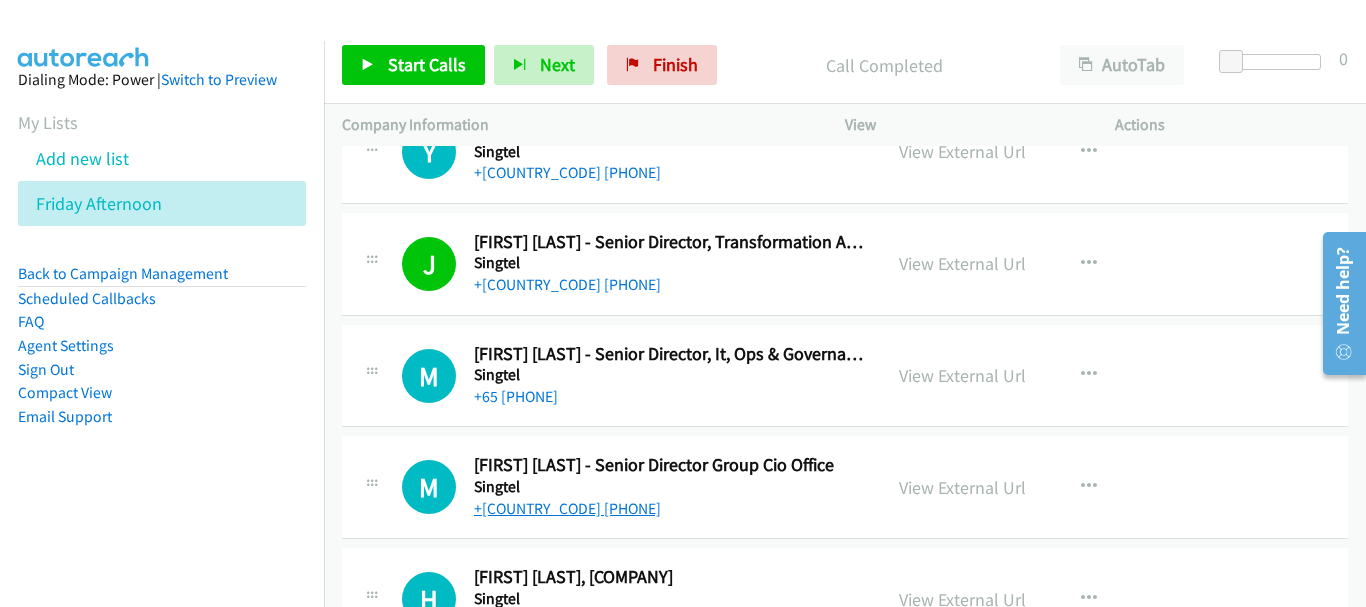 click on "+[COUNTRY_CODE] [PHONE]" at bounding box center (567, 508) 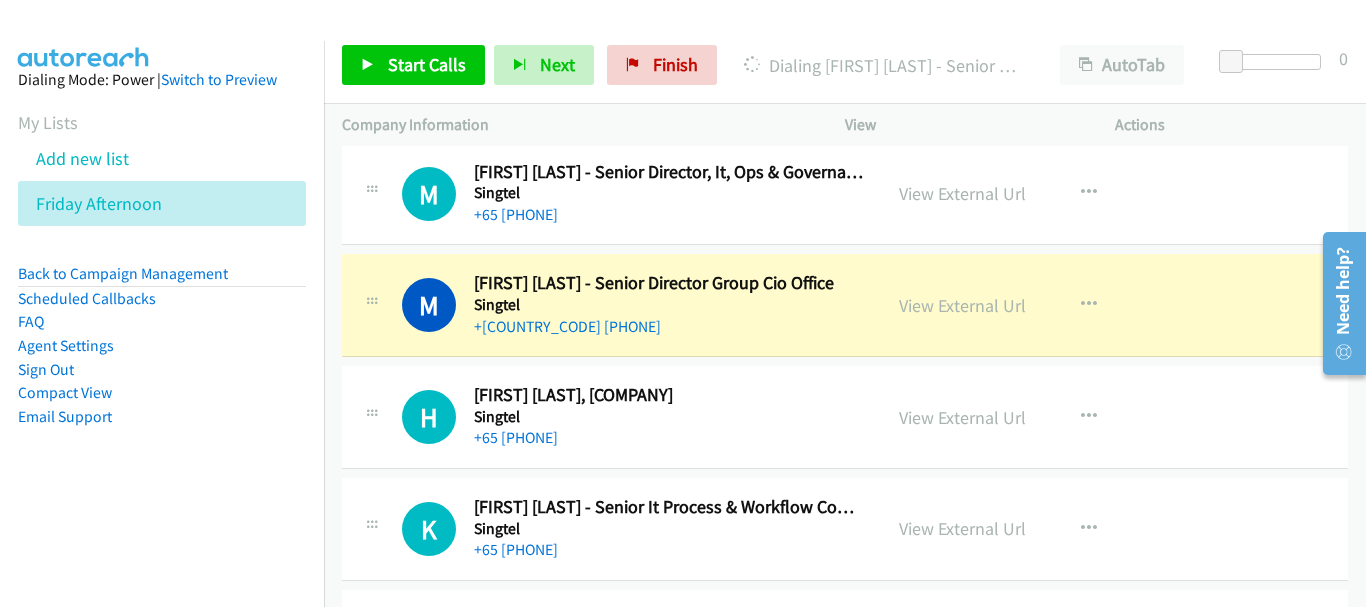 scroll, scrollTop: 8300, scrollLeft: 0, axis: vertical 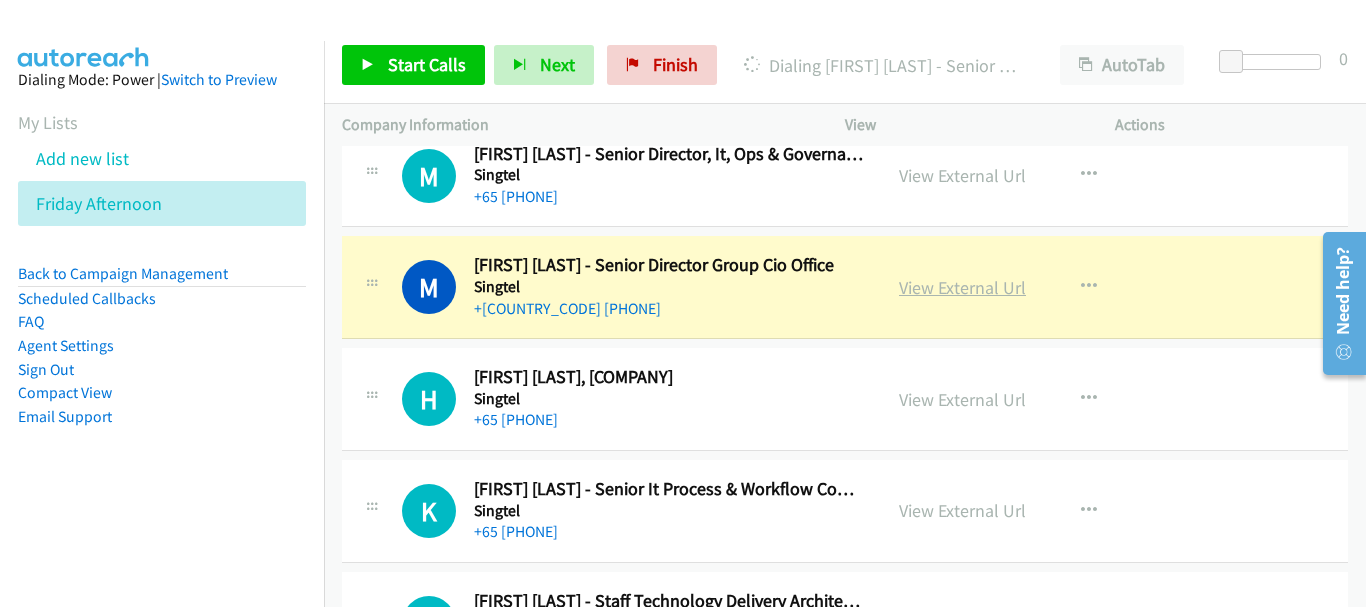 click on "View External Url" at bounding box center (962, 287) 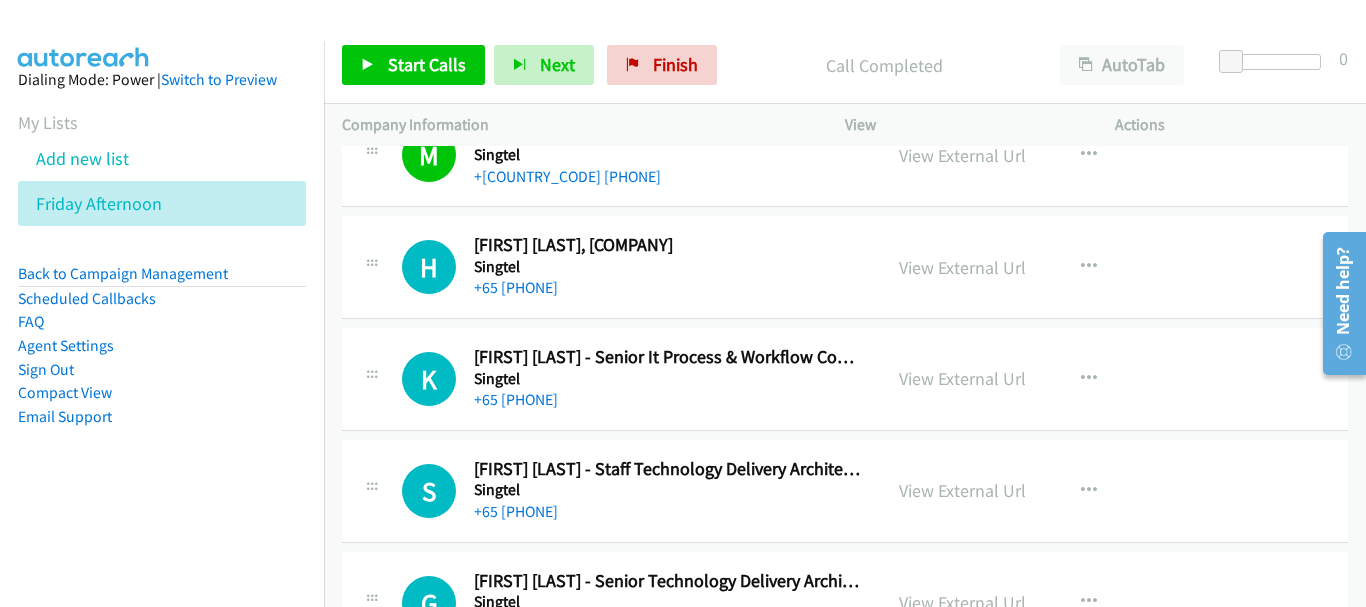scroll, scrollTop: 8500, scrollLeft: 0, axis: vertical 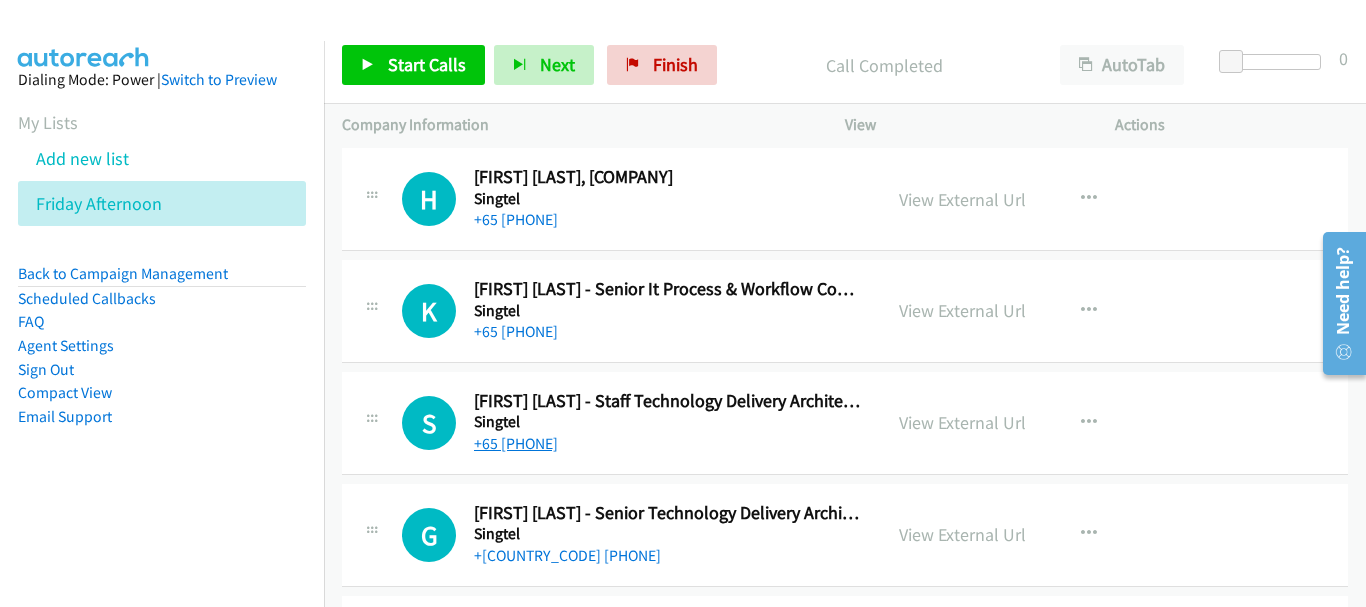click on "+65 [PHONE]" at bounding box center (516, 443) 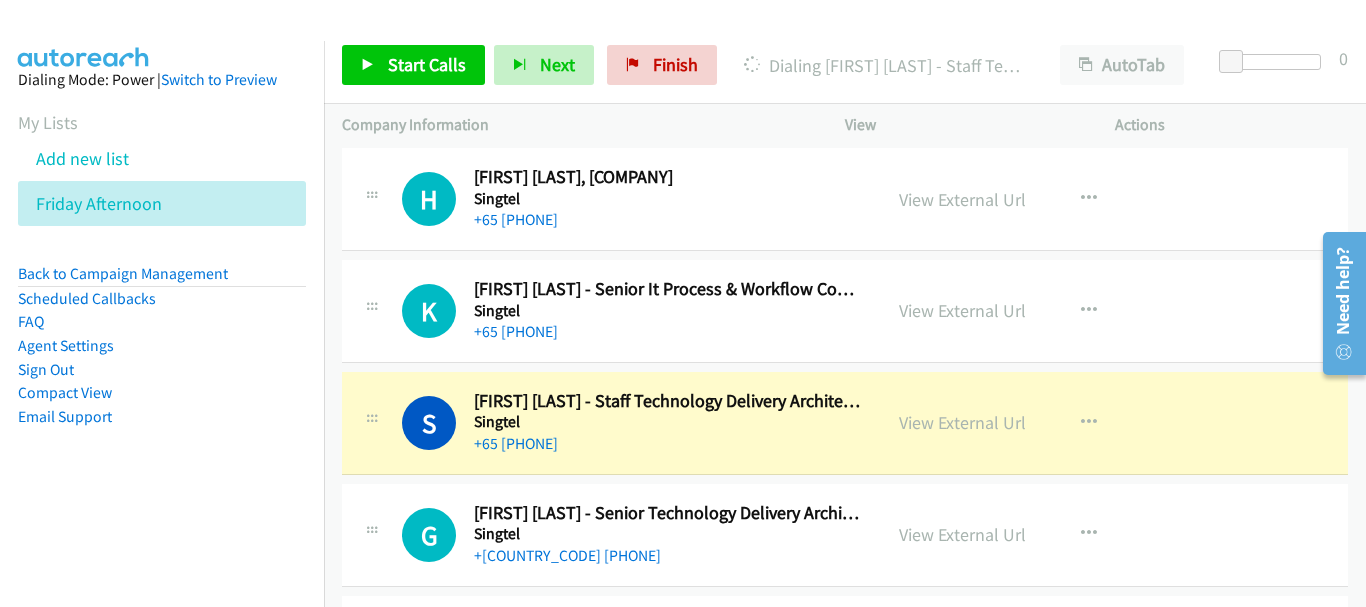 scroll, scrollTop: 8600, scrollLeft: 0, axis: vertical 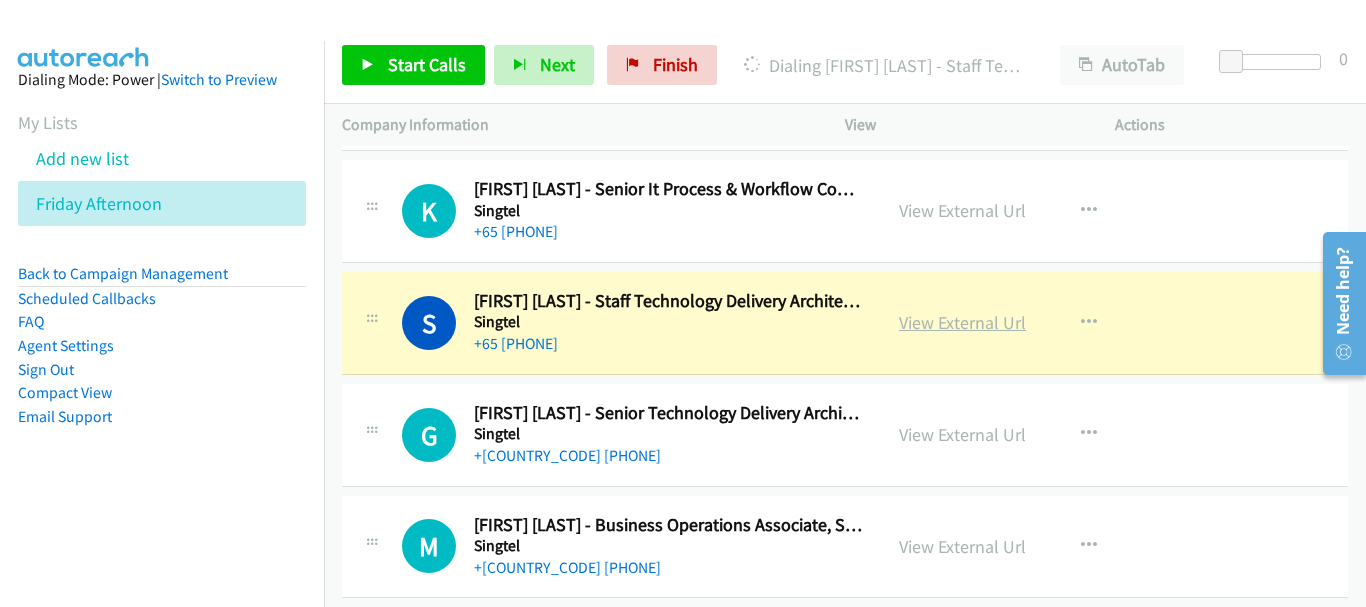 click on "View External Url" at bounding box center [962, 322] 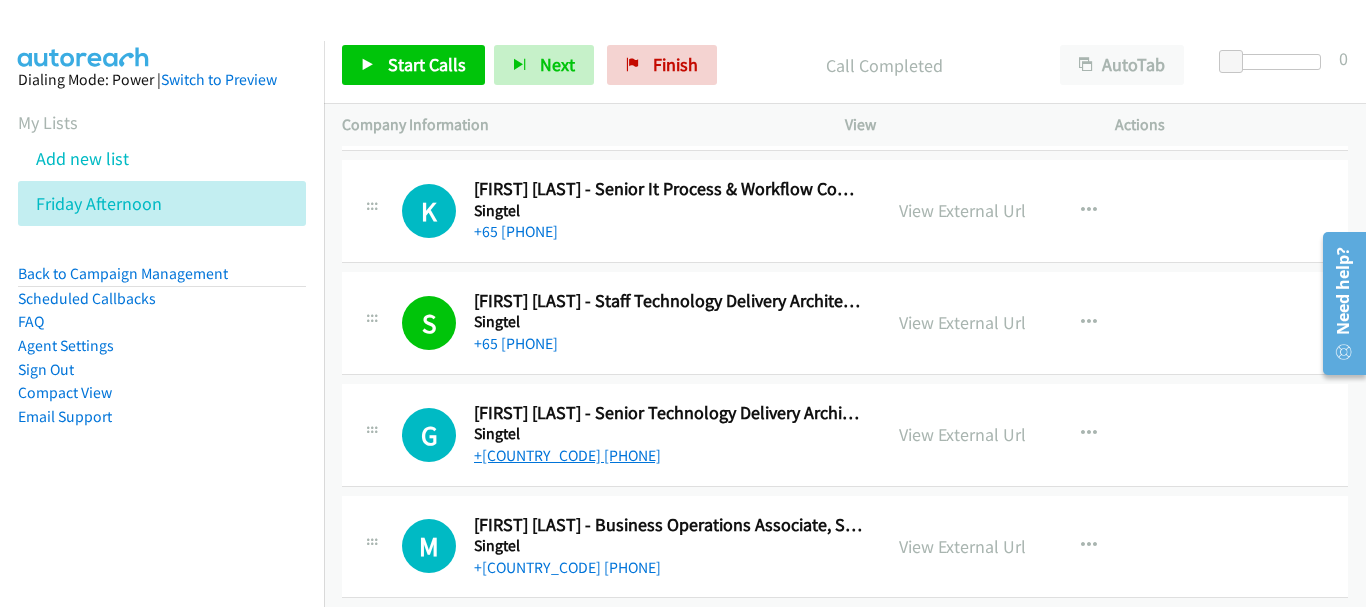 click on "+[COUNTRY_CODE] [PHONE]" at bounding box center [567, 455] 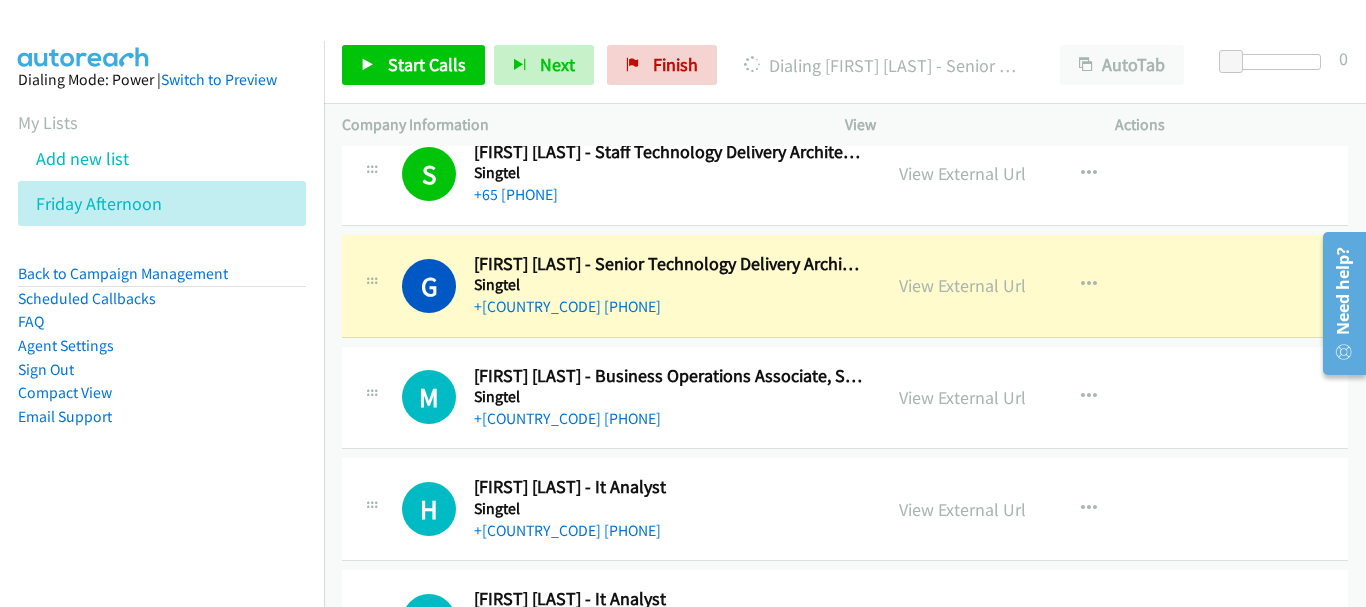 scroll, scrollTop: 8800, scrollLeft: 0, axis: vertical 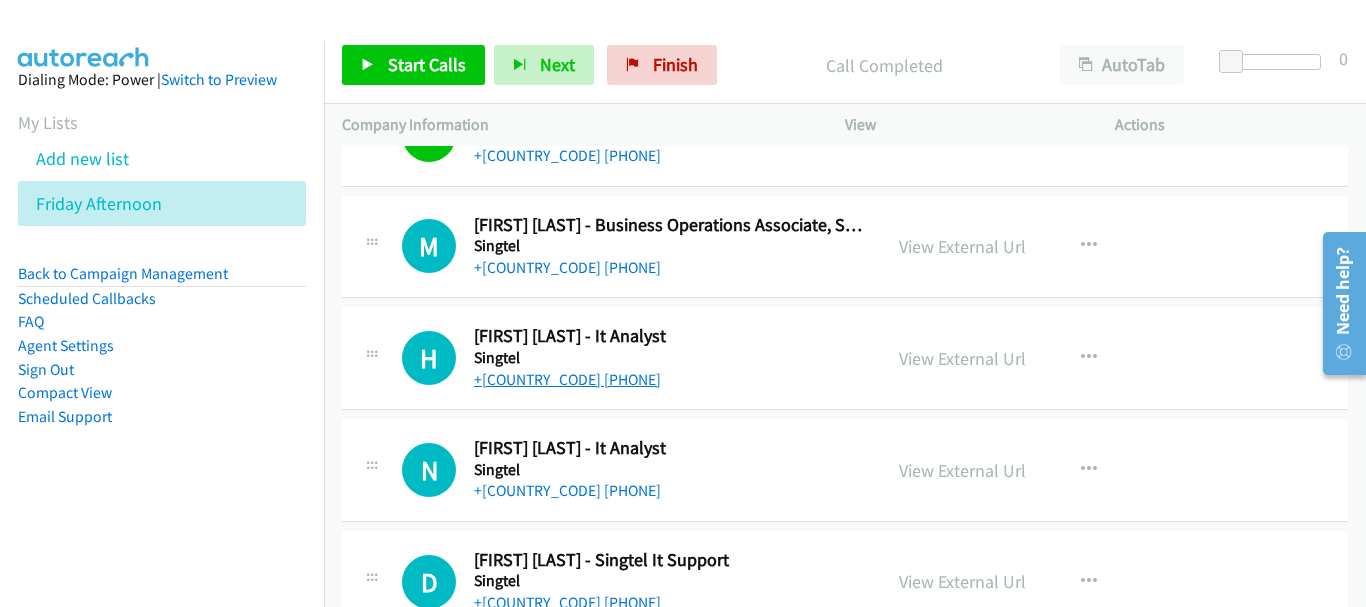click on "+[COUNTRY_CODE] [PHONE]" at bounding box center [567, 379] 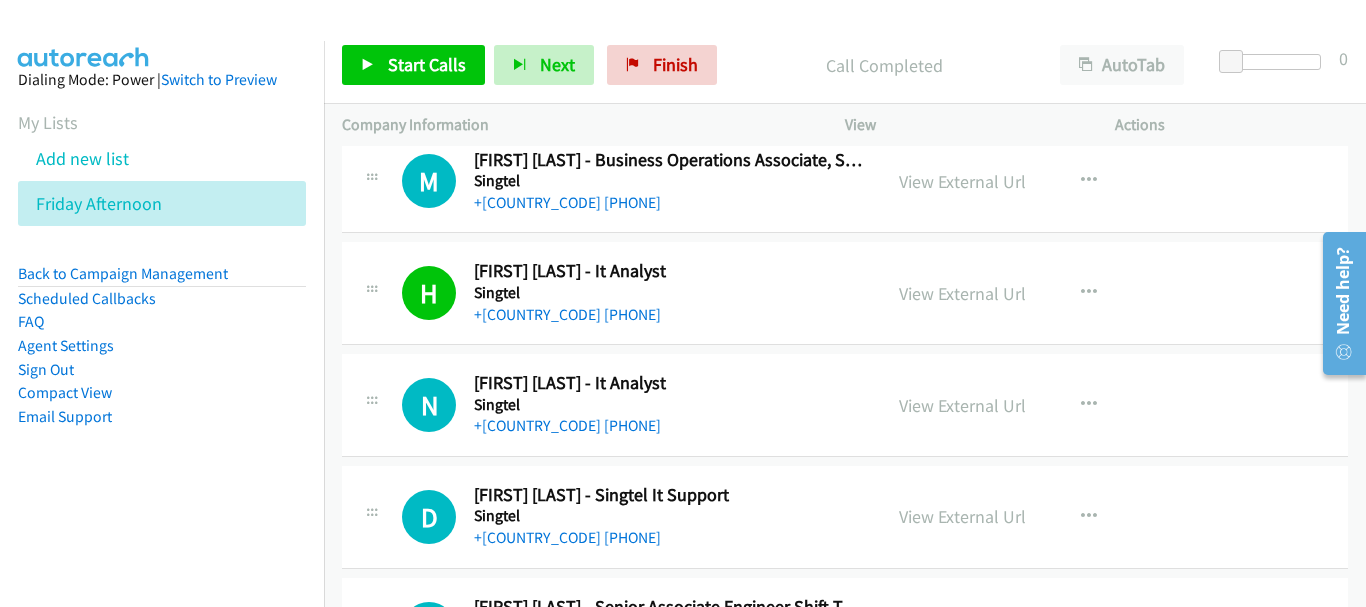 scroll, scrollTop: 9000, scrollLeft: 0, axis: vertical 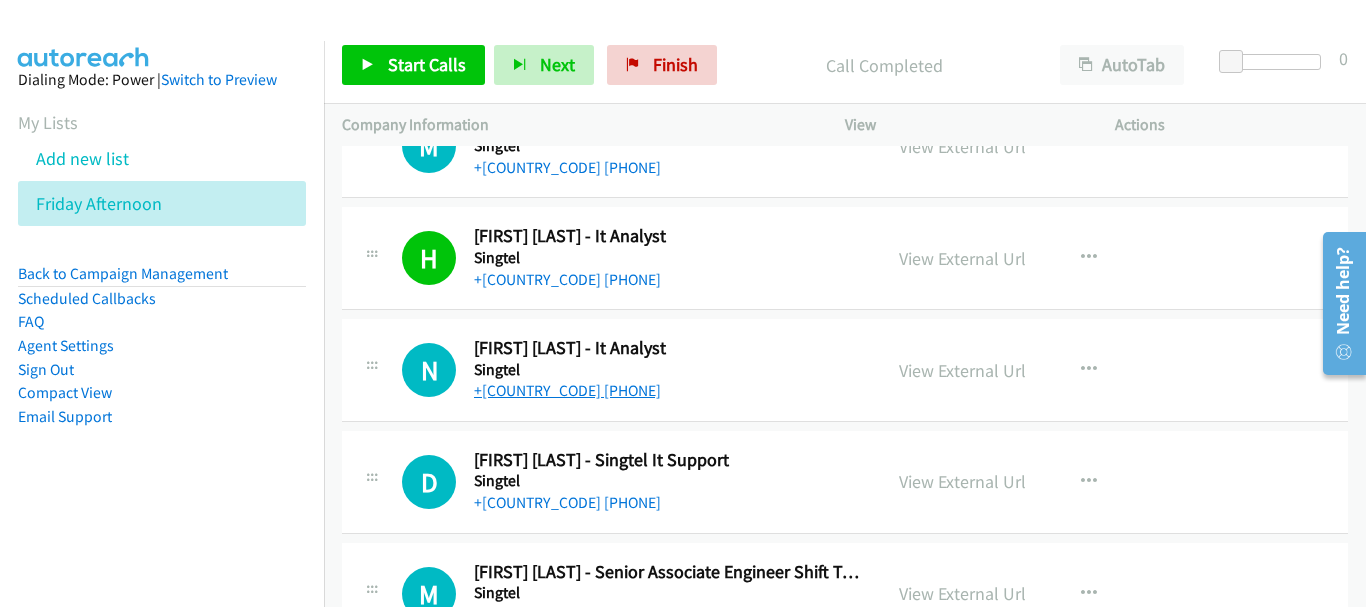 click on "+[COUNTRY_CODE] [PHONE]" at bounding box center (567, 390) 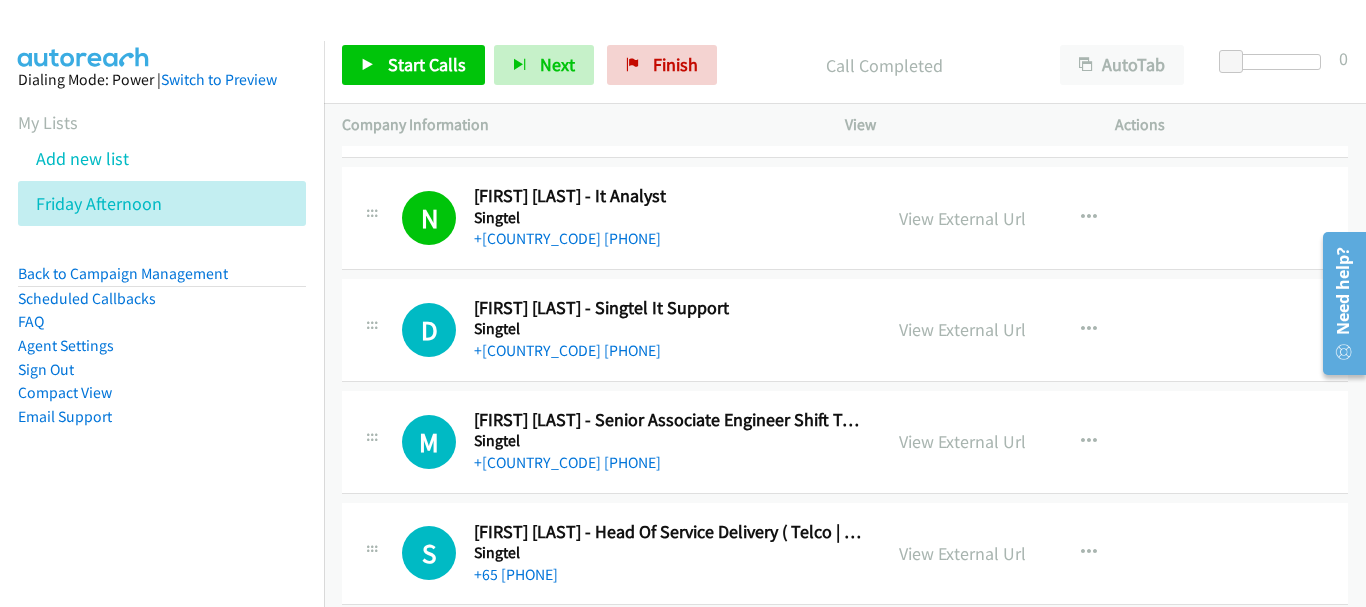 scroll, scrollTop: 9200, scrollLeft: 0, axis: vertical 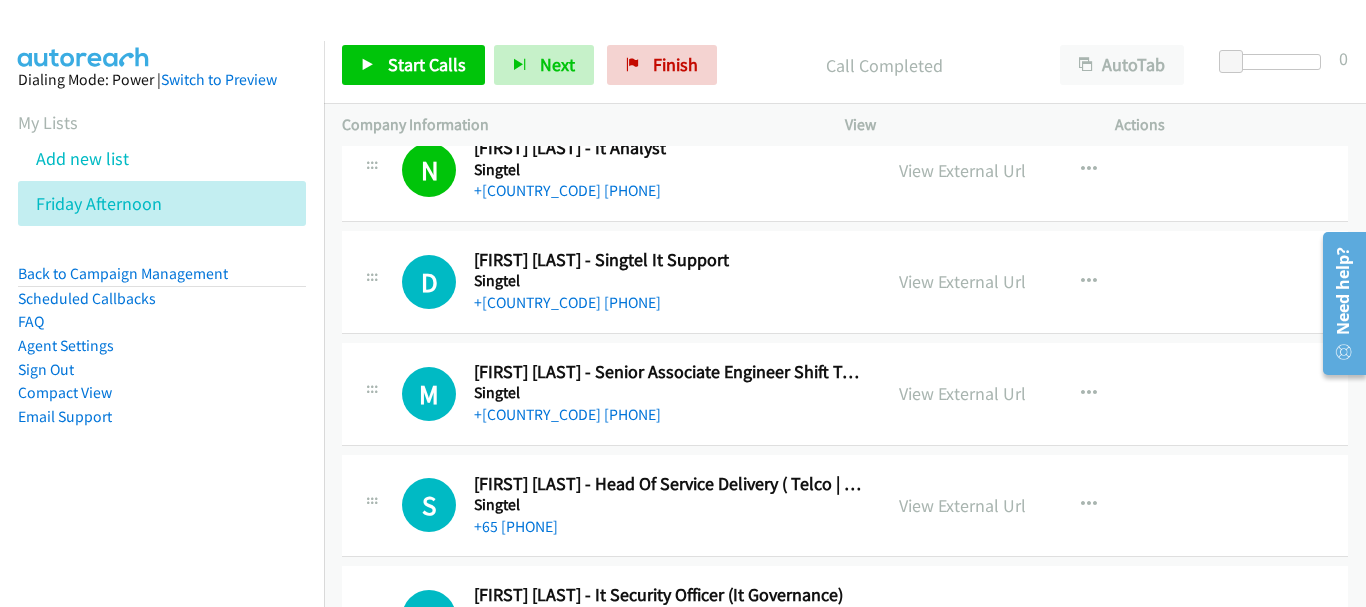 click on "+[COUNTRY_CODE] [PHONE]" at bounding box center [668, 415] 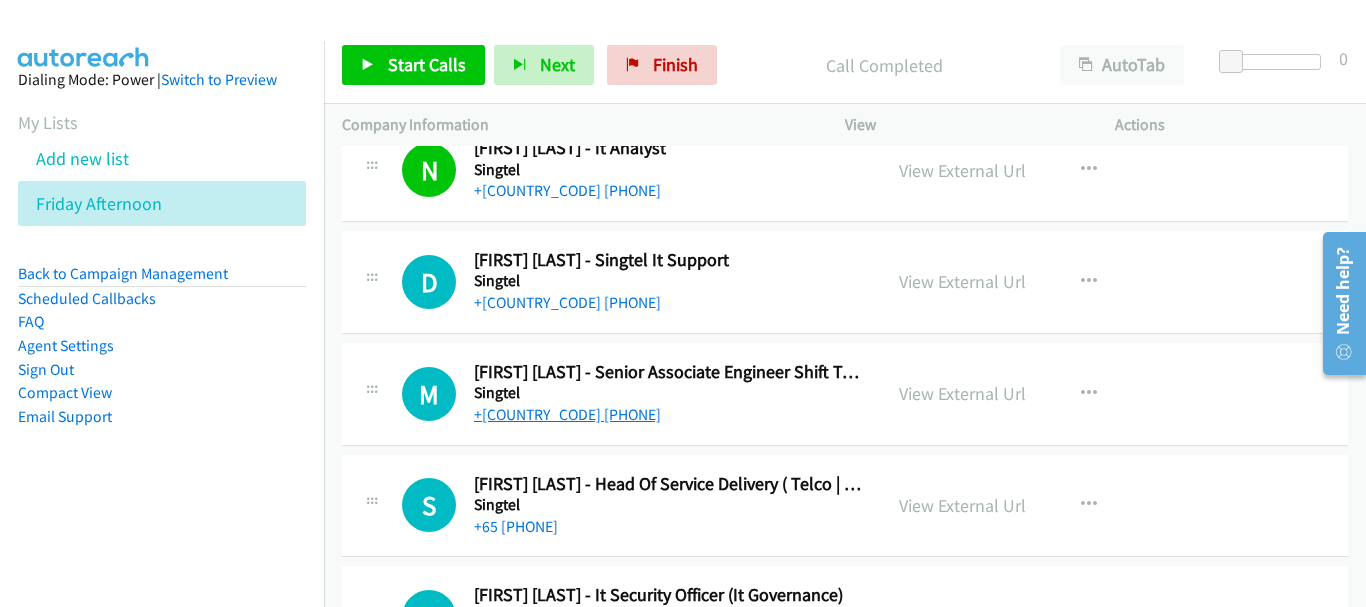 click on "+[COUNTRY_CODE] [PHONE]" at bounding box center (567, 414) 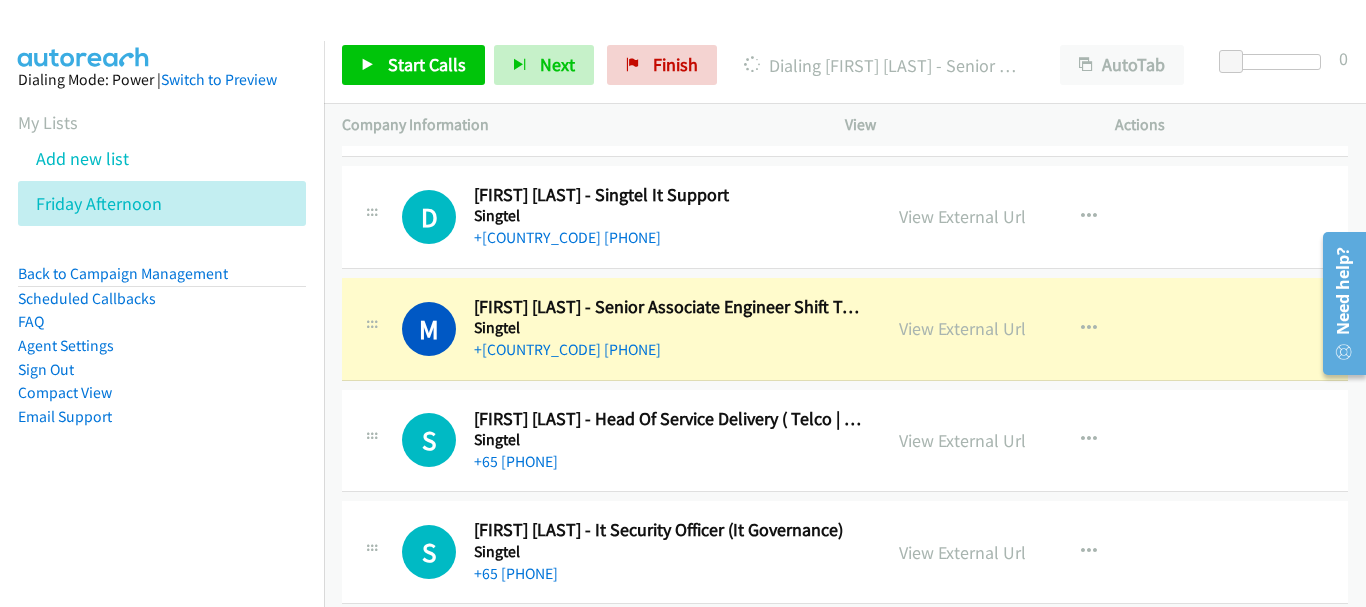 scroll, scrollTop: 9300, scrollLeft: 0, axis: vertical 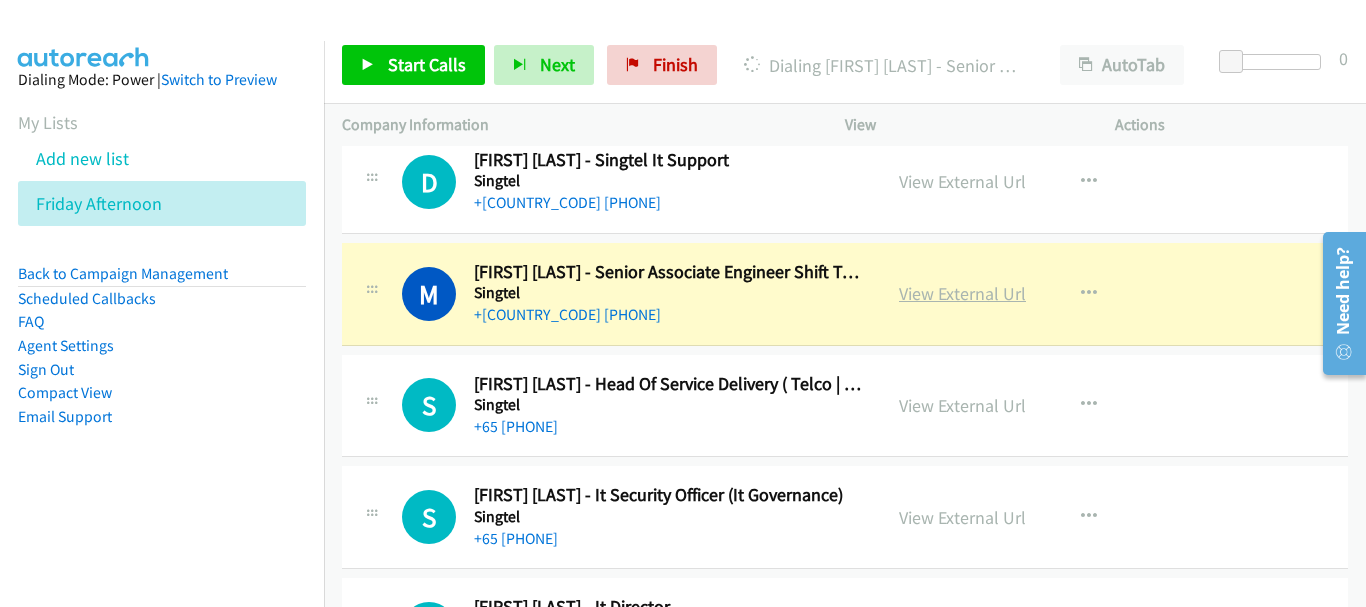 click on "View External Url" at bounding box center [962, 293] 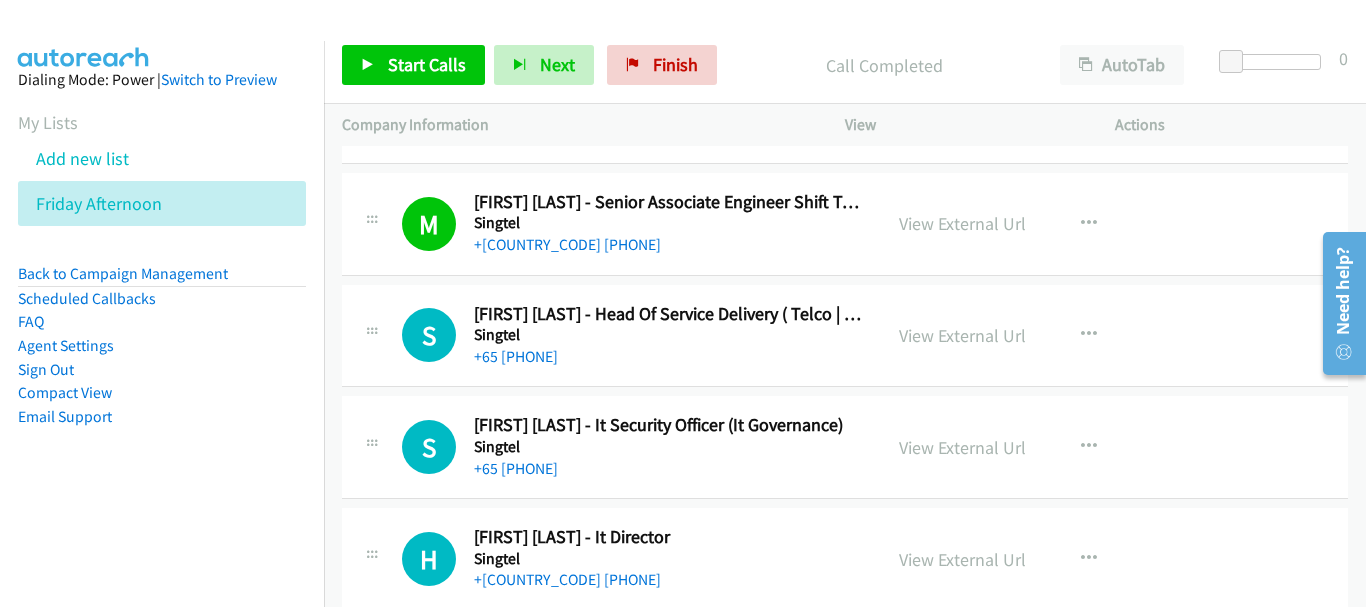 scroll, scrollTop: 9400, scrollLeft: 0, axis: vertical 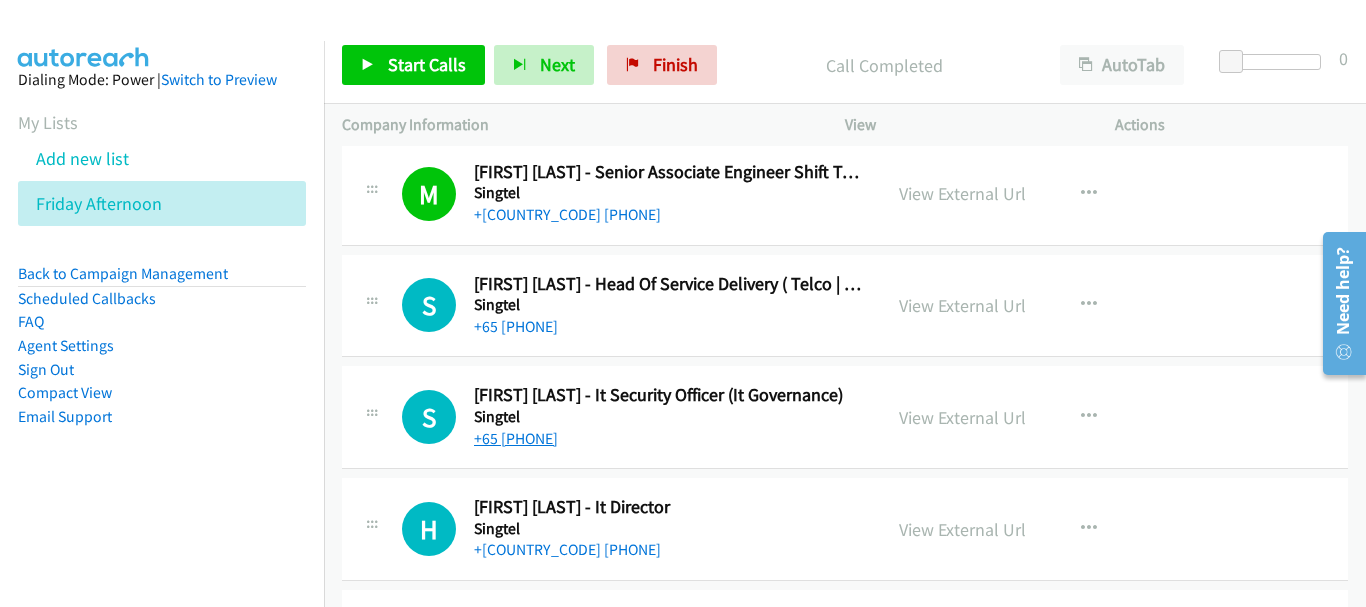click on "+65 [PHONE]" at bounding box center (516, 438) 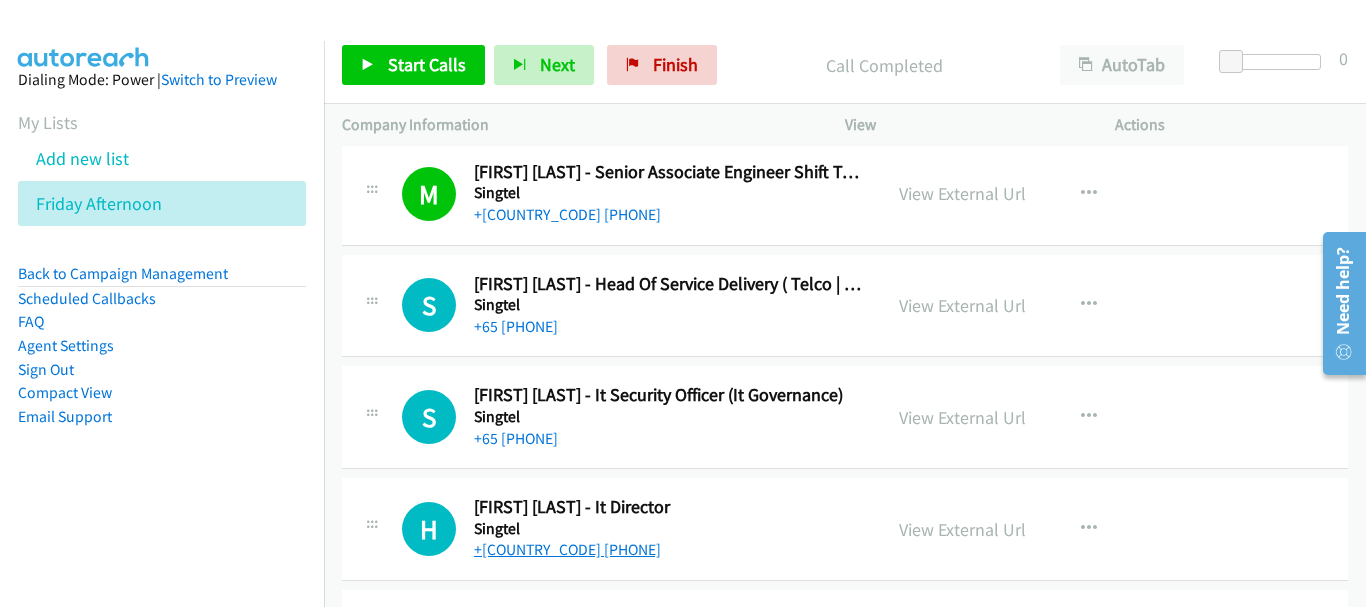 click on "+[COUNTRY_CODE] [PHONE]" at bounding box center (567, 549) 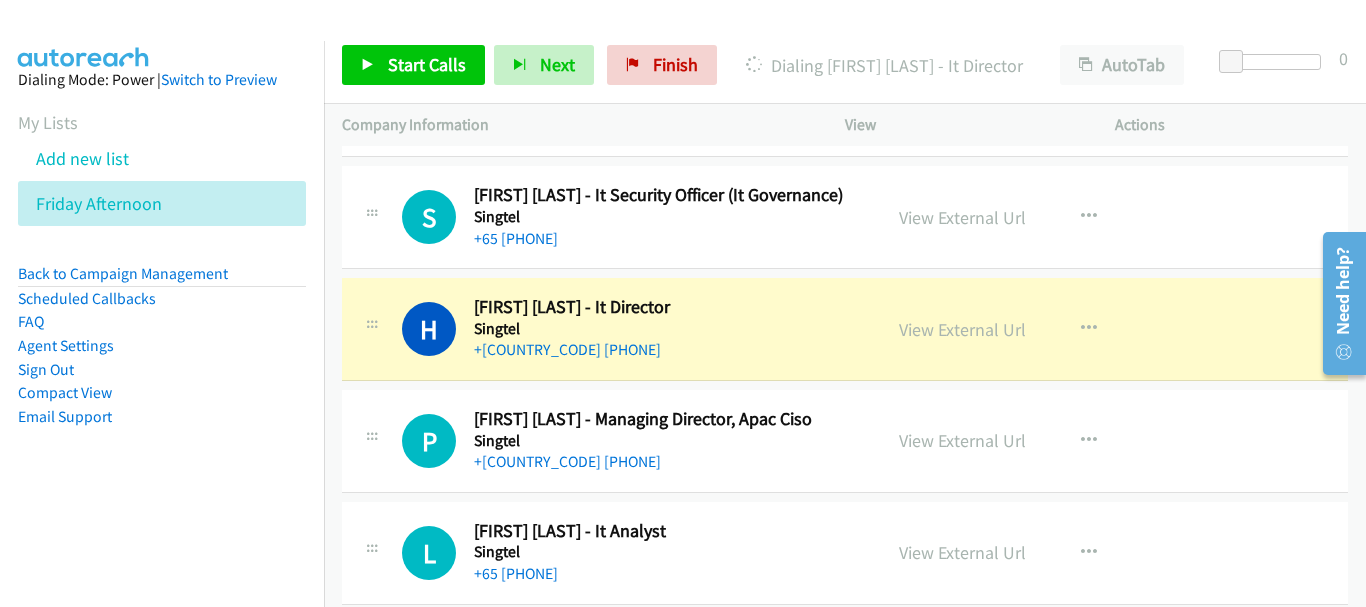 scroll, scrollTop: 9700, scrollLeft: 0, axis: vertical 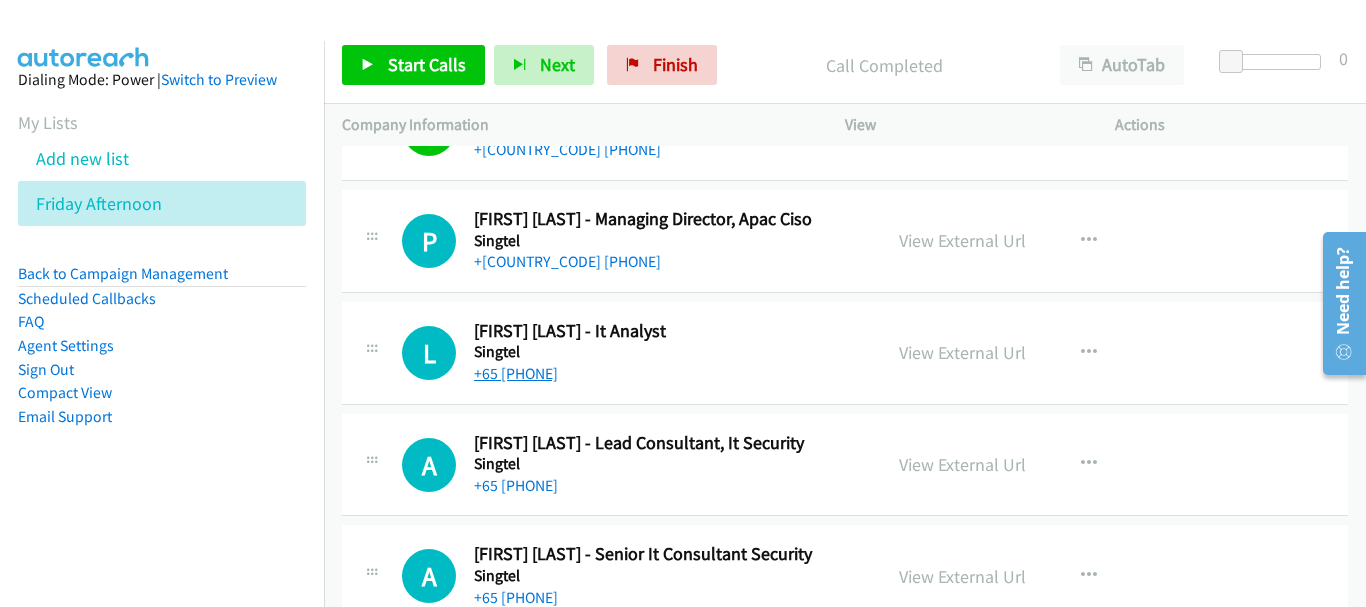 click on "+65 [PHONE]" at bounding box center (516, 373) 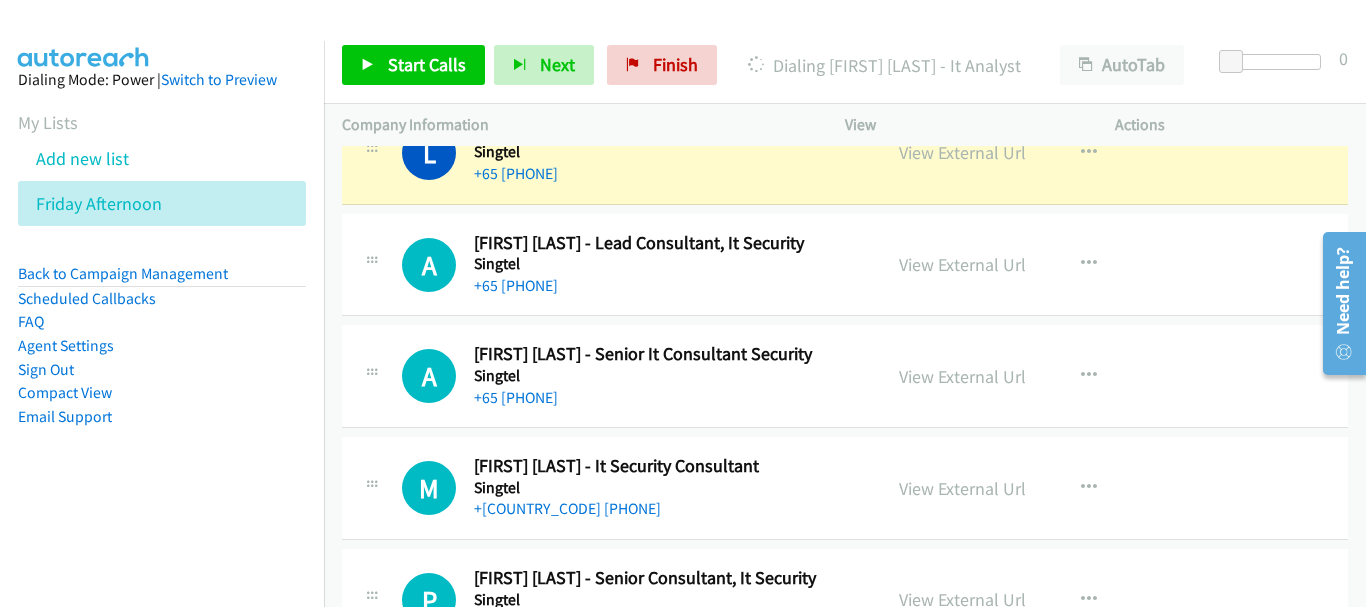 scroll, scrollTop: 10100, scrollLeft: 0, axis: vertical 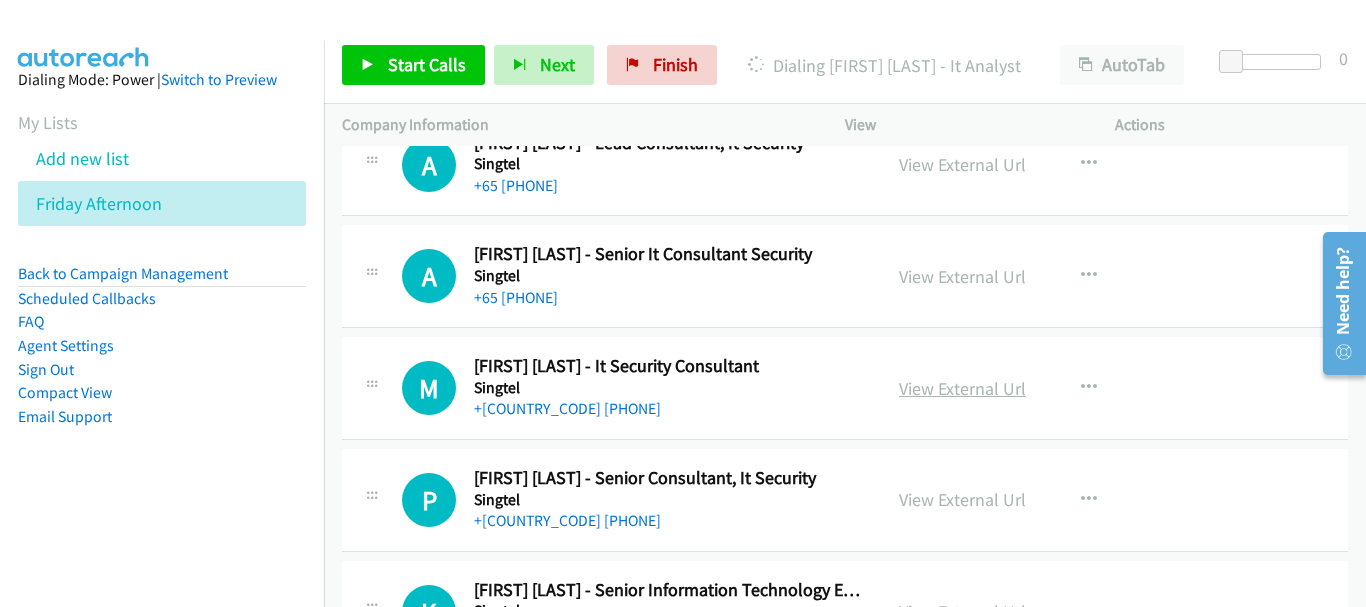 click on "View External Url" at bounding box center (962, 388) 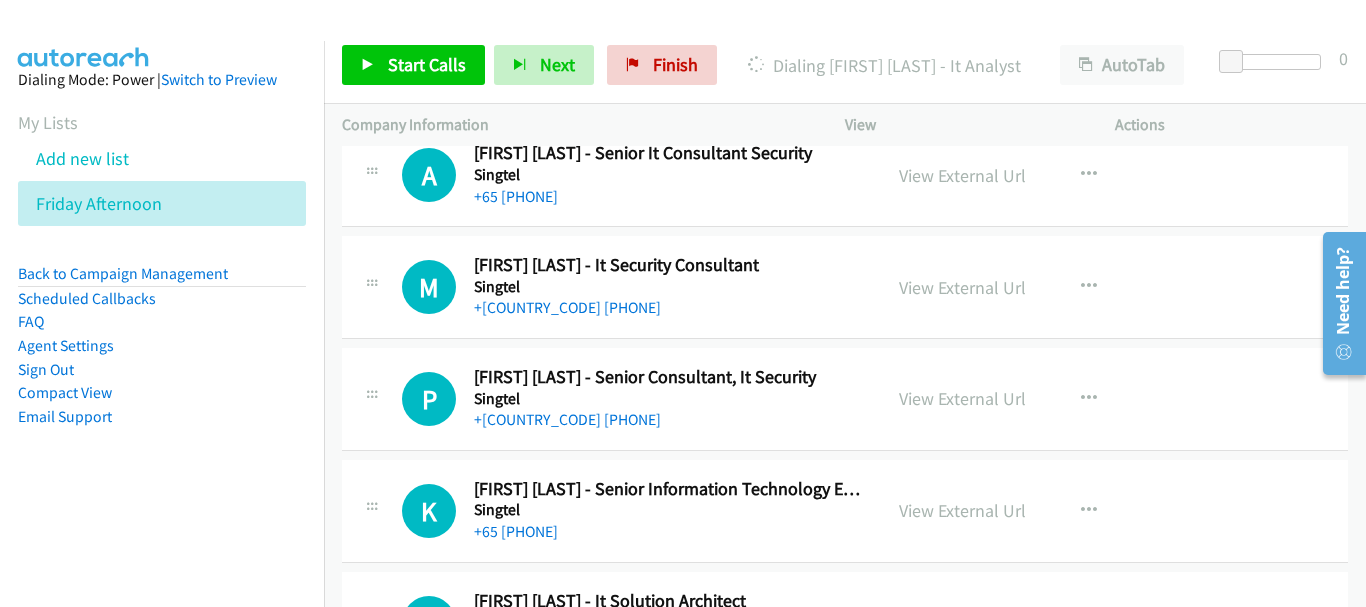 scroll, scrollTop: 10300, scrollLeft: 0, axis: vertical 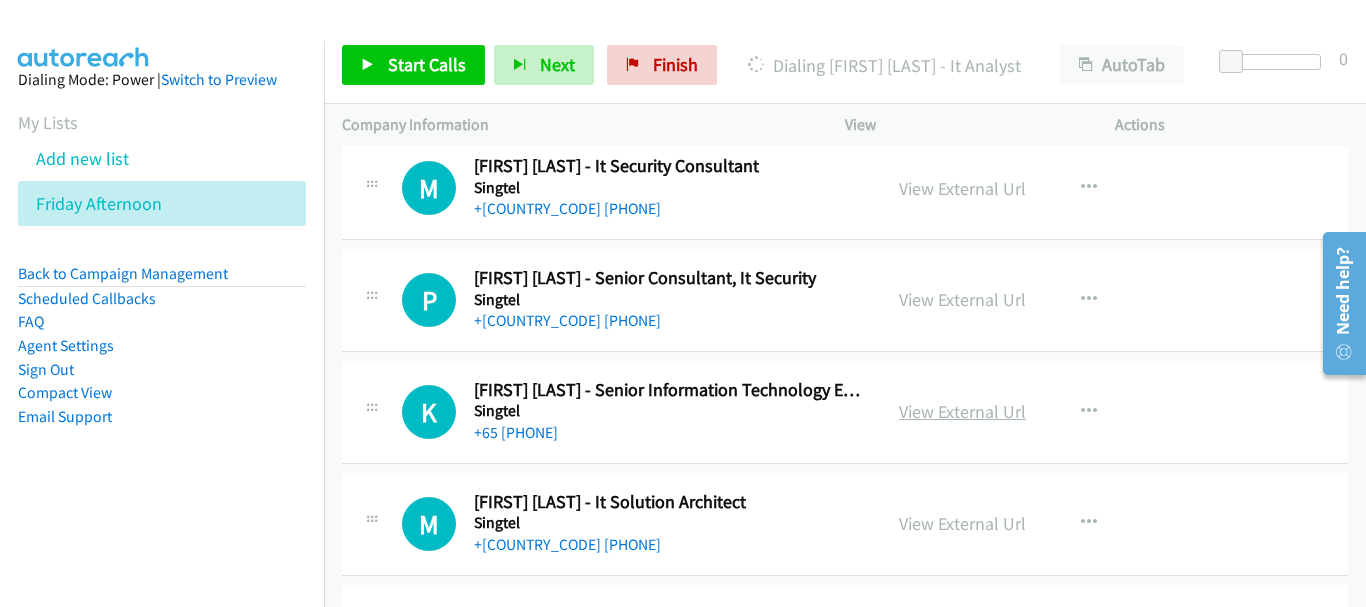 click on "View External Url" at bounding box center (962, 411) 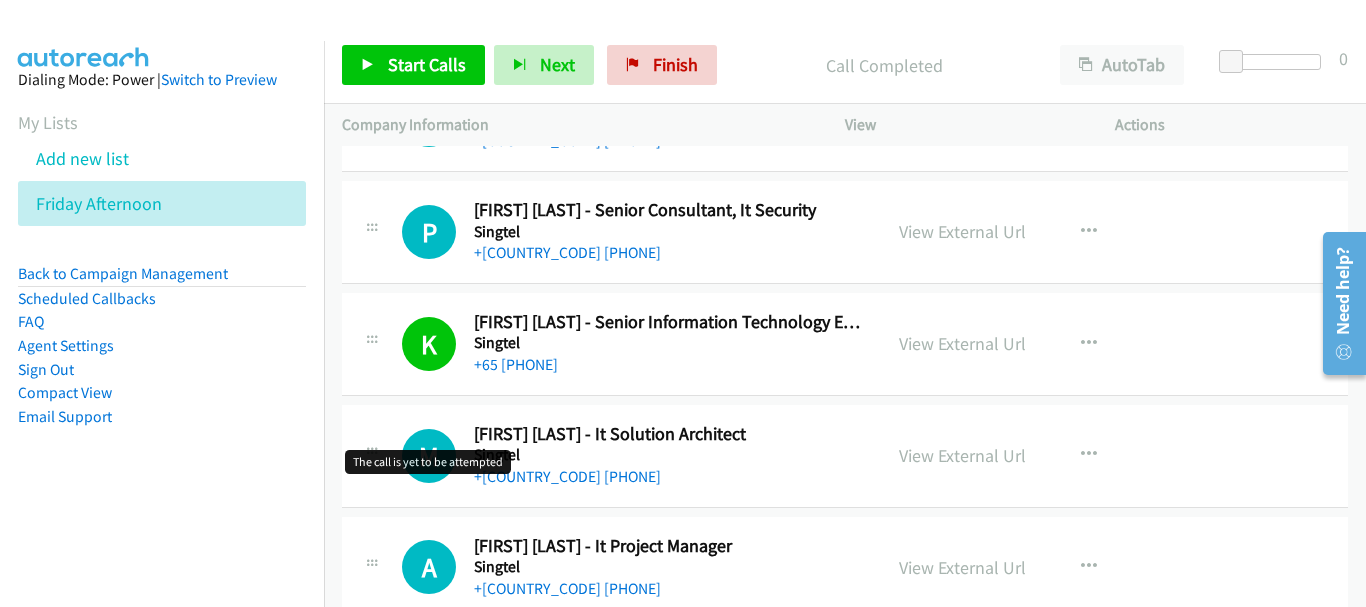 scroll, scrollTop: 10400, scrollLeft: 0, axis: vertical 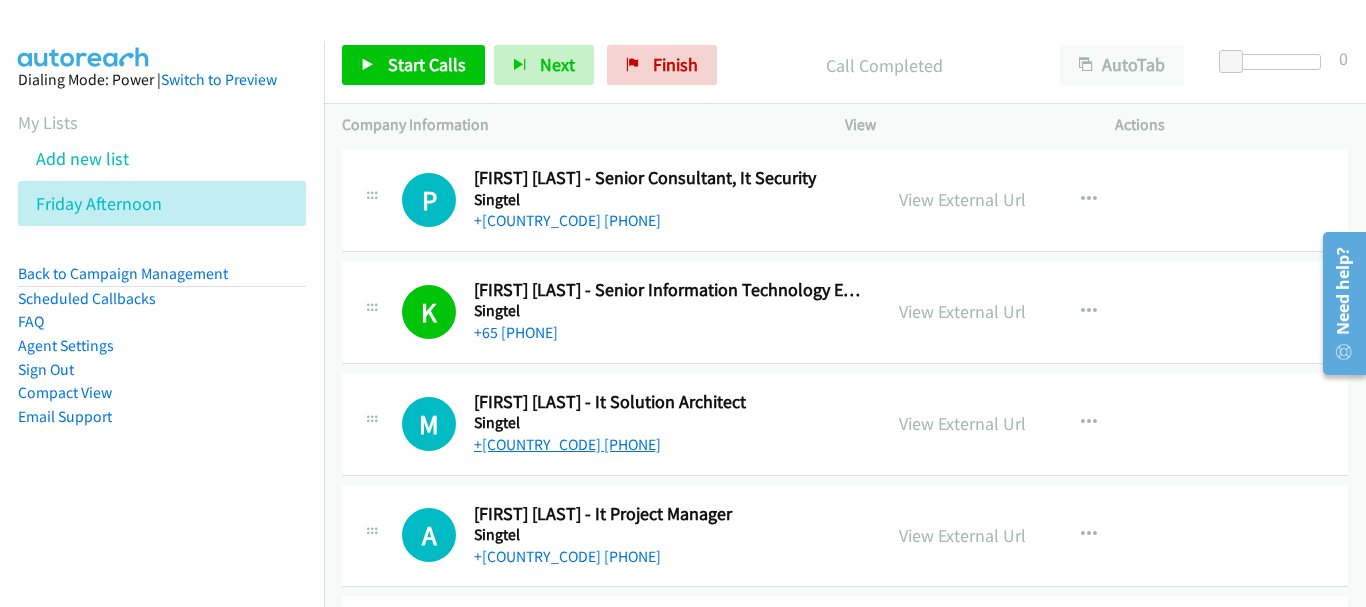 click on "+[COUNTRY_CODE] [PHONE]" at bounding box center [567, 444] 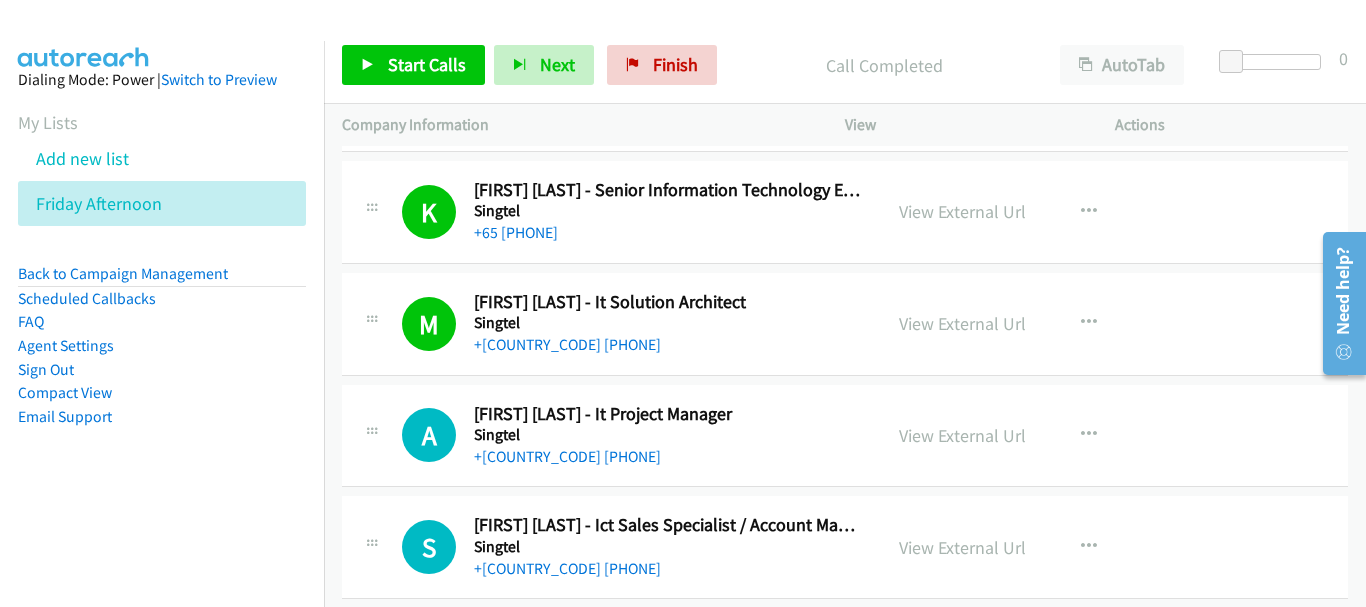 scroll, scrollTop: 10600, scrollLeft: 0, axis: vertical 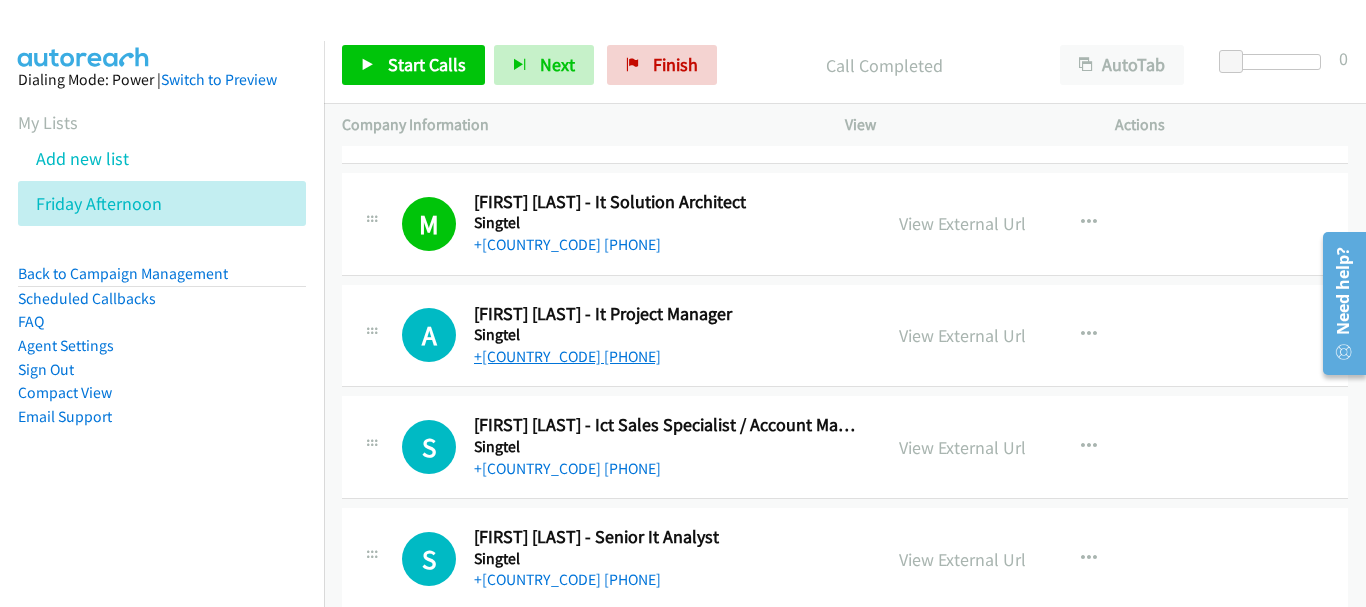 click on "+[COUNTRY_CODE] [PHONE]" at bounding box center (567, 356) 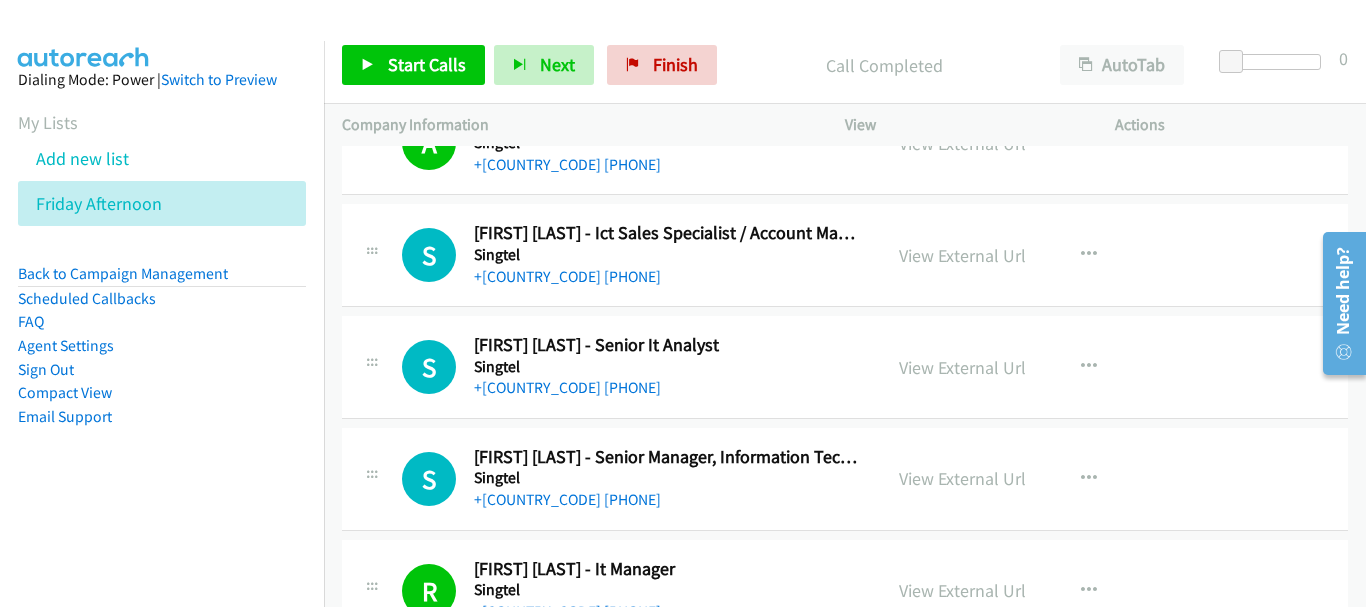 scroll, scrollTop: 10800, scrollLeft: 0, axis: vertical 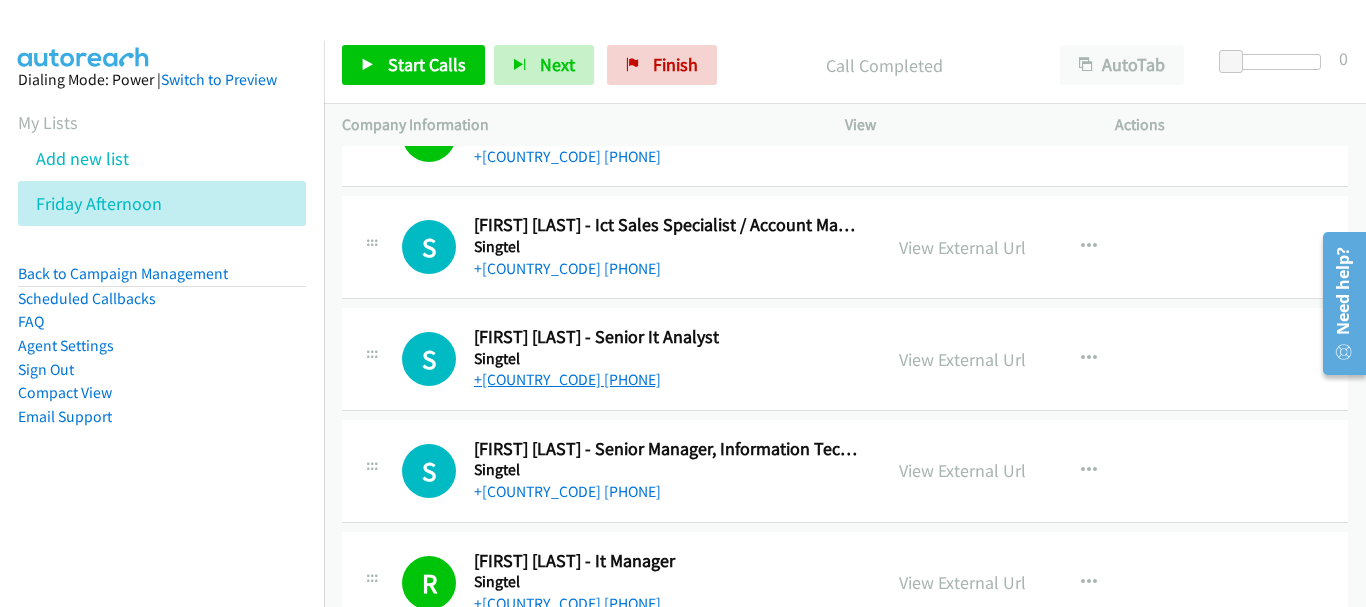 click on "+[COUNTRY_CODE] [PHONE]" at bounding box center (567, 379) 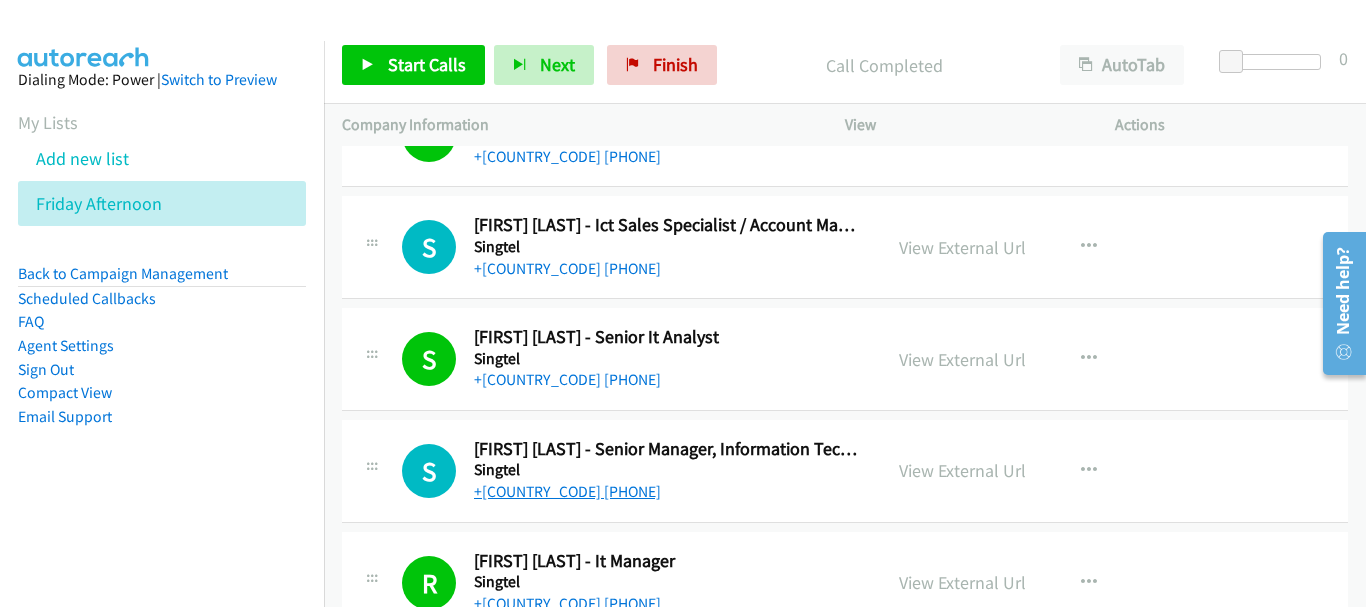 click on "+[COUNTRY_CODE] [PHONE]" at bounding box center (567, 491) 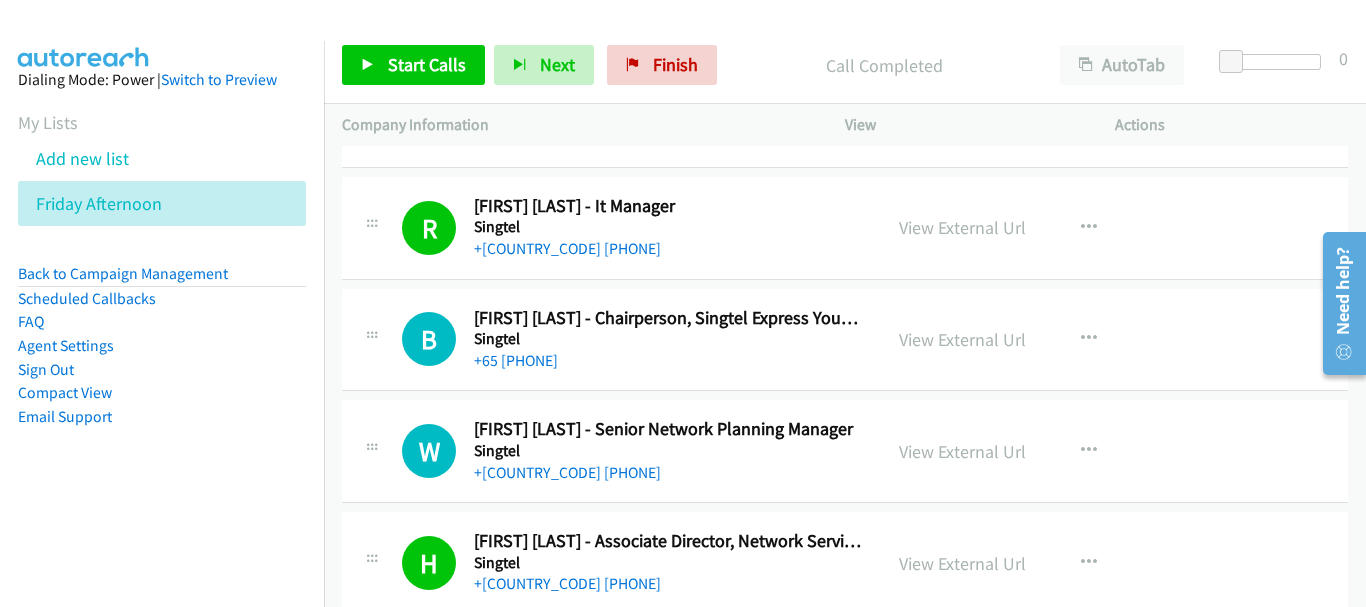 scroll, scrollTop: 11200, scrollLeft: 0, axis: vertical 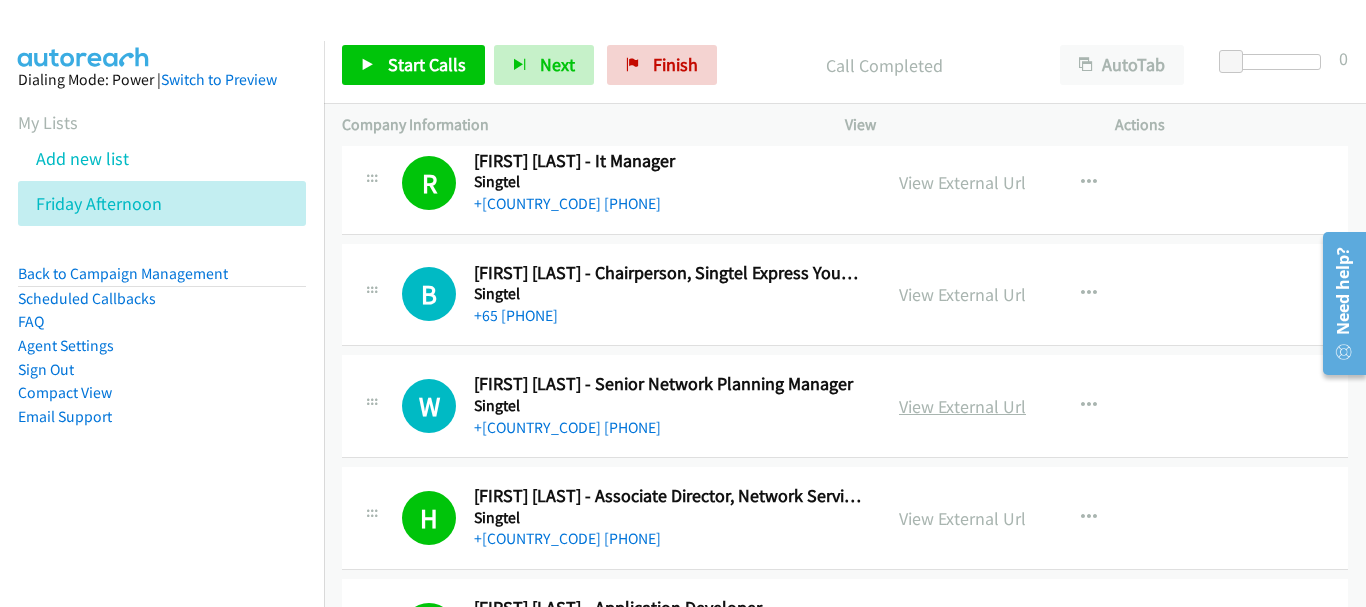 click on "View External Url" at bounding box center [962, 406] 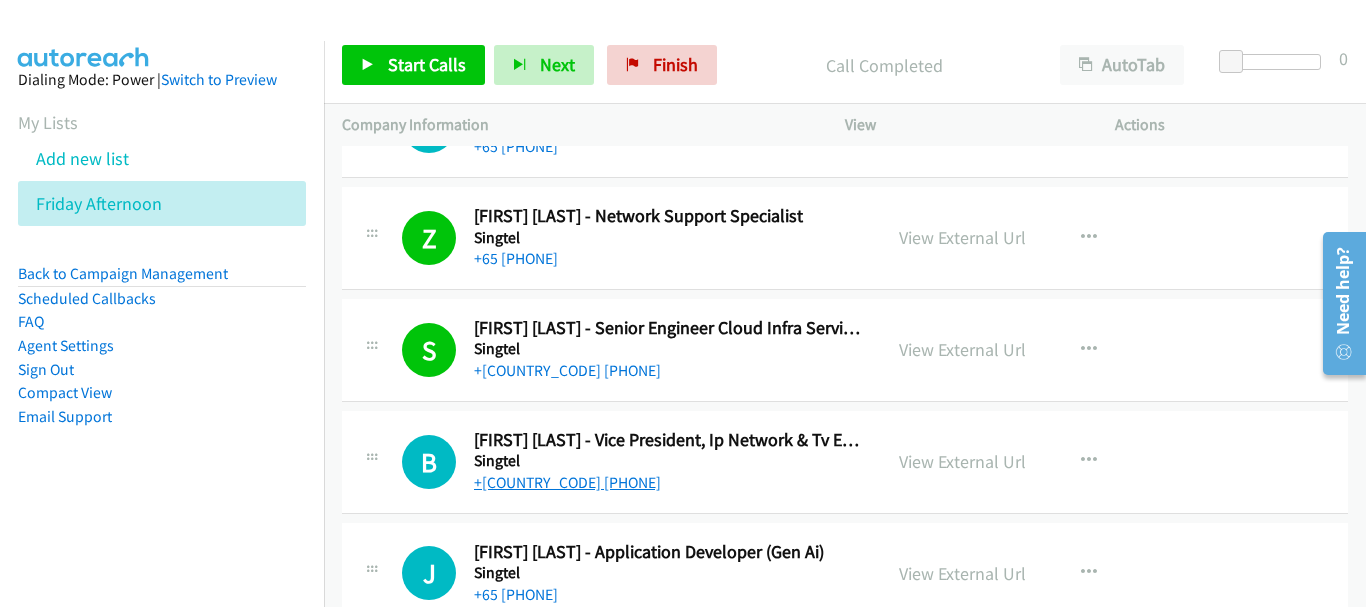 scroll, scrollTop: 12200, scrollLeft: 0, axis: vertical 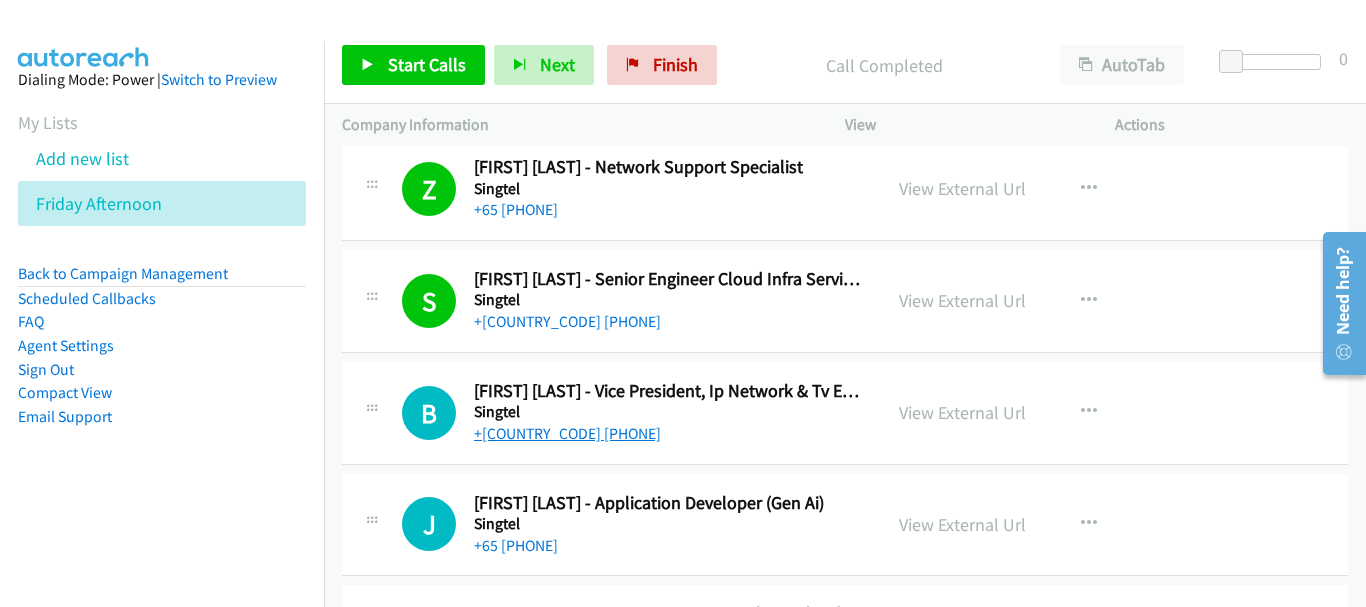 click on "+65 [PHONE]" at bounding box center [516, 545] 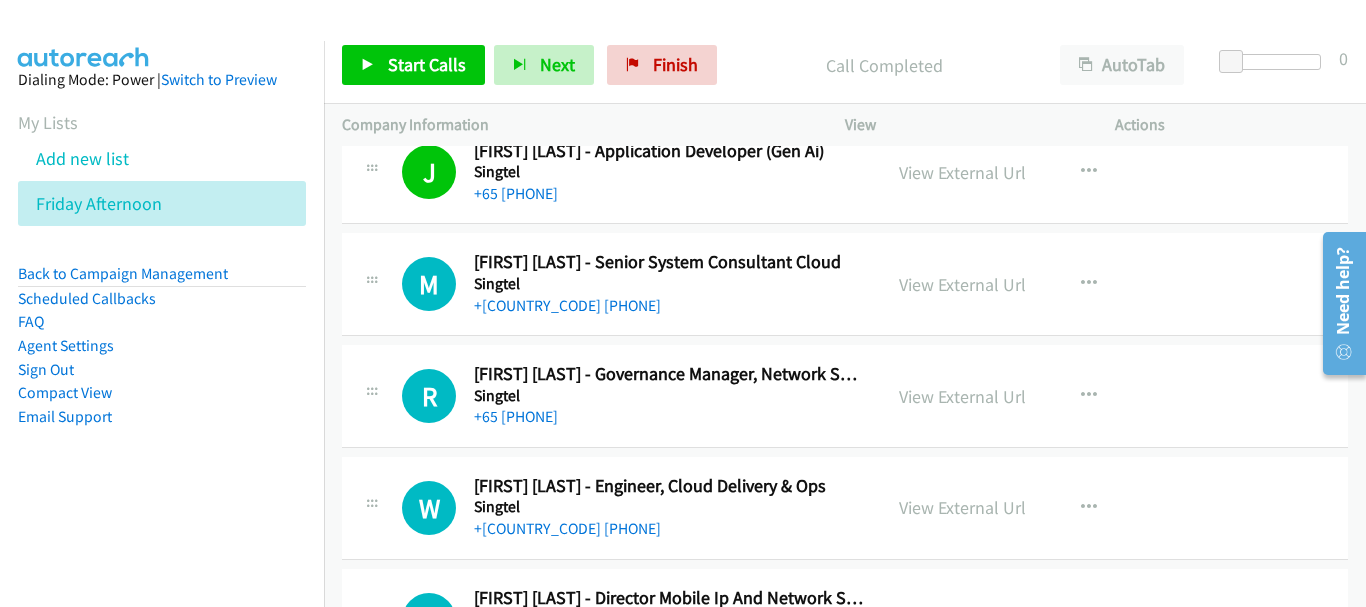 scroll, scrollTop: 12600, scrollLeft: 0, axis: vertical 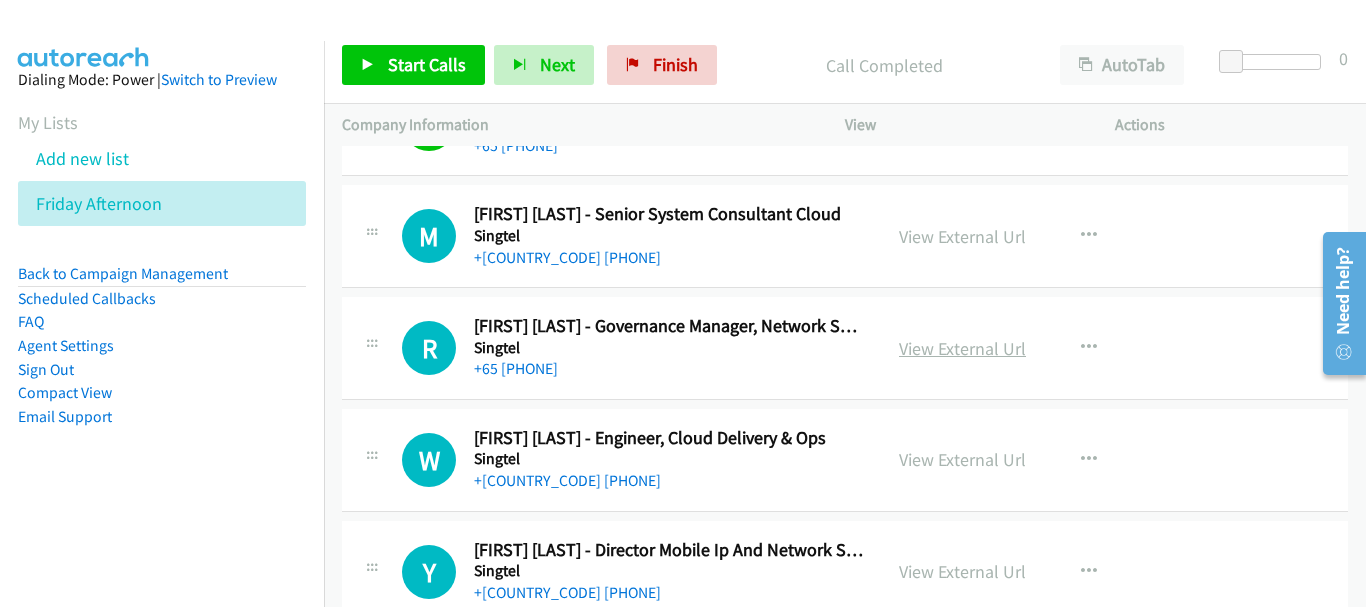 click on "View External Url" at bounding box center [962, 348] 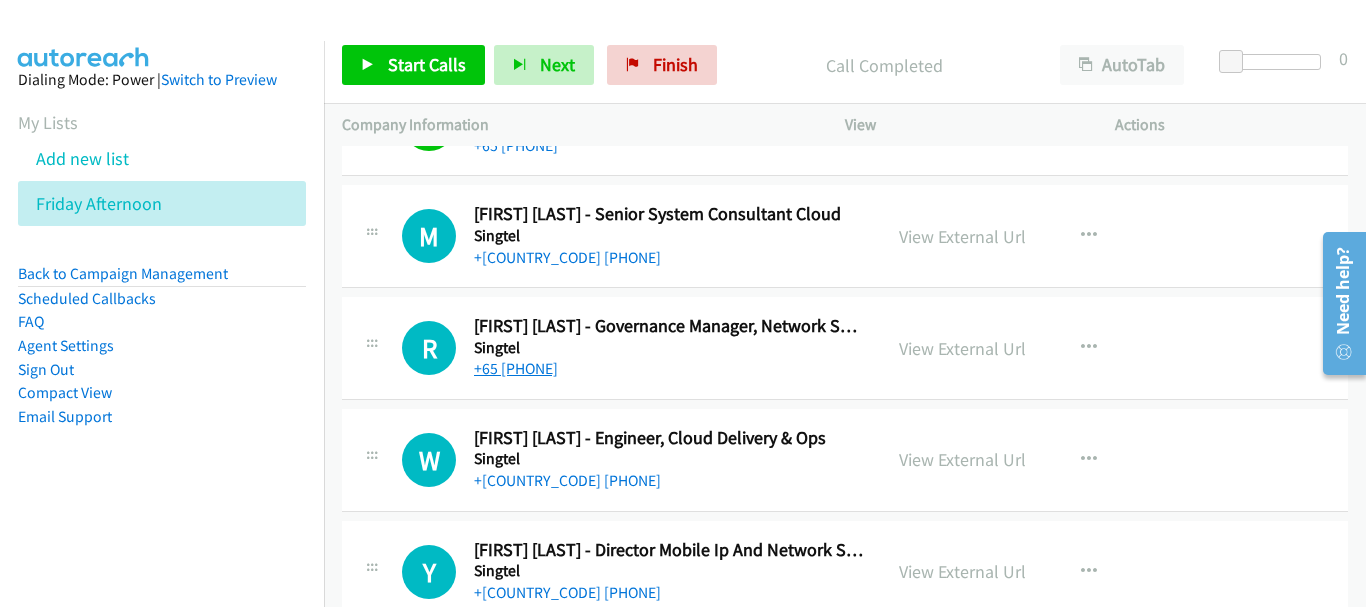 click on "+65 [PHONE]" at bounding box center (516, 368) 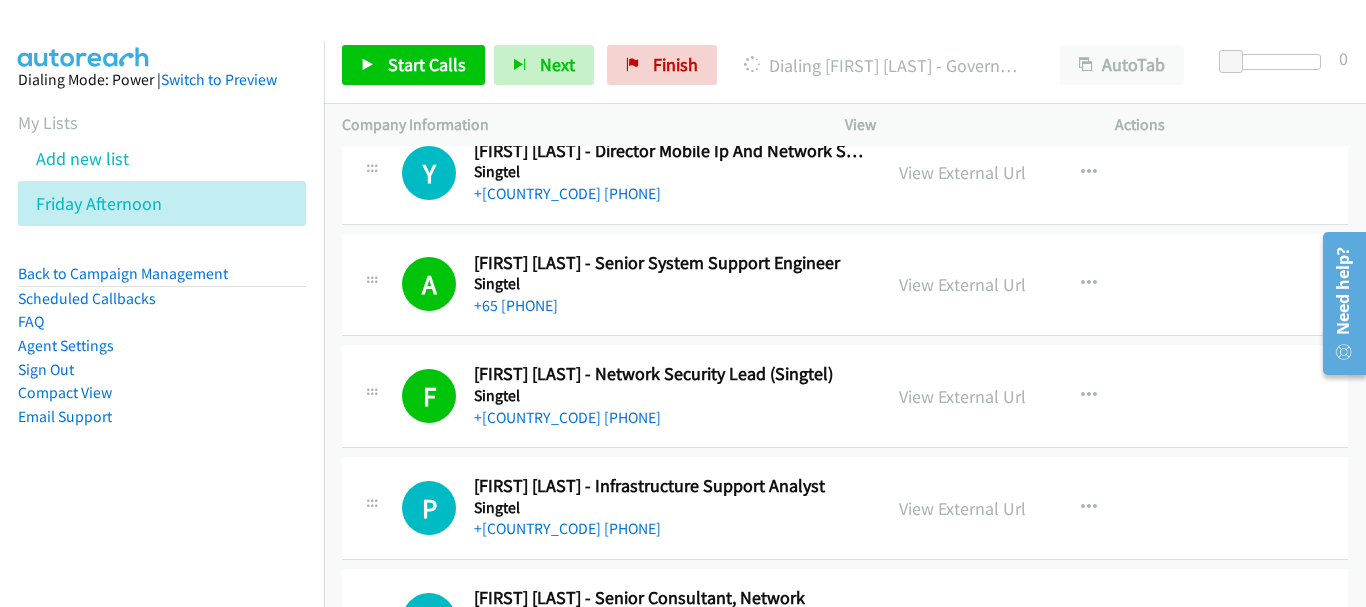 scroll, scrollTop: 13000, scrollLeft: 0, axis: vertical 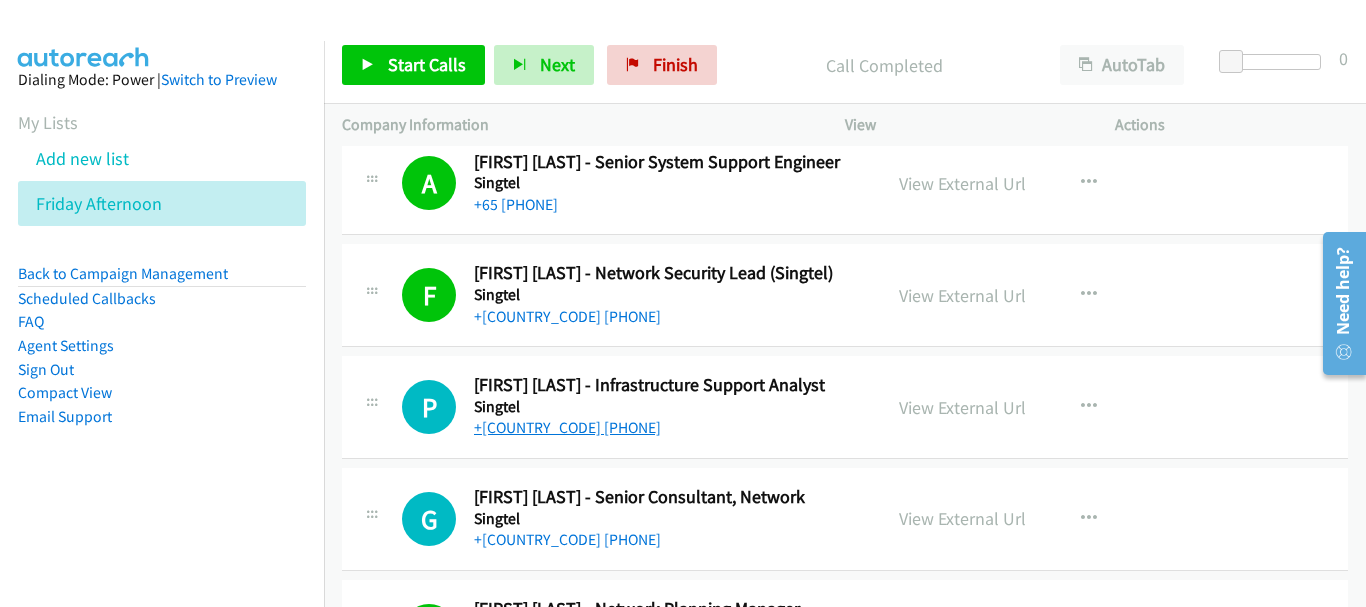 click on "+[COUNTRY_CODE] [PHONE]" at bounding box center [567, 427] 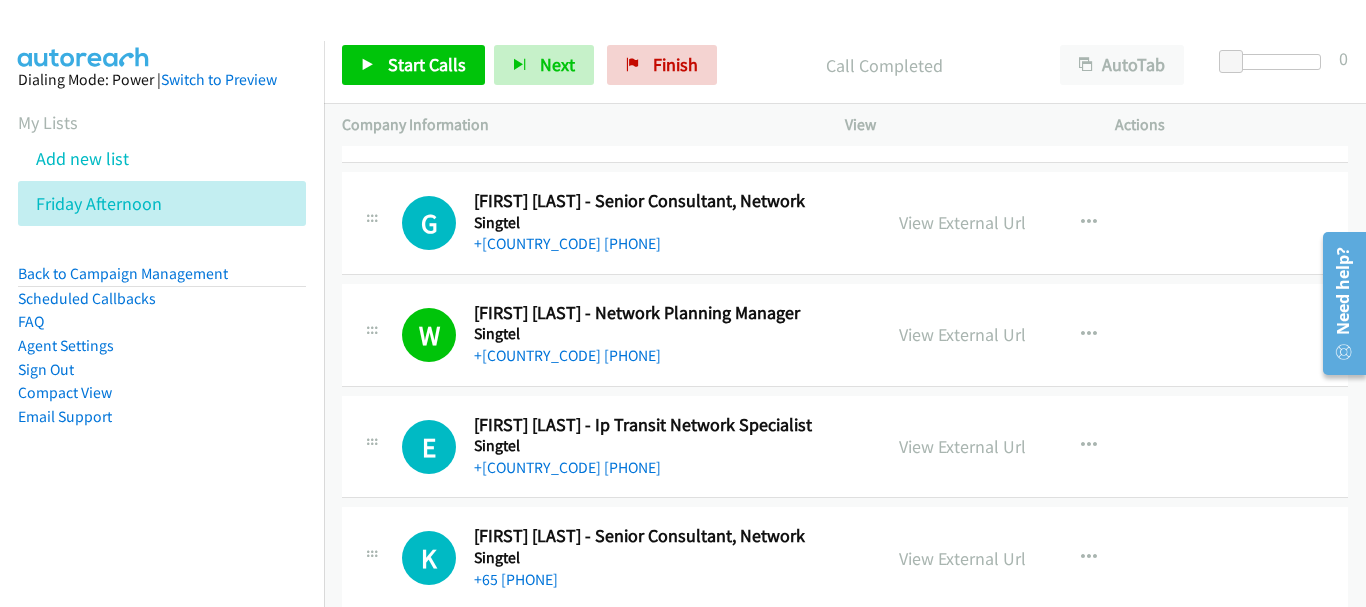 scroll, scrollTop: 13400, scrollLeft: 0, axis: vertical 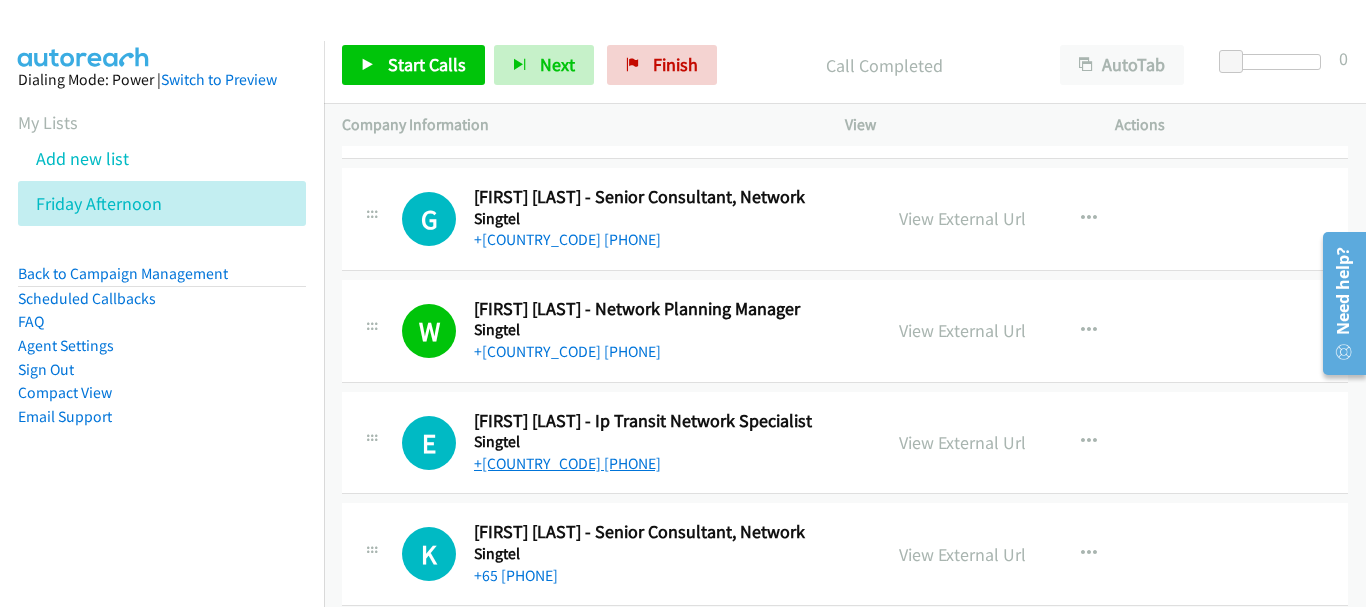 click on "+[COUNTRY_CODE] [PHONE]" at bounding box center [567, 463] 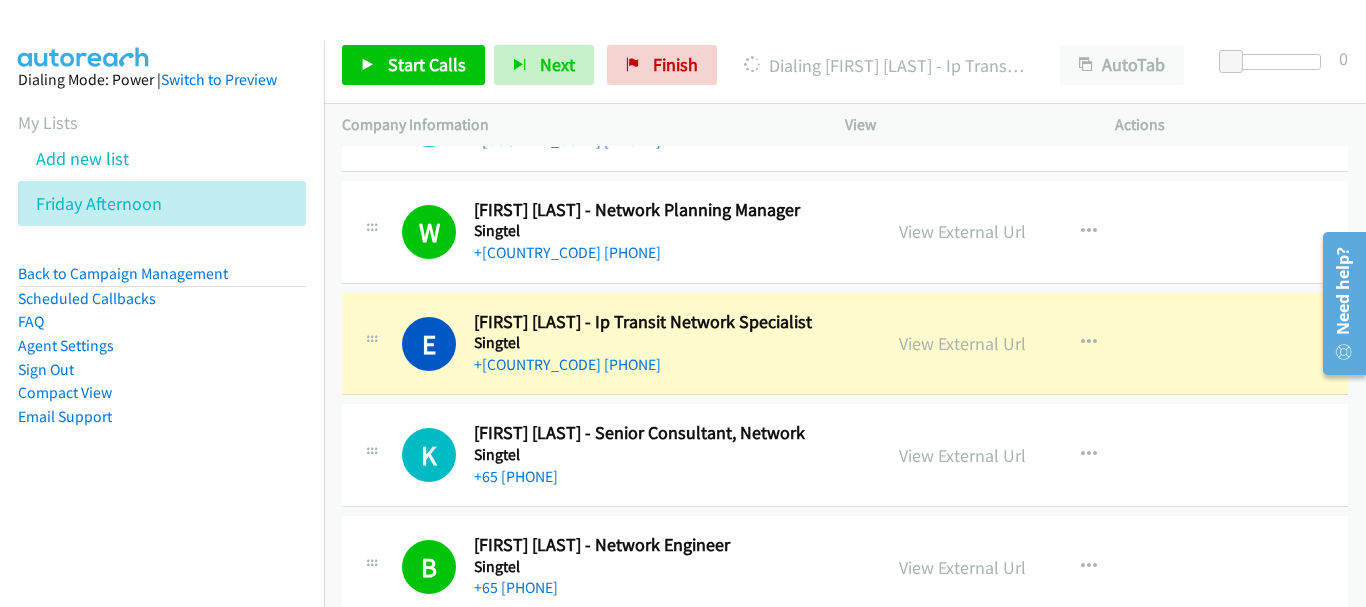 scroll, scrollTop: 13600, scrollLeft: 0, axis: vertical 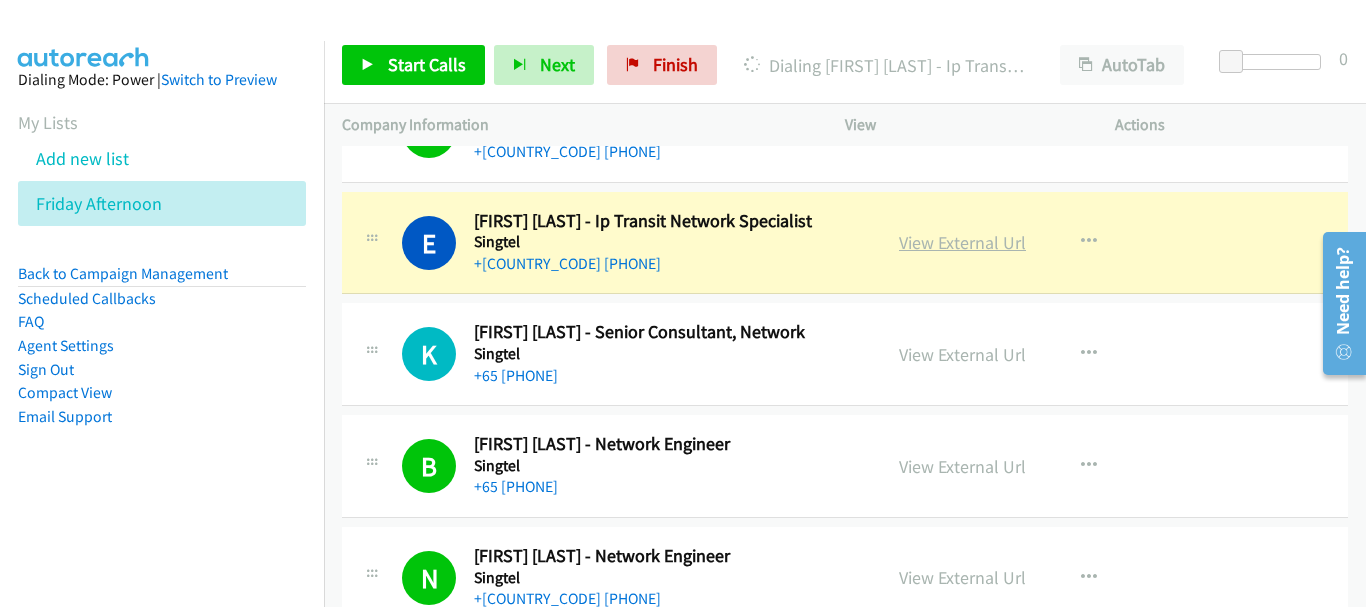 click on "View External Url" at bounding box center [962, 242] 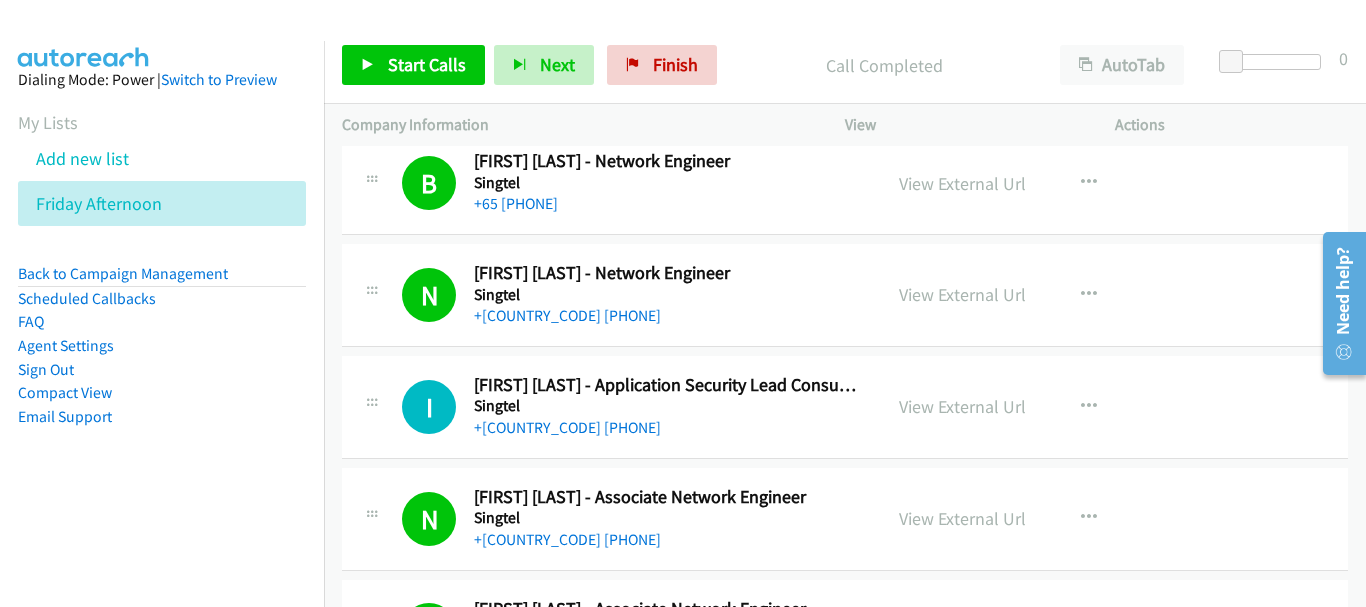 scroll, scrollTop: 13900, scrollLeft: 0, axis: vertical 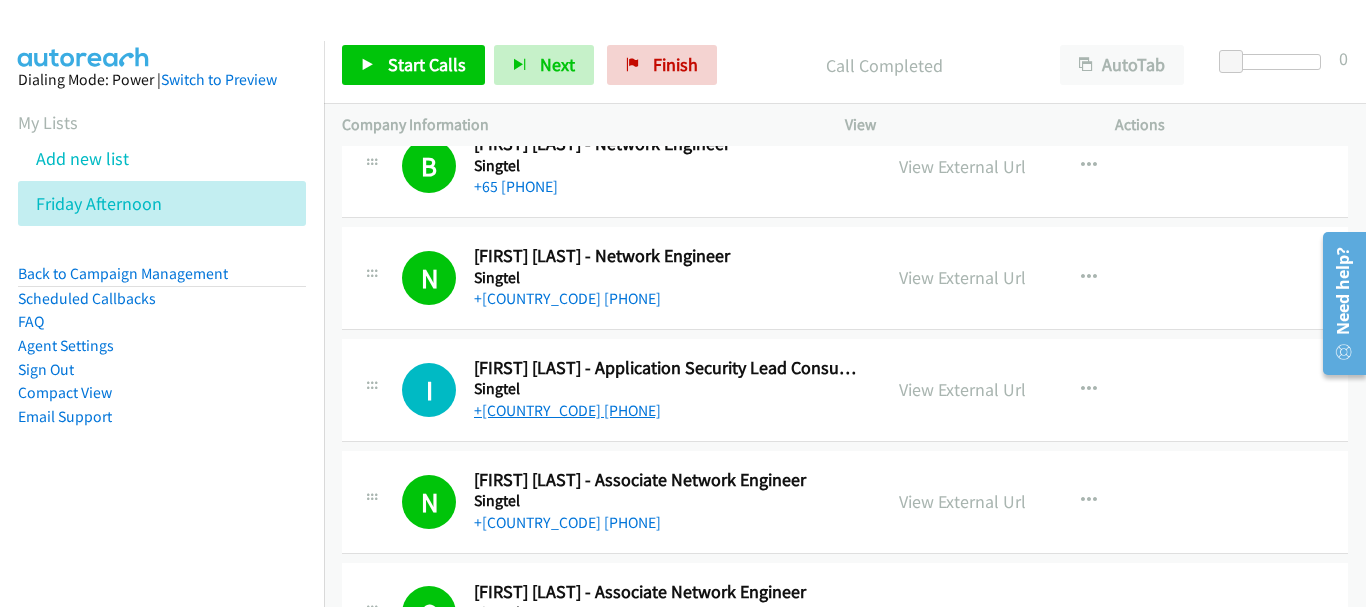 click on "+[COUNTRY_CODE] [PHONE]" at bounding box center (567, 410) 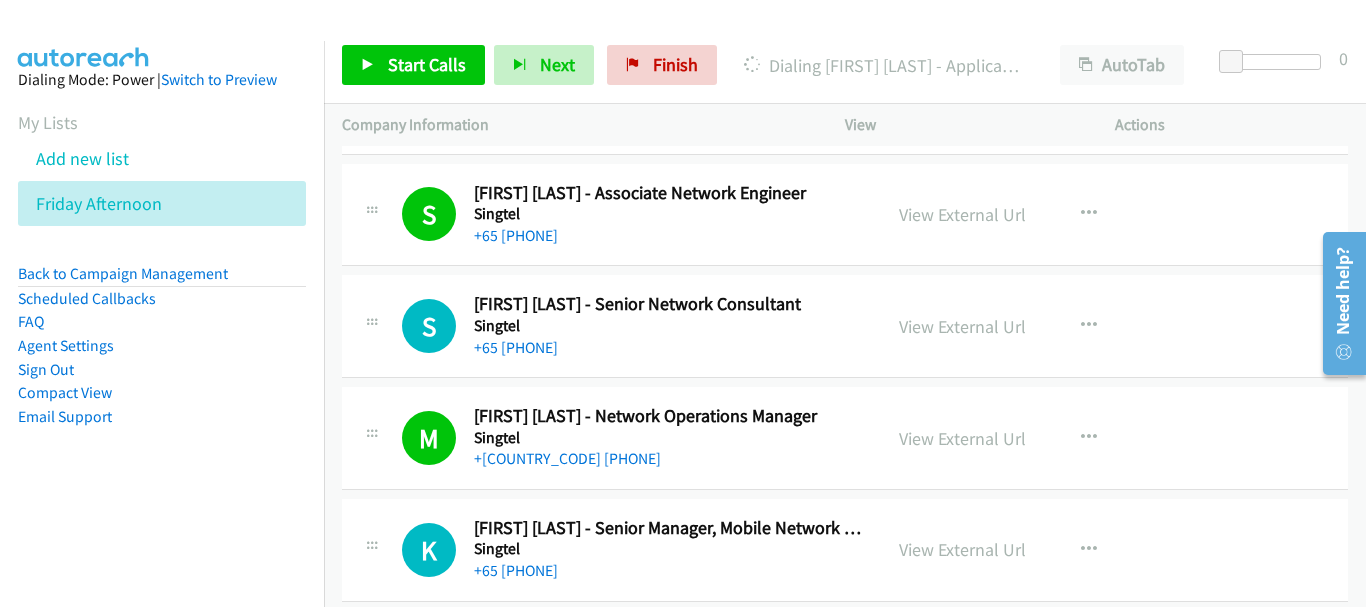 scroll, scrollTop: 14300, scrollLeft: 0, axis: vertical 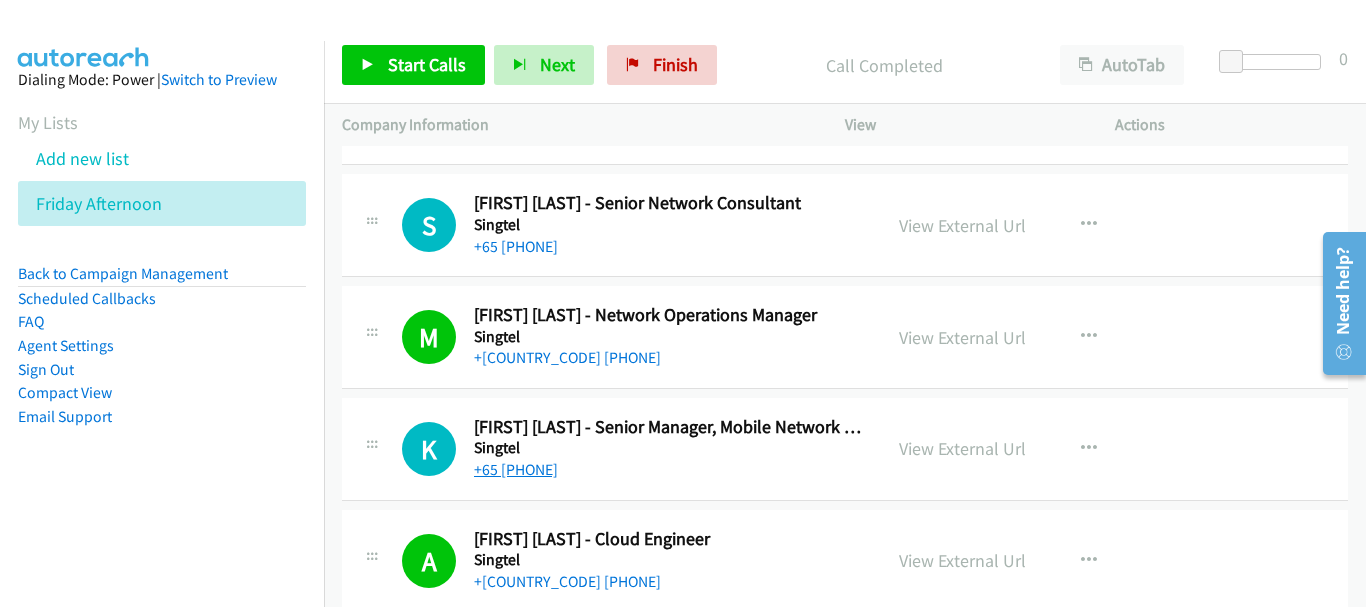 click on "+65 [PHONE]" at bounding box center [516, 469] 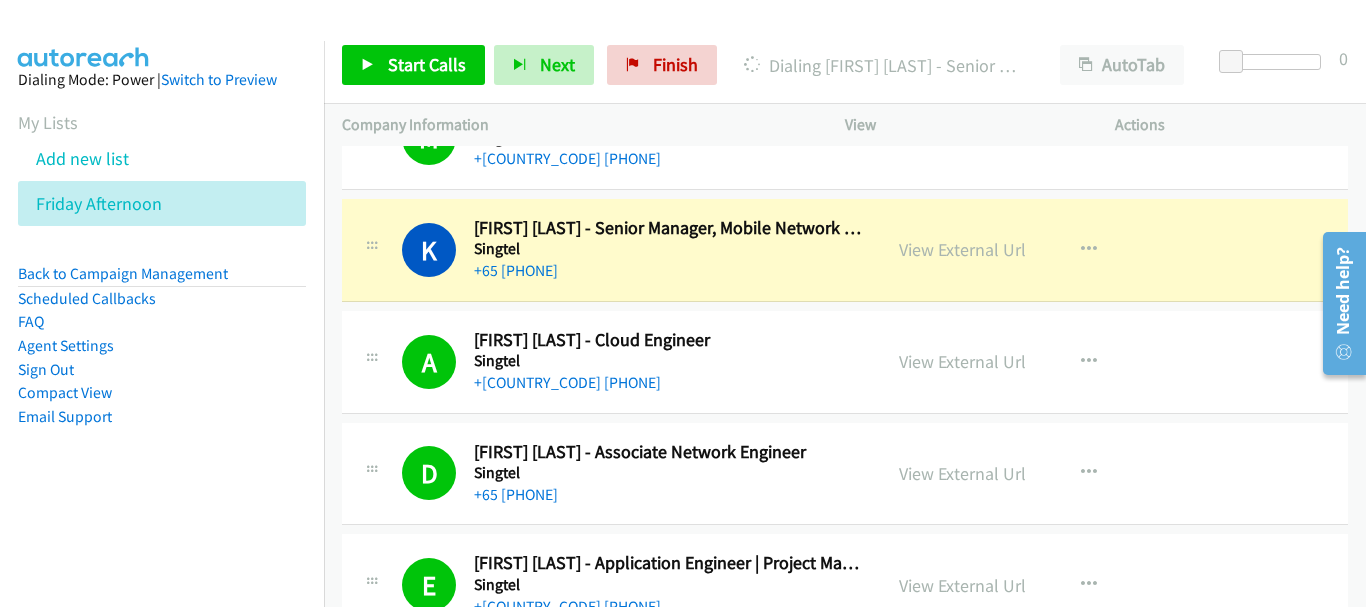 scroll, scrollTop: 14600, scrollLeft: 0, axis: vertical 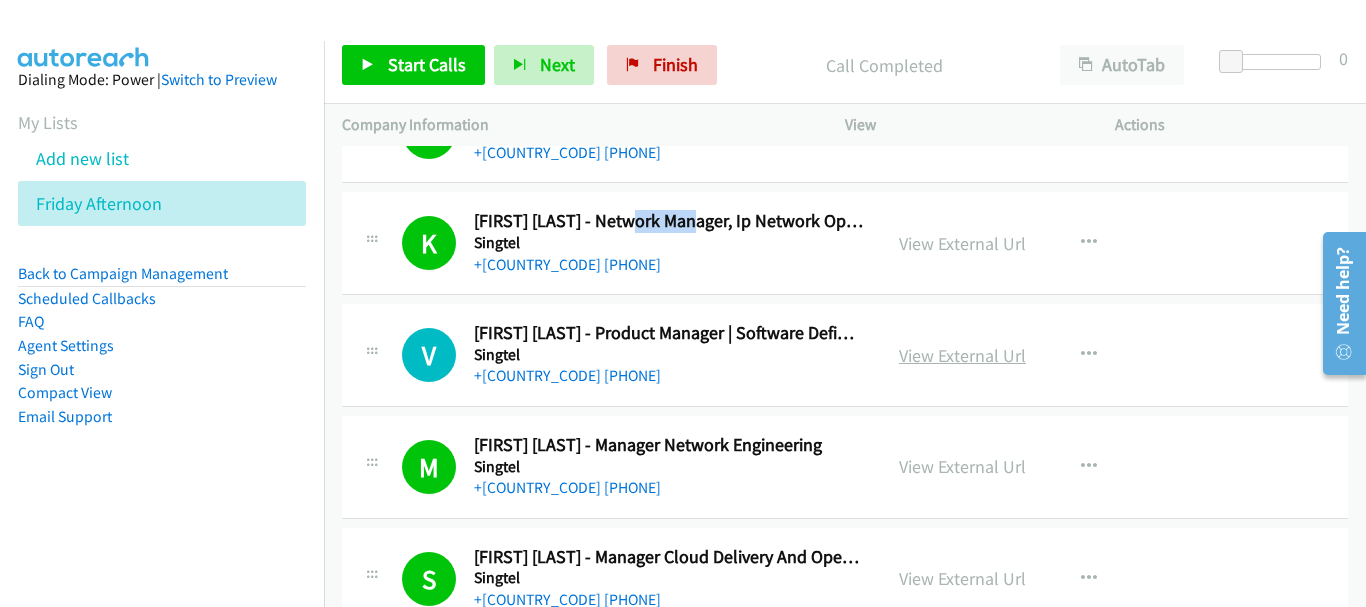 click on "View External Url" at bounding box center (962, 355) 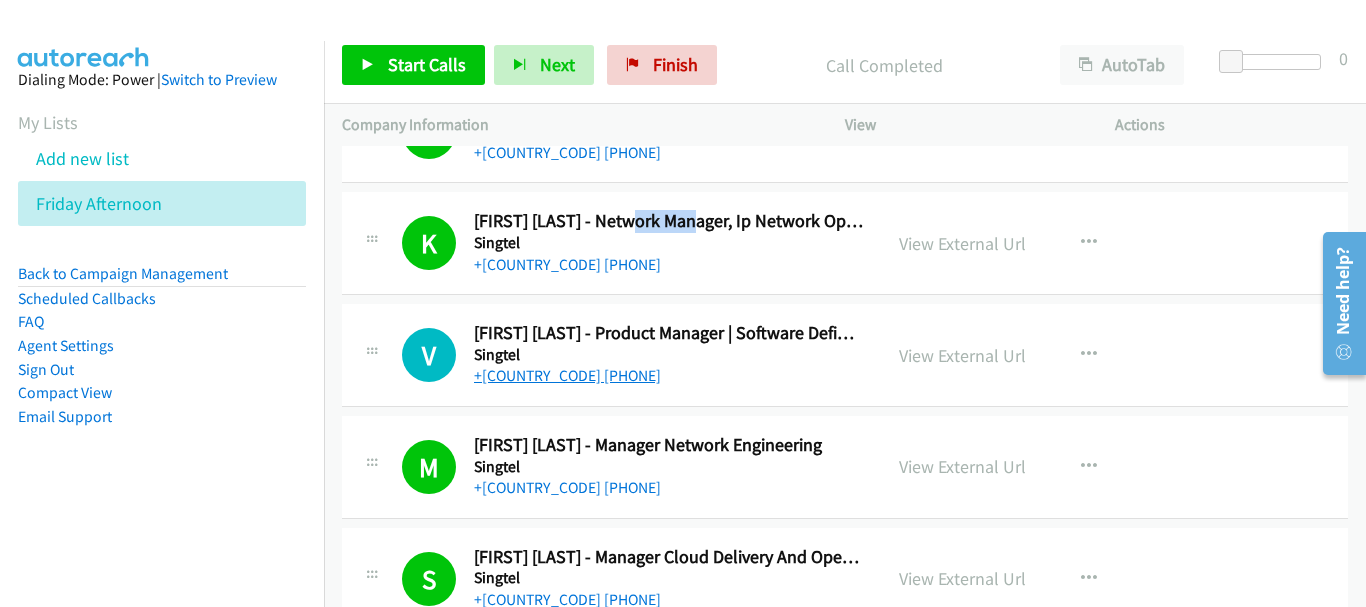 click on "+[COUNTRY_CODE] [PHONE]" at bounding box center [567, 375] 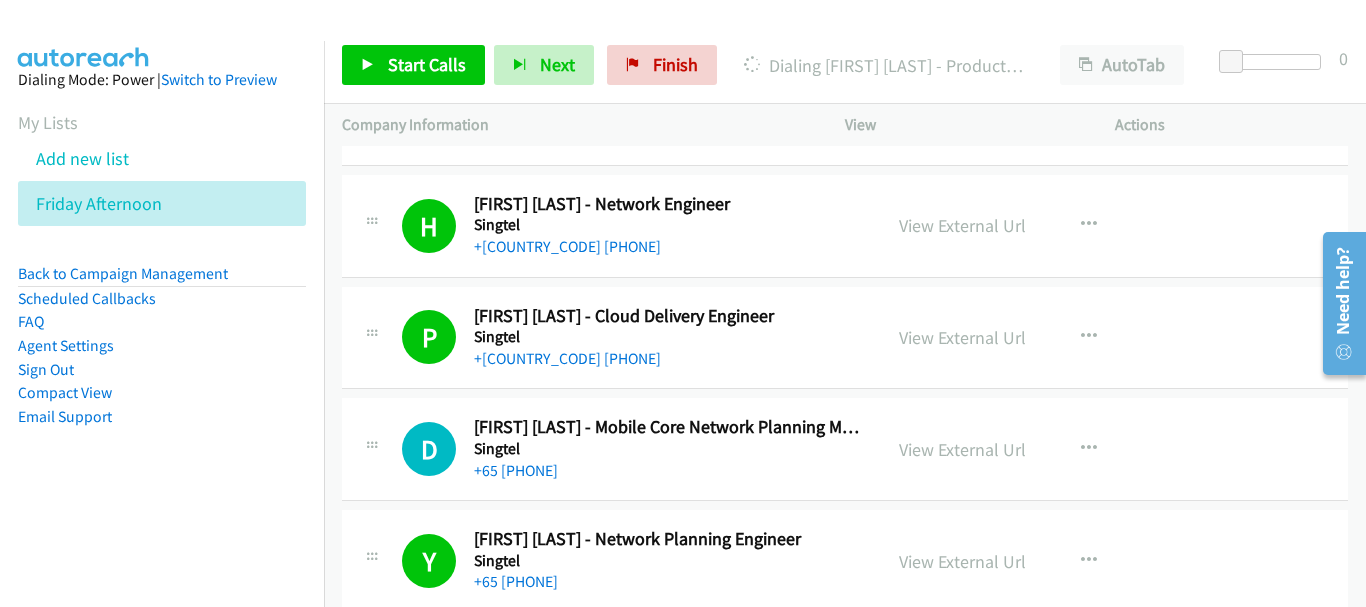 scroll, scrollTop: 16000, scrollLeft: 0, axis: vertical 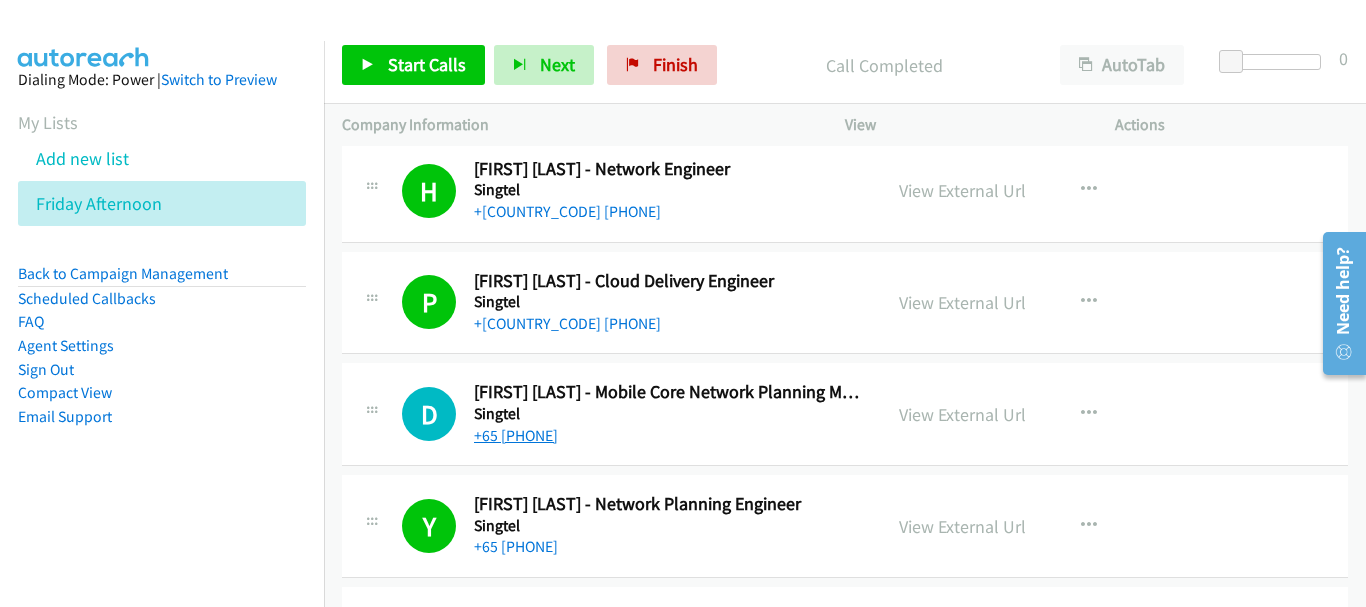 click on "+65 [PHONE]" at bounding box center [516, 435] 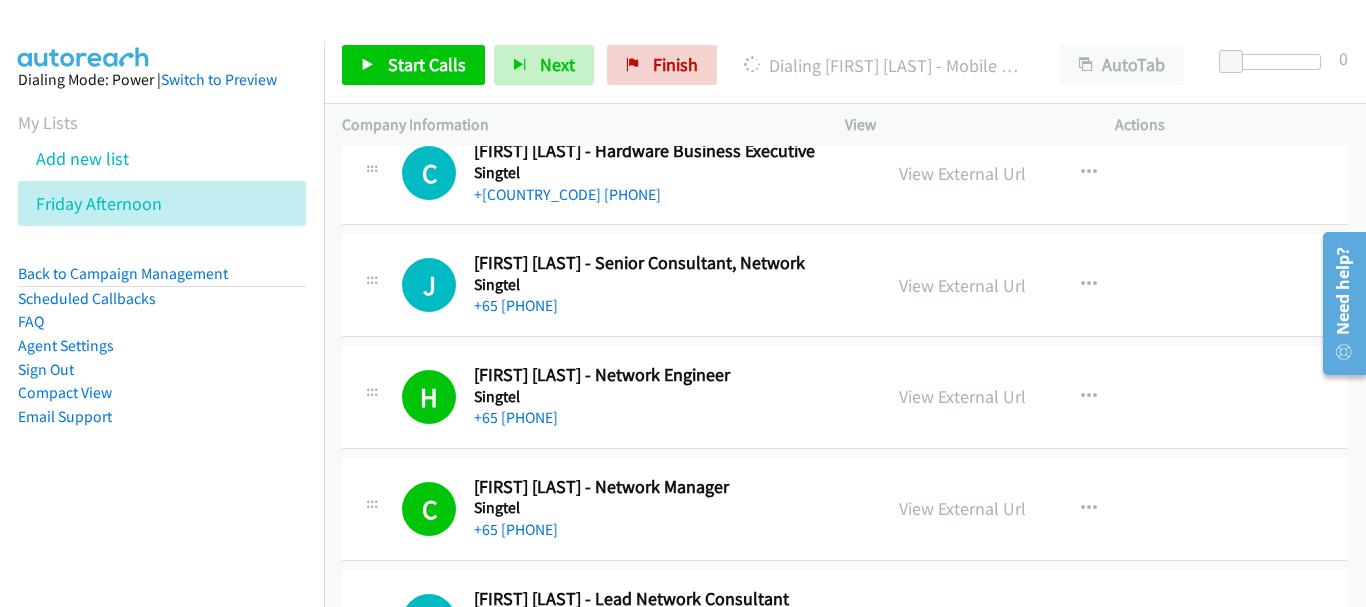 scroll, scrollTop: 16900, scrollLeft: 0, axis: vertical 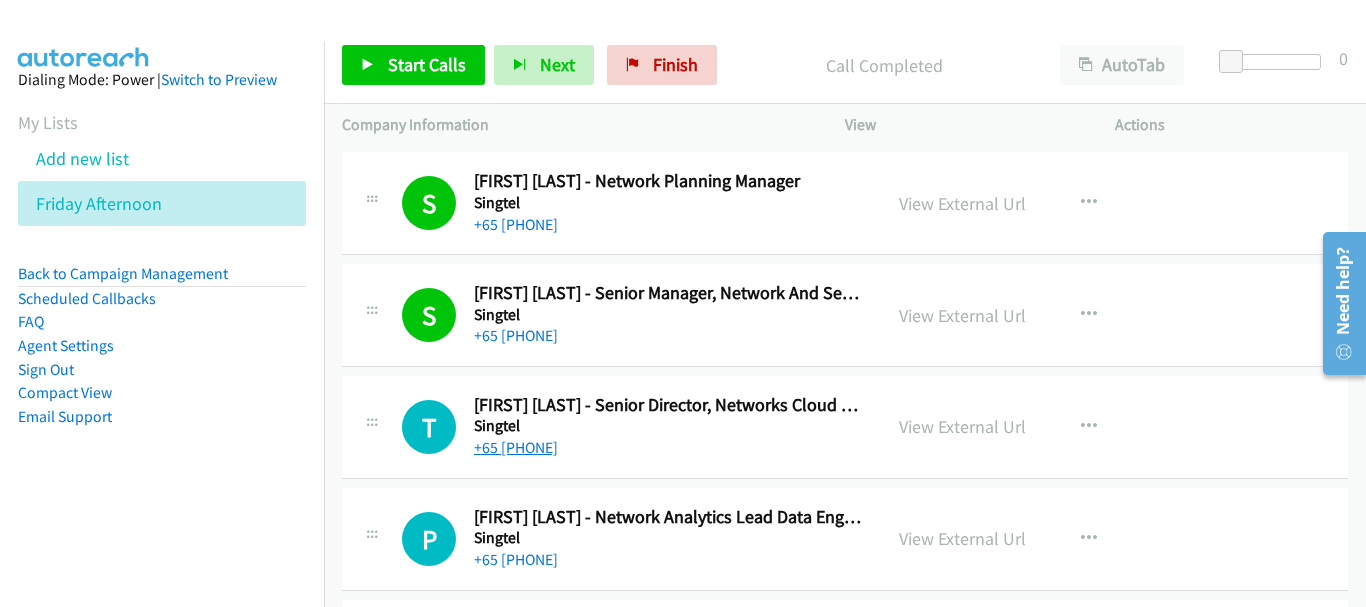 click on "+65 [PHONE]" at bounding box center [516, 447] 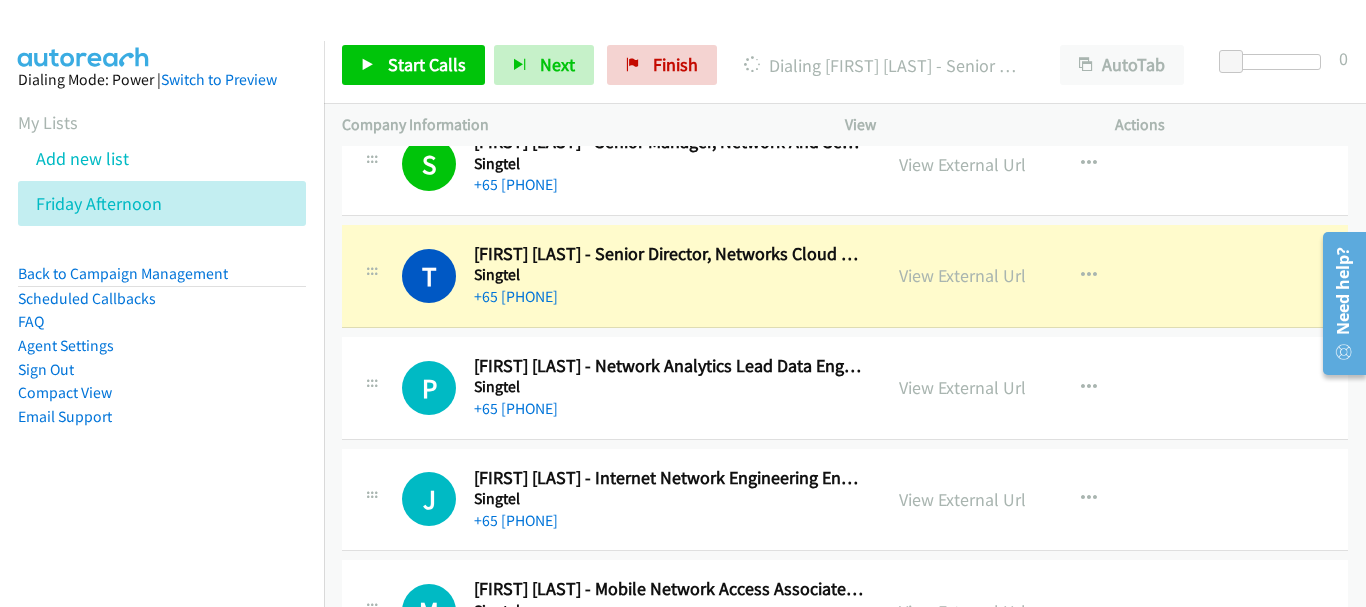 scroll, scrollTop: 18200, scrollLeft: 0, axis: vertical 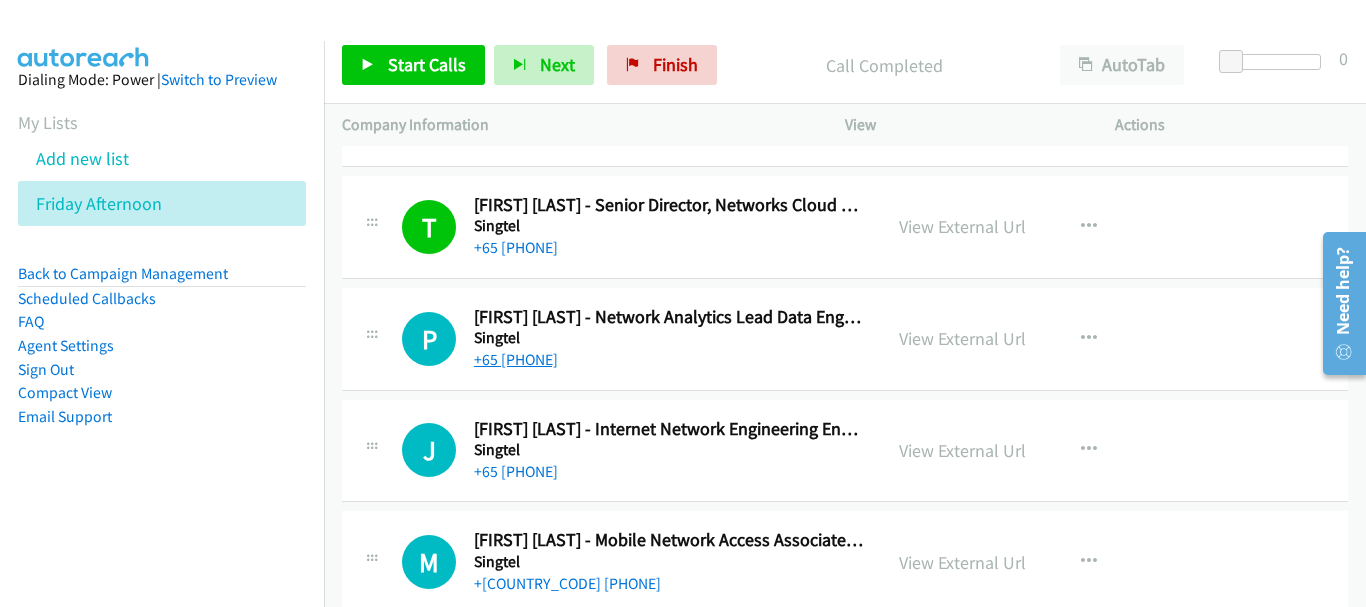click on "+65 [PHONE]" at bounding box center [516, 359] 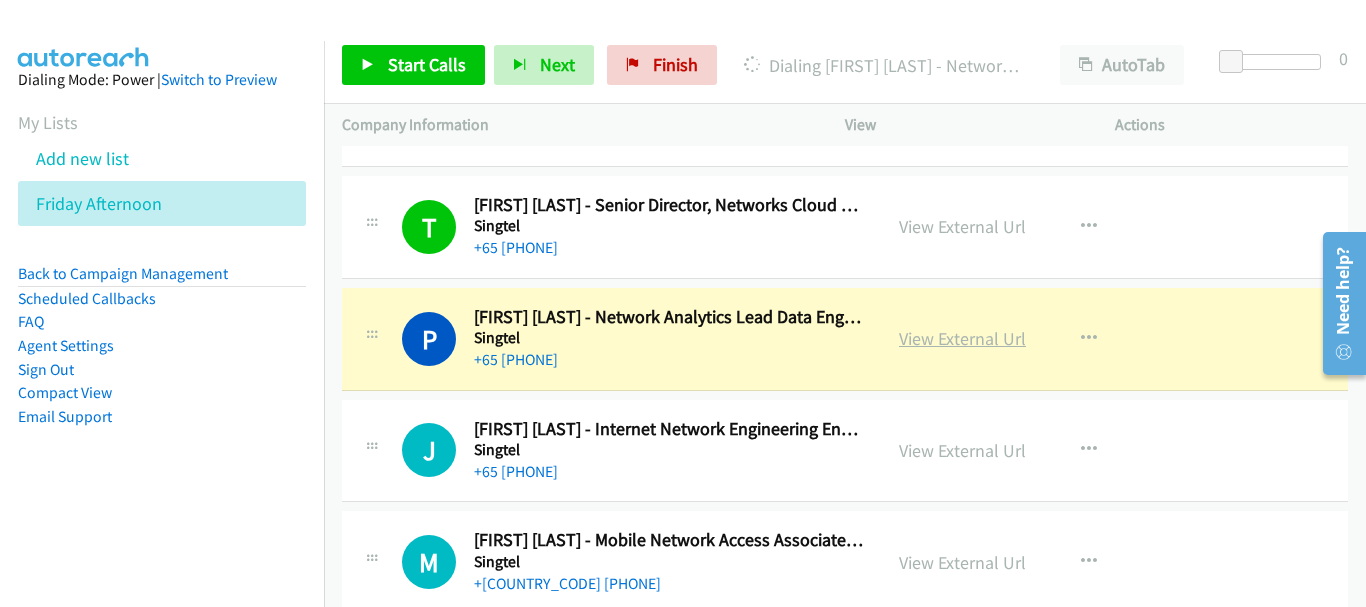 click on "View External Url" at bounding box center [962, 338] 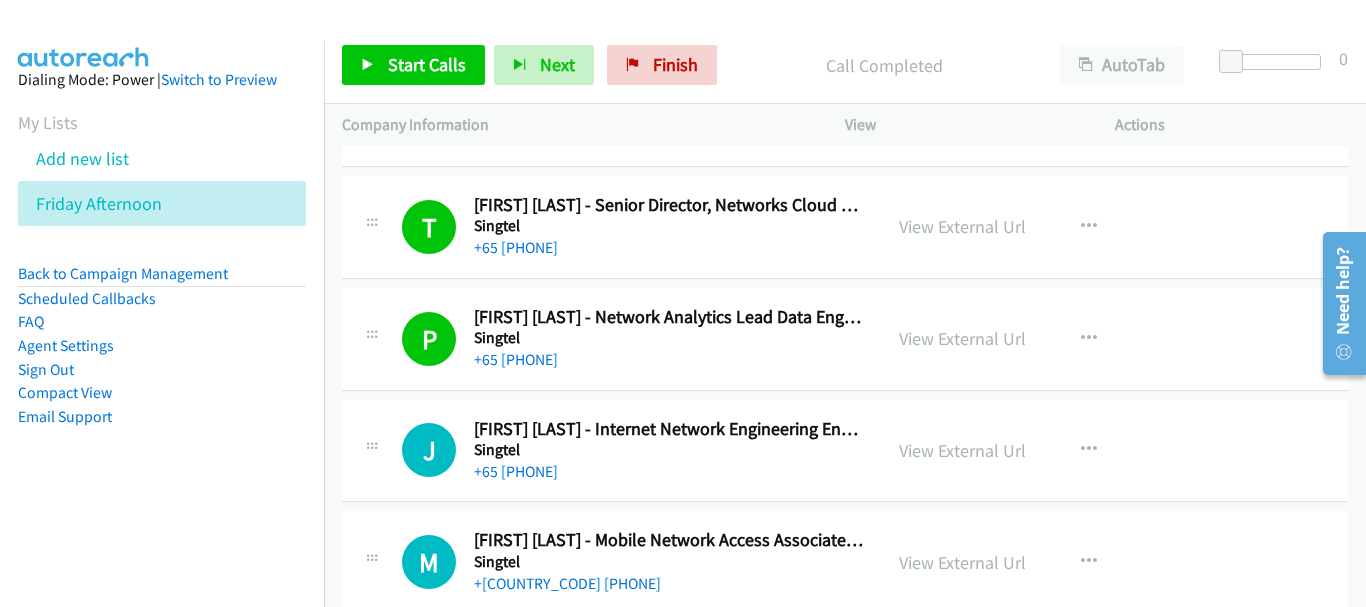scroll, scrollTop: 18300, scrollLeft: 0, axis: vertical 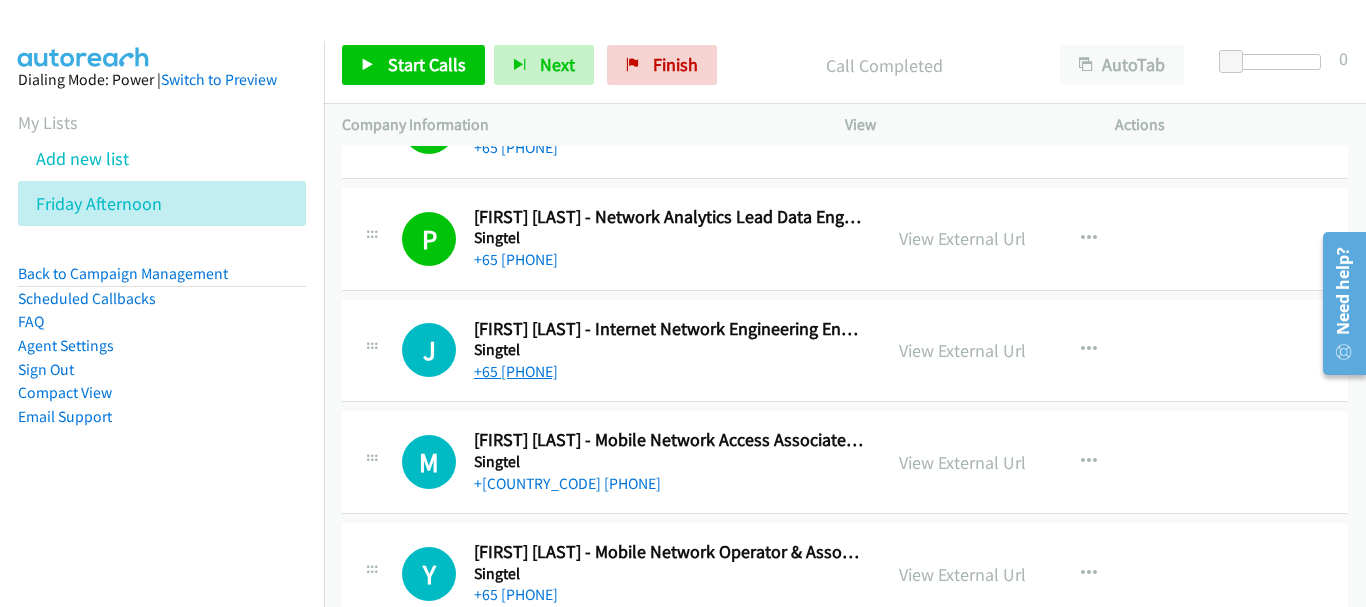 click on "+65 [PHONE]" at bounding box center (516, 371) 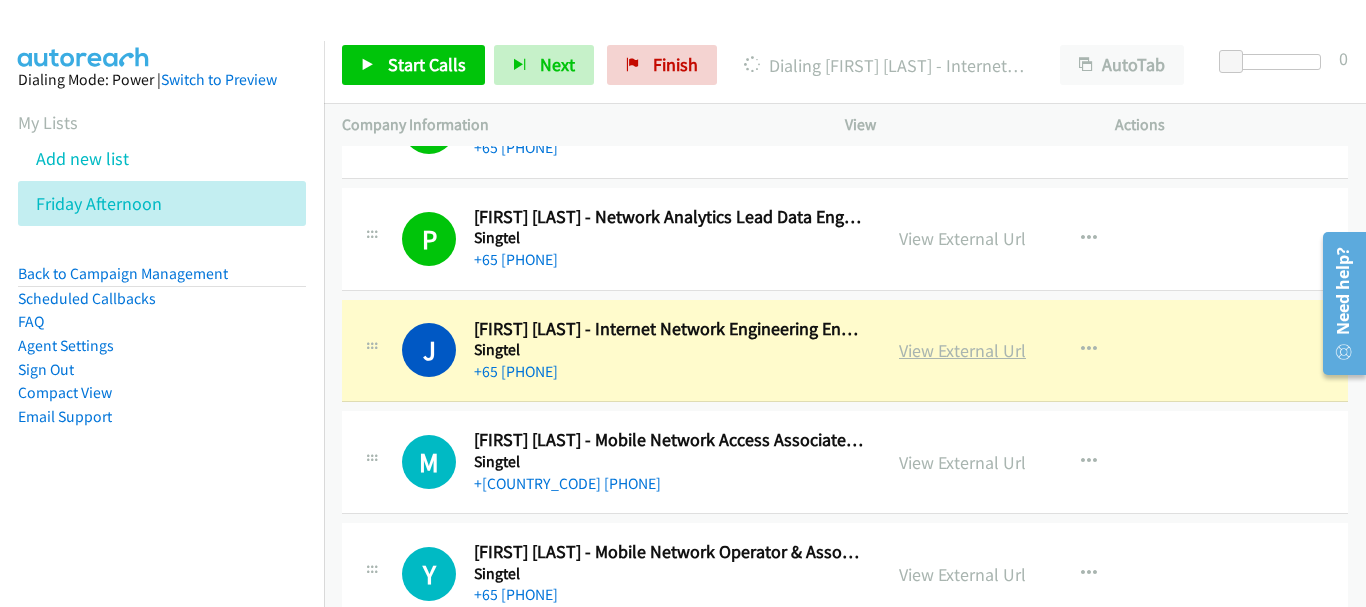 click on "View External Url" at bounding box center (962, 350) 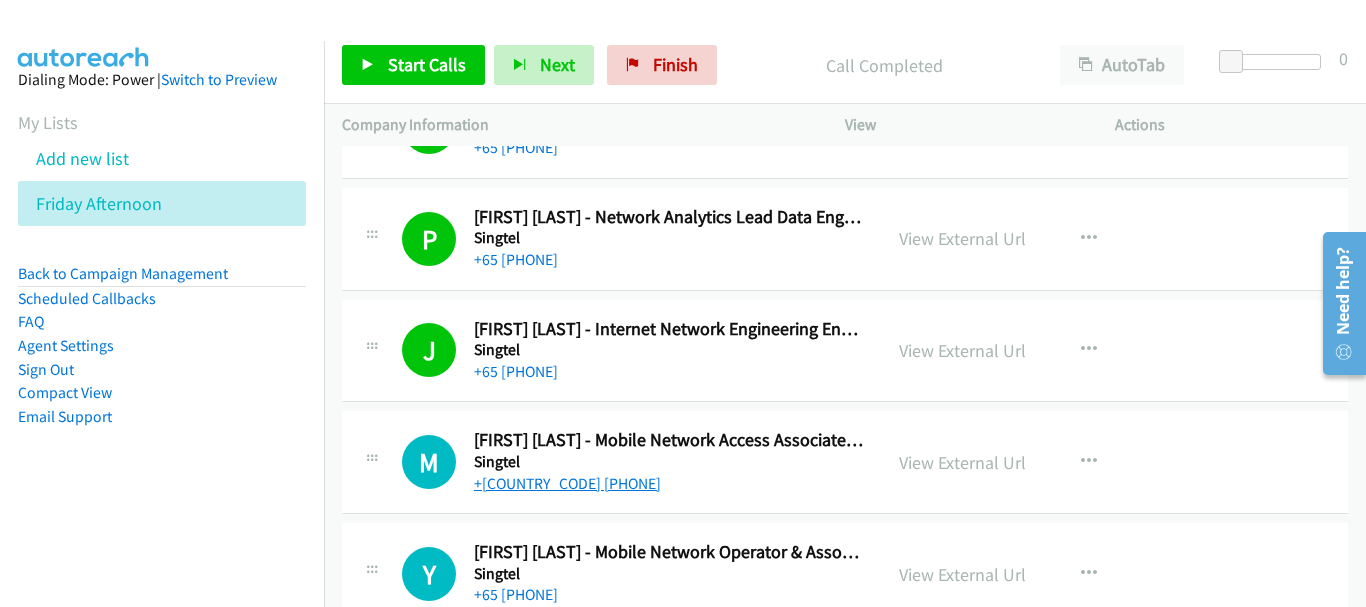 click on "+[COUNTRY_CODE] [PHONE]" at bounding box center [567, 483] 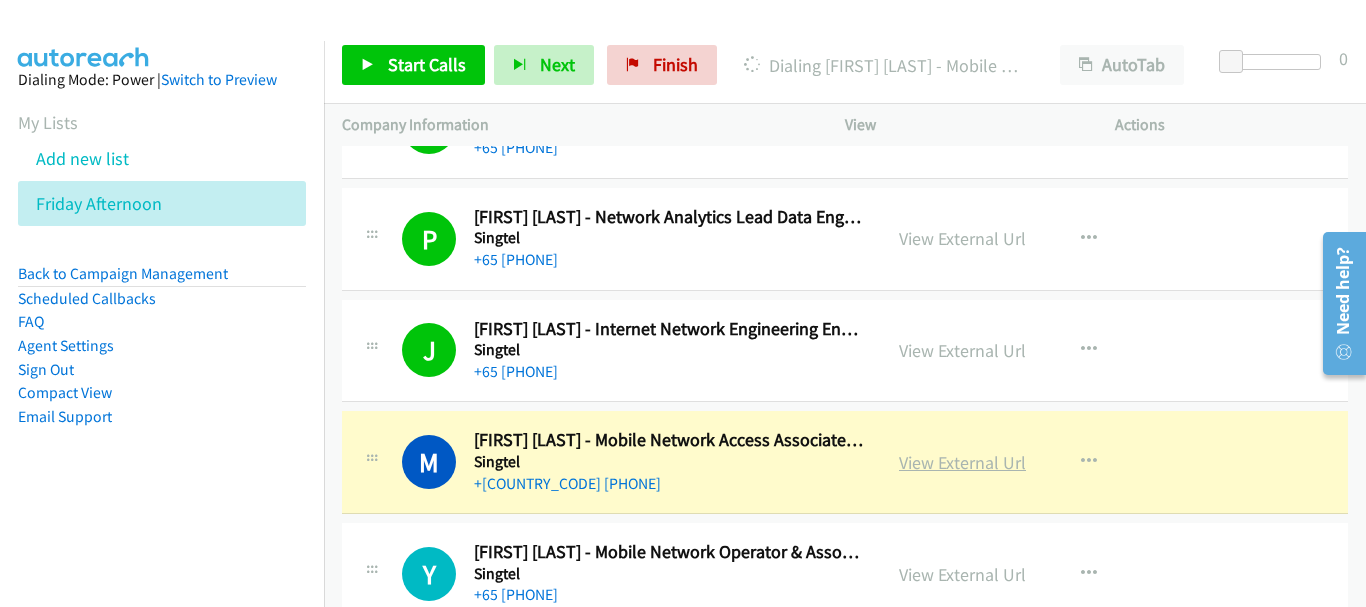 click on "View External Url" at bounding box center (962, 462) 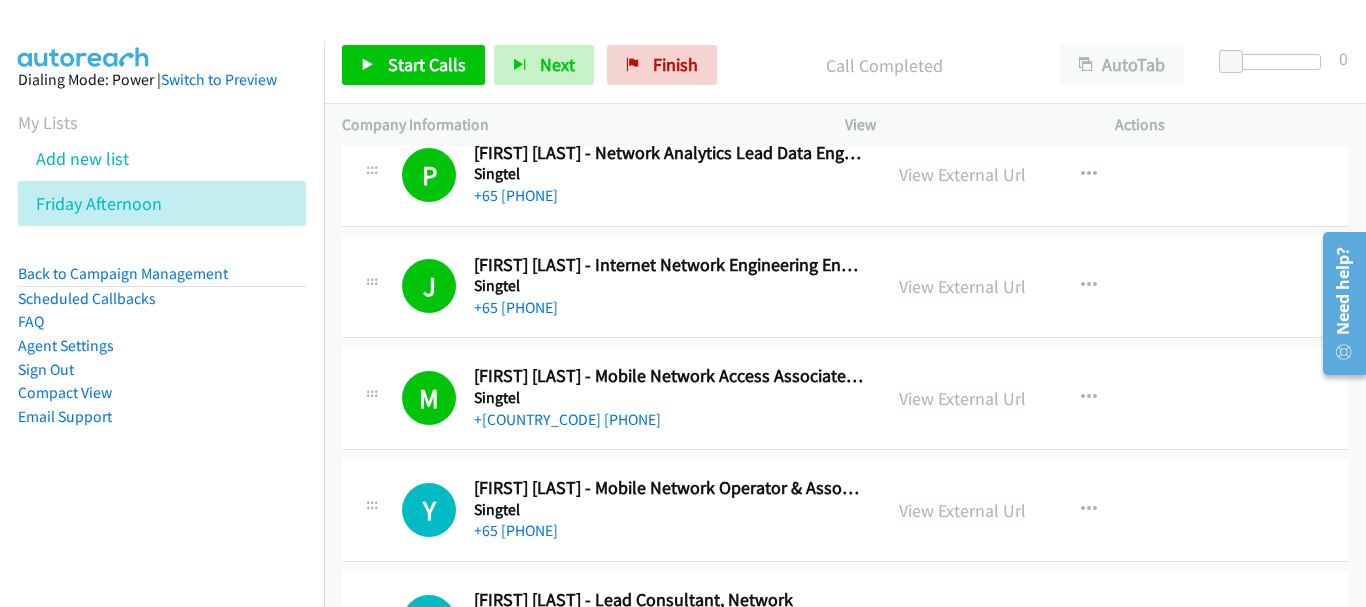 scroll, scrollTop: 18400, scrollLeft: 0, axis: vertical 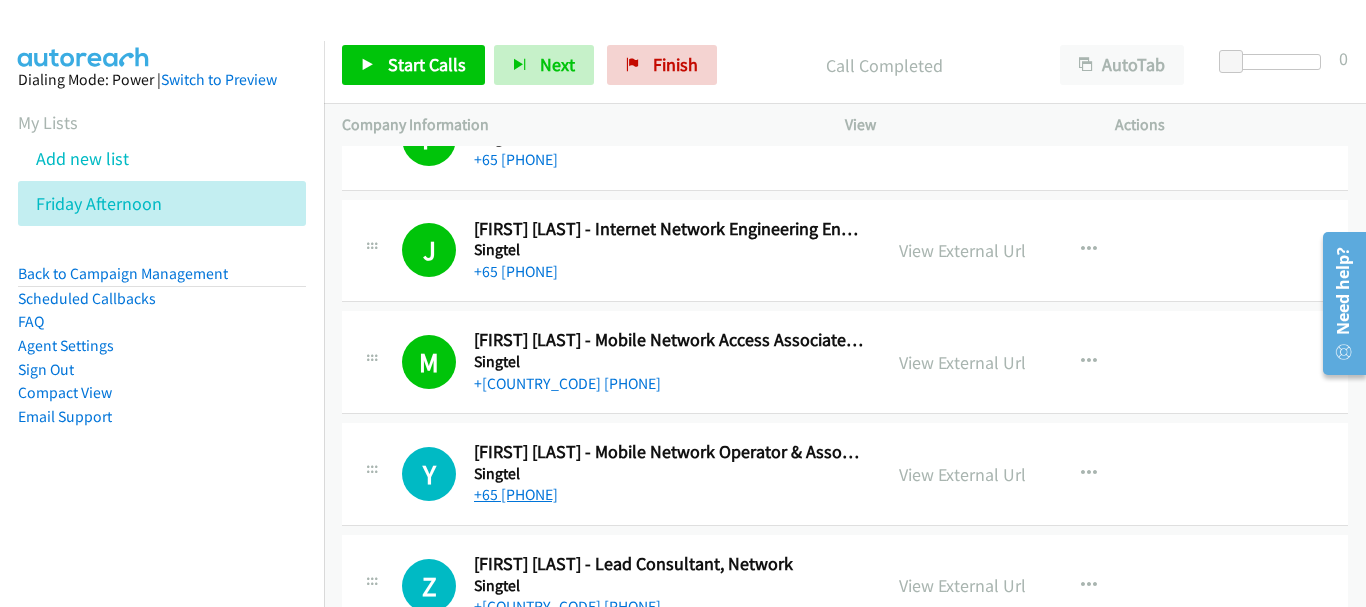 click on "+65 [PHONE]" at bounding box center (516, 494) 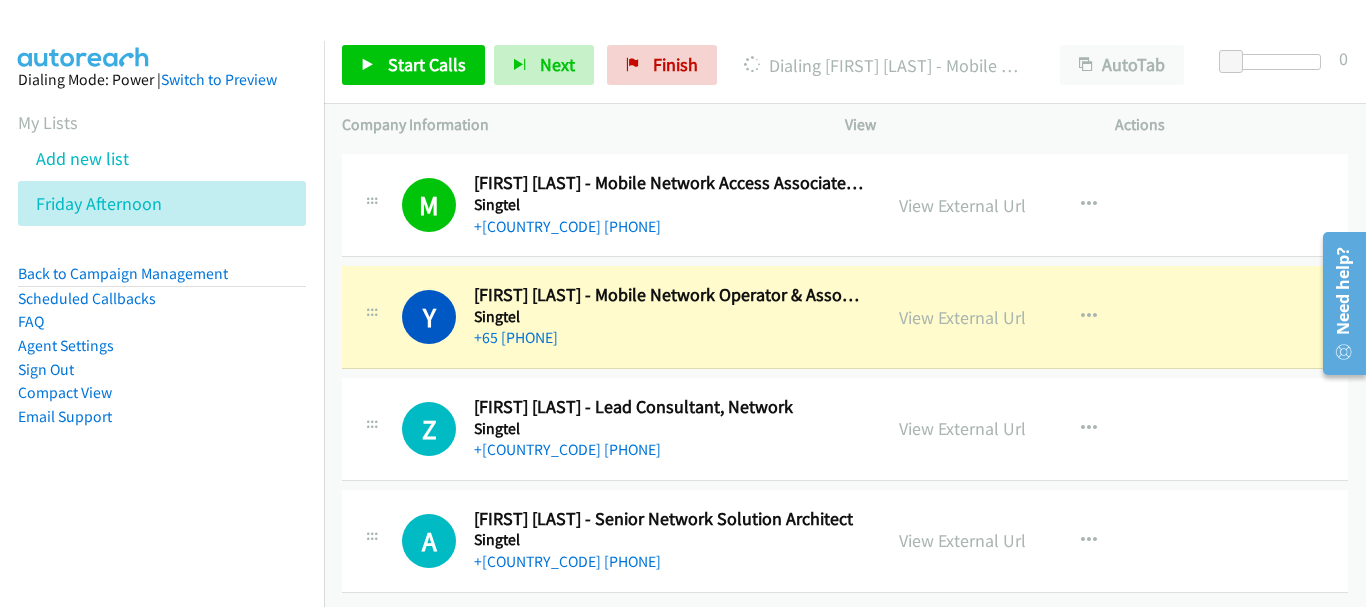 scroll, scrollTop: 18572, scrollLeft: 0, axis: vertical 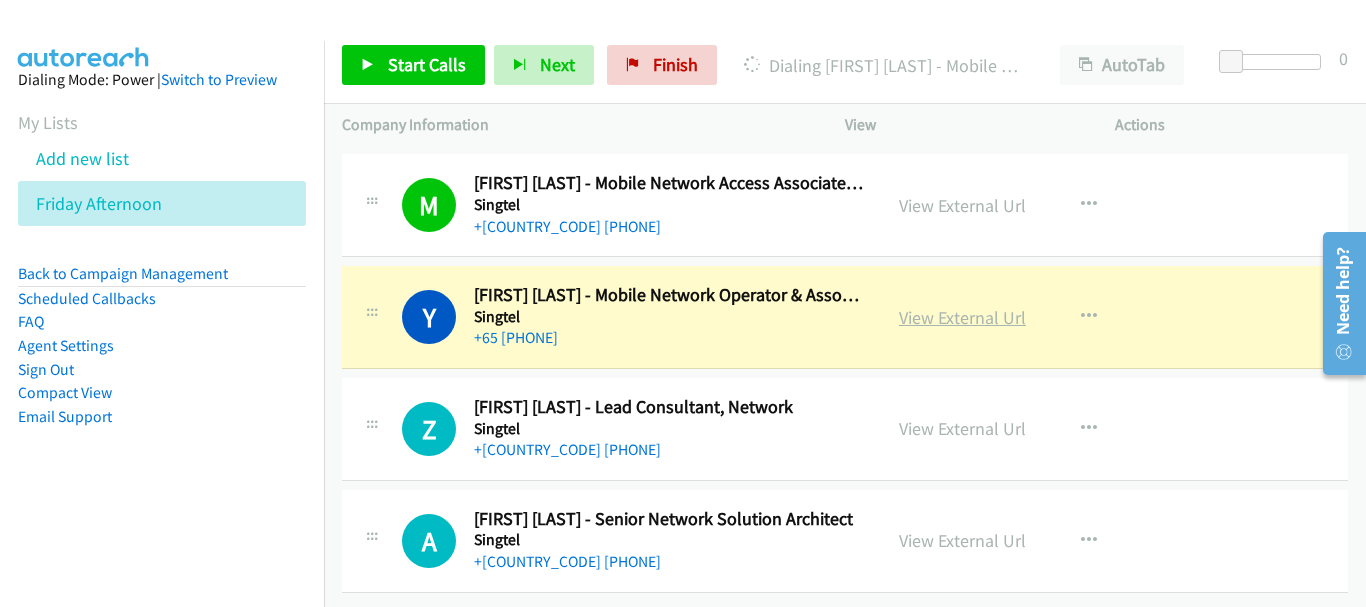 click on "View External Url" at bounding box center [962, 317] 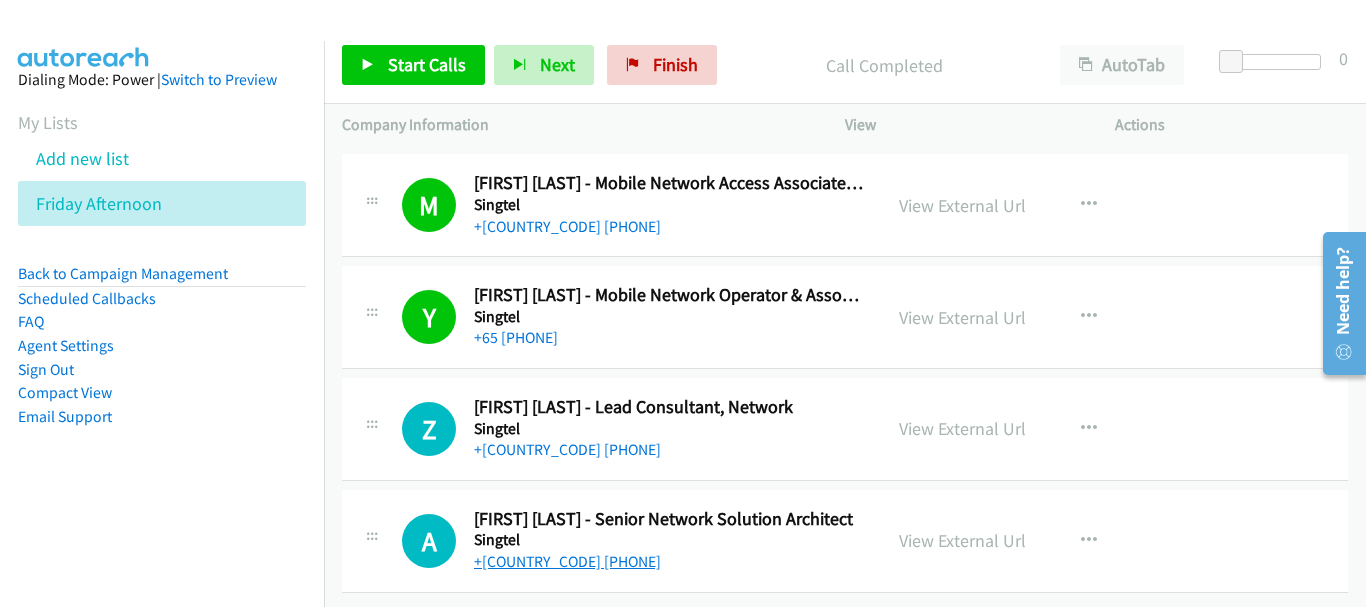 click on "+[COUNTRY_CODE] [PHONE]" at bounding box center (567, 561) 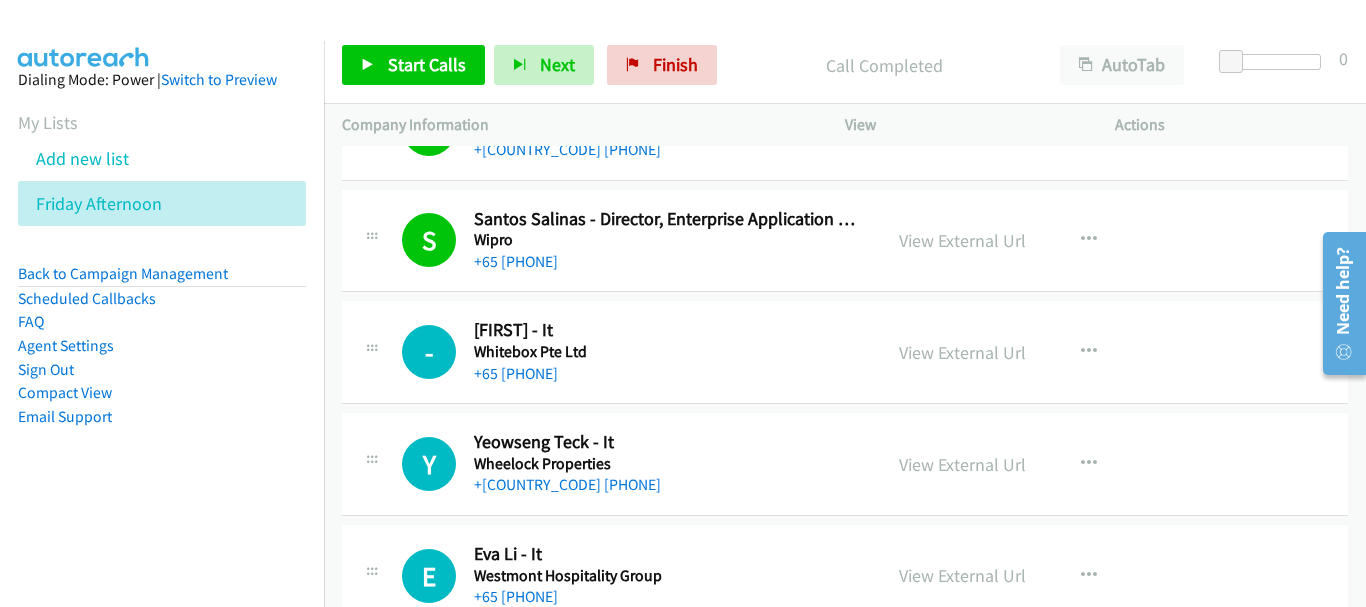 scroll, scrollTop: 0, scrollLeft: 0, axis: both 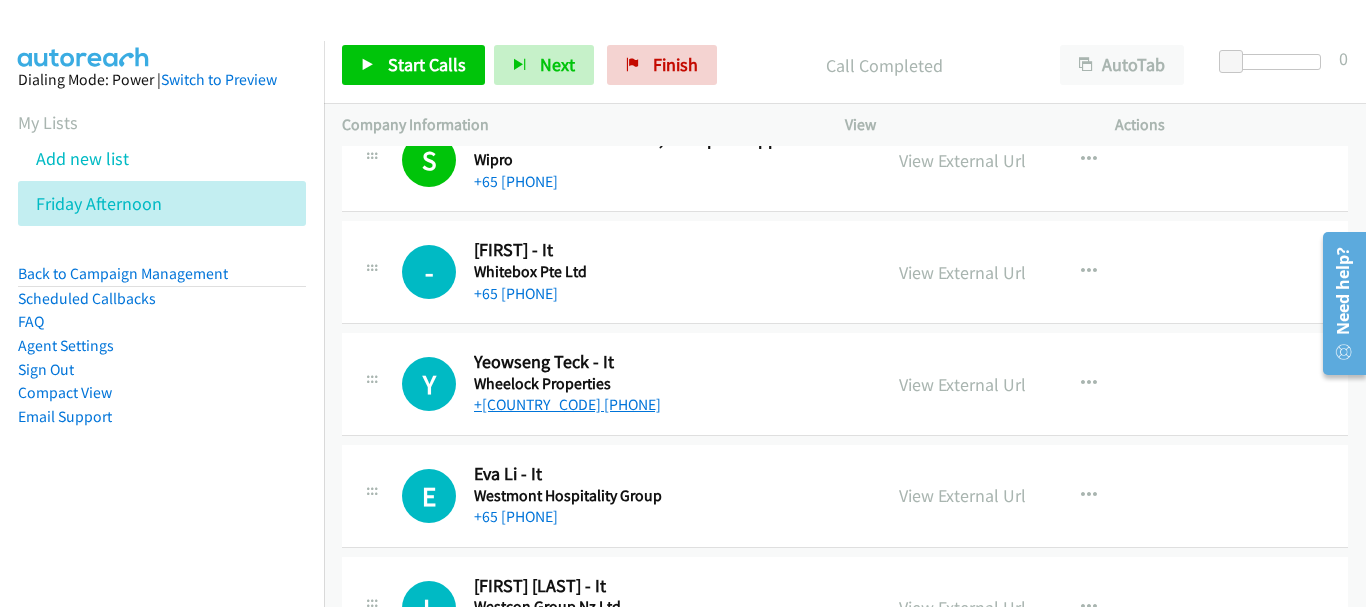 click on "+[COUNTRY_CODE] [PHONE]" at bounding box center [567, 404] 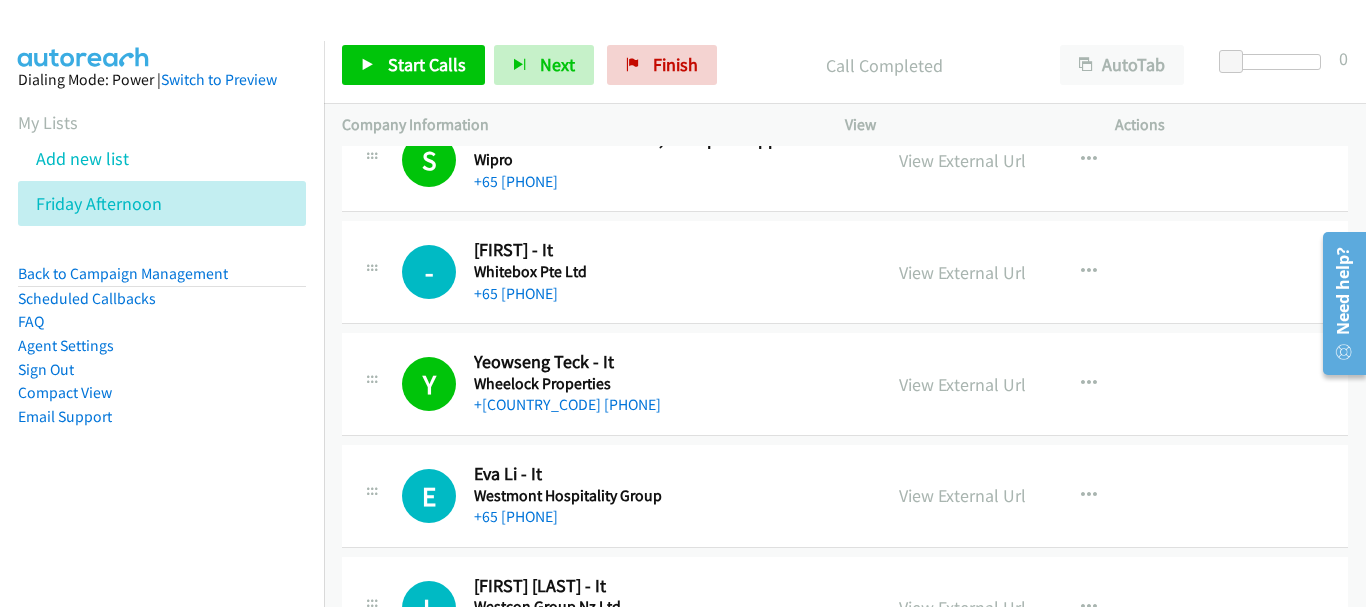scroll, scrollTop: 700, scrollLeft: 0, axis: vertical 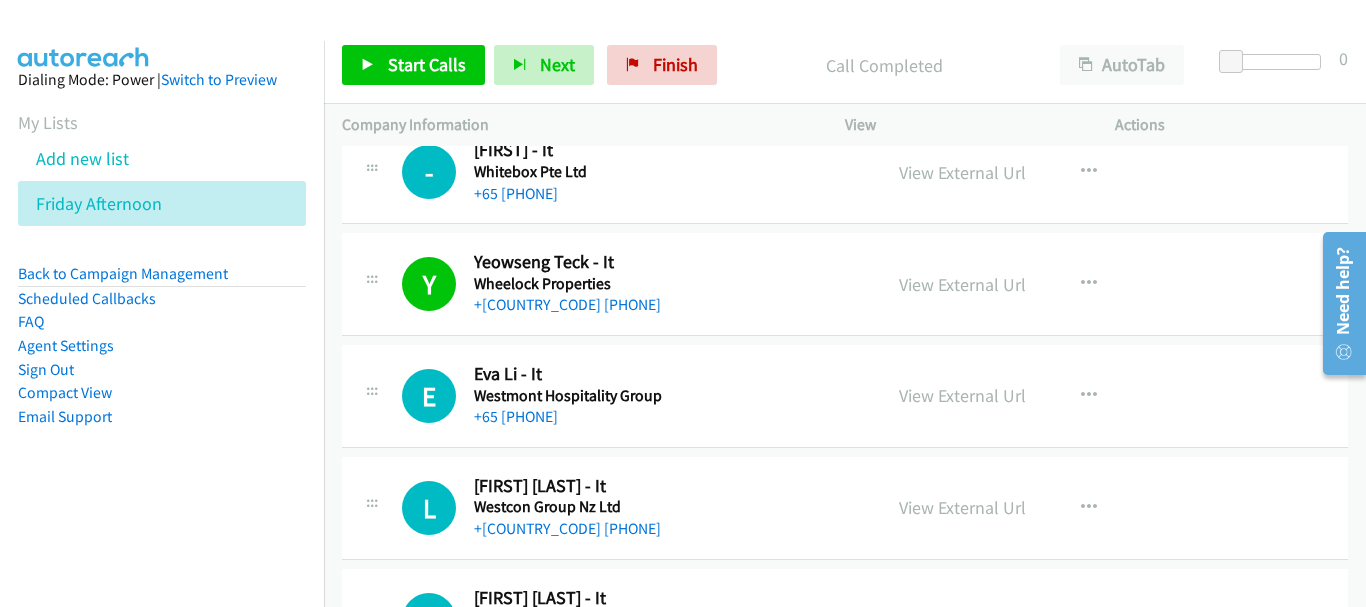 click on "+65 [PHONE]" at bounding box center (668, 417) 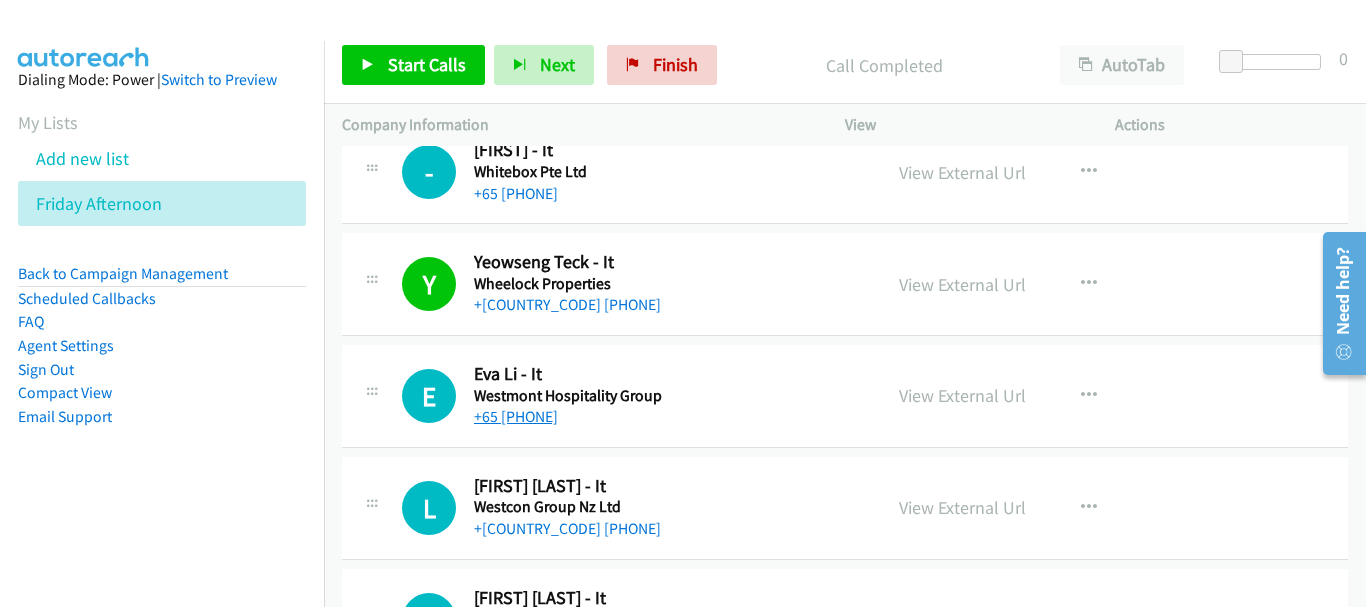 click on "+65 [PHONE]" at bounding box center [516, 416] 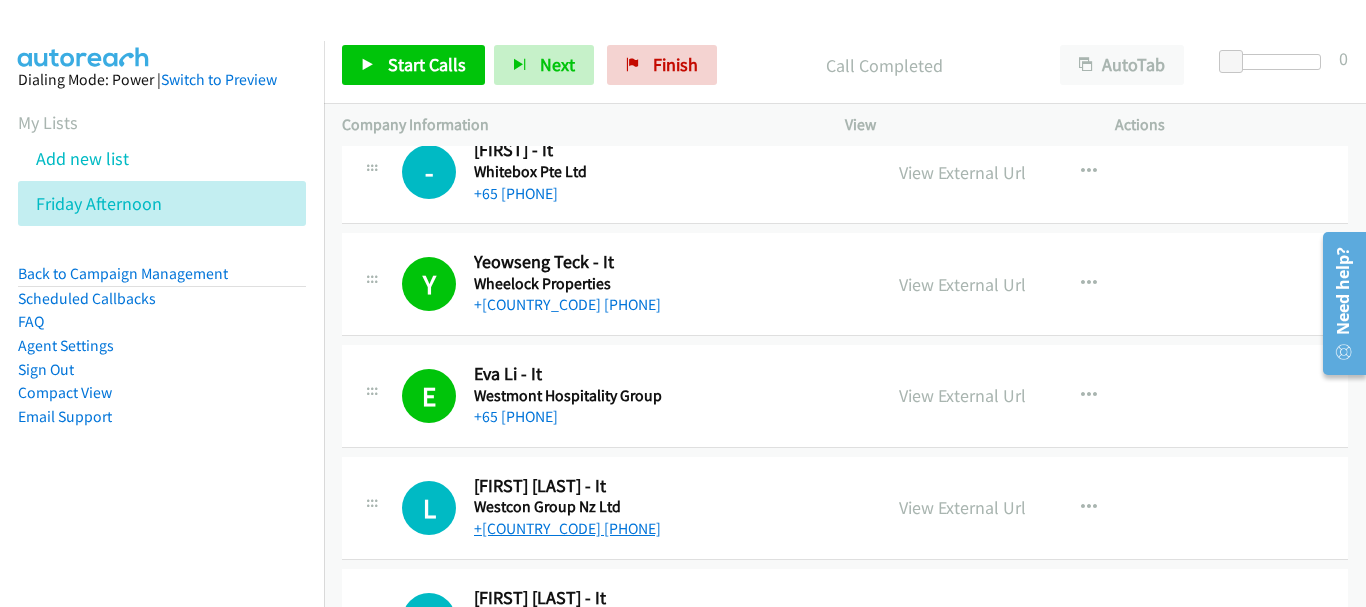 click on "+[COUNTRY_CODE] [PHONE]" at bounding box center [567, 528] 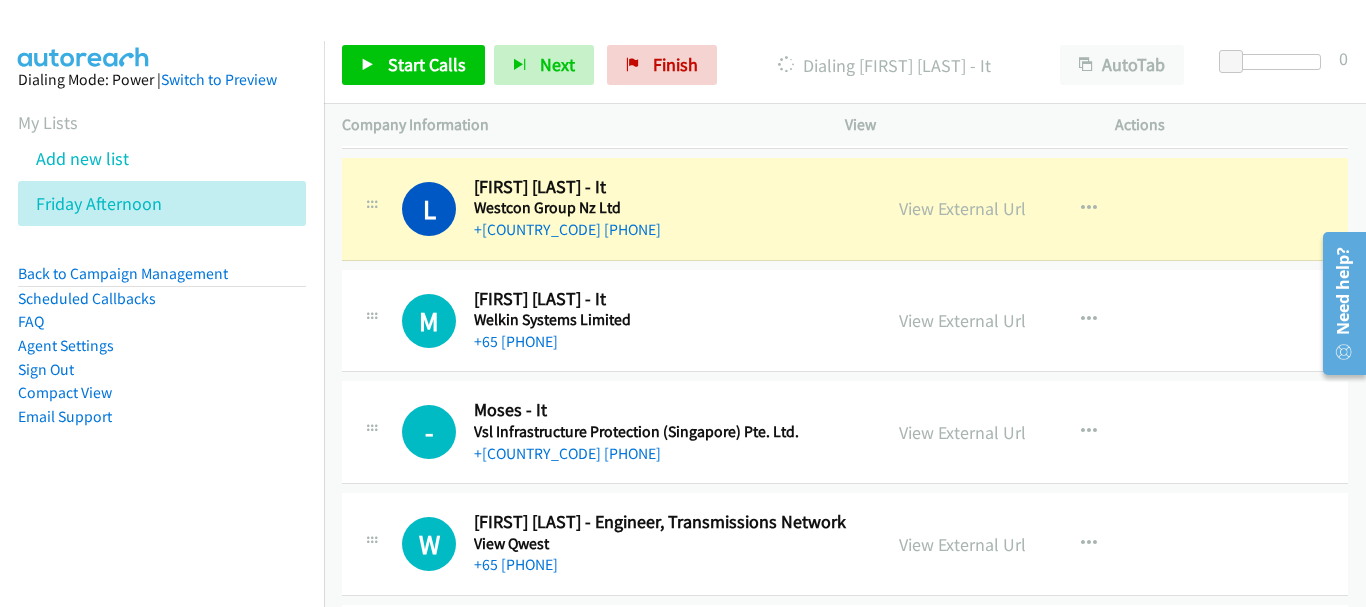 scroll, scrollTop: 1000, scrollLeft: 0, axis: vertical 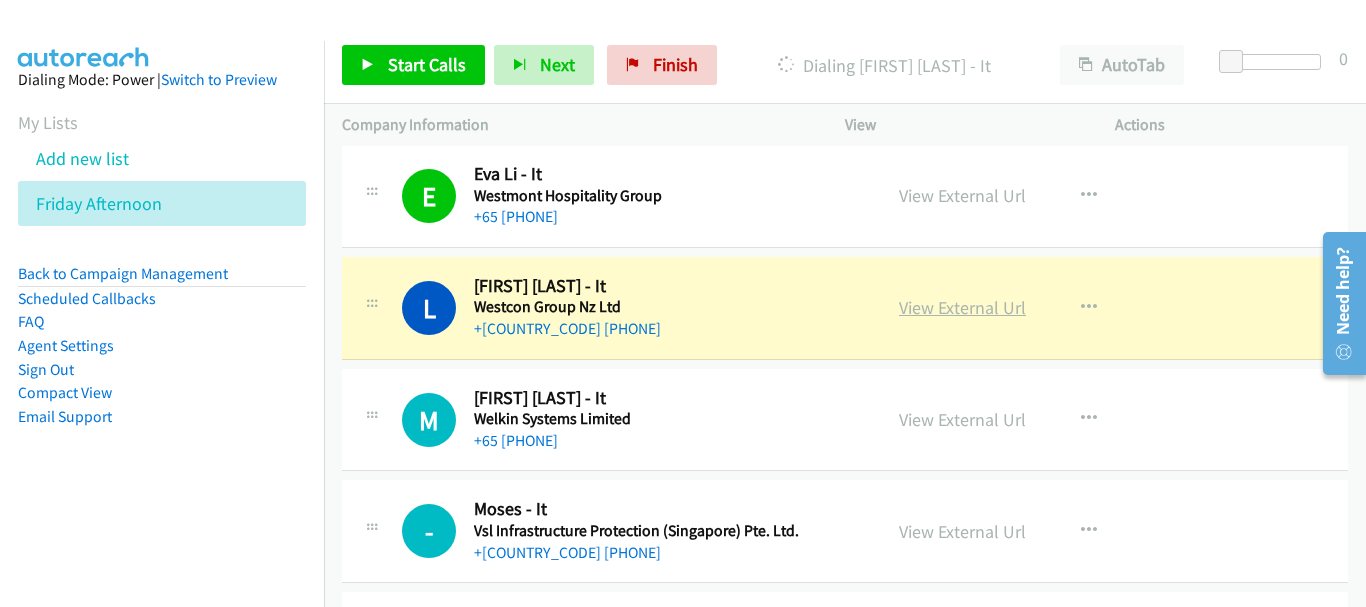 click on "View External Url" at bounding box center (962, 307) 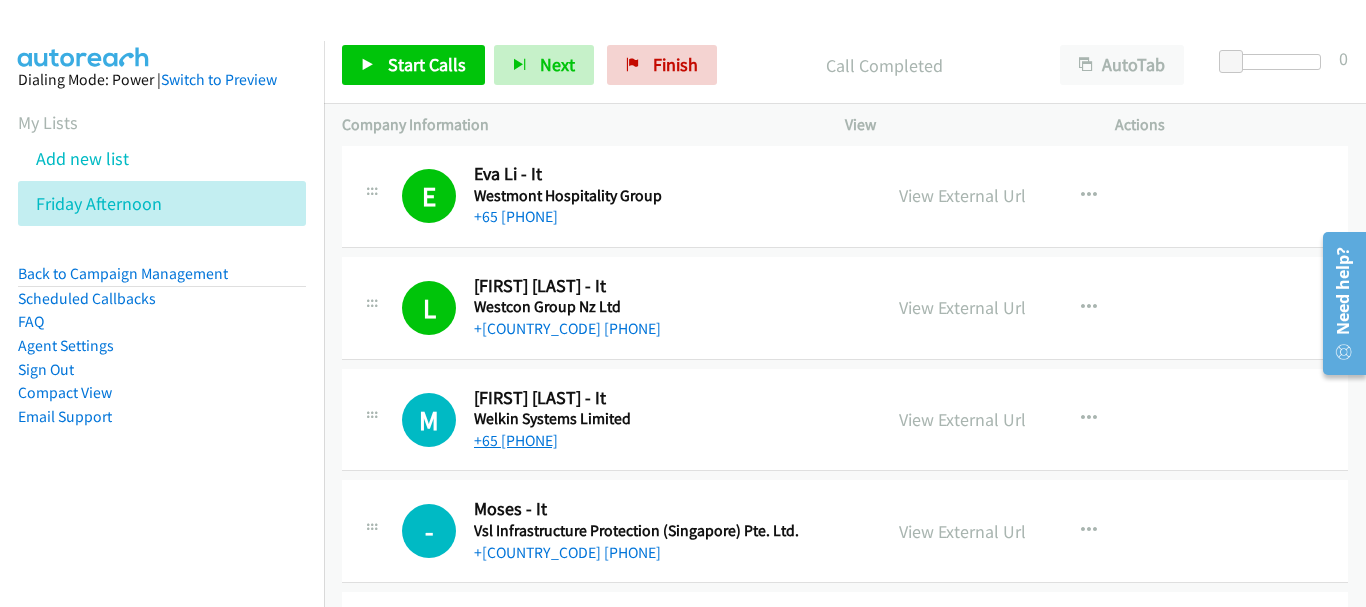 click on "+65 [PHONE]" at bounding box center (516, 440) 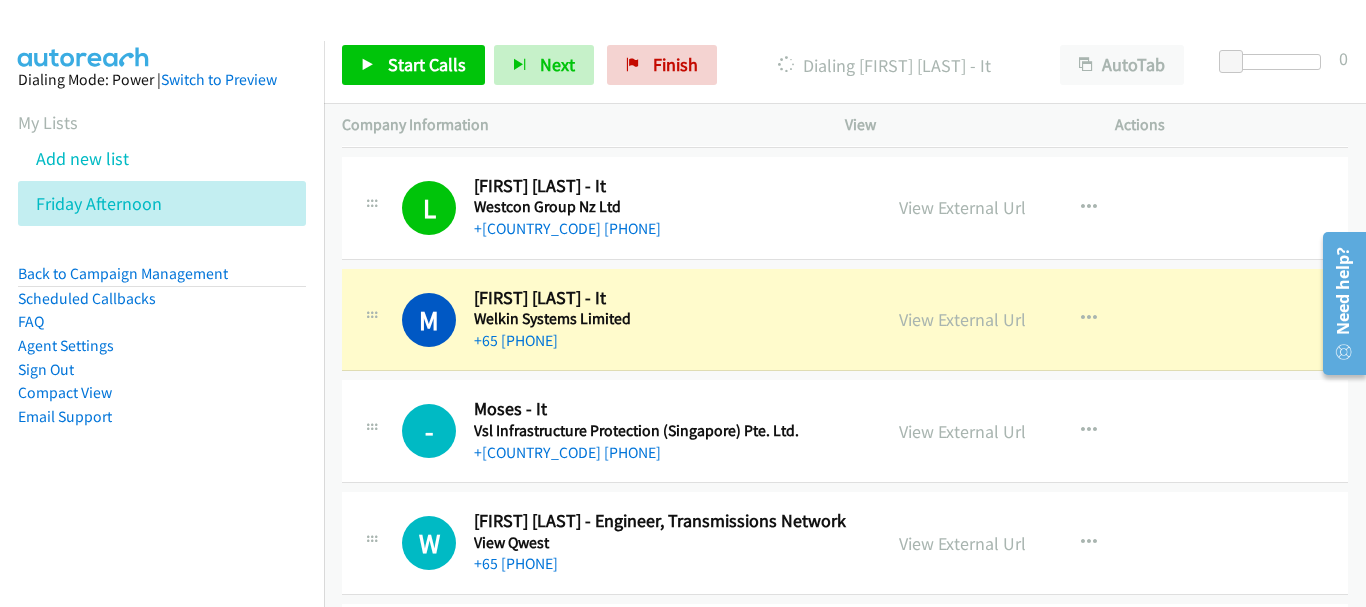 scroll, scrollTop: 1200, scrollLeft: 0, axis: vertical 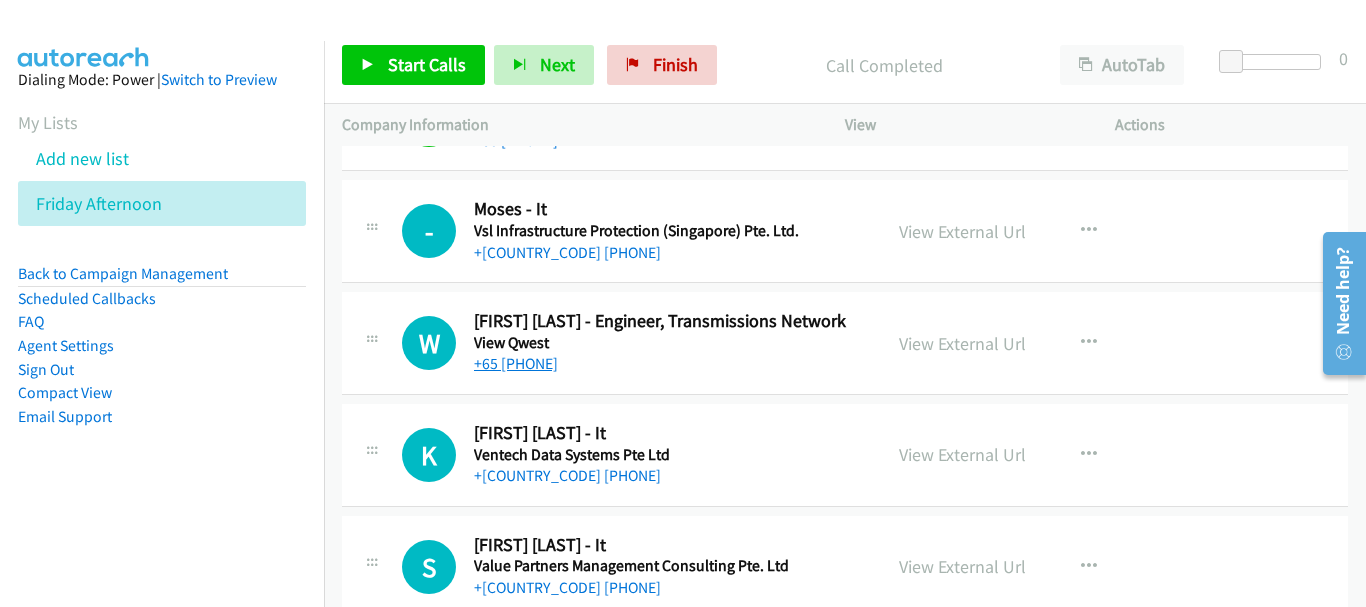 click on "+[COUNTRY_CODE] [PHONE]" at bounding box center (567, 475) 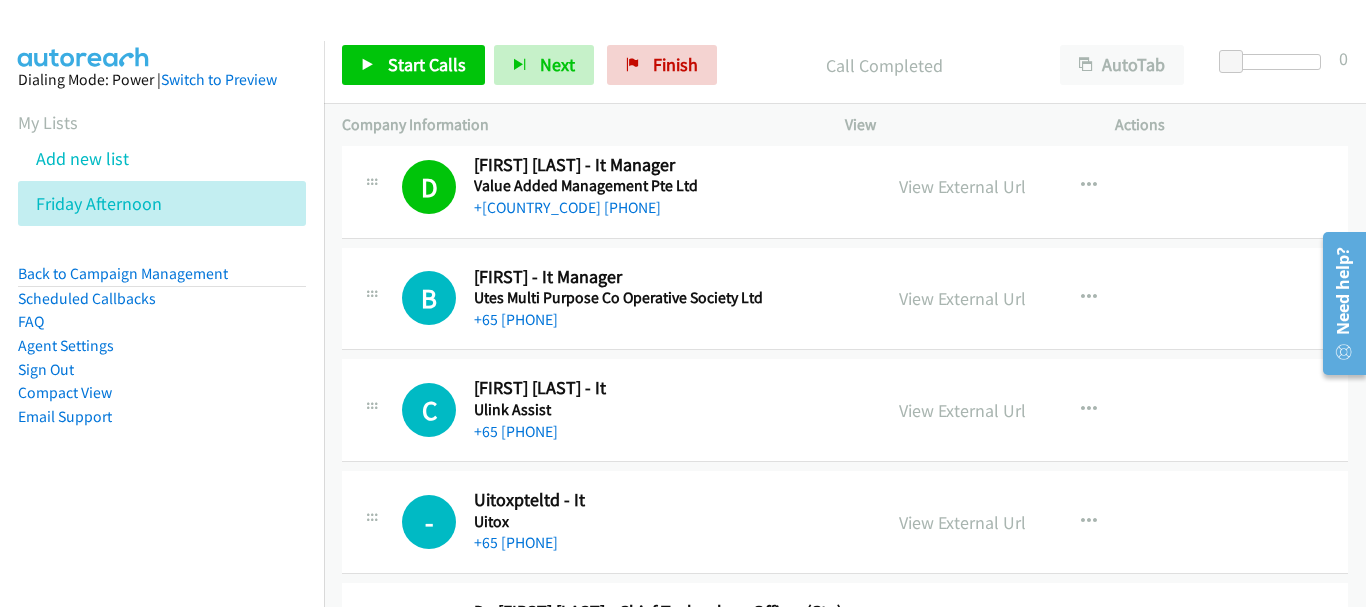 scroll, scrollTop: 1700, scrollLeft: 0, axis: vertical 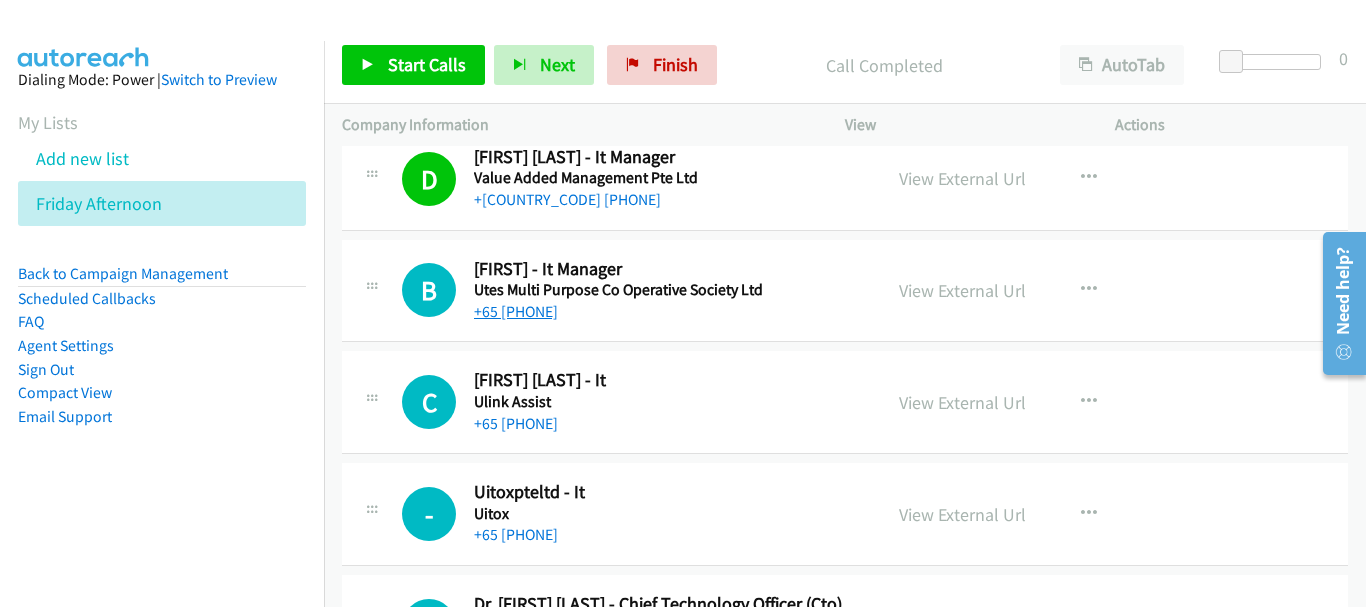 click on "+65 [PHONE]" at bounding box center (516, 311) 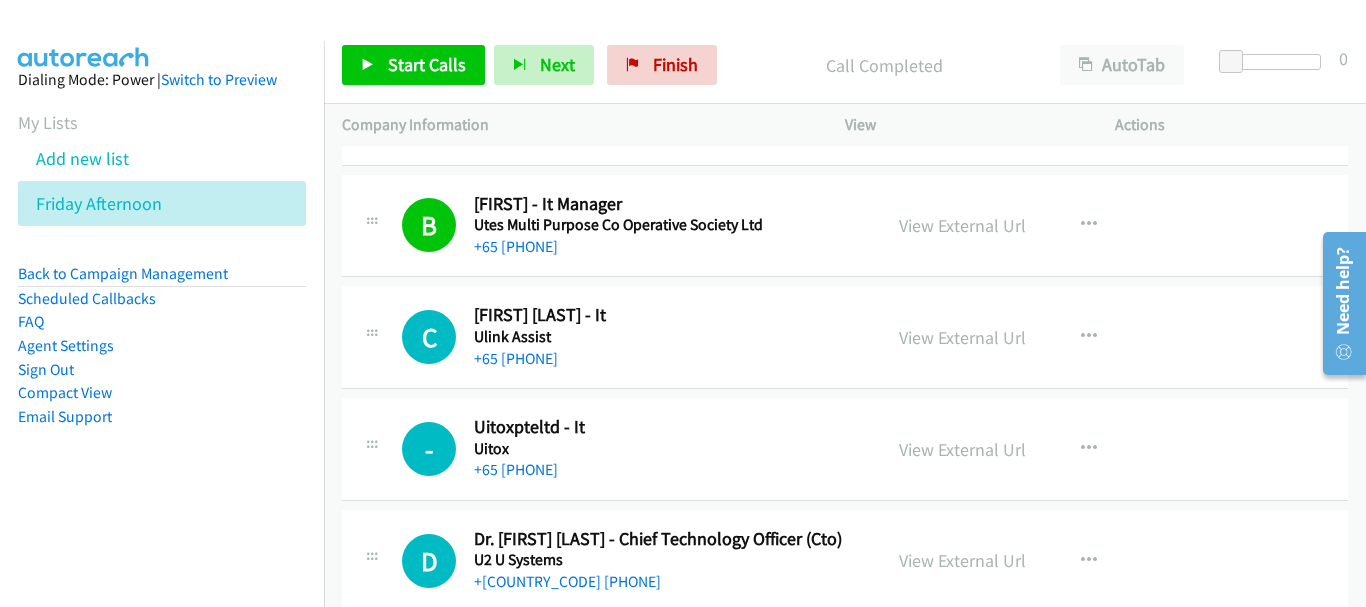 scroll, scrollTop: 1800, scrollLeft: 0, axis: vertical 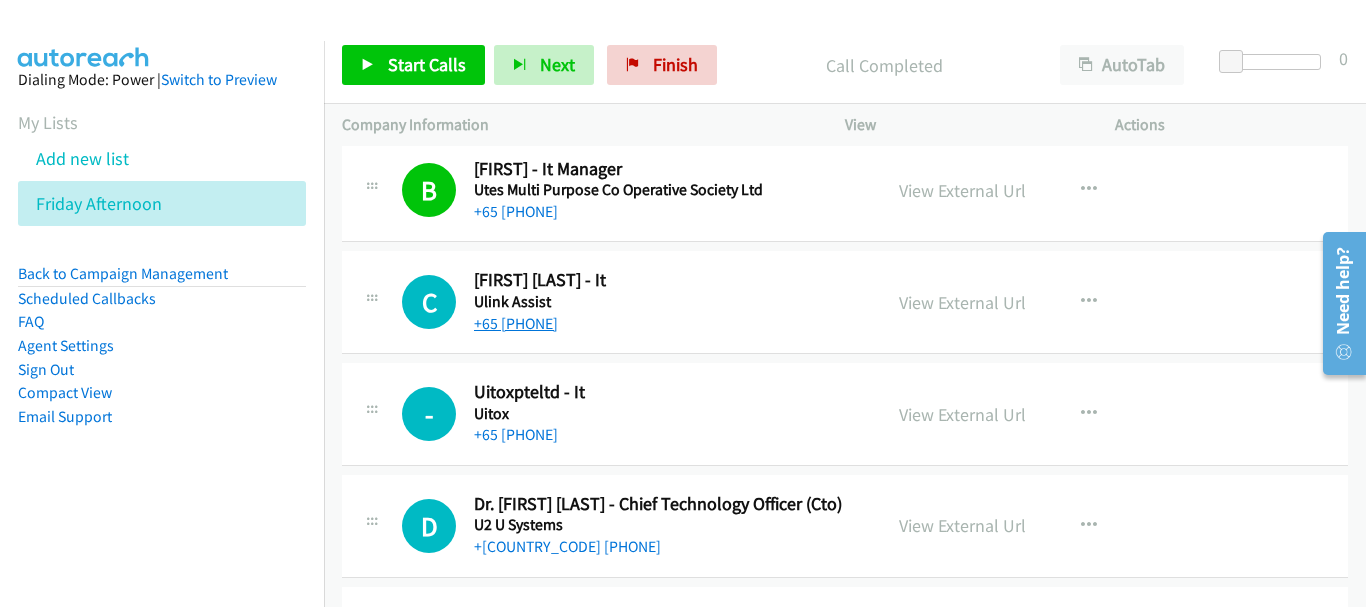 click on "+65 [PHONE]" at bounding box center [516, 323] 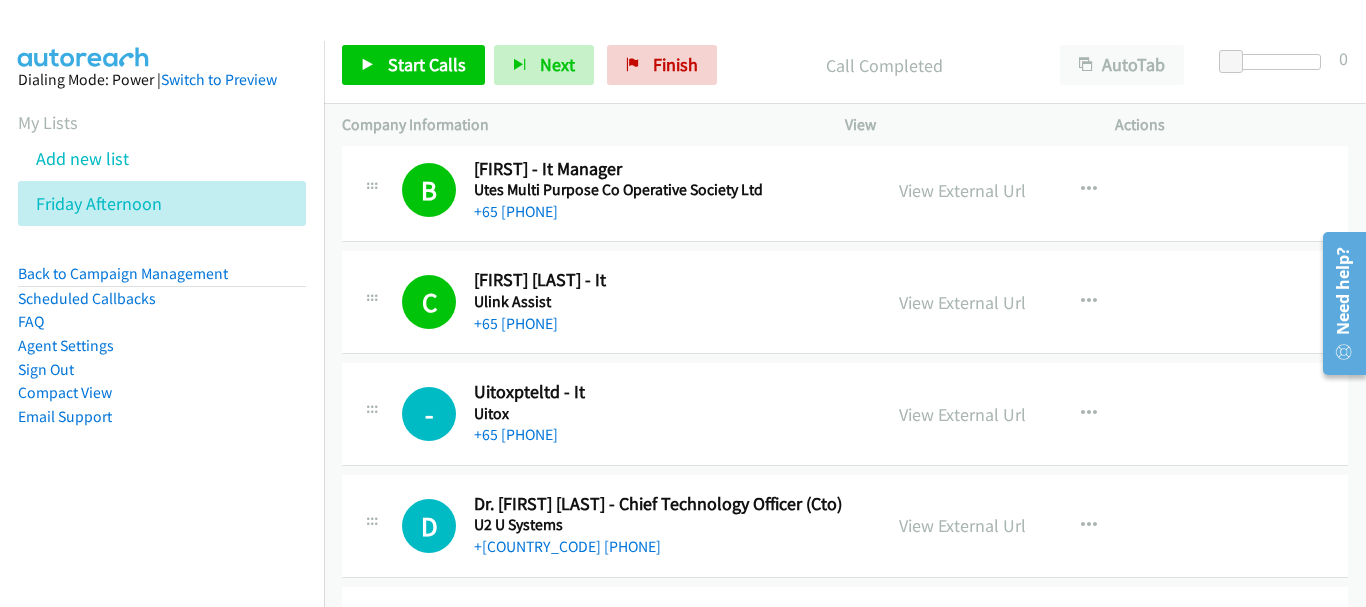 scroll, scrollTop: 1900, scrollLeft: 0, axis: vertical 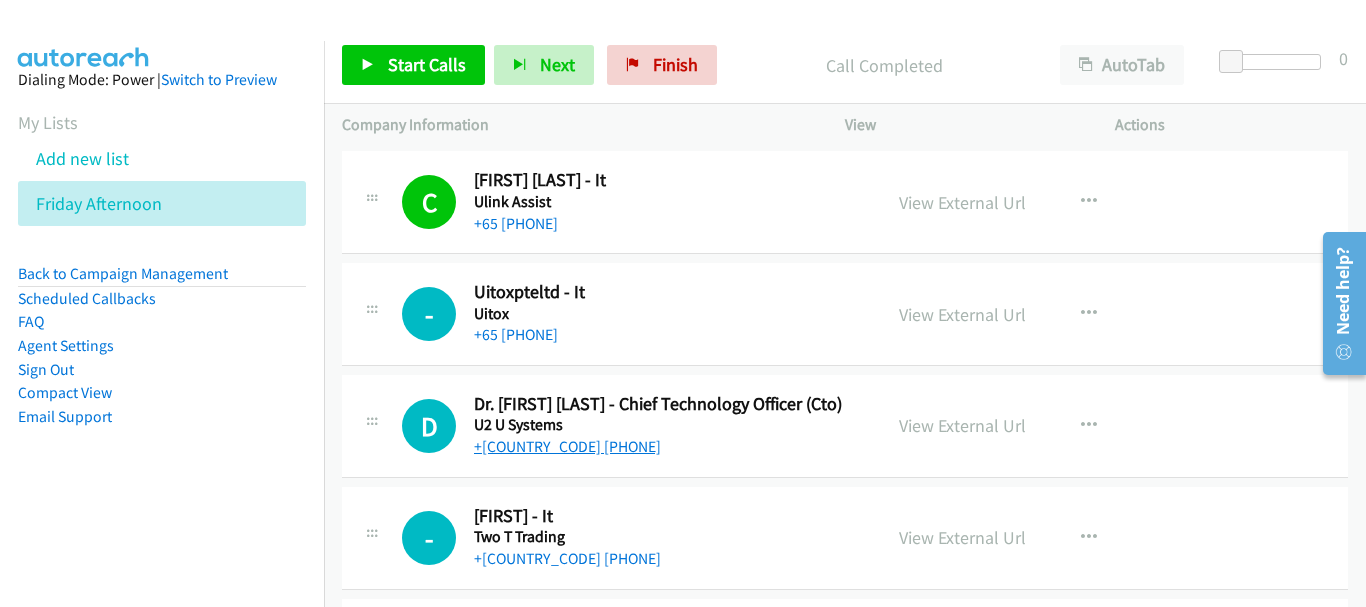 click on "+[COUNTRY_CODE] [PHONE]" at bounding box center [567, 446] 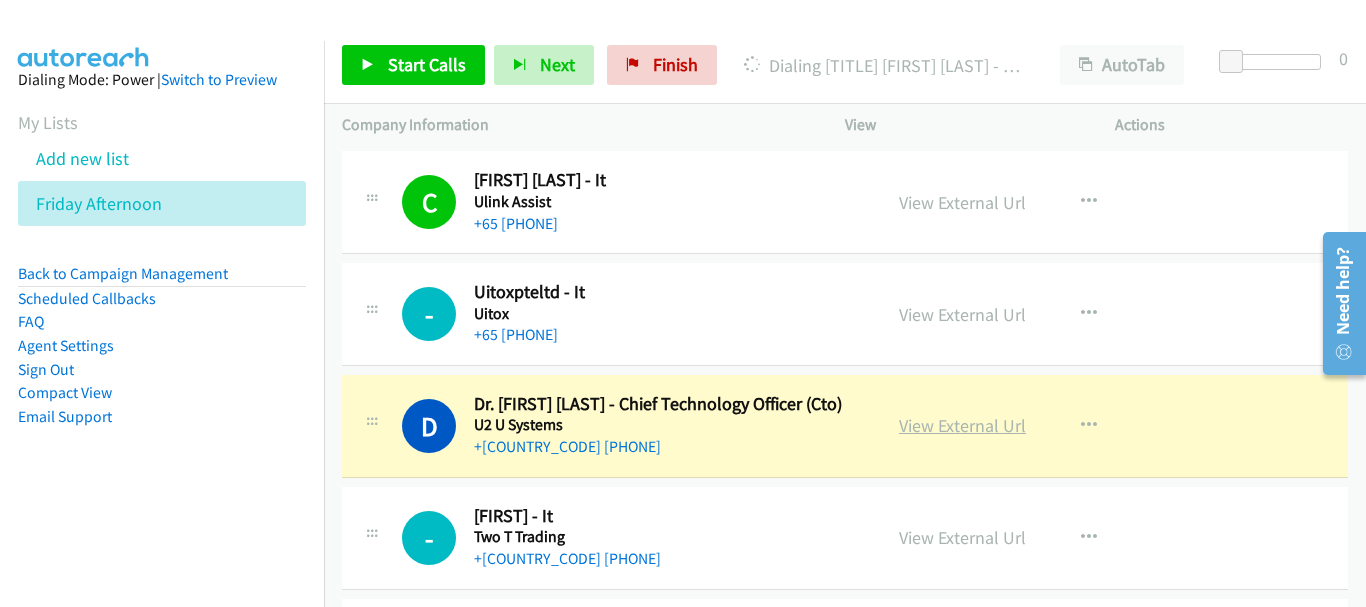 click on "View External Url" at bounding box center (962, 425) 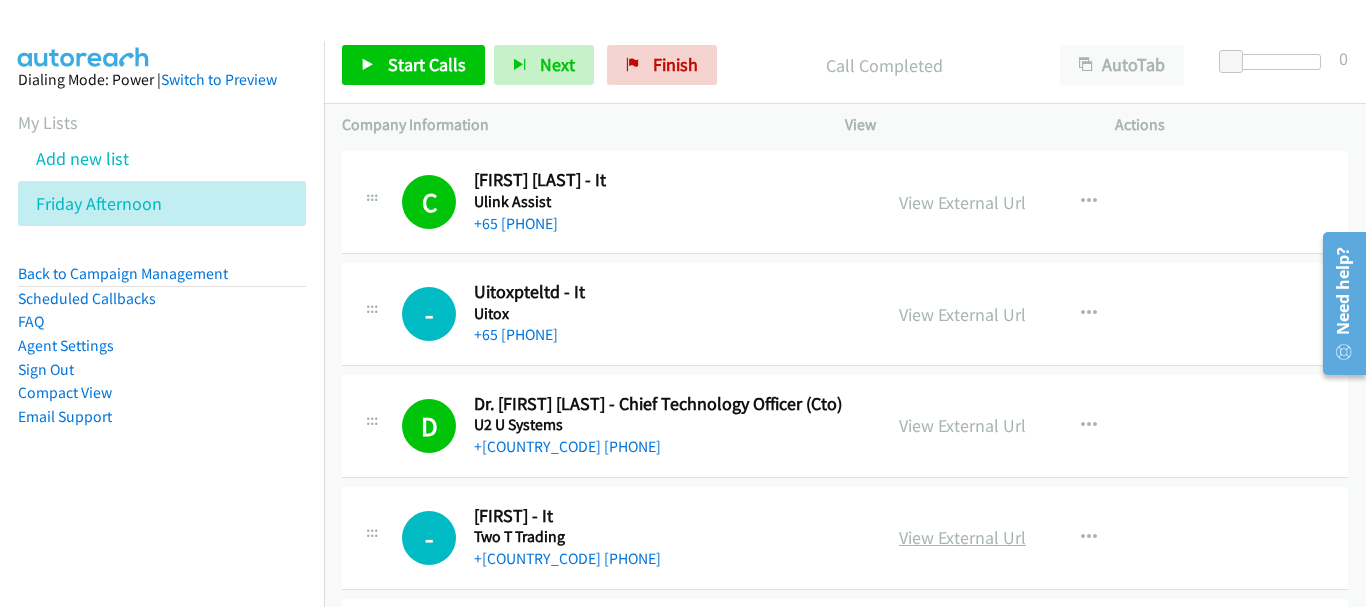 click on "View External Url" at bounding box center (962, 537) 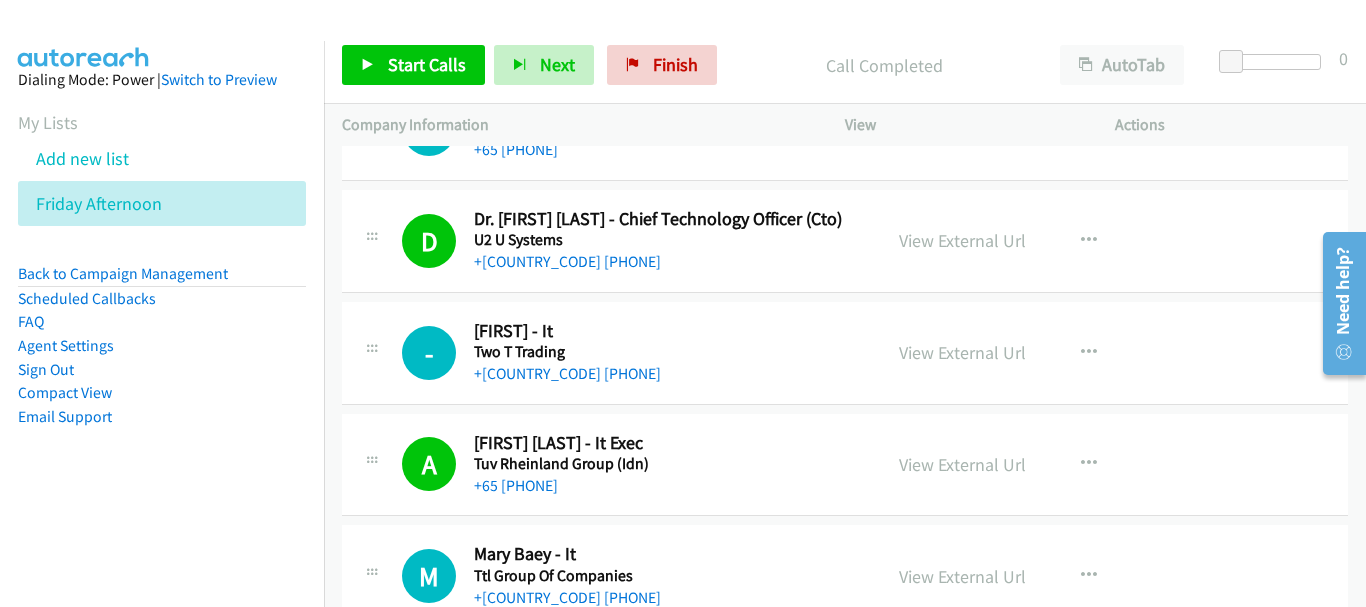 scroll, scrollTop: 2100, scrollLeft: 0, axis: vertical 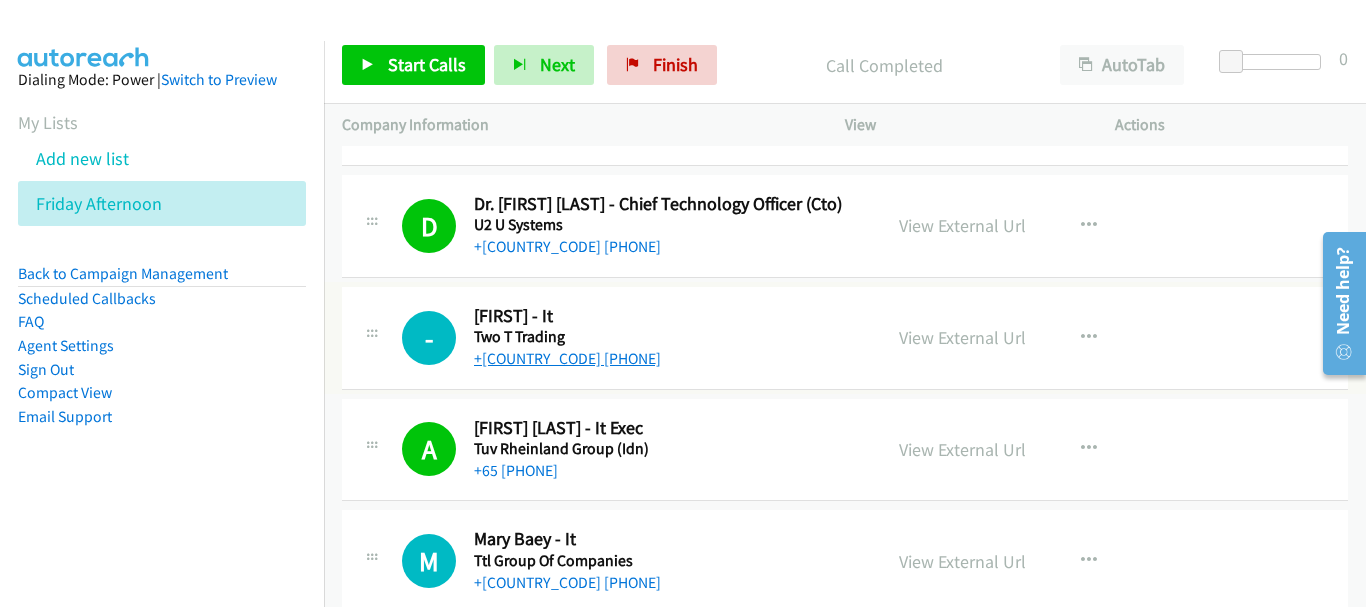 click on "+[COUNTRY_CODE] [PHONE]" at bounding box center (567, 358) 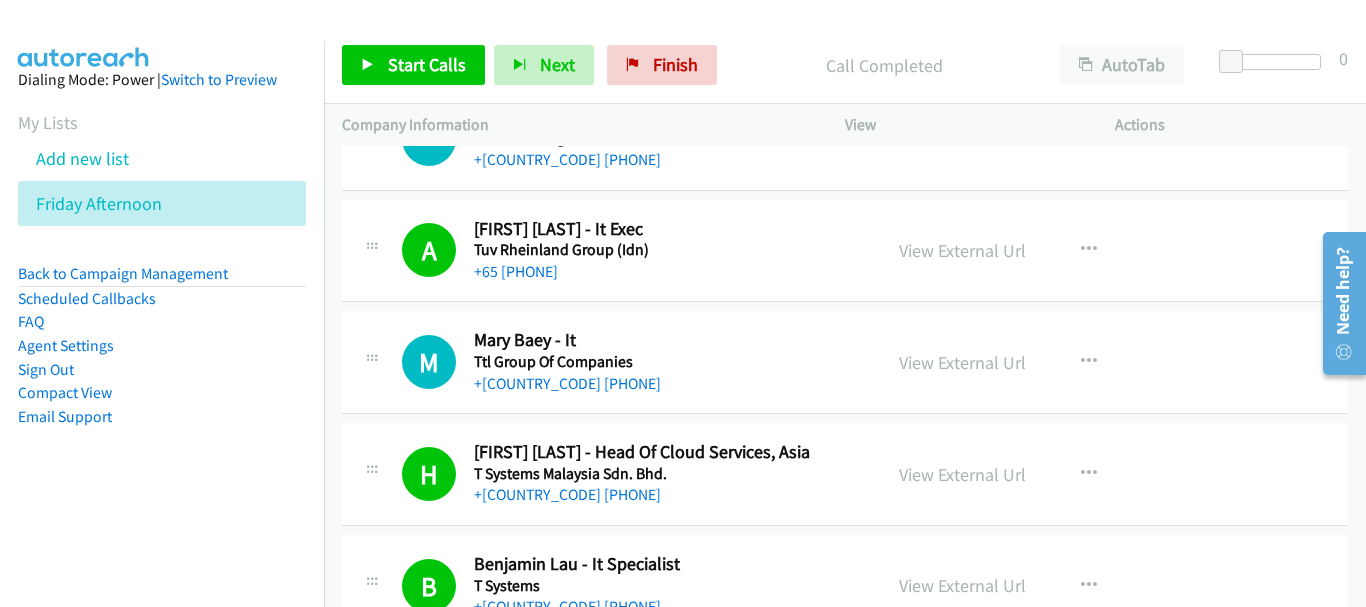 scroll, scrollTop: 2300, scrollLeft: 0, axis: vertical 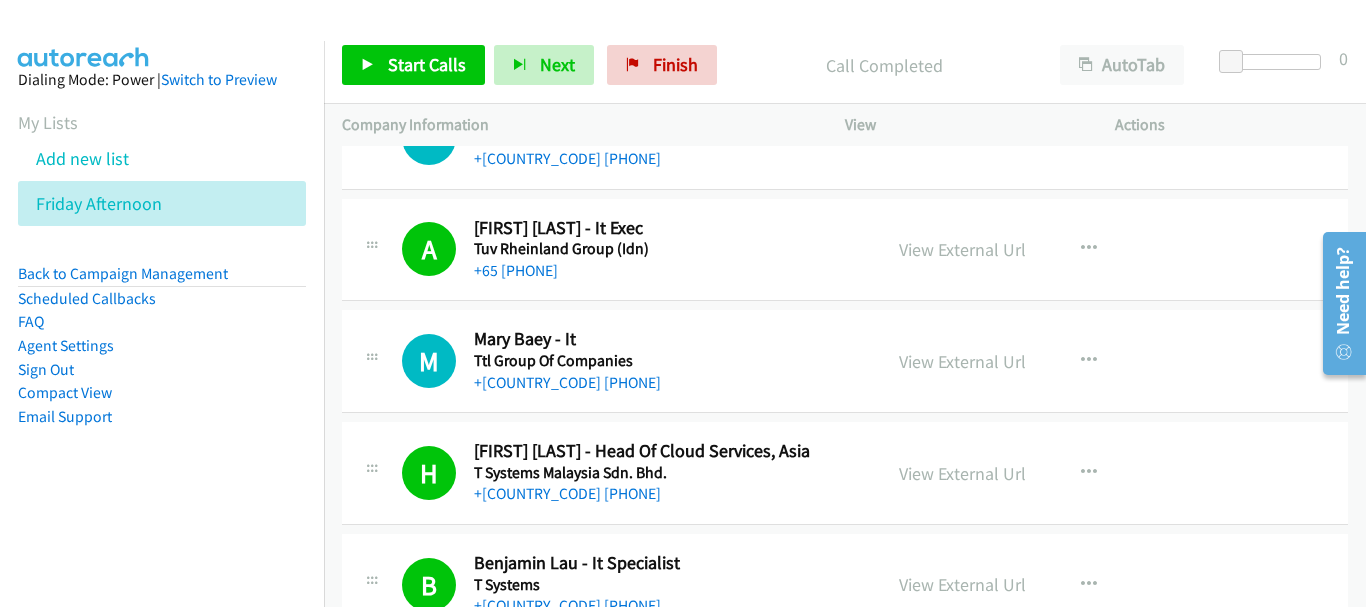 click on "+[COUNTRY_CODE] [PHONE]" at bounding box center (668, 383) 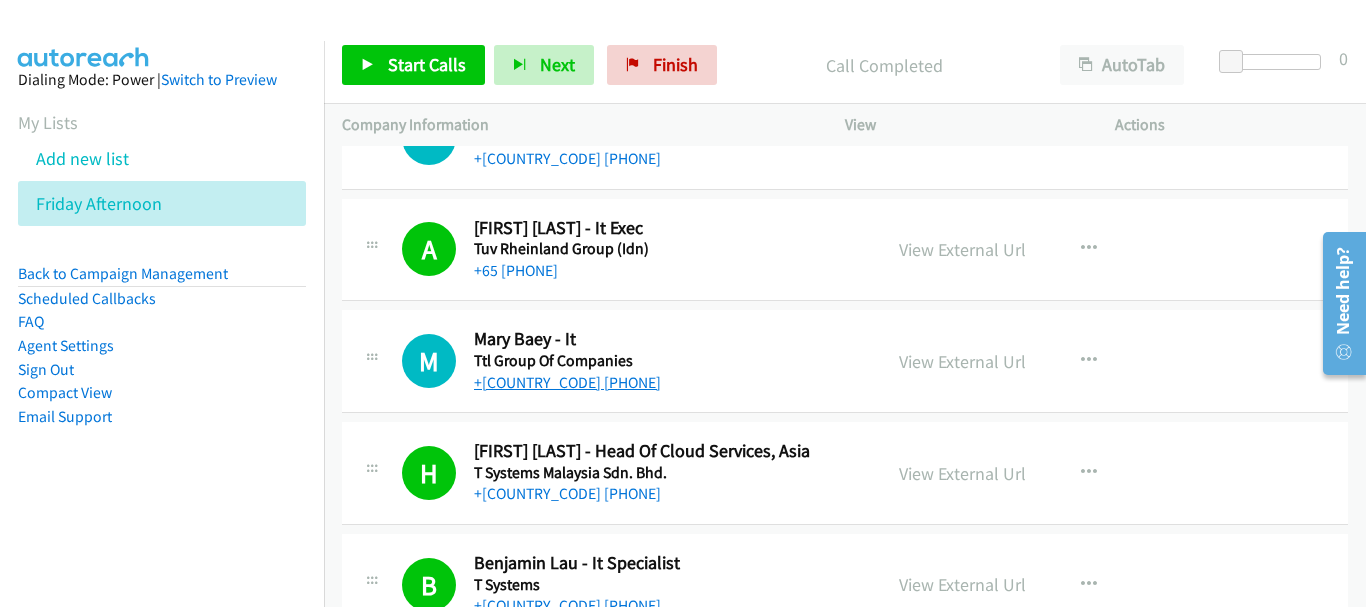 click on "+[COUNTRY_CODE] [PHONE]" at bounding box center [567, 382] 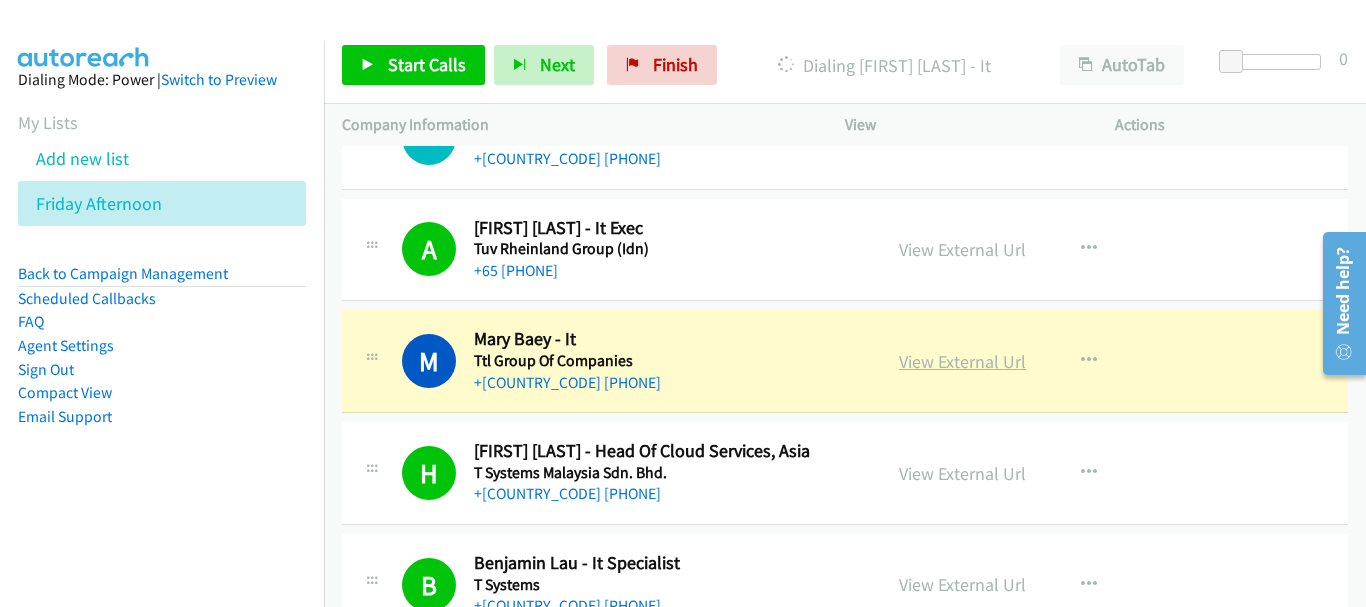 click on "View External Url" at bounding box center [962, 361] 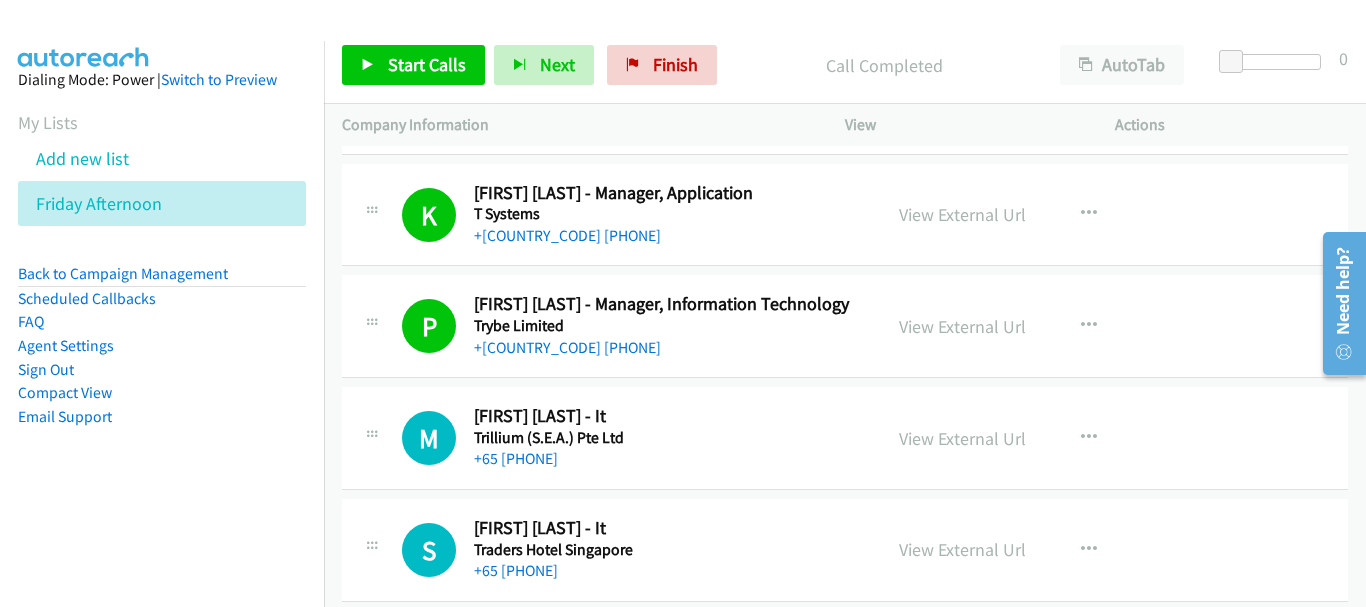 scroll, scrollTop: 3000, scrollLeft: 0, axis: vertical 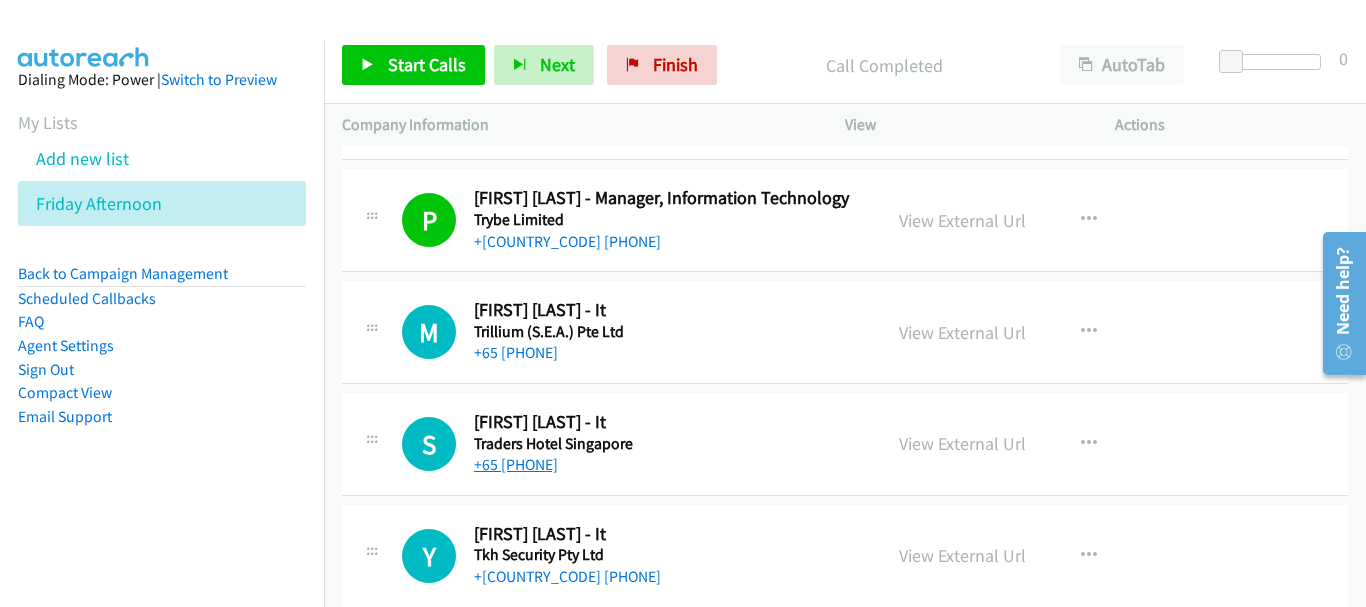 click on "+65 [PHONE]" at bounding box center (516, 464) 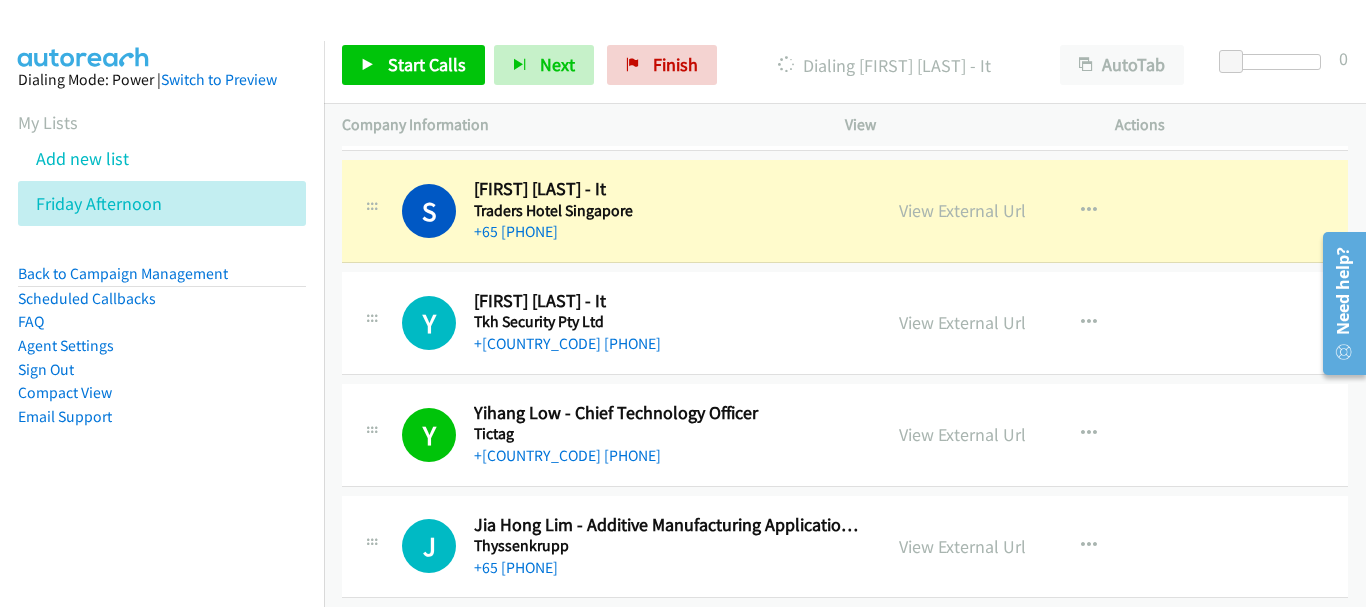 scroll, scrollTop: 3200, scrollLeft: 0, axis: vertical 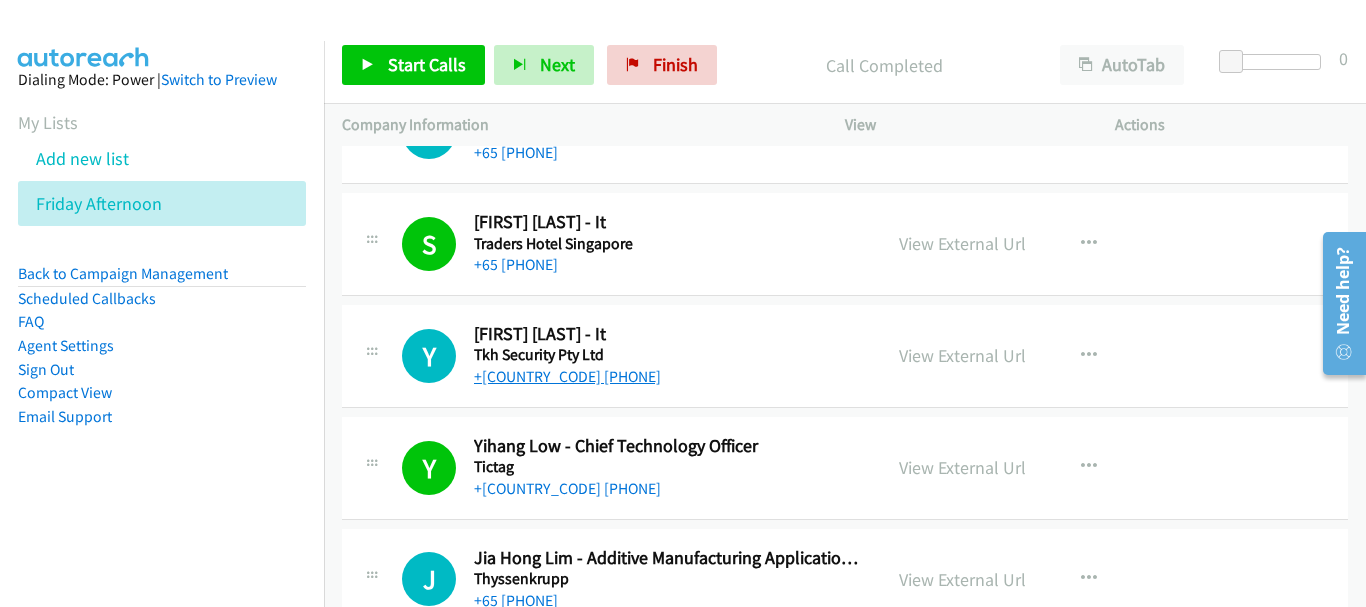 click on "+[COUNTRY_CODE] [PHONE]" at bounding box center (567, 376) 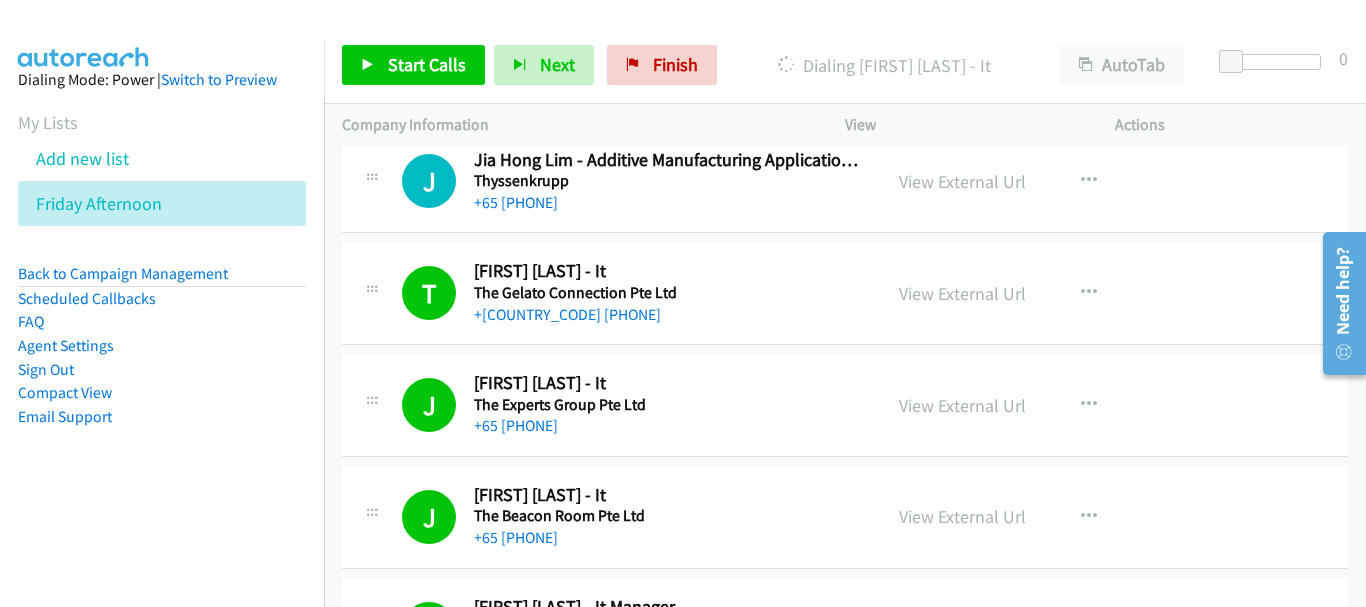 scroll, scrollTop: 3600, scrollLeft: 0, axis: vertical 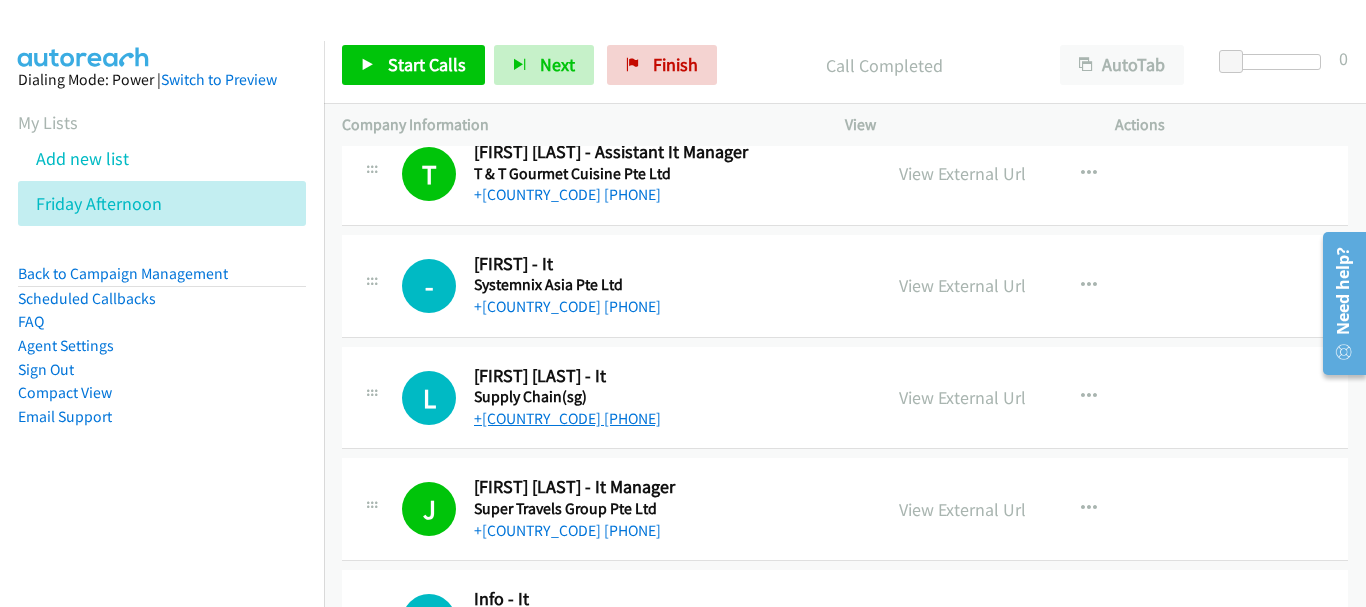 click on "+[COUNTRY_CODE] [PHONE]" at bounding box center [567, 418] 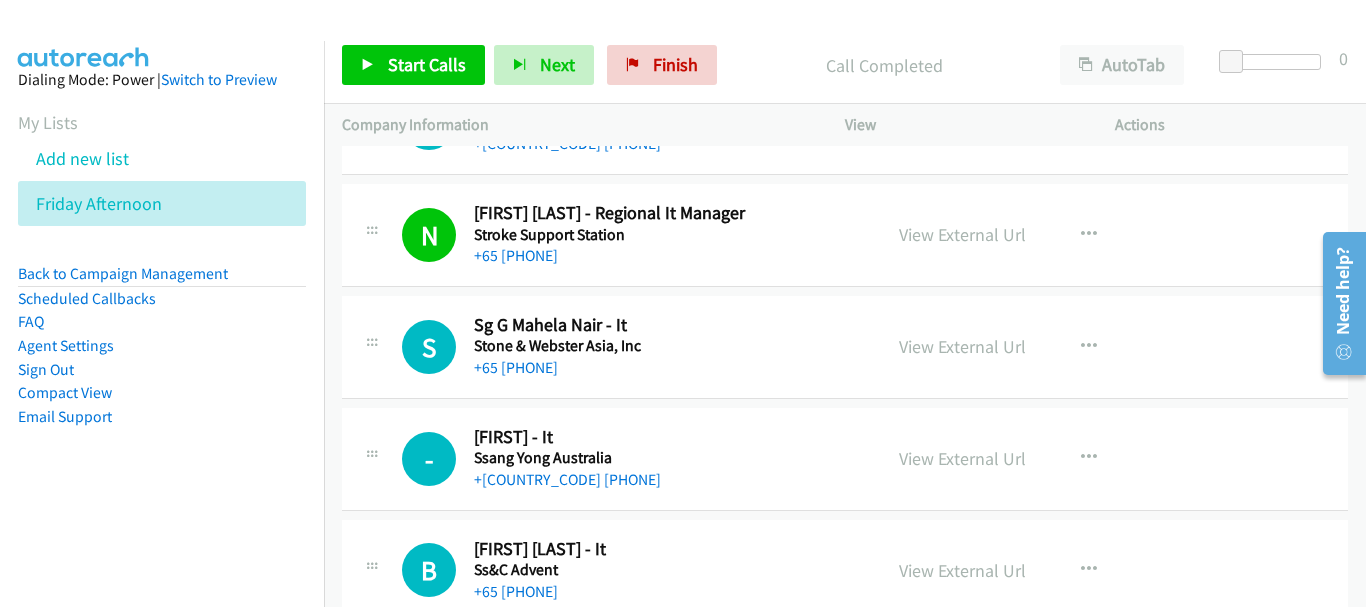 scroll, scrollTop: 5000, scrollLeft: 0, axis: vertical 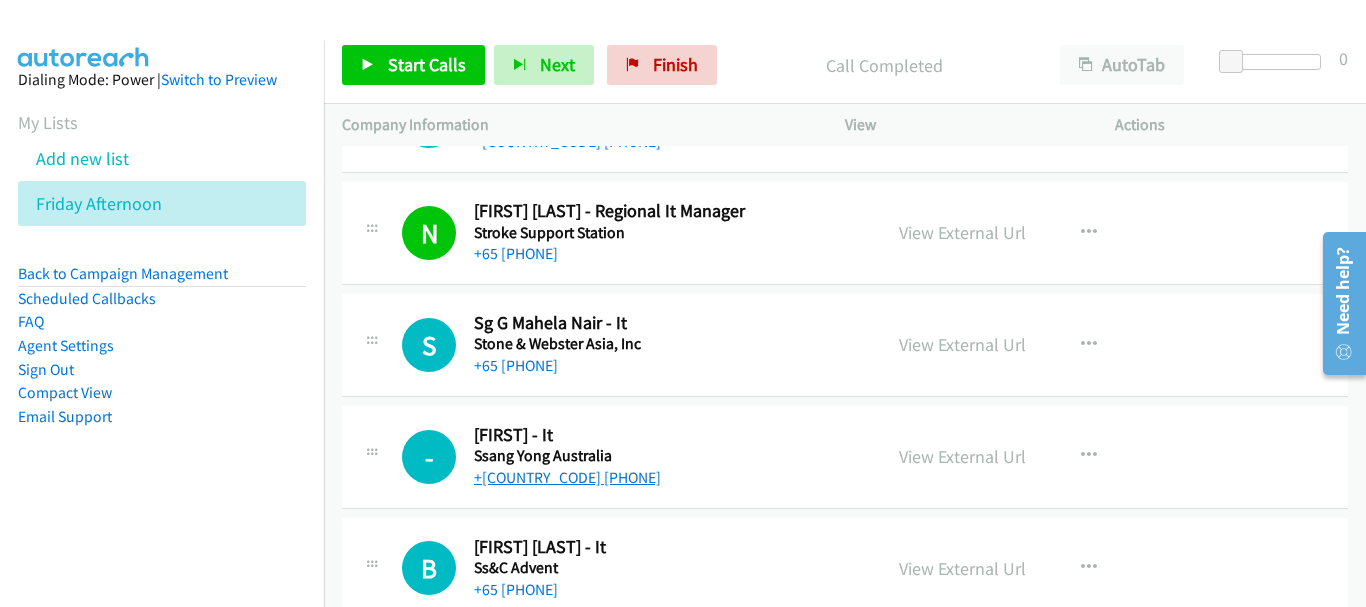 click on "+[COUNTRY_CODE] [PHONE]" at bounding box center (567, 477) 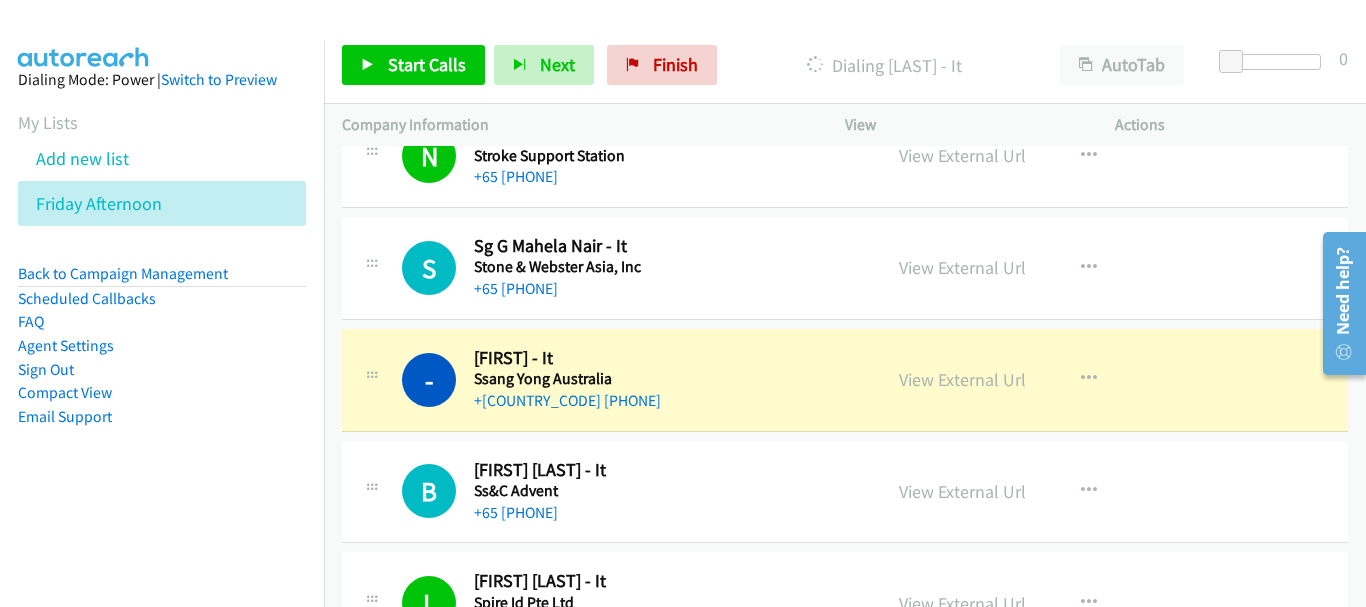 scroll, scrollTop: 5100, scrollLeft: 0, axis: vertical 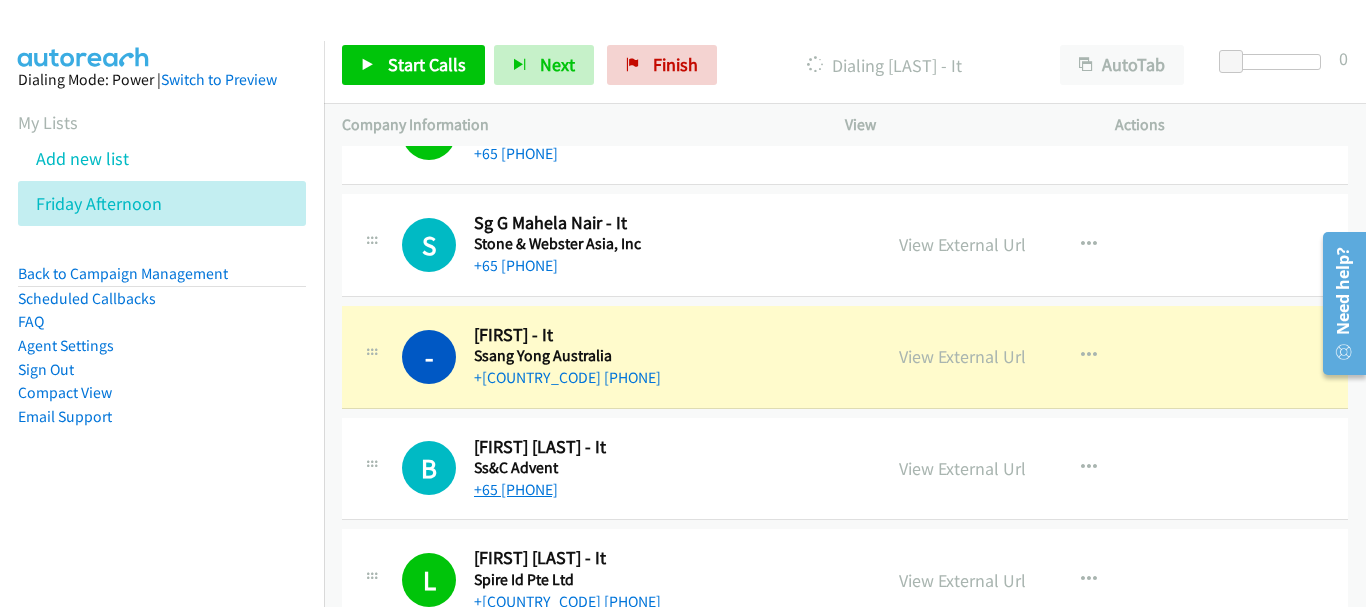 click on "+65 [PHONE]" at bounding box center [516, 489] 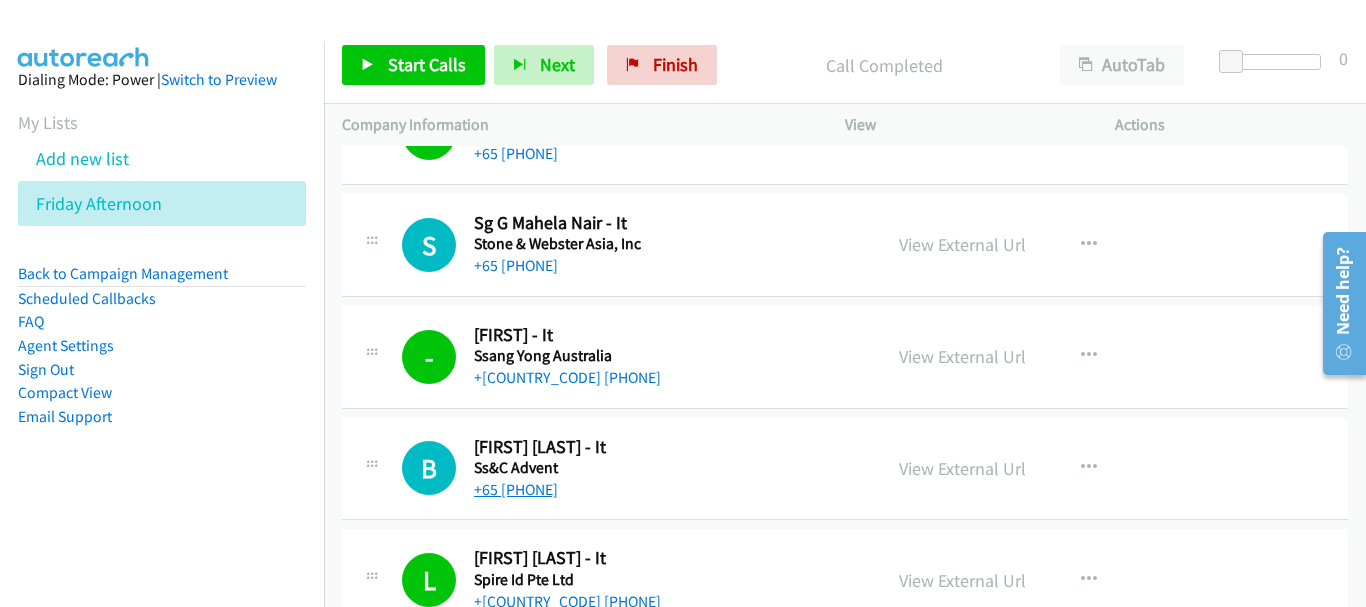 click on "+65 [PHONE]" at bounding box center (516, 489) 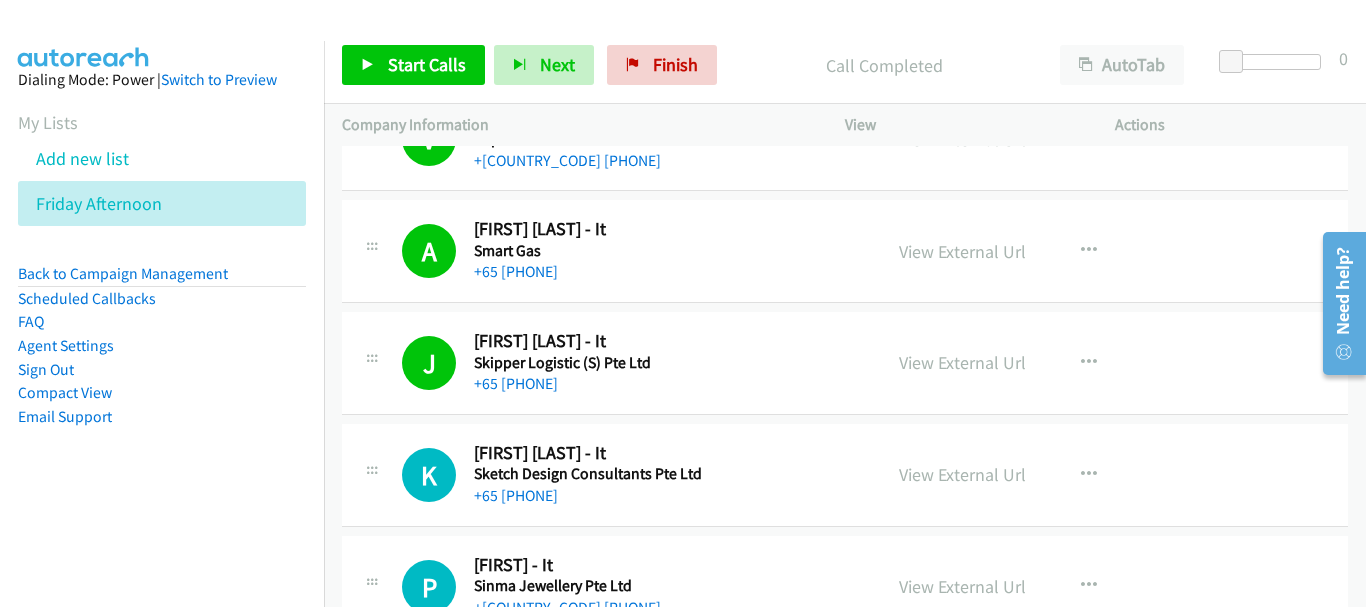scroll, scrollTop: 6200, scrollLeft: 0, axis: vertical 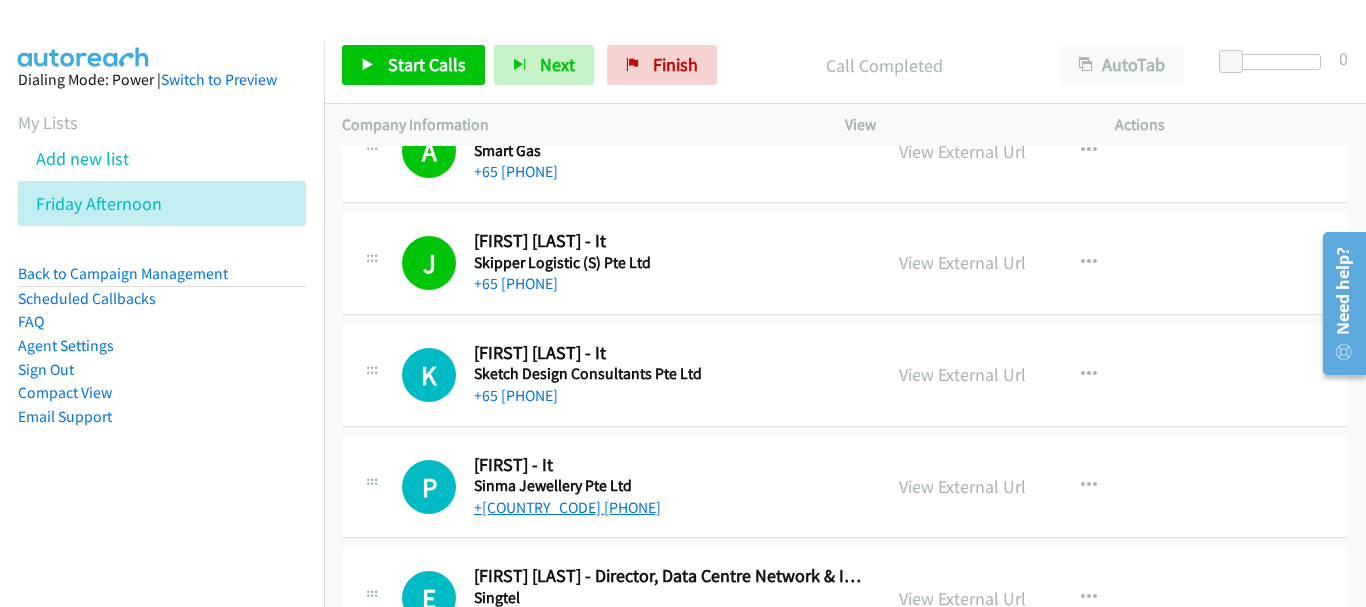 click on "+[COUNTRY_CODE] [PHONE]" at bounding box center [567, 507] 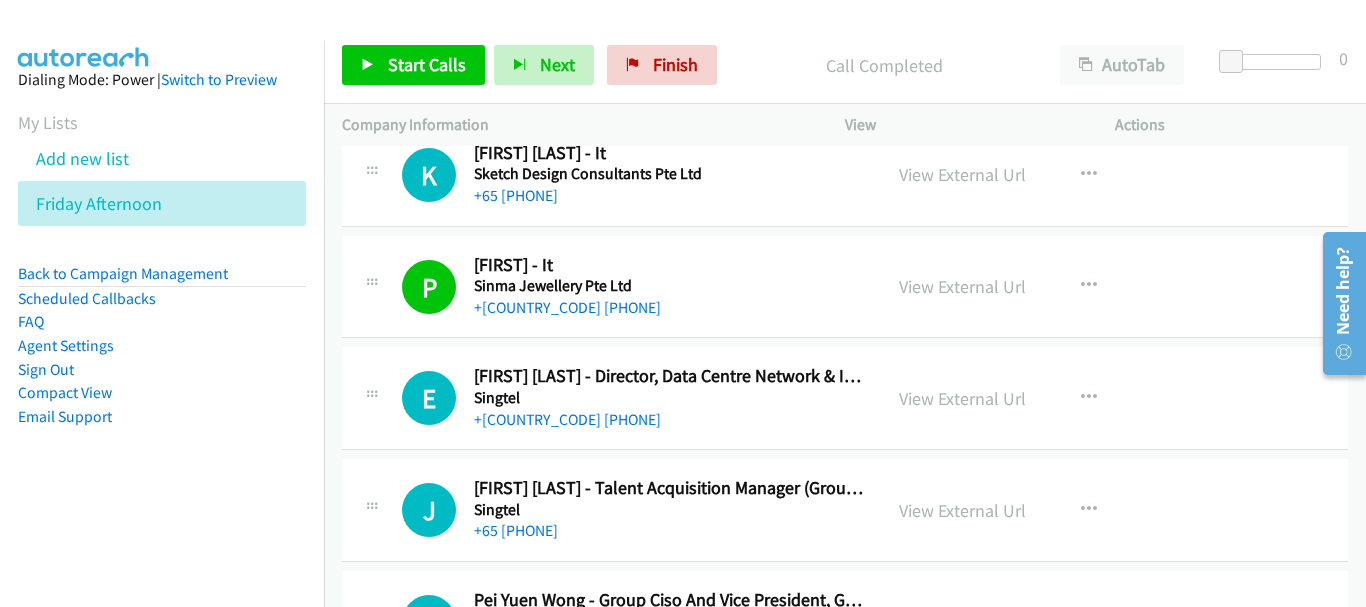 scroll, scrollTop: 6300, scrollLeft: 0, axis: vertical 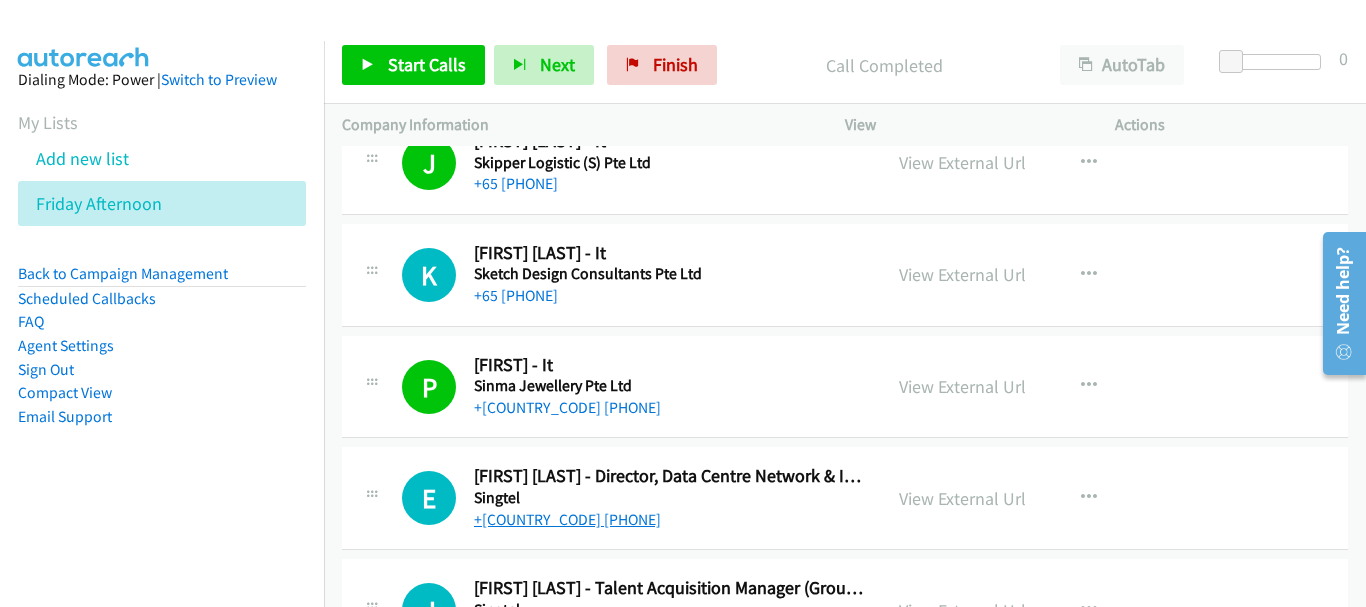 click on "+[COUNTRY_CODE] [PHONE]" at bounding box center [567, 519] 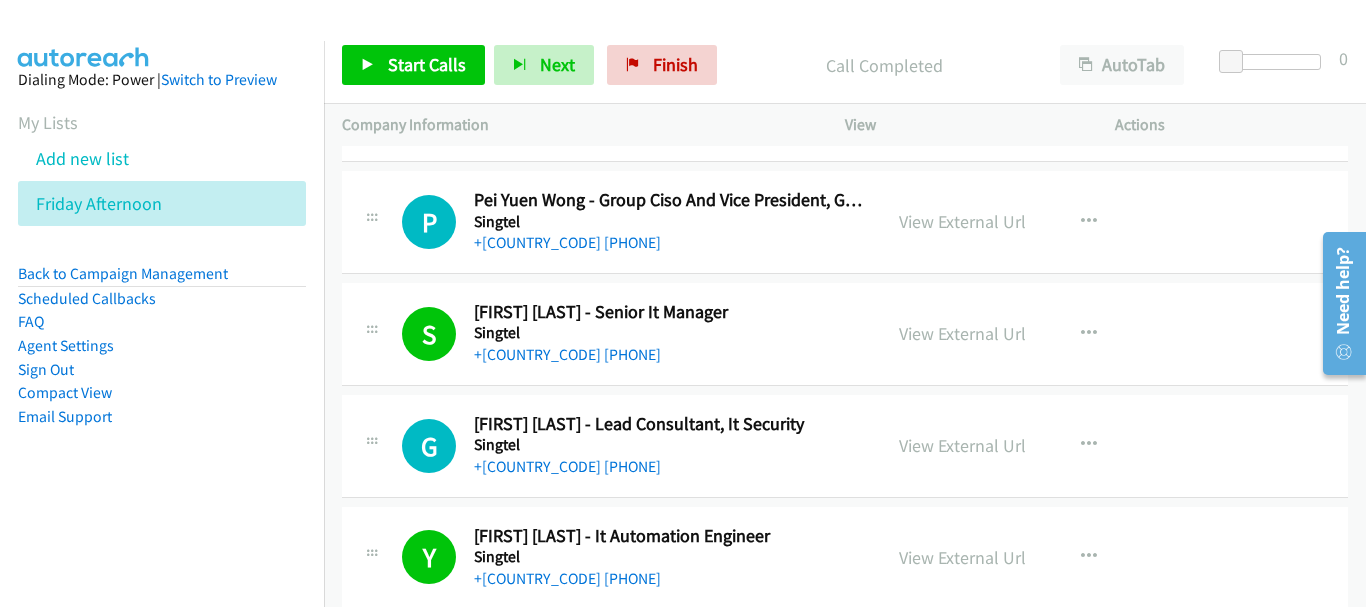 scroll, scrollTop: 6700, scrollLeft: 0, axis: vertical 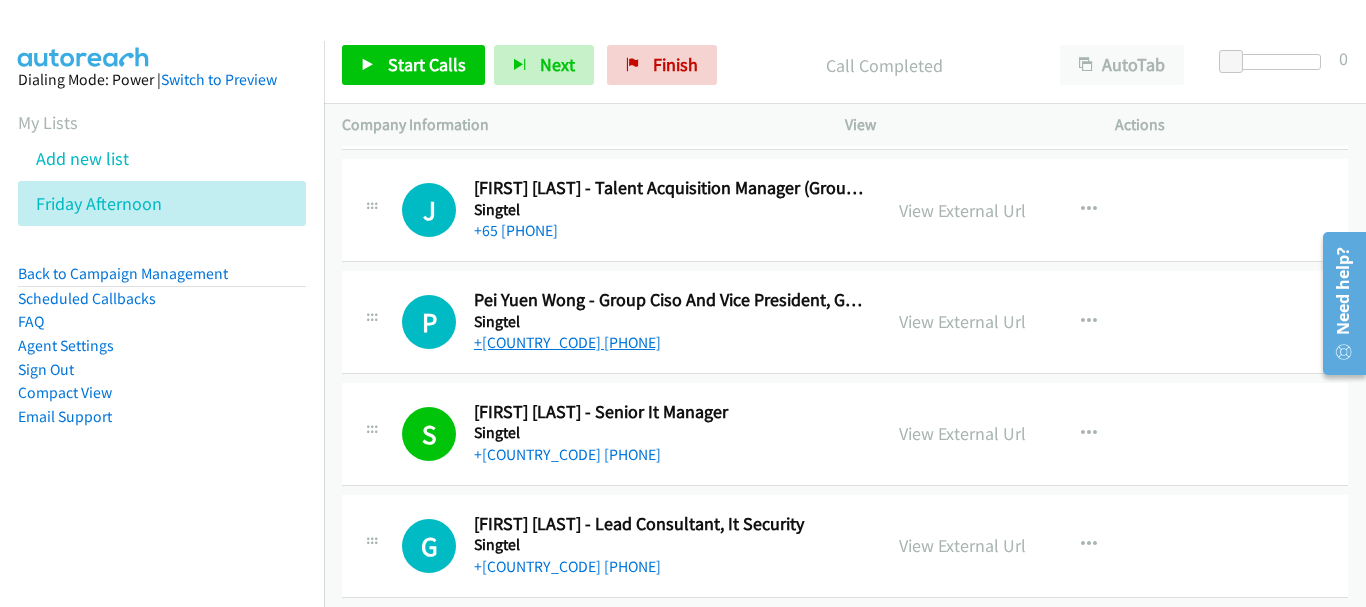 click on "+[COUNTRY_CODE] [PHONE]" at bounding box center [567, 342] 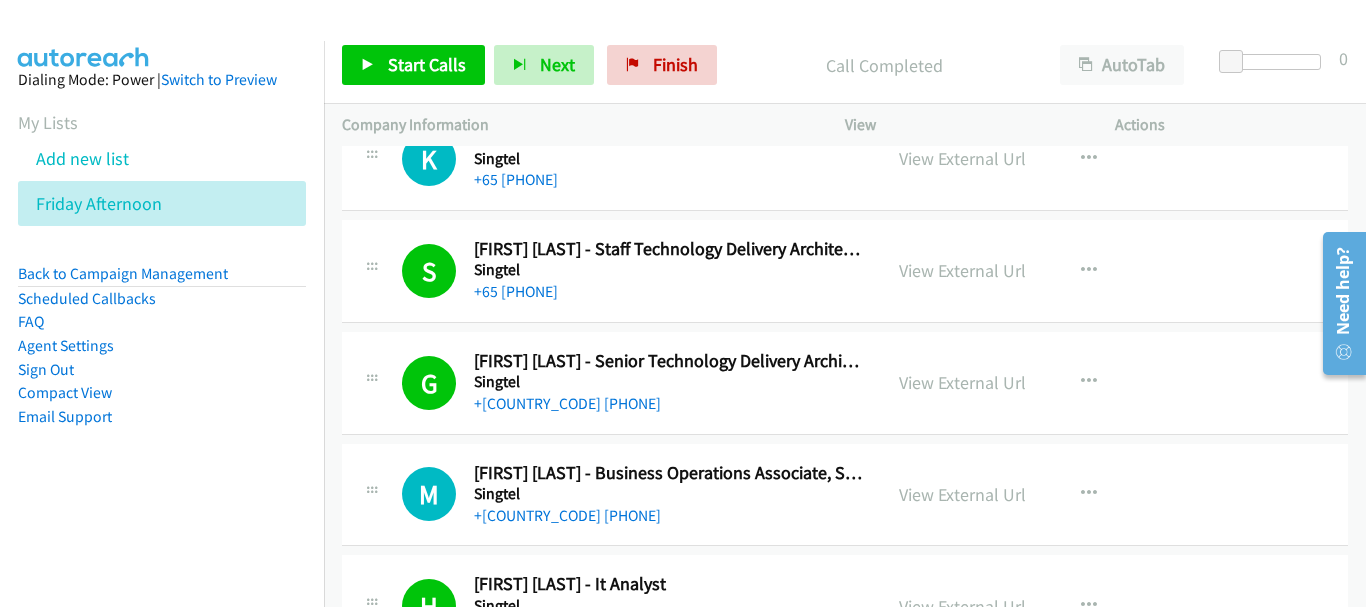 scroll, scrollTop: 8700, scrollLeft: 0, axis: vertical 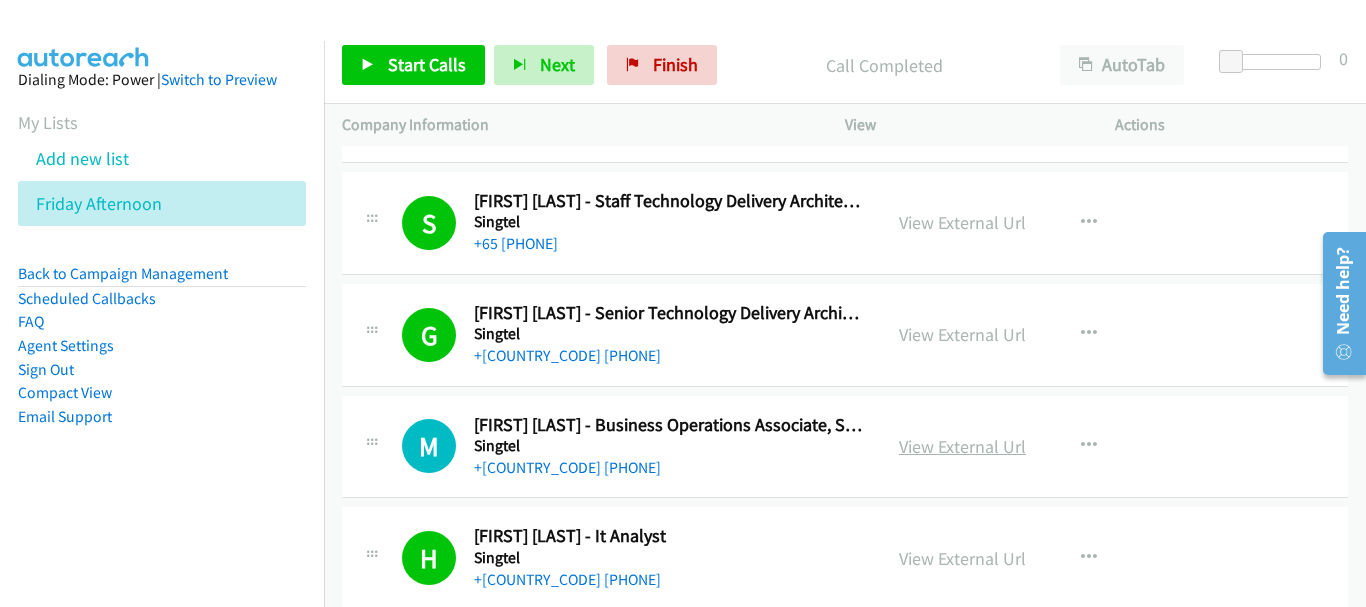 click on "View External Url" at bounding box center (962, 446) 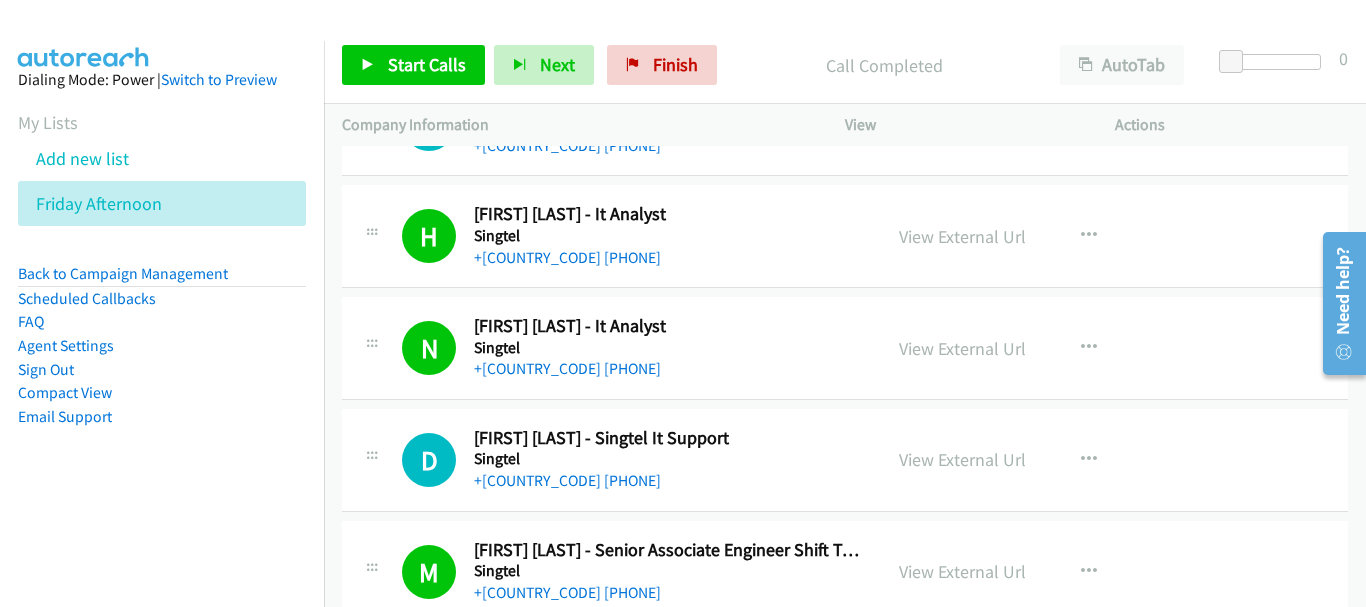 scroll, scrollTop: 9100, scrollLeft: 0, axis: vertical 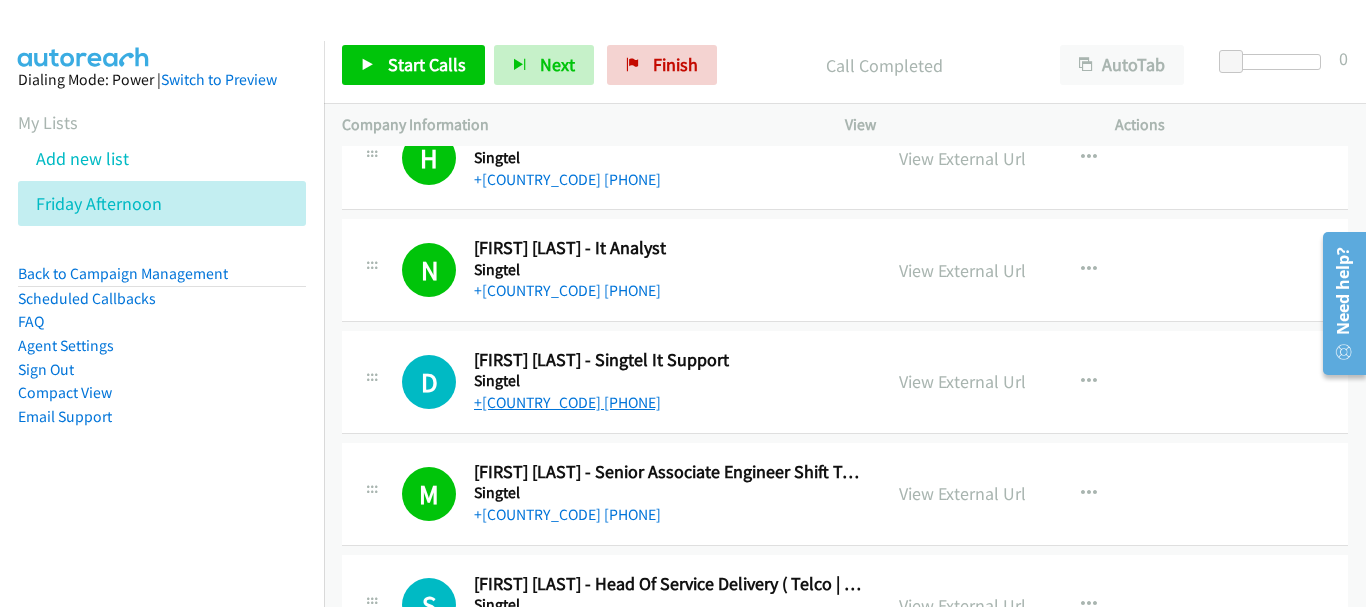 click on "+[COUNTRY_CODE] [PHONE]" at bounding box center (567, 402) 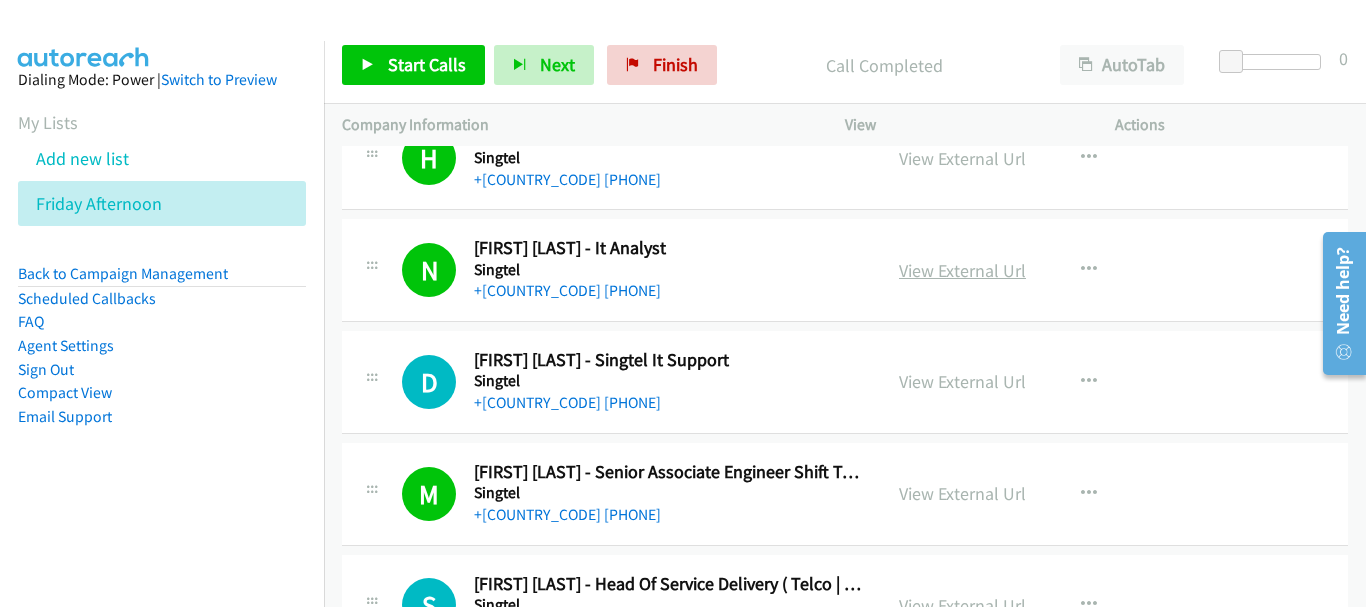 scroll, scrollTop: 9200, scrollLeft: 0, axis: vertical 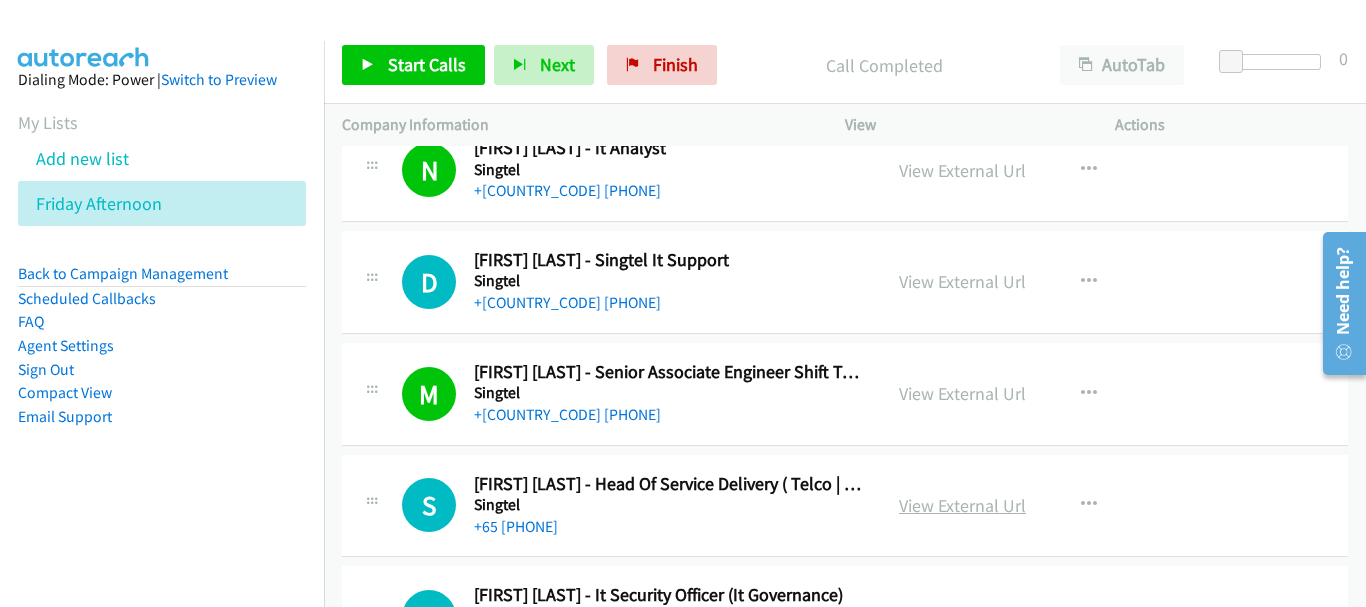 click on "View External Url" at bounding box center (962, 505) 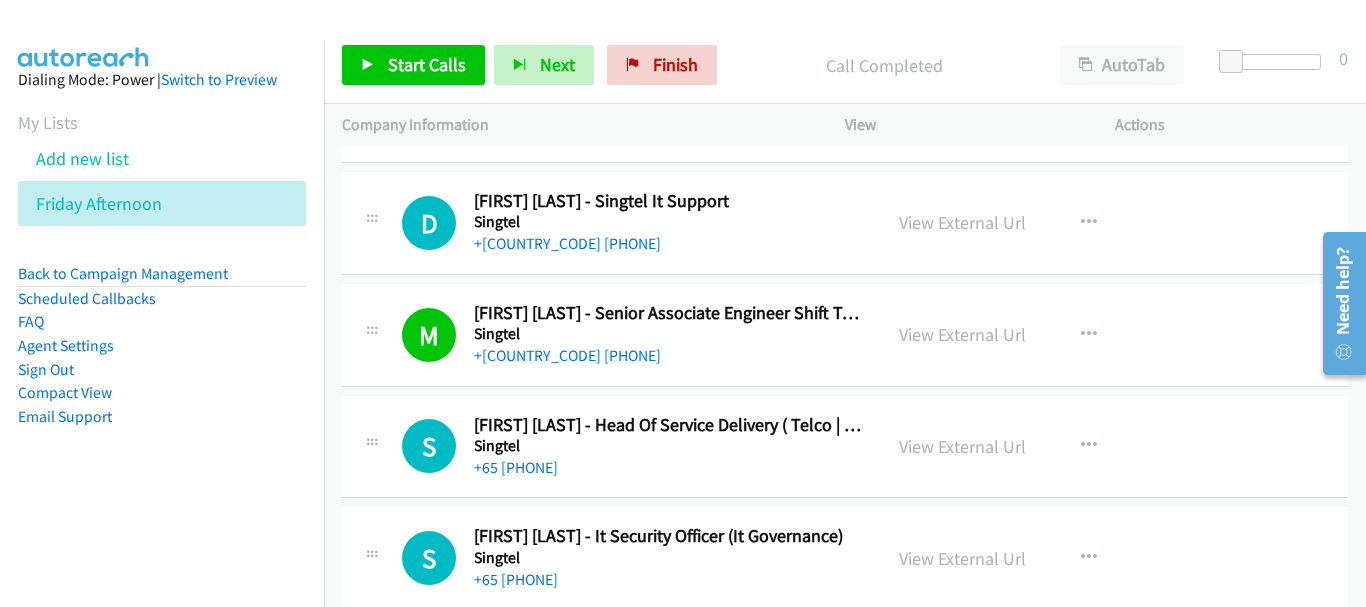 scroll, scrollTop: 9300, scrollLeft: 0, axis: vertical 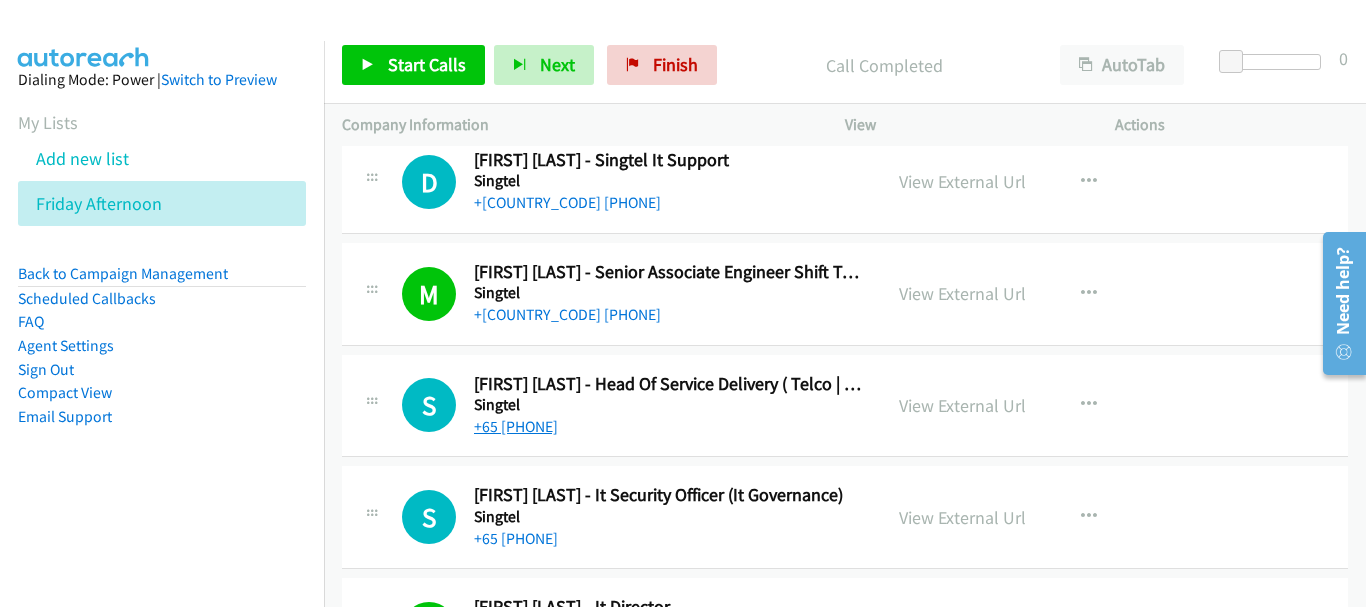 click on "+65 [PHONE]" at bounding box center (516, 426) 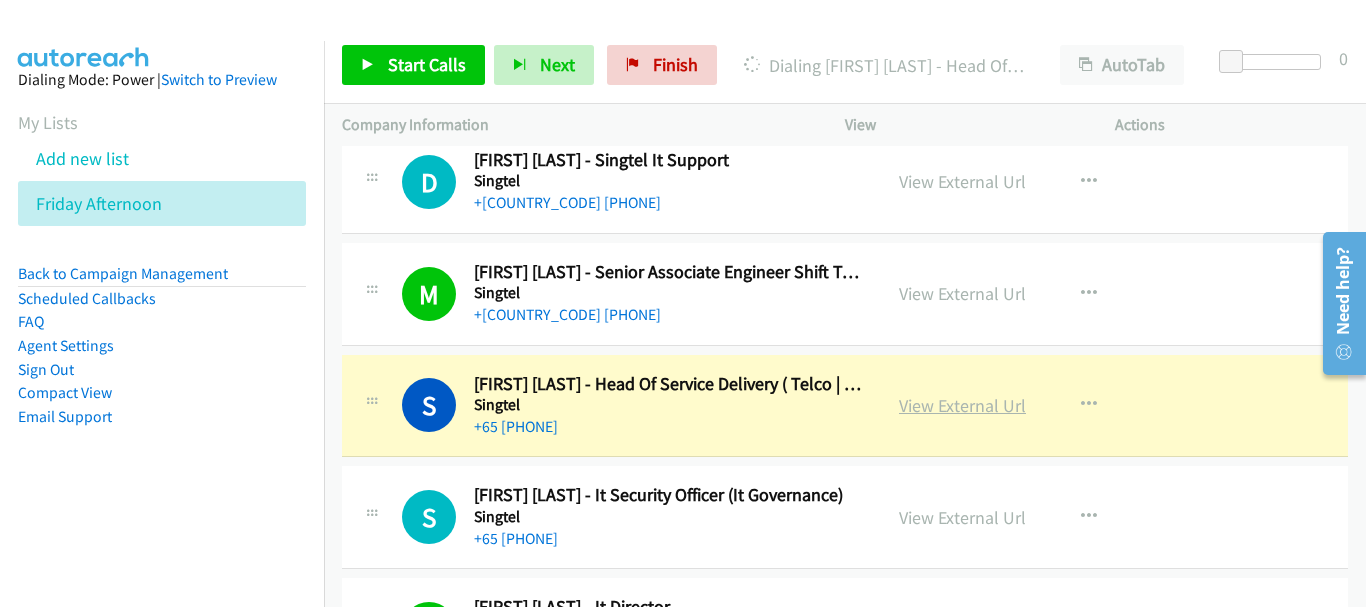 click on "View External Url" at bounding box center (962, 405) 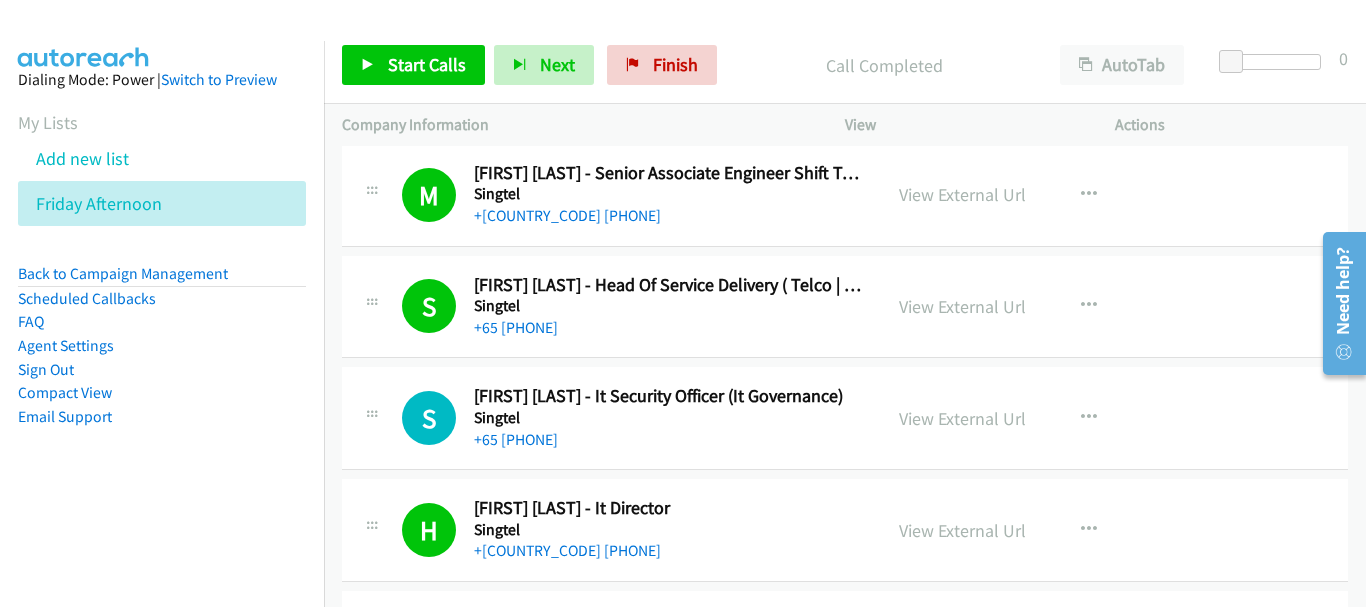 scroll, scrollTop: 9400, scrollLeft: 0, axis: vertical 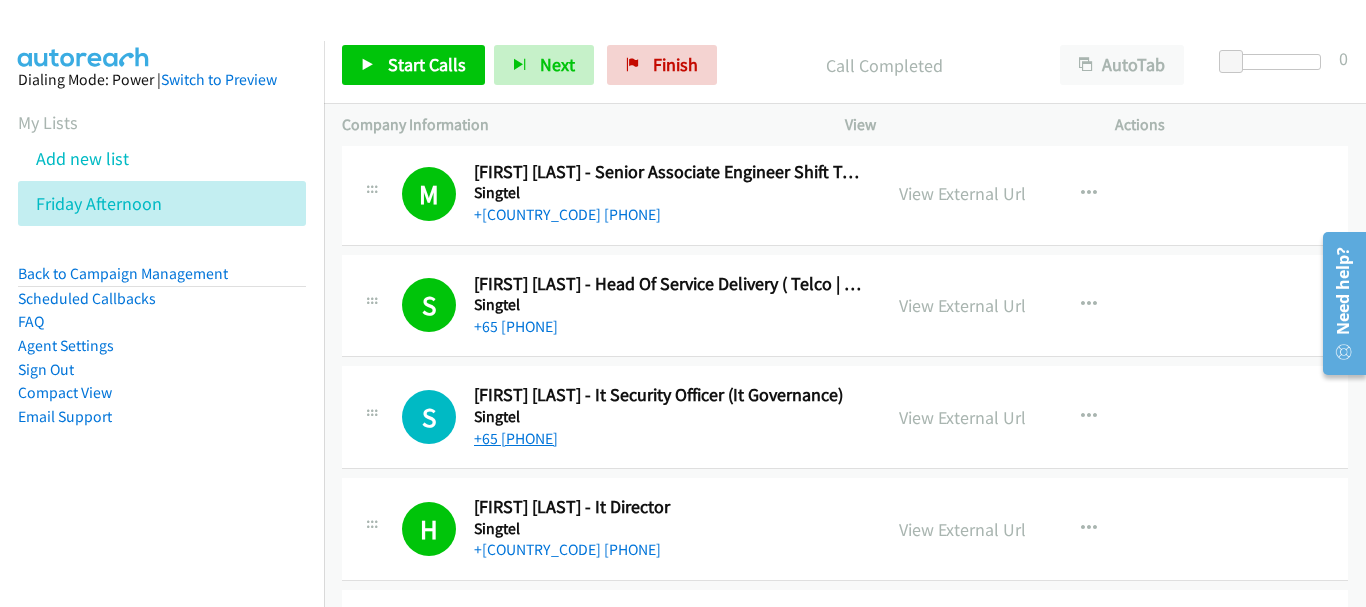 click on "+65 [PHONE]" at bounding box center [516, 438] 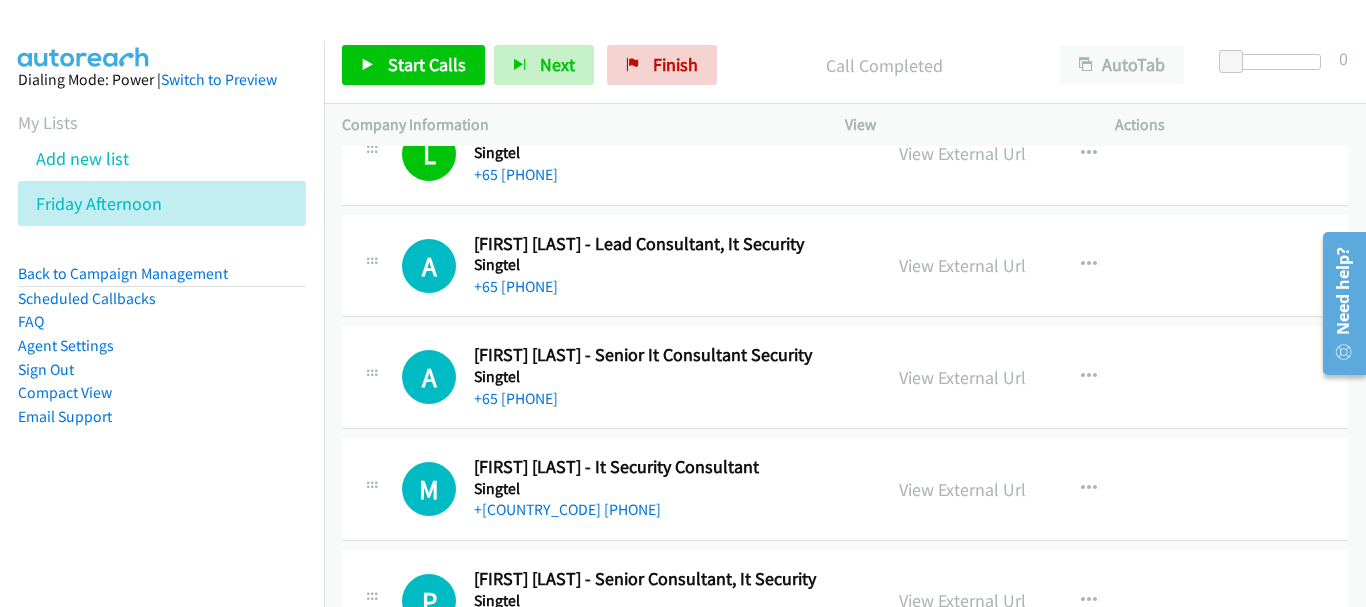 scroll, scrollTop: 10000, scrollLeft: 0, axis: vertical 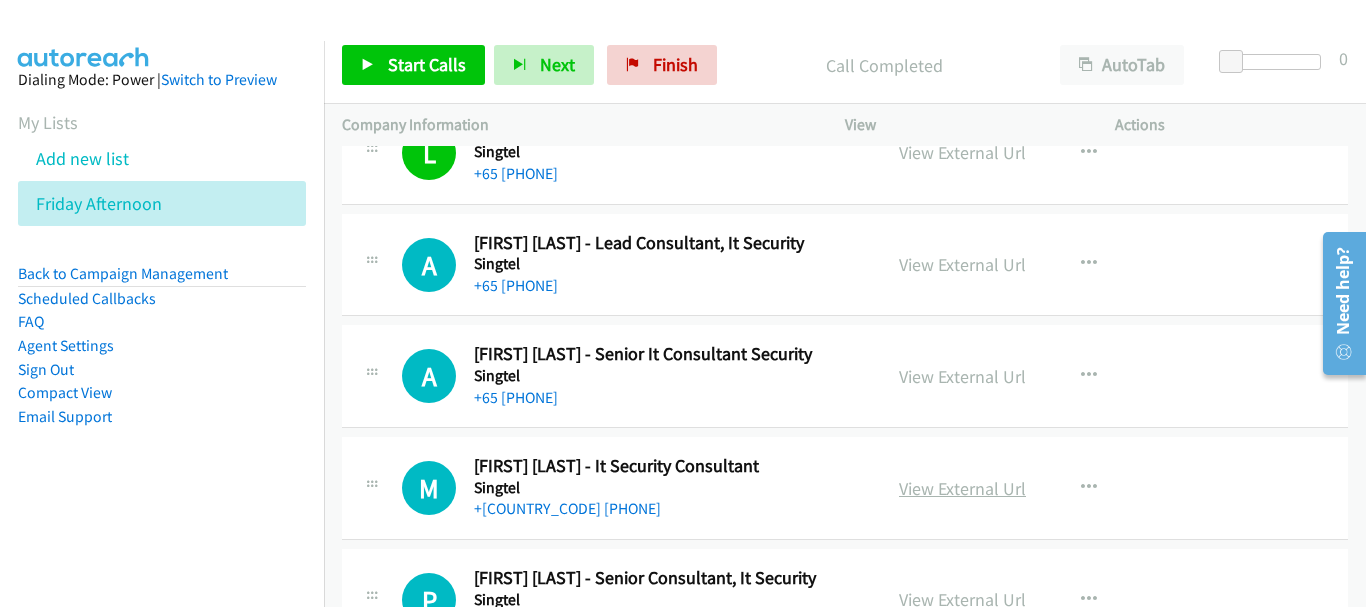 click on "View External Url" at bounding box center (962, 488) 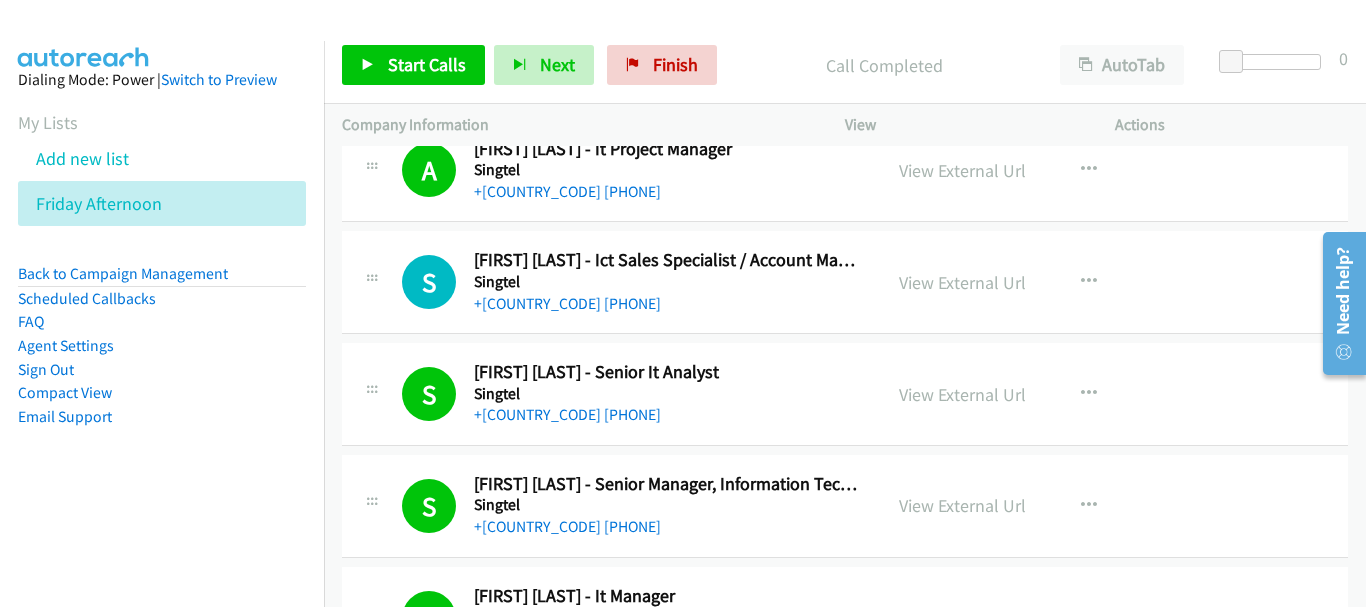 scroll, scrollTop: 10800, scrollLeft: 0, axis: vertical 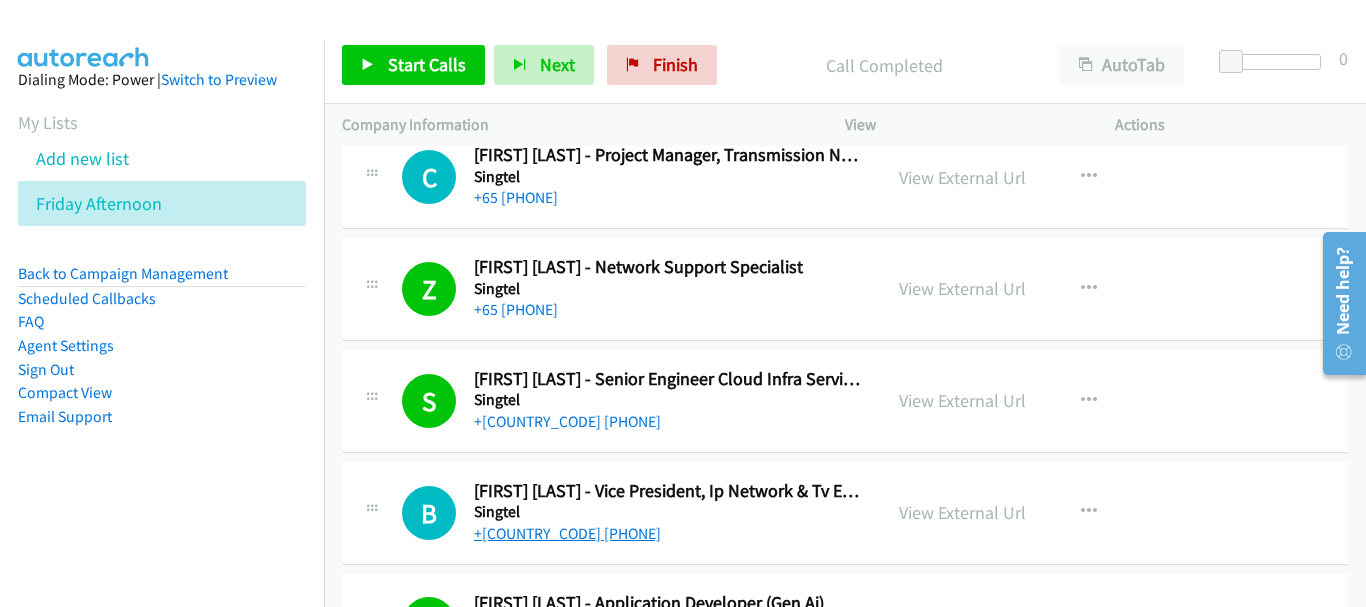 click on "+[COUNTRY_CODE] [PHONE]" at bounding box center (567, 533) 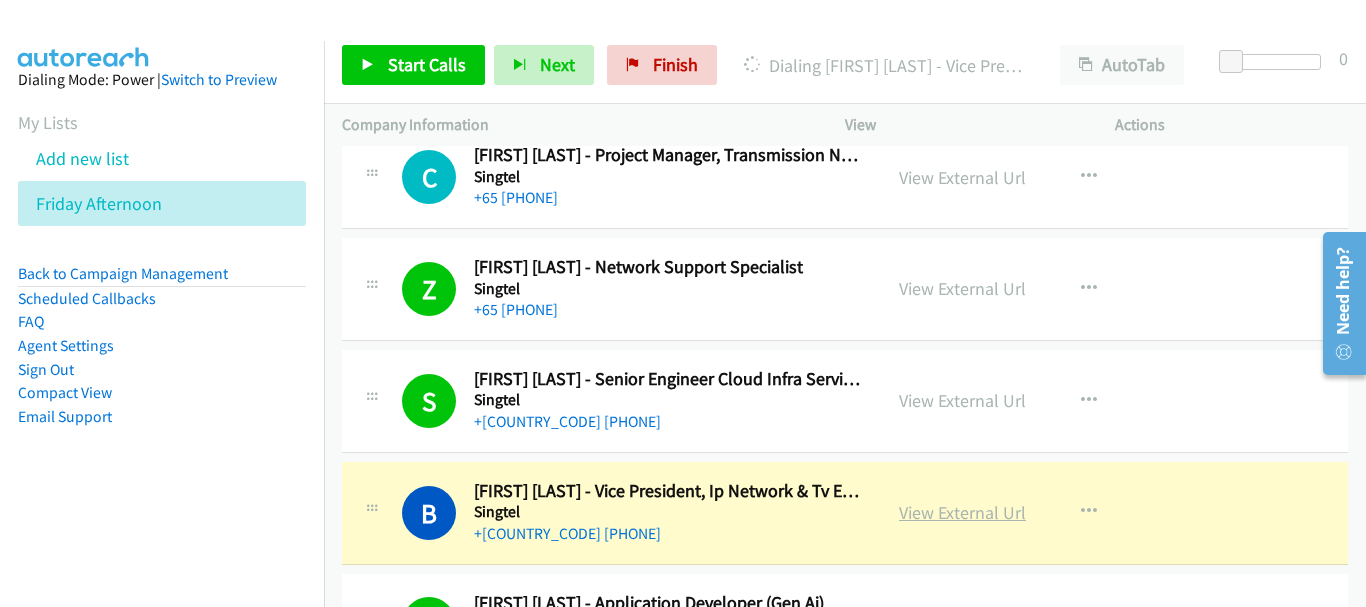 click on "View External Url" at bounding box center (962, 512) 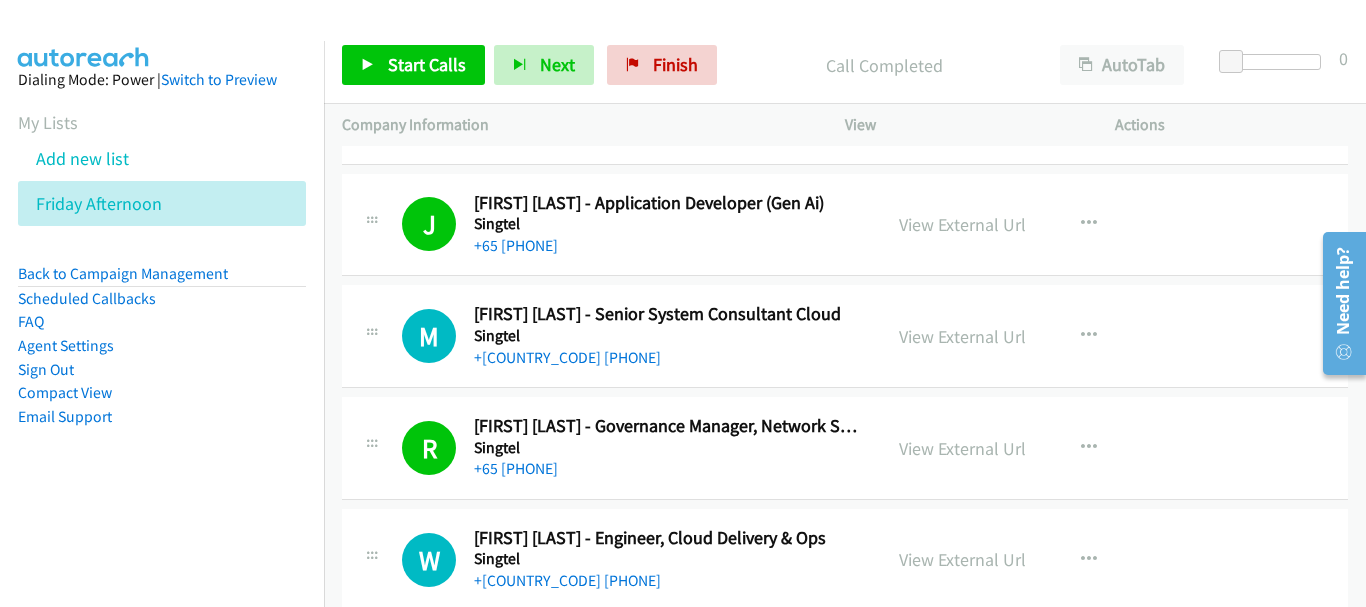 scroll, scrollTop: 12600, scrollLeft: 0, axis: vertical 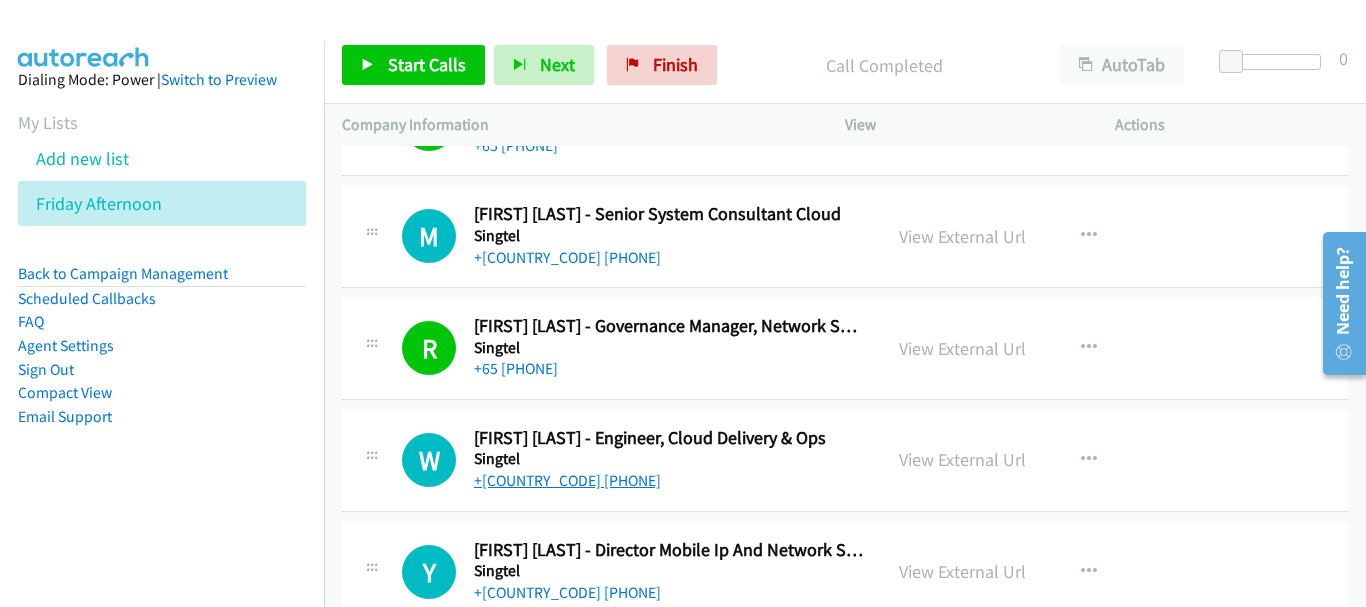 click on "+[COUNTRY_CODE] [PHONE]" at bounding box center (567, 480) 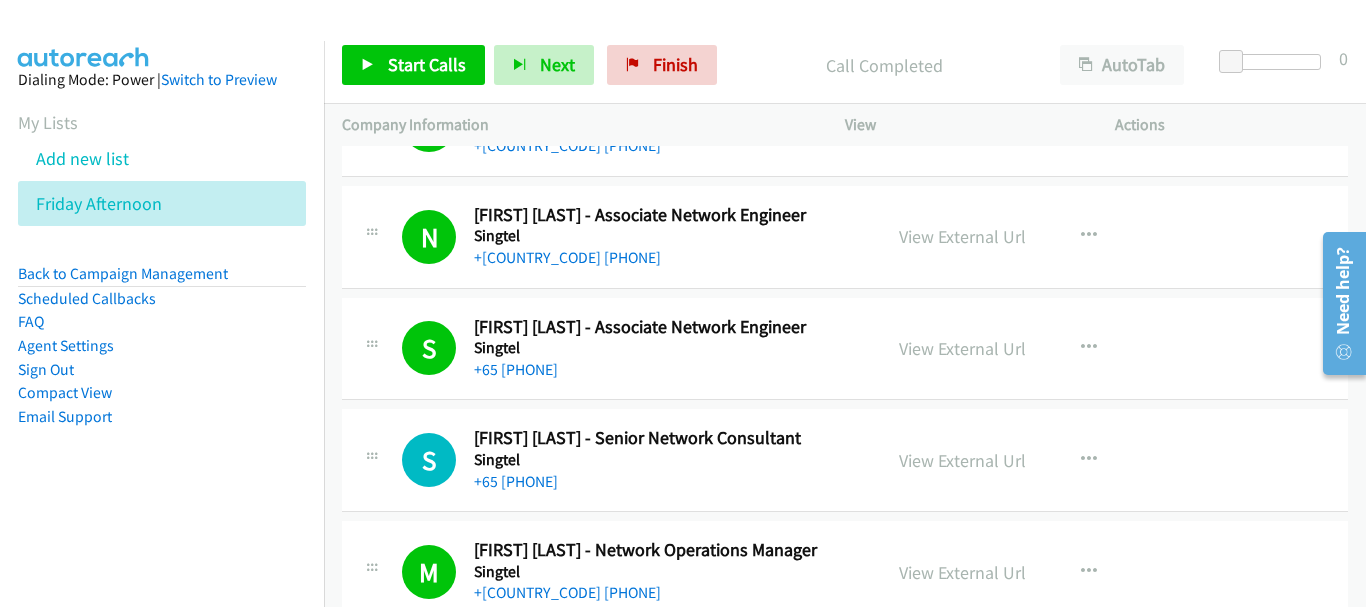 scroll, scrollTop: 14200, scrollLeft: 0, axis: vertical 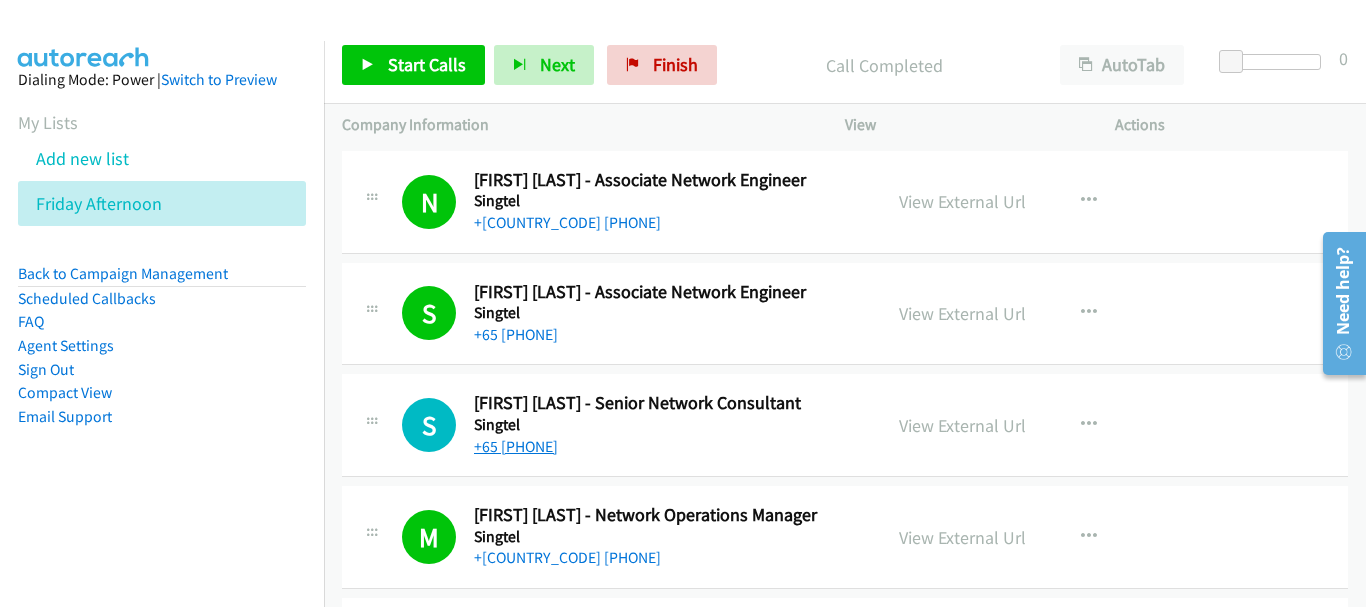 click on "+65 [PHONE]" at bounding box center (516, 446) 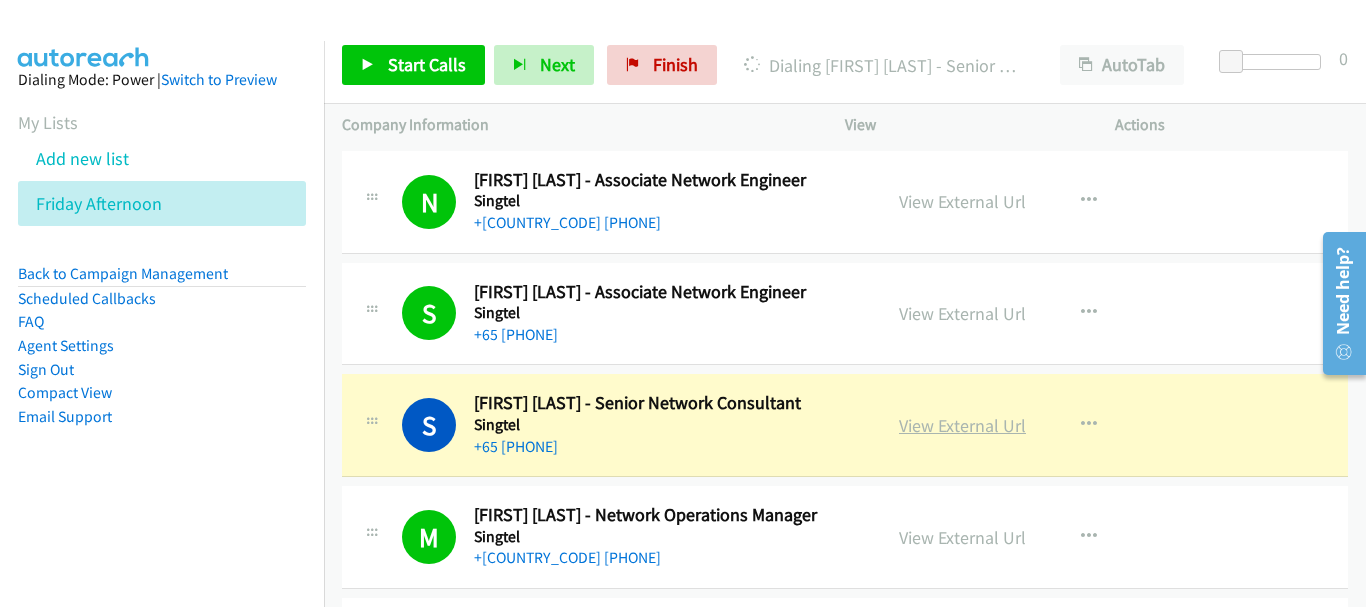 click on "View External Url" at bounding box center (962, 425) 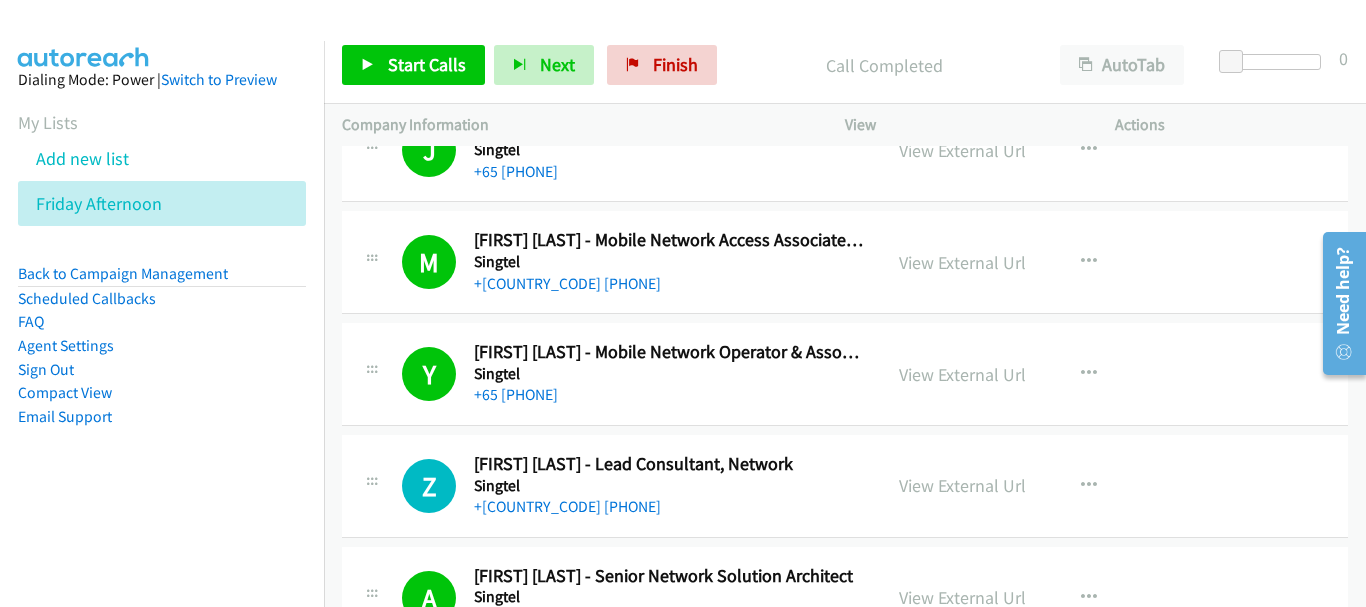 scroll, scrollTop: 18572, scrollLeft: 0, axis: vertical 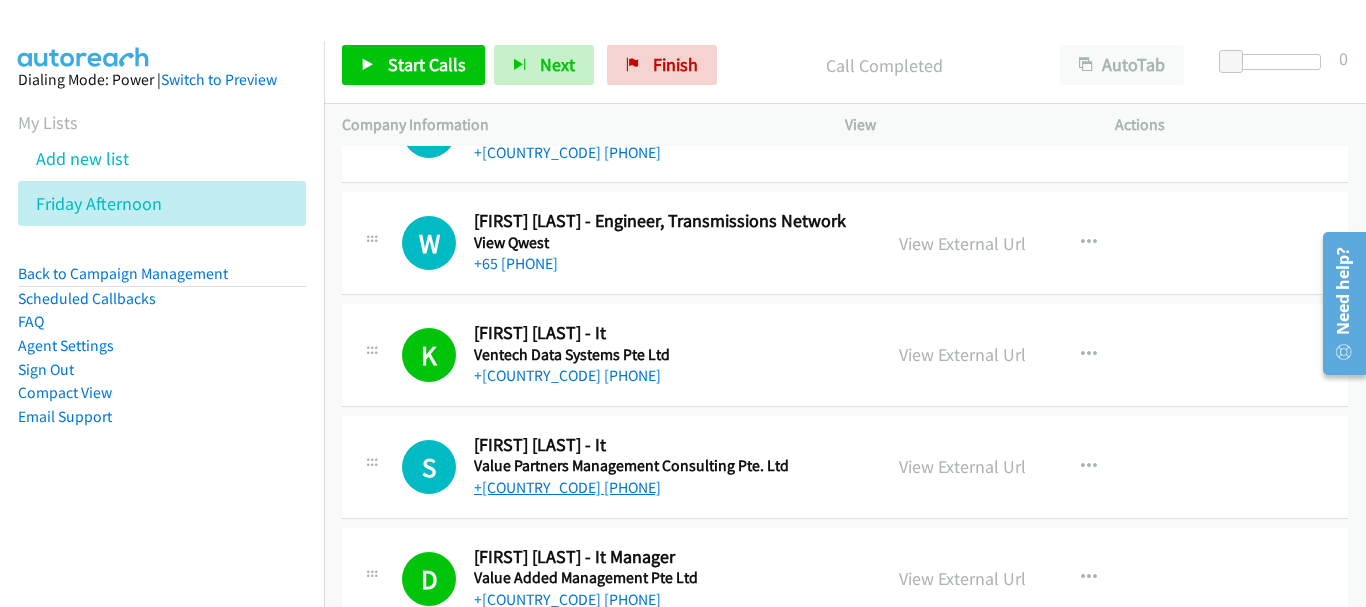 click on "+[COUNTRY_CODE] [PHONE]" at bounding box center [567, 487] 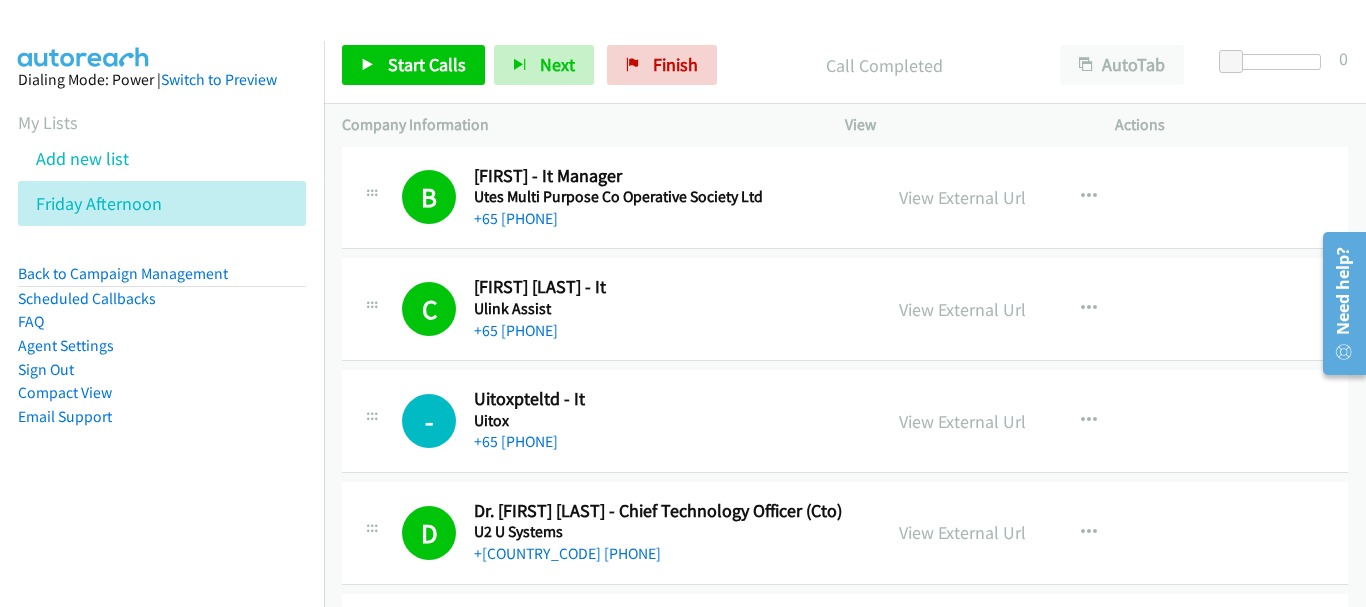 scroll, scrollTop: 1800, scrollLeft: 0, axis: vertical 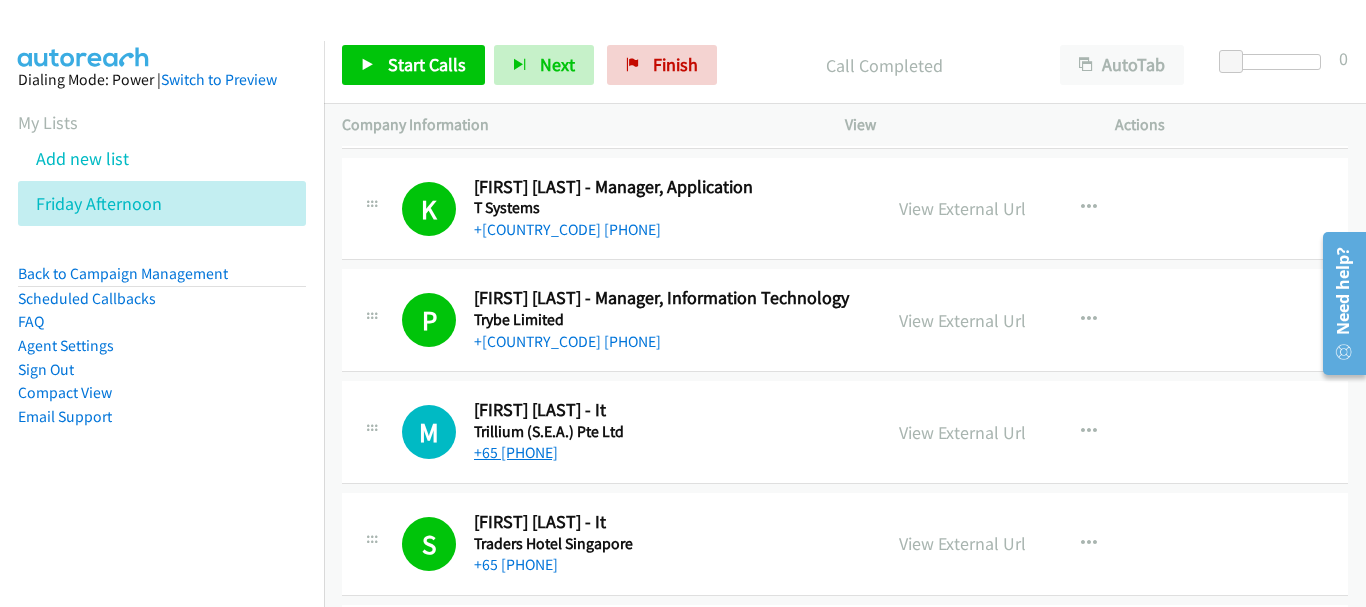 click on "+65 [PHONE]" at bounding box center [516, 452] 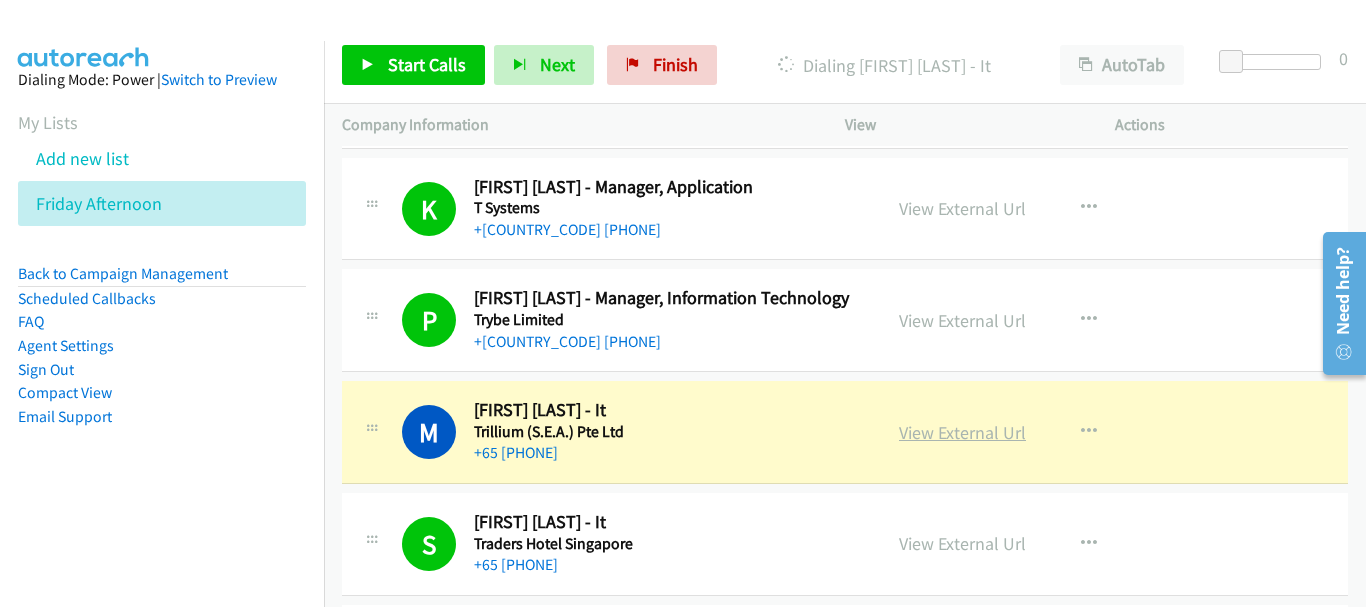 click on "View External Url" at bounding box center [962, 432] 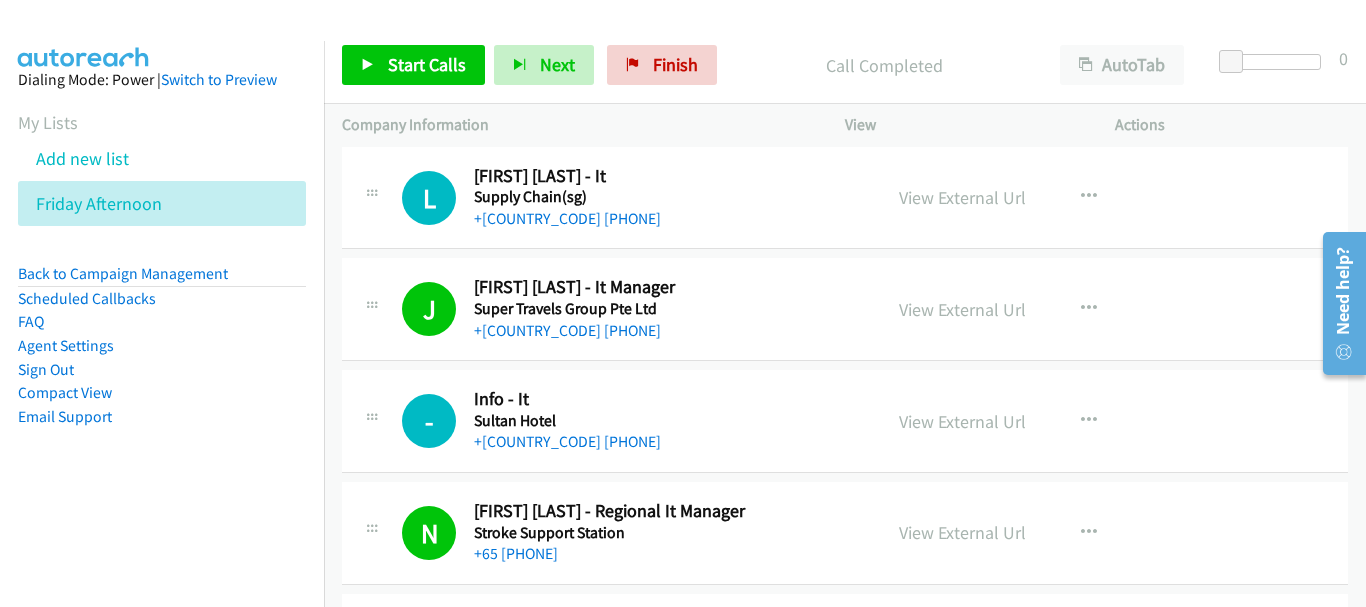 scroll, scrollTop: 5000, scrollLeft: 0, axis: vertical 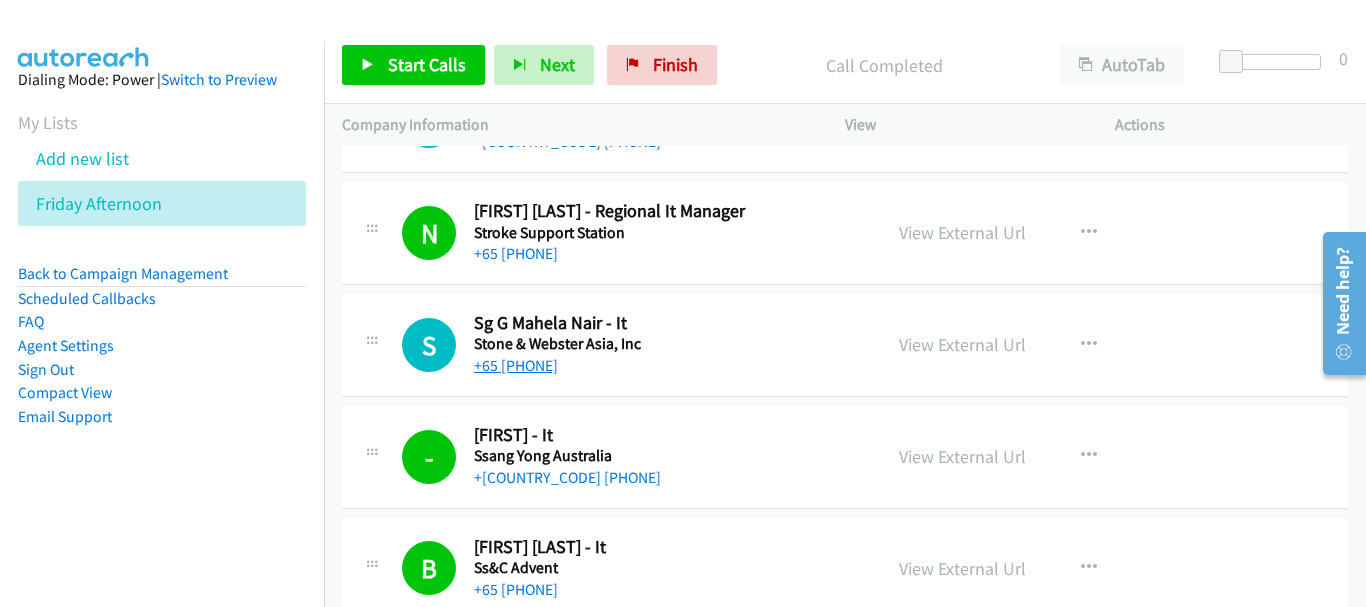 click on "+65 [PHONE]" at bounding box center [516, 365] 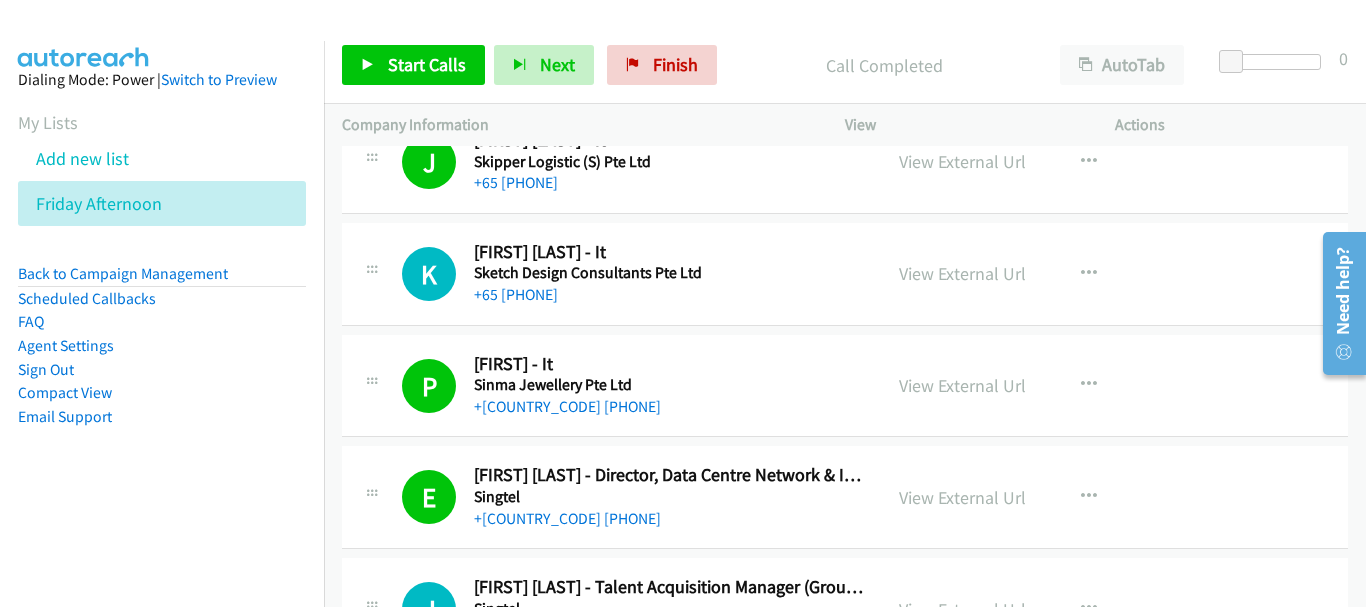 scroll, scrollTop: 6300, scrollLeft: 0, axis: vertical 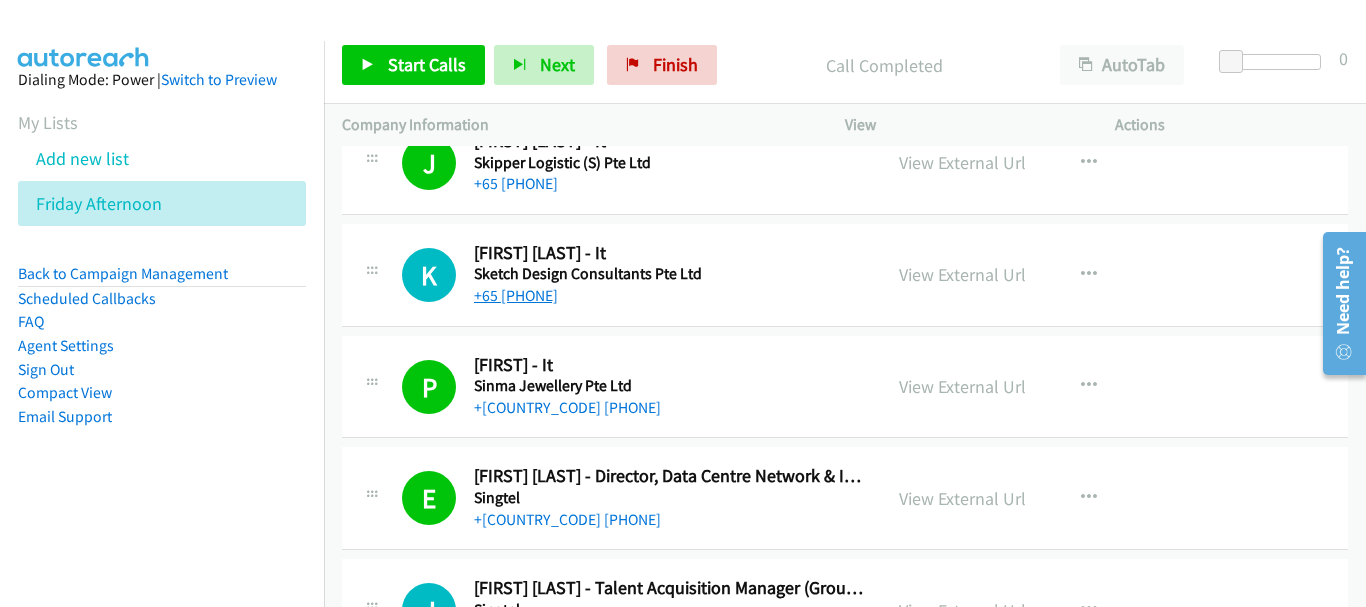click on "+65 [PHONE]" at bounding box center (516, 295) 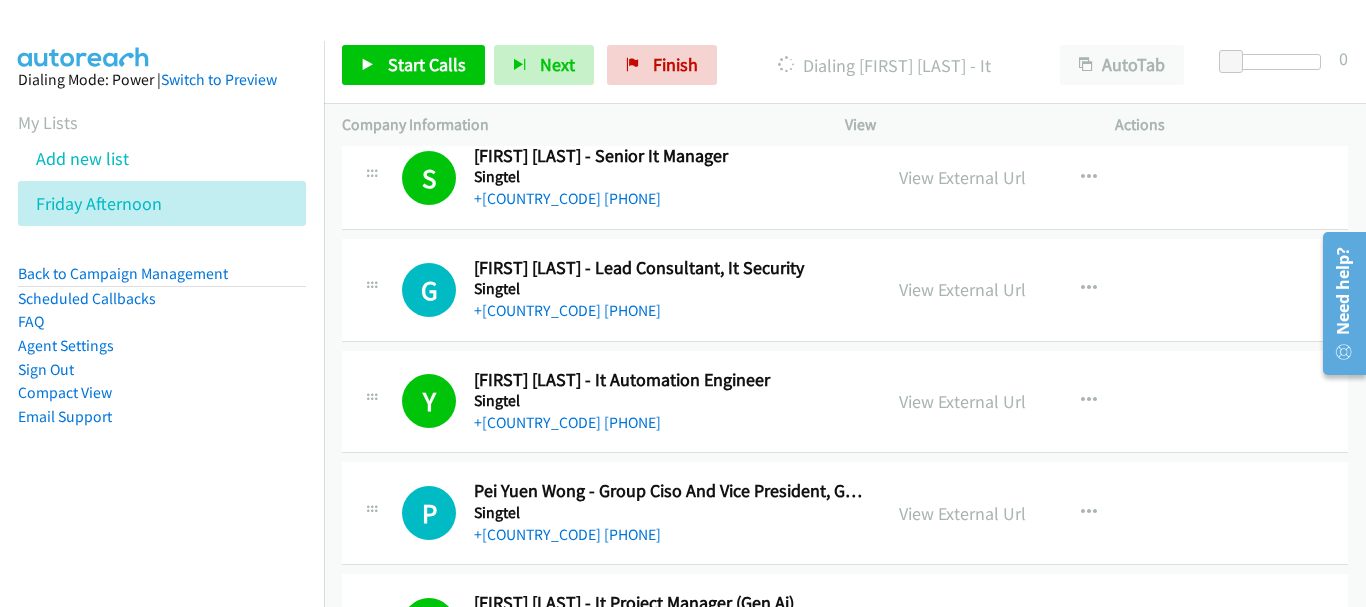 scroll, scrollTop: 7000, scrollLeft: 0, axis: vertical 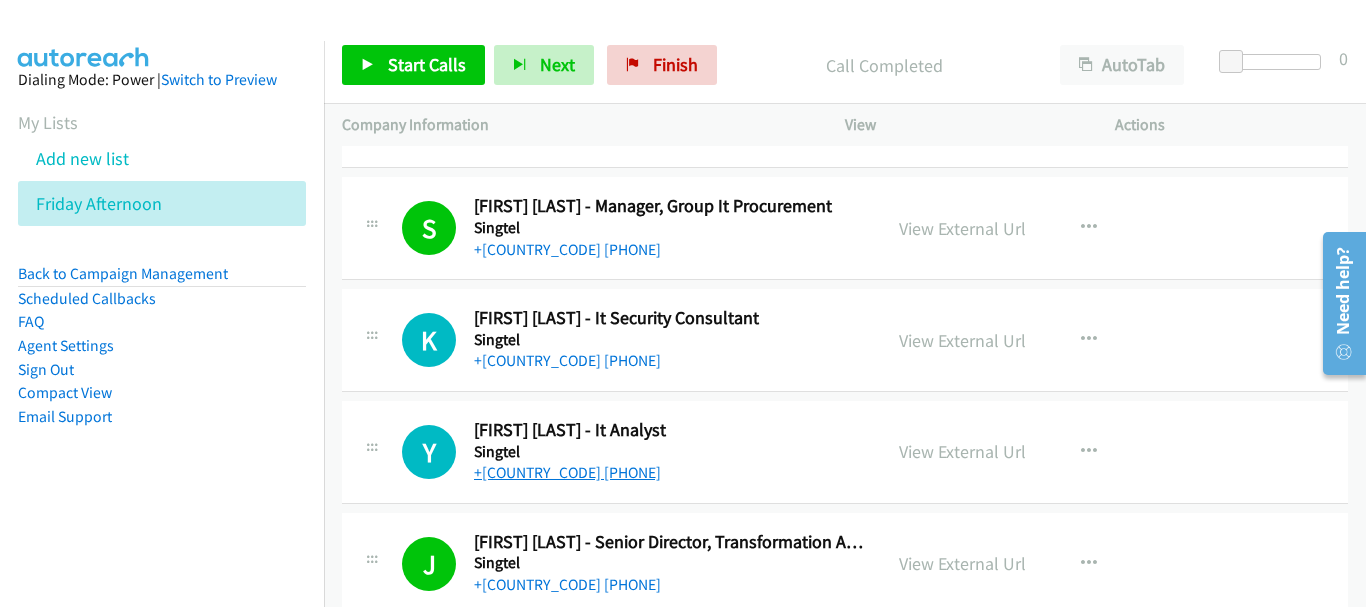 click on "+[COUNTRY_CODE] [PHONE]" at bounding box center [567, 472] 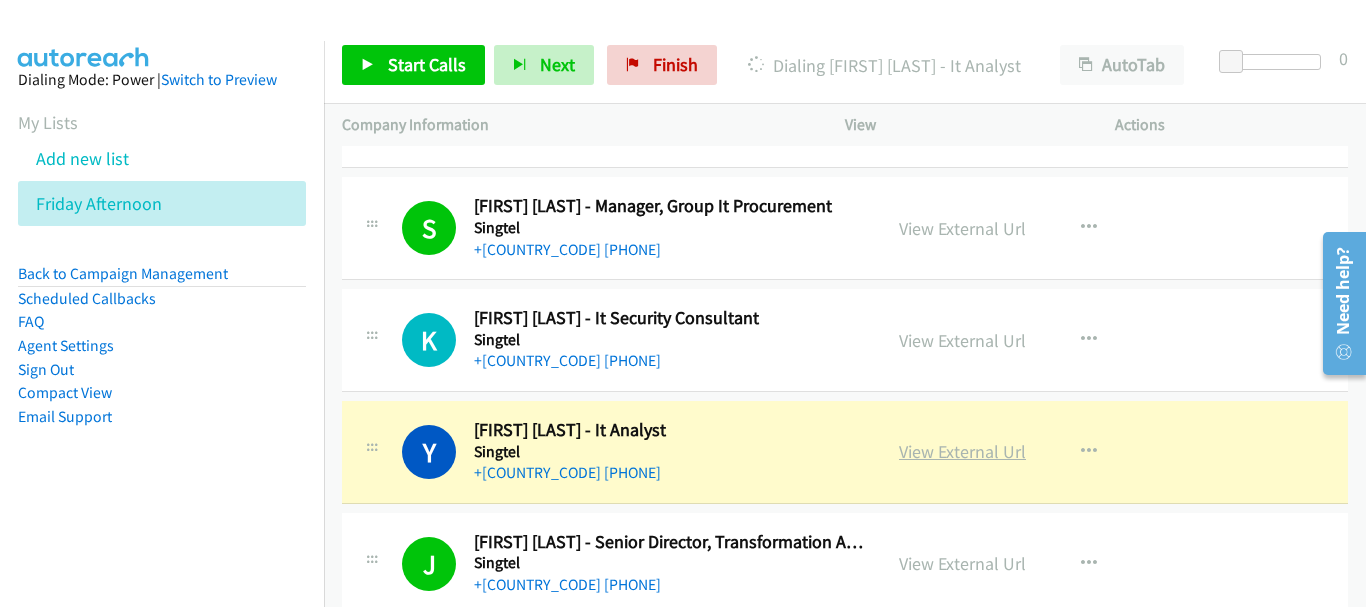 click on "View External Url" at bounding box center [962, 451] 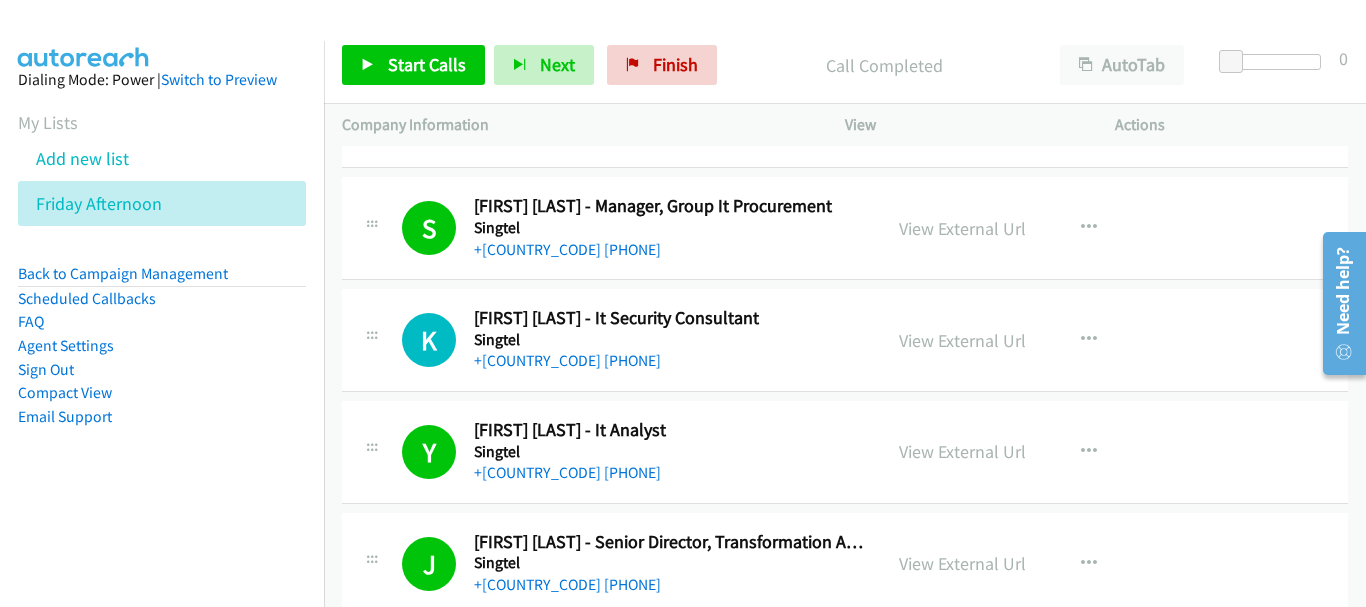 scroll, scrollTop: 8000, scrollLeft: 0, axis: vertical 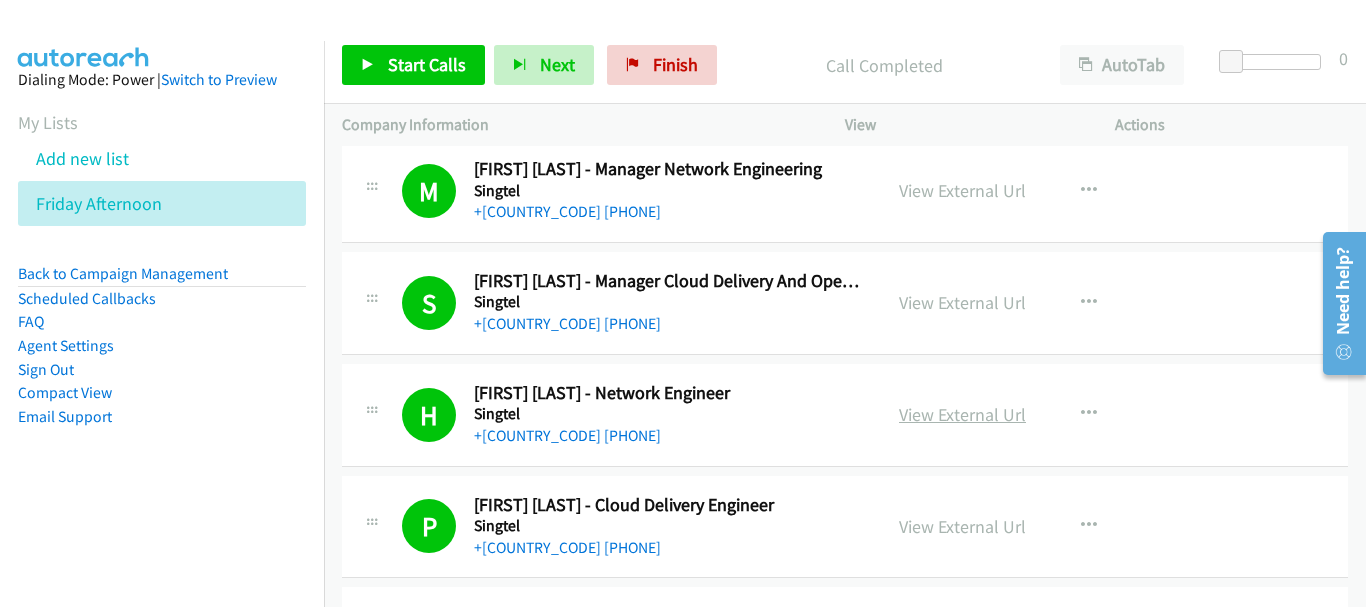 click on "View External Url" at bounding box center (962, 414) 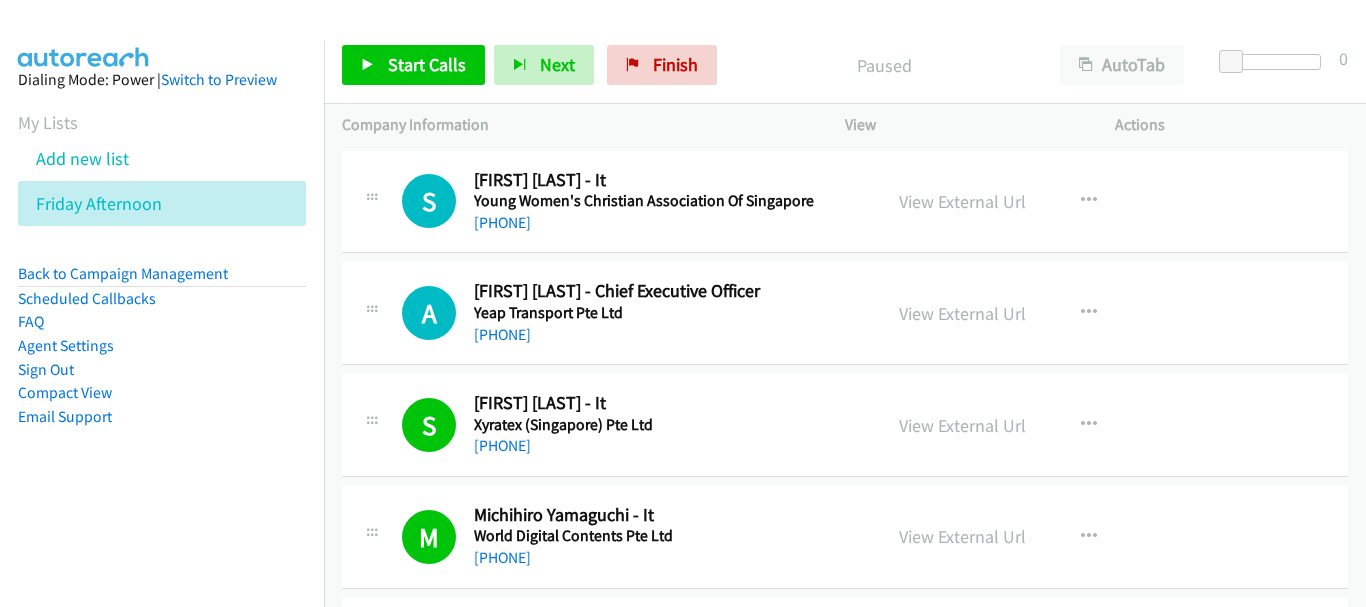 scroll, scrollTop: 0, scrollLeft: 0, axis: both 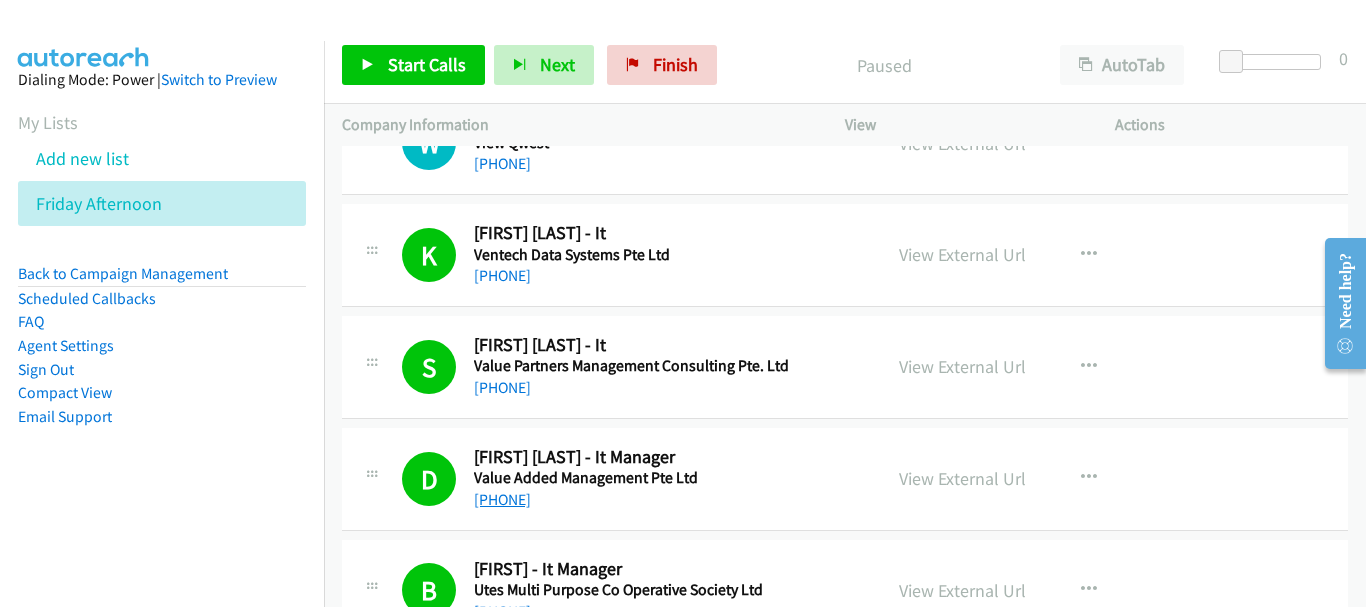 click on "+[COUNTRY_CODE] [PHONE]" at bounding box center (502, 499) 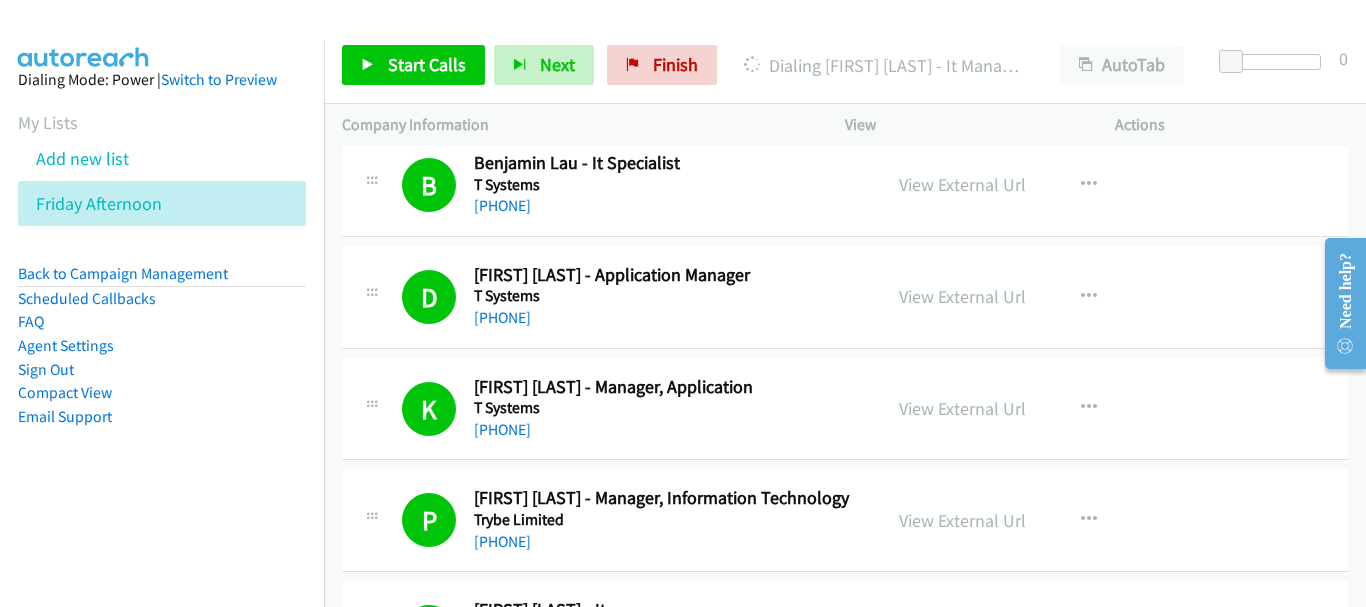 scroll, scrollTop: 2800, scrollLeft: 0, axis: vertical 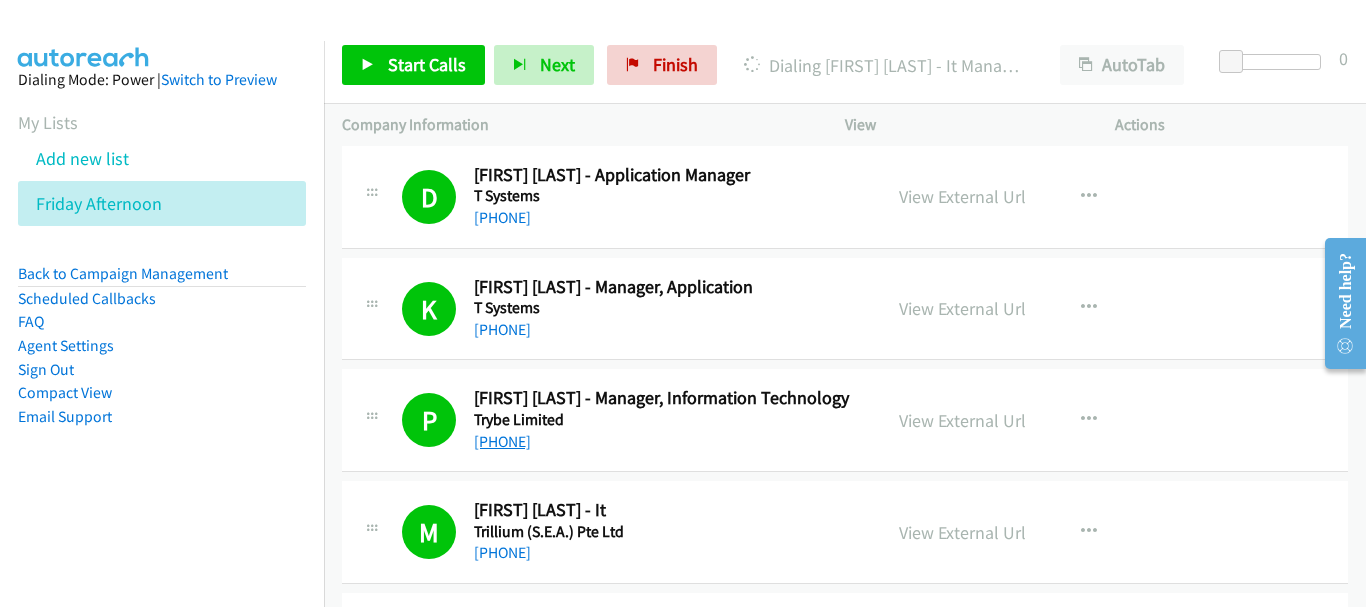 click on "+[COUNTRY_CODE] [PHONE]" at bounding box center [502, 441] 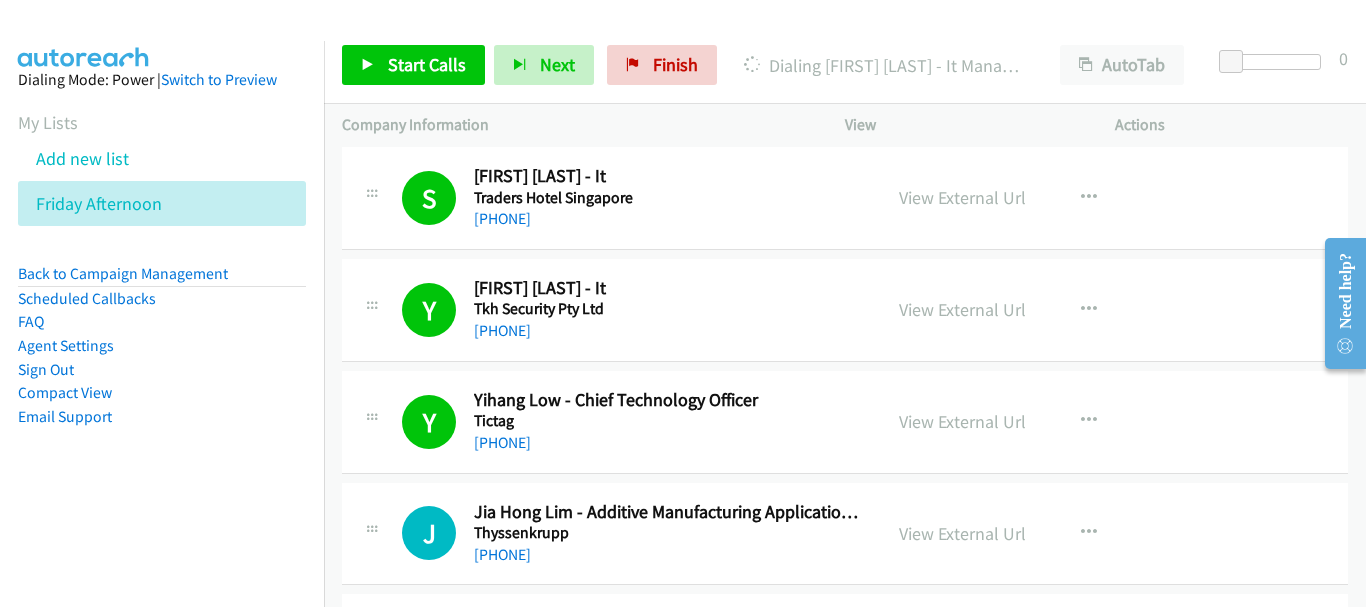 scroll, scrollTop: 3300, scrollLeft: 0, axis: vertical 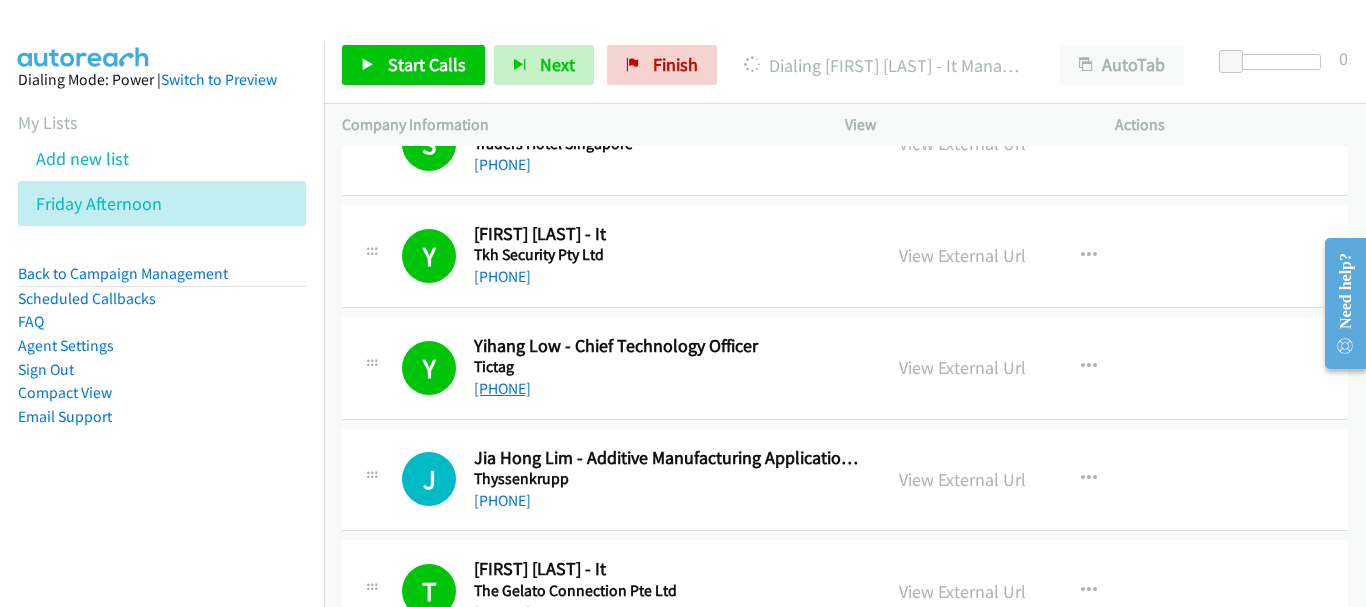 click on "+[COUNTRY_CODE] [PHONE]" at bounding box center (502, 388) 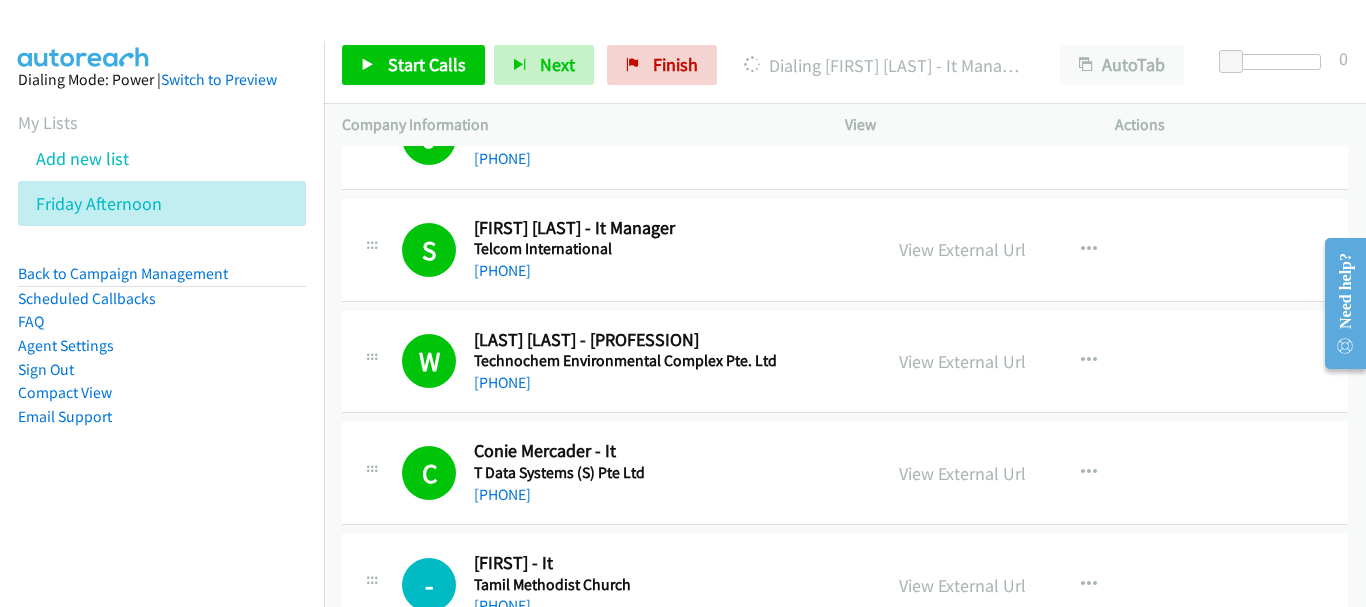 scroll, scrollTop: 4000, scrollLeft: 0, axis: vertical 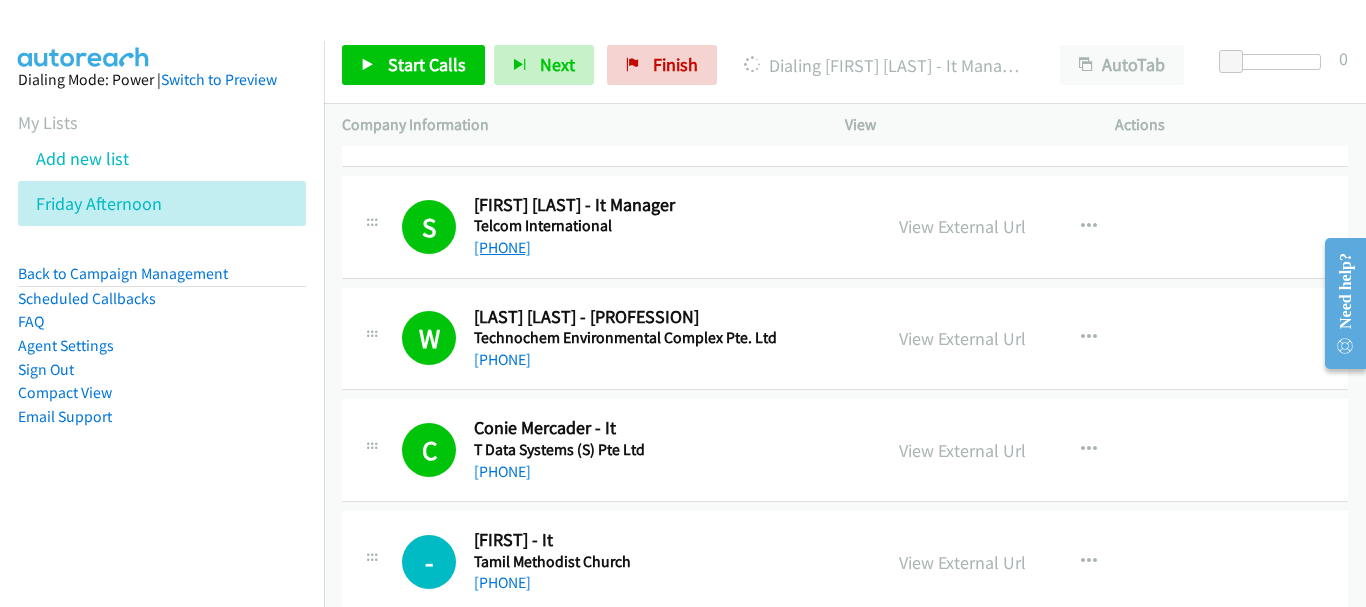 click on "+65 [PHONE]" at bounding box center (502, 247) 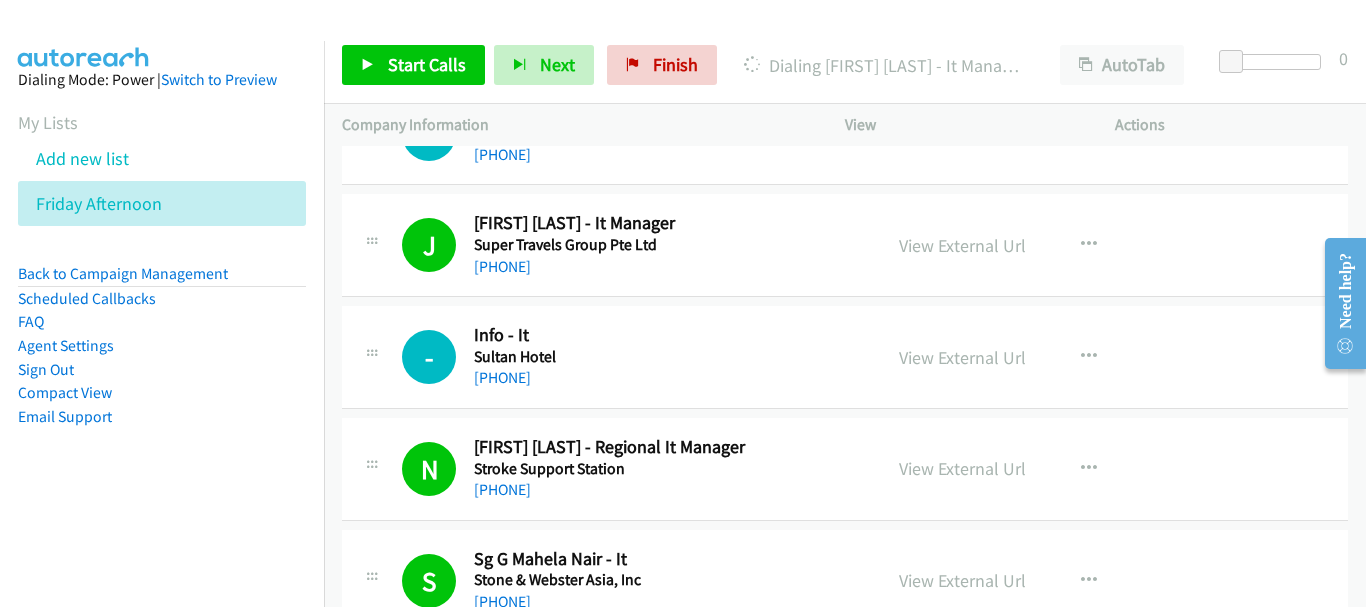 scroll, scrollTop: 4800, scrollLeft: 0, axis: vertical 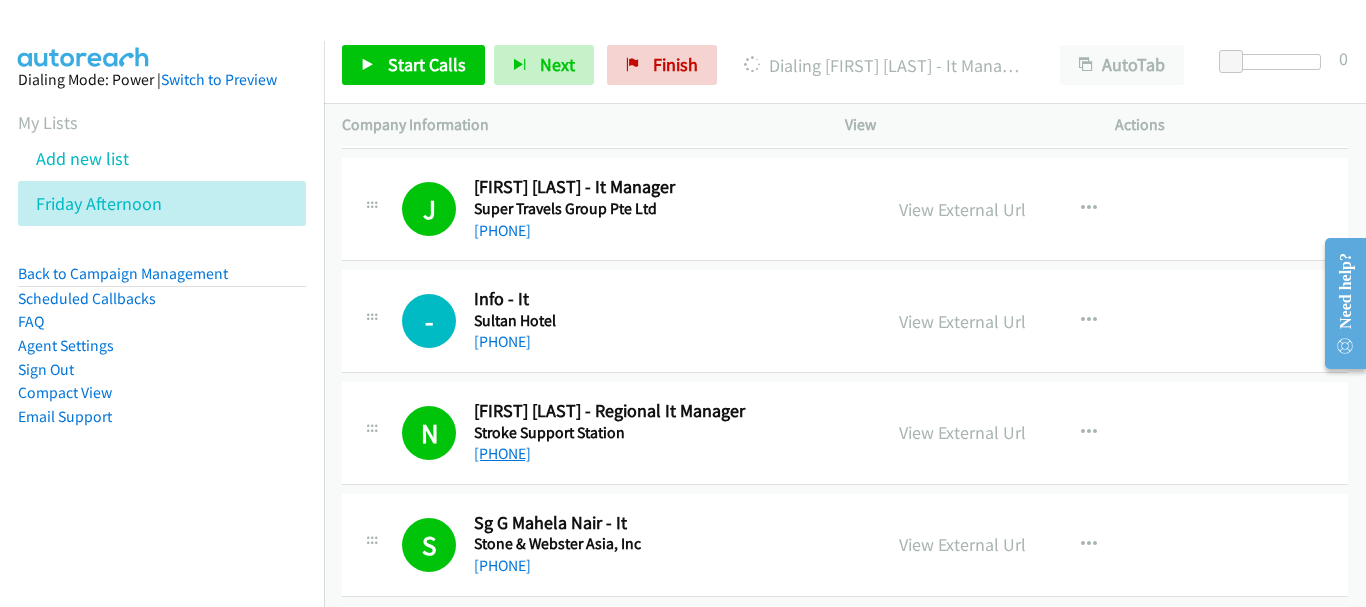 click on "+65 [PHONE]" at bounding box center (502, 453) 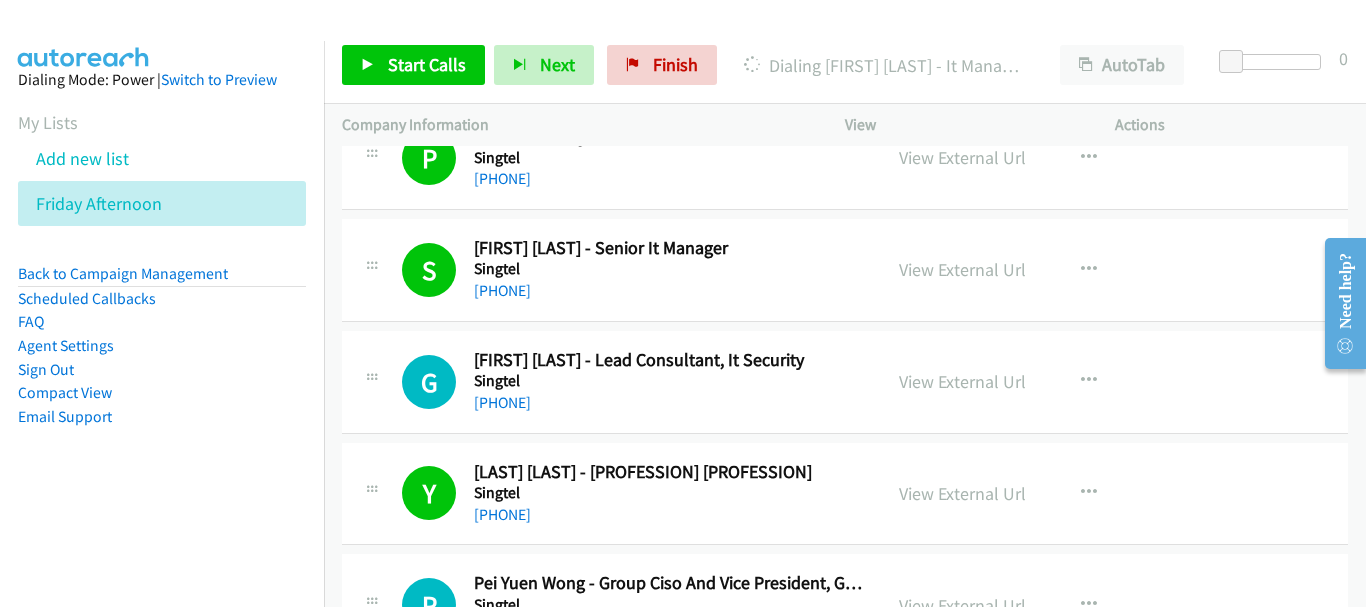 scroll, scrollTop: 6900, scrollLeft: 0, axis: vertical 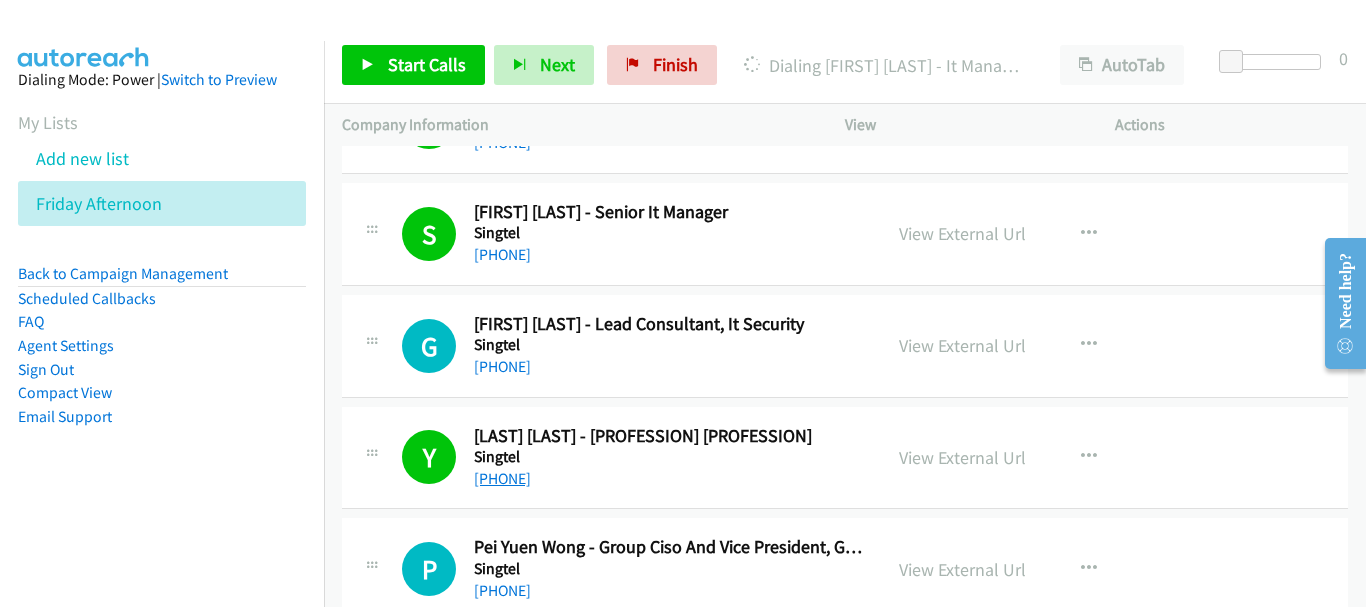 click on "+[COUNTRY_CODE] [PHONE]" at bounding box center [502, 478] 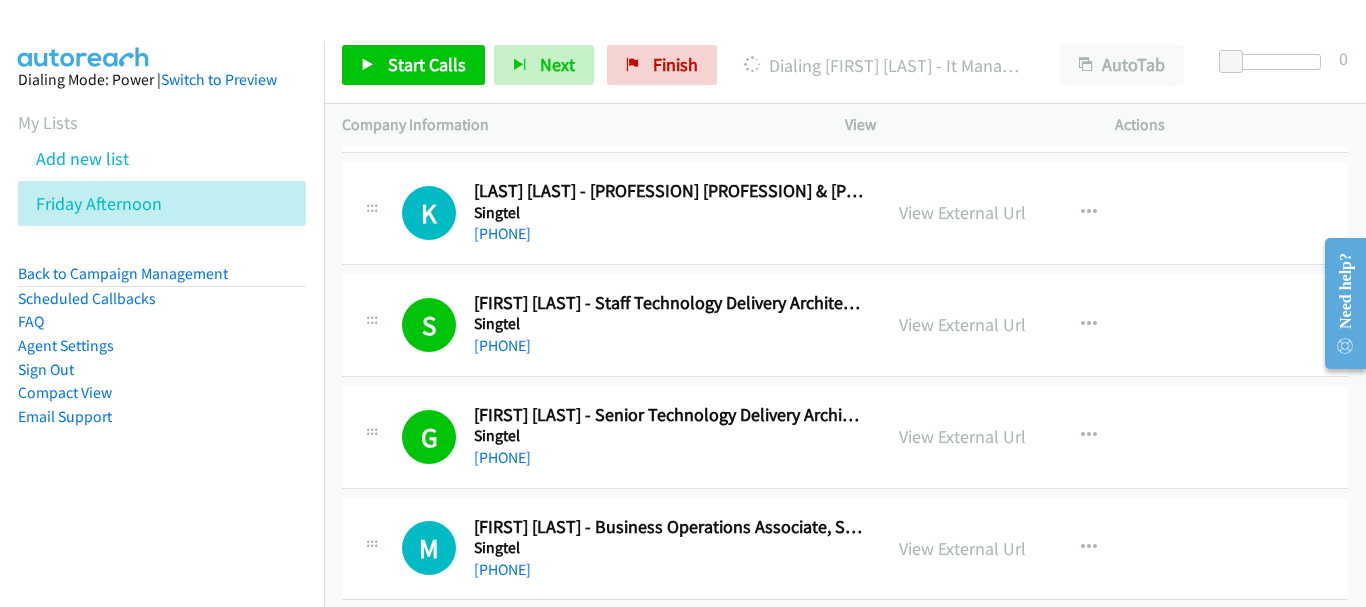 scroll, scrollTop: 8600, scrollLeft: 0, axis: vertical 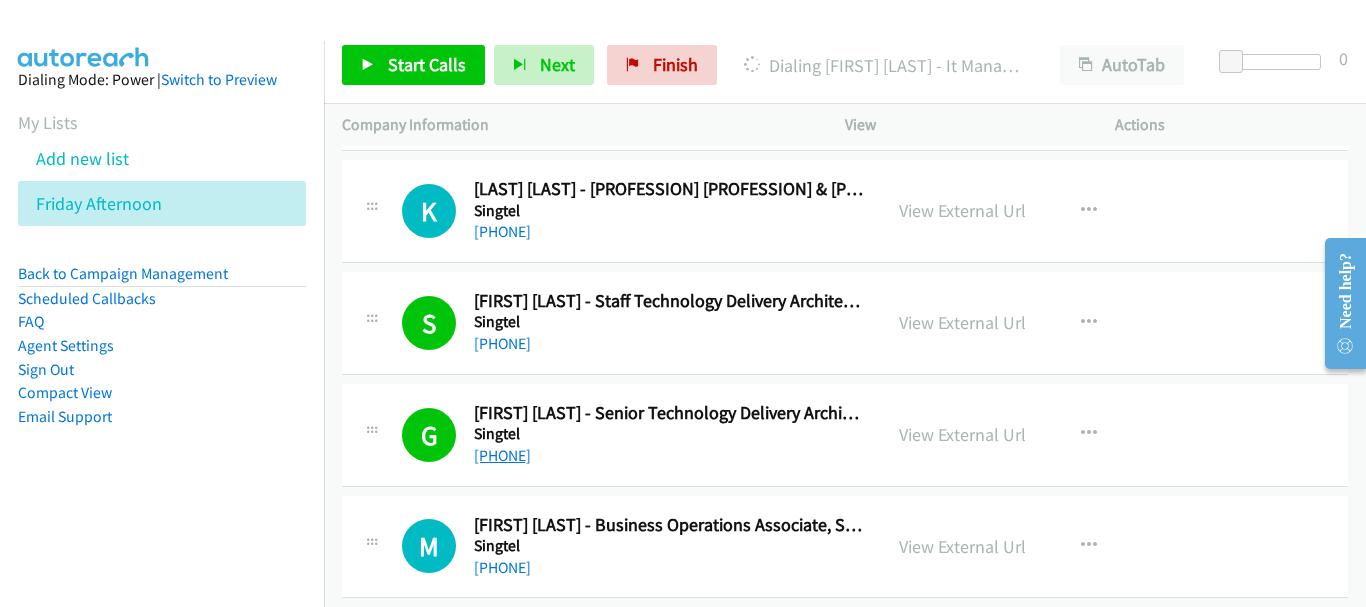 click on "+[COUNTRY_CODE] [PHONE]" at bounding box center (502, 455) 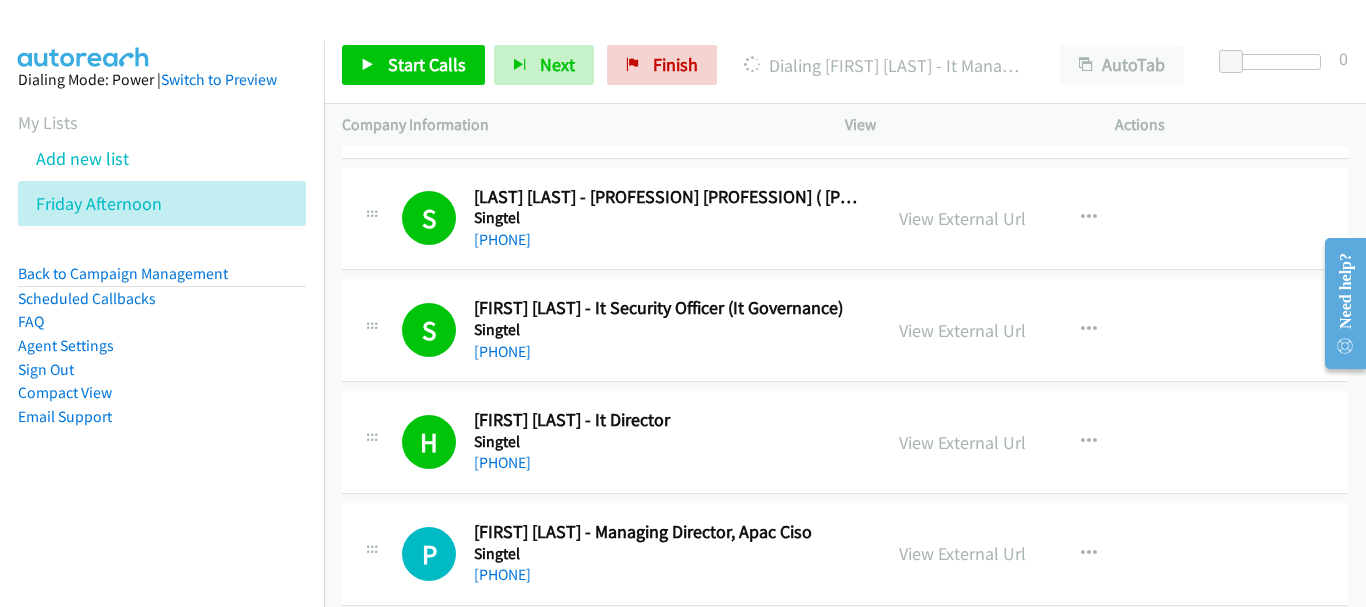 scroll, scrollTop: 9500, scrollLeft: 0, axis: vertical 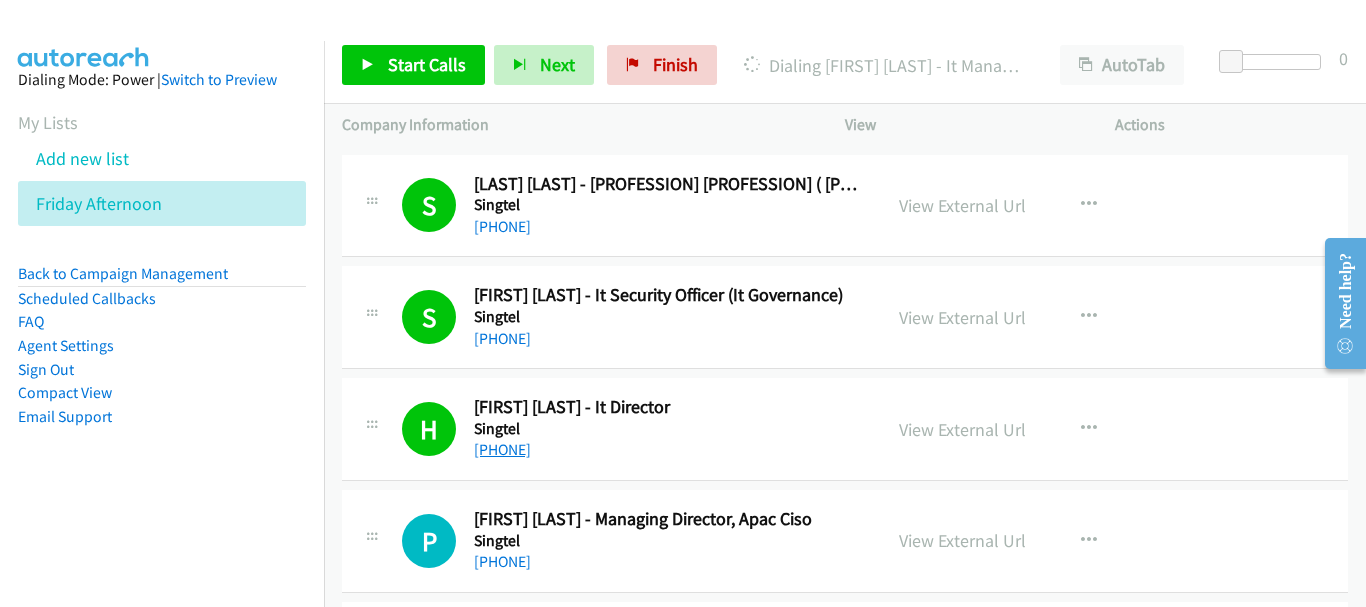 click on "+[COUNTRY_CODE] [PHONE]" at bounding box center (502, 449) 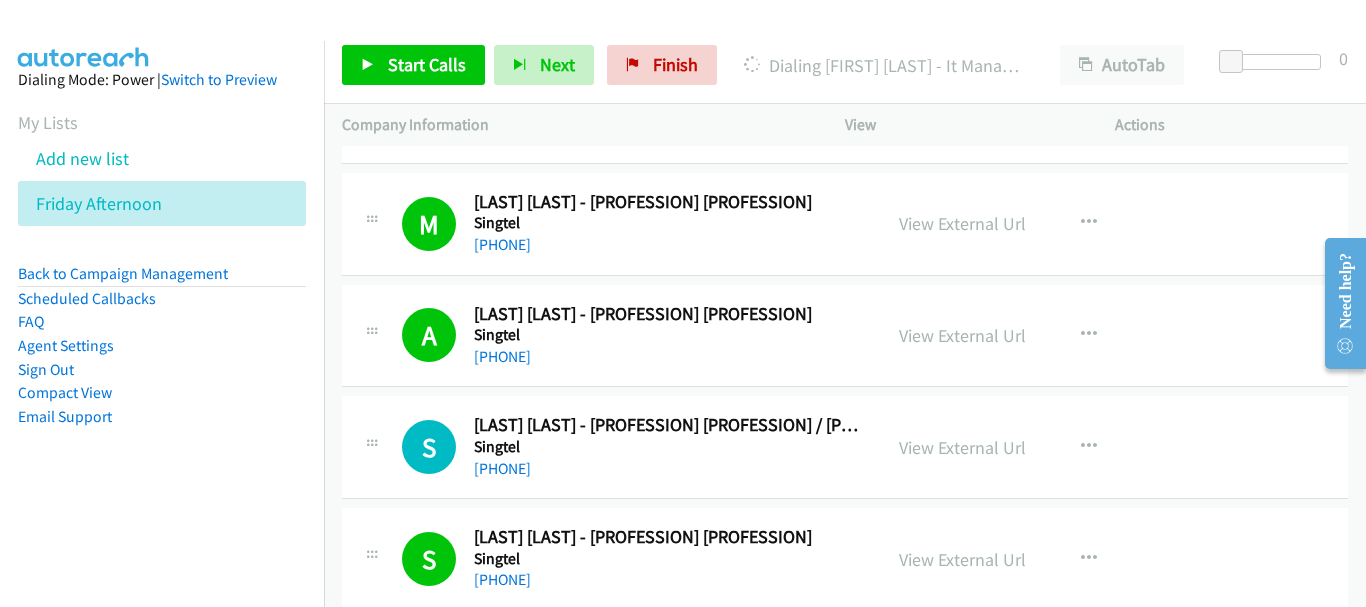 scroll, scrollTop: 10500, scrollLeft: 0, axis: vertical 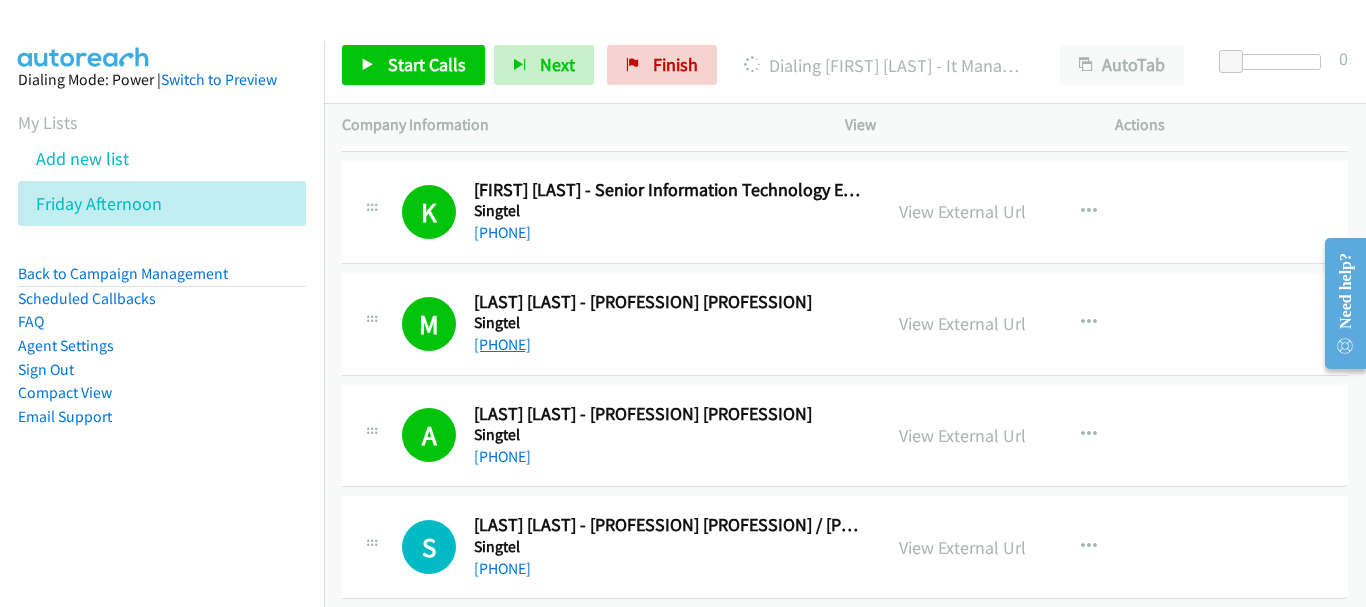 click on "+[COUNTRY_CODE] [PHONE]" at bounding box center [502, 344] 